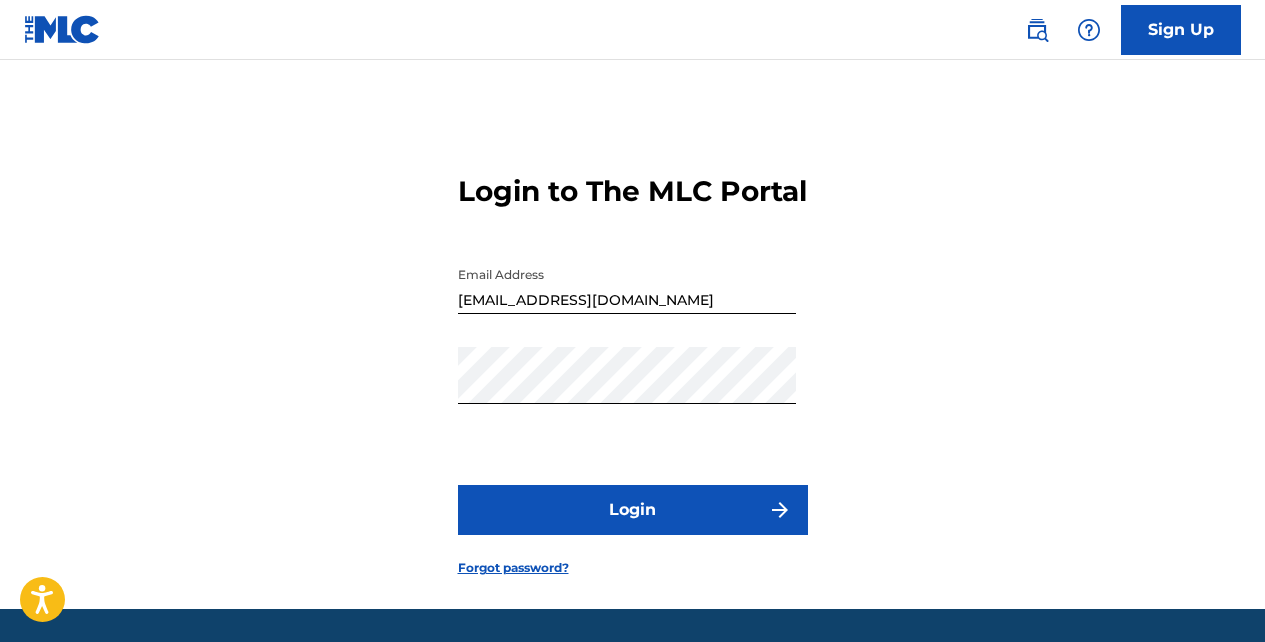 scroll, scrollTop: 0, scrollLeft: 0, axis: both 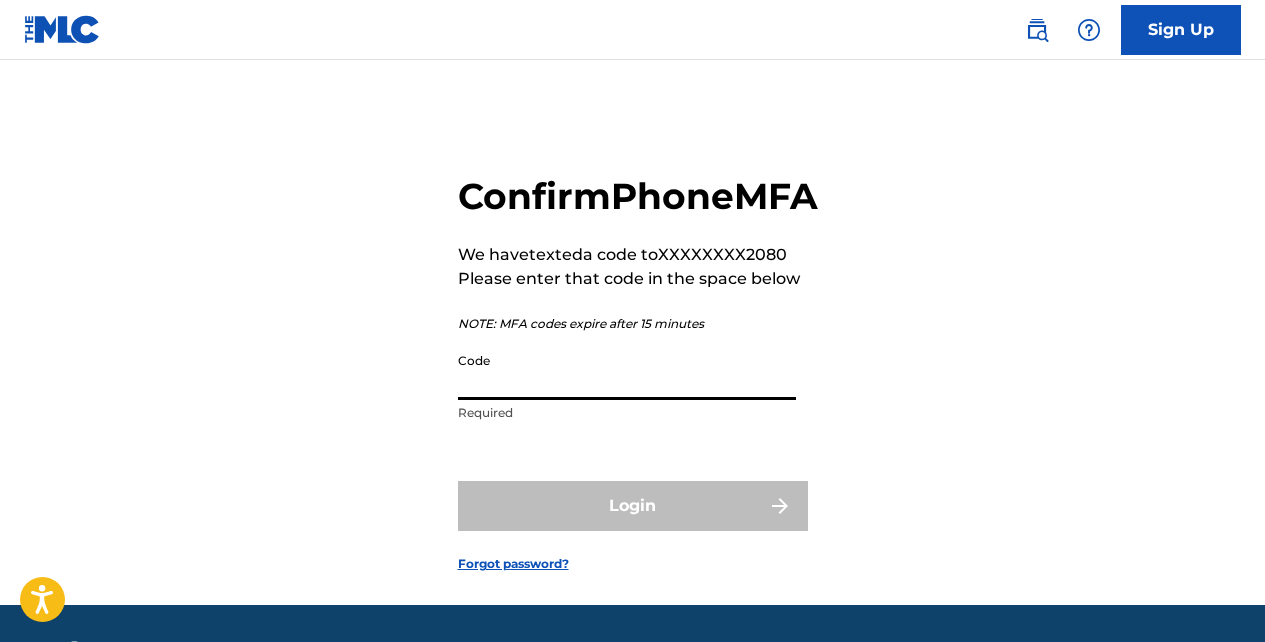 click on "Code" at bounding box center (627, 371) 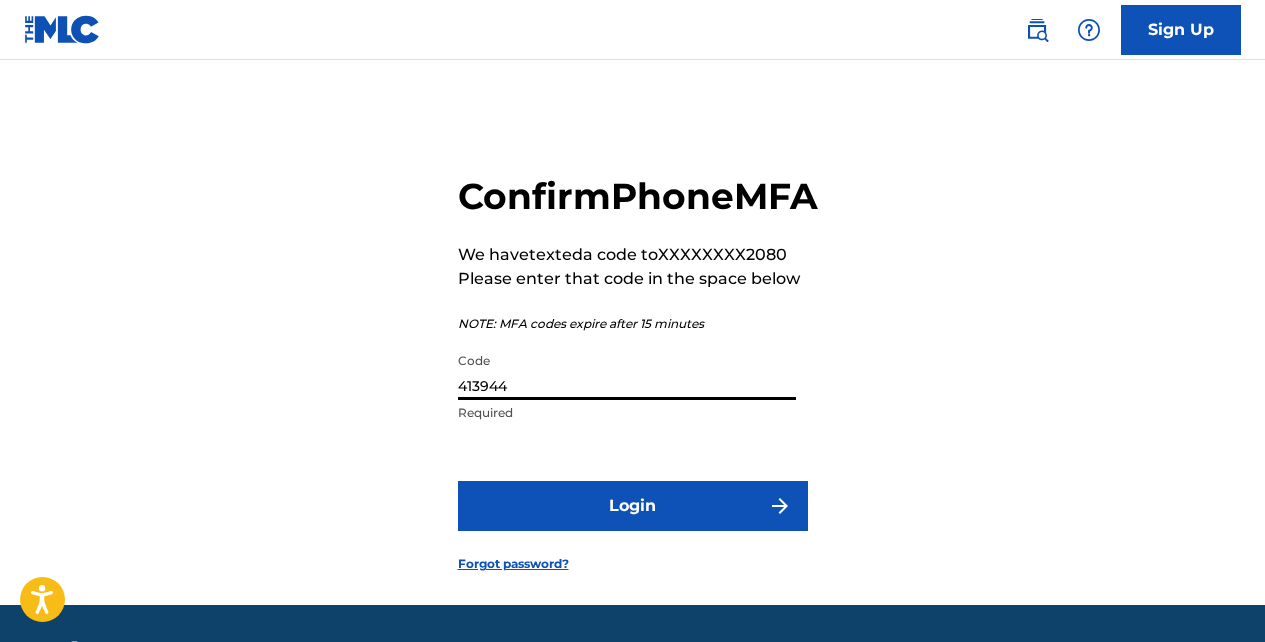 type on "413944" 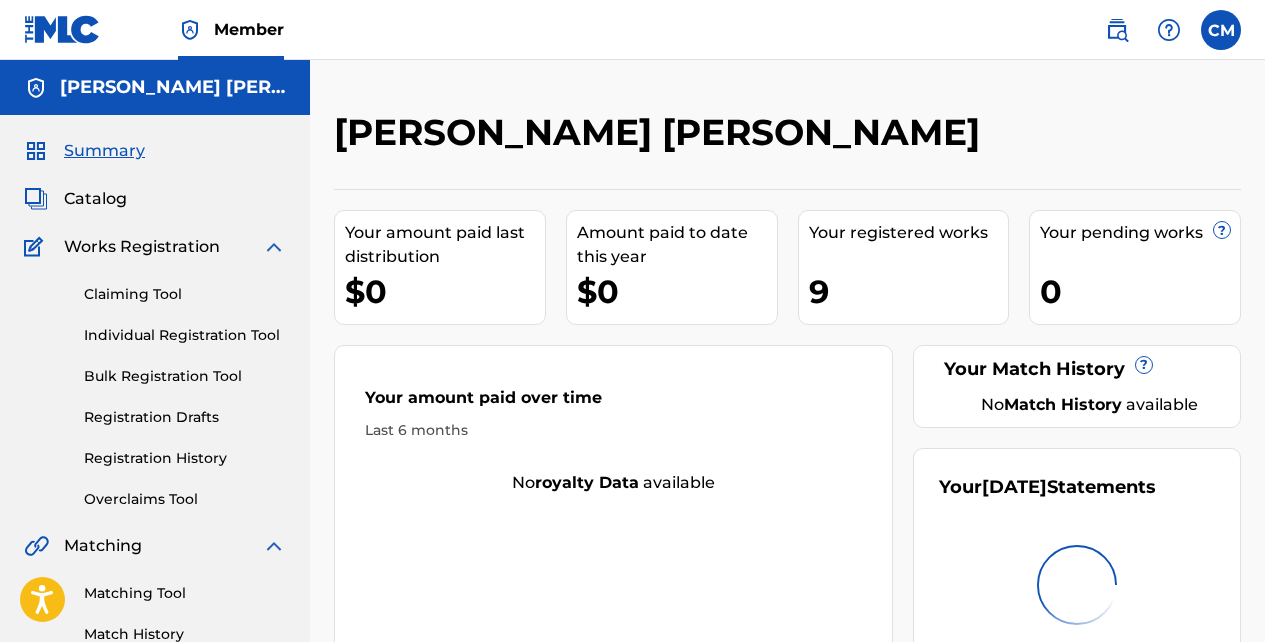 scroll, scrollTop: 0, scrollLeft: 0, axis: both 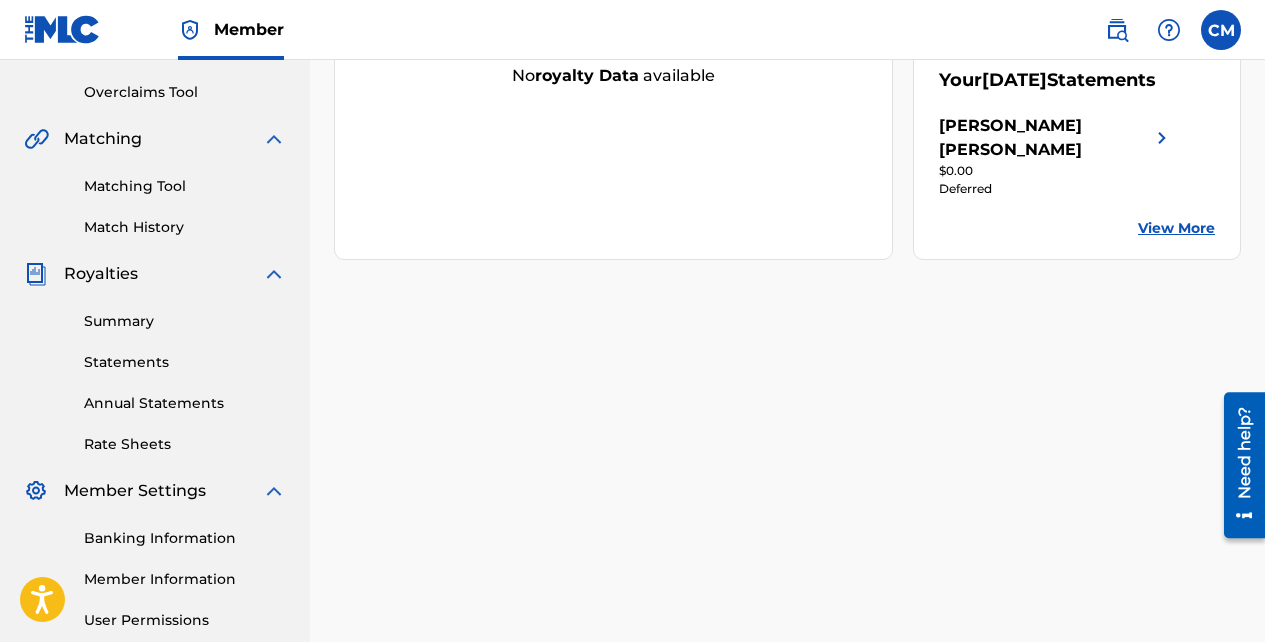 click on "Statements" at bounding box center [185, 362] 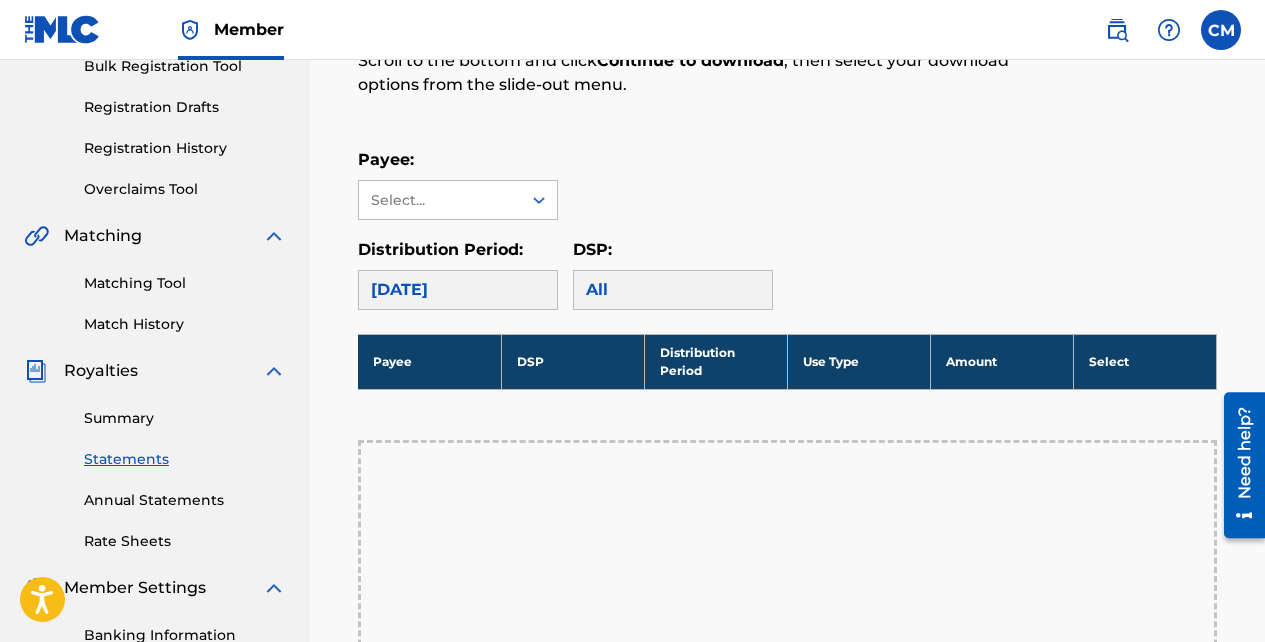 scroll, scrollTop: 315, scrollLeft: 0, axis: vertical 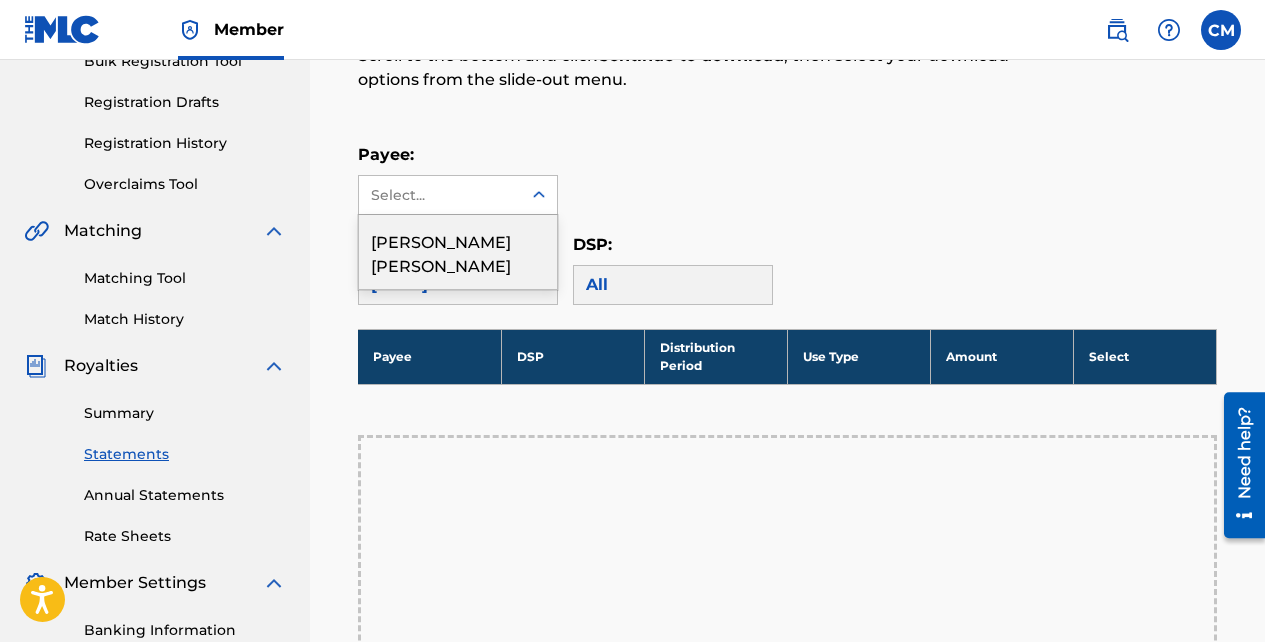 click on "[PERSON_NAME] [PERSON_NAME]" at bounding box center (458, 252) 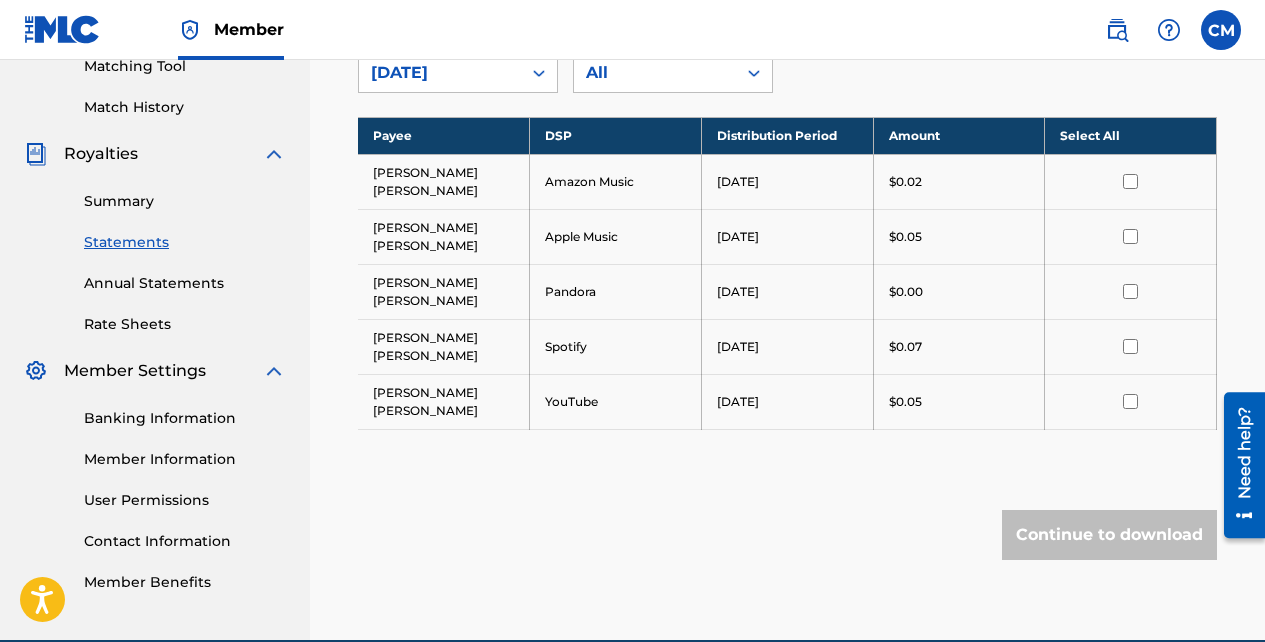 scroll, scrollTop: 550, scrollLeft: 0, axis: vertical 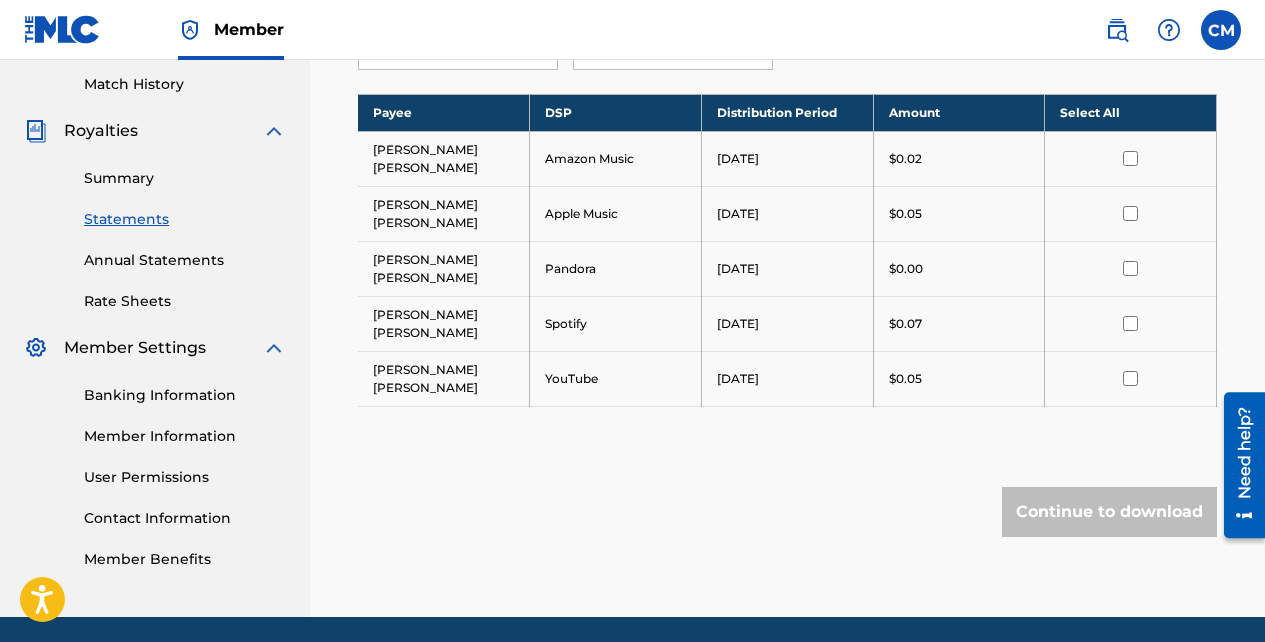 click at bounding box center [1130, 158] 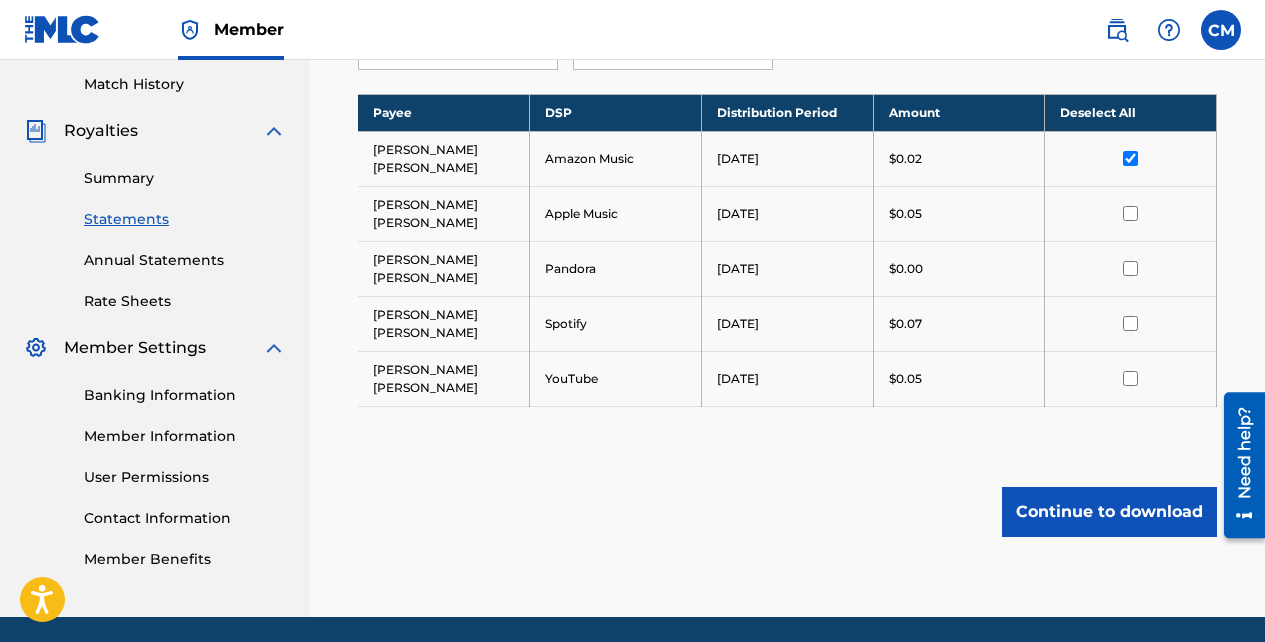 click at bounding box center [1130, 213] 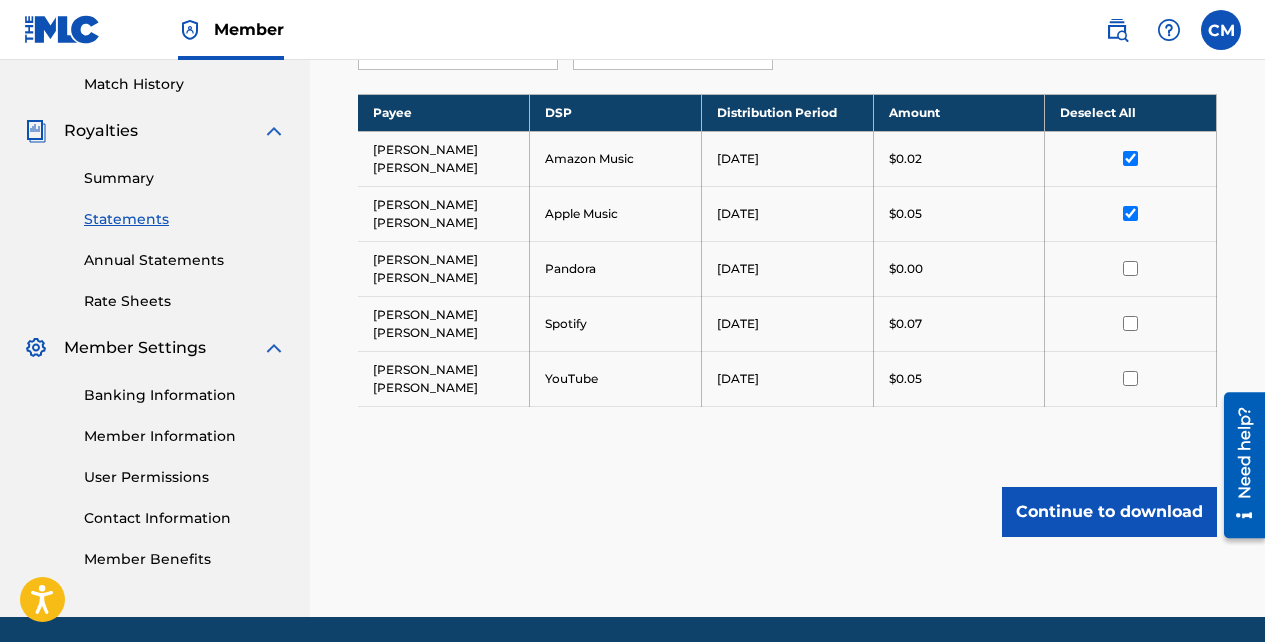 click at bounding box center (1130, 268) 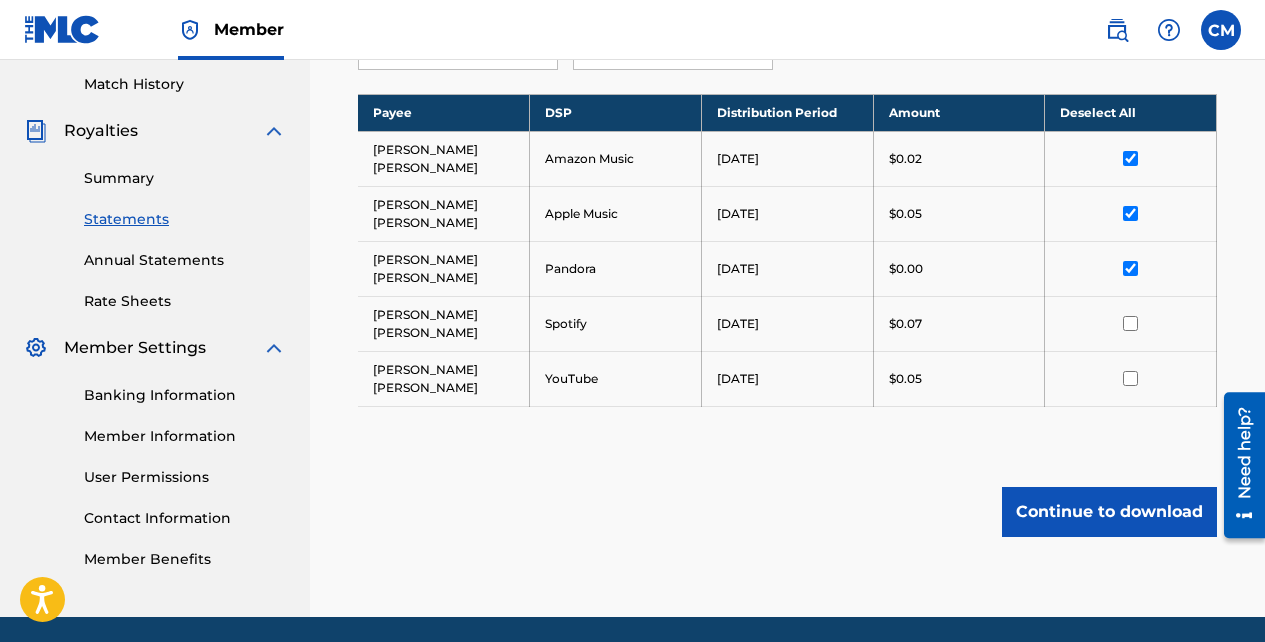 click at bounding box center [1130, 323] 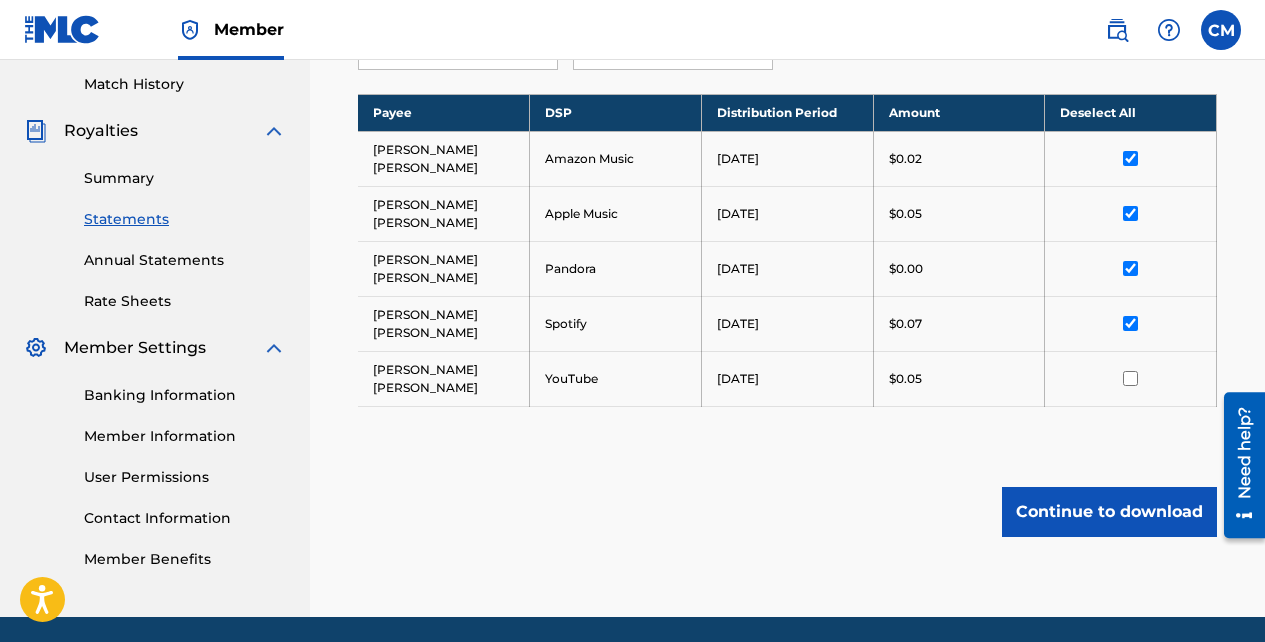 click at bounding box center (1130, 378) 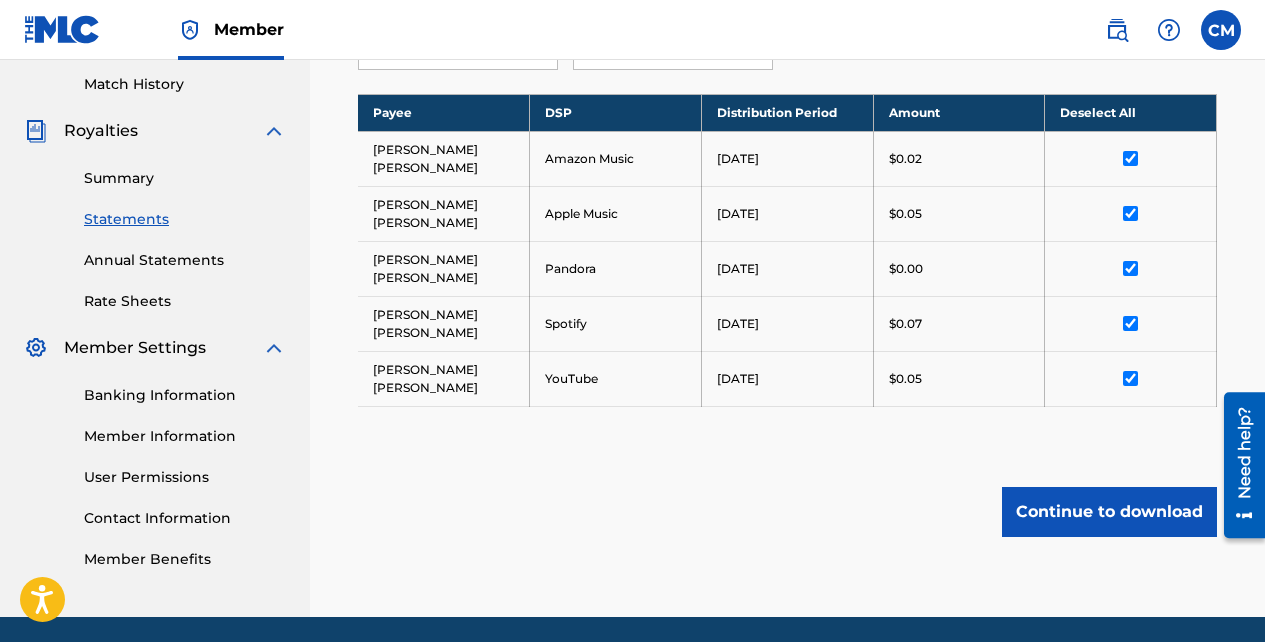 click on "Continue to download" at bounding box center [1109, 512] 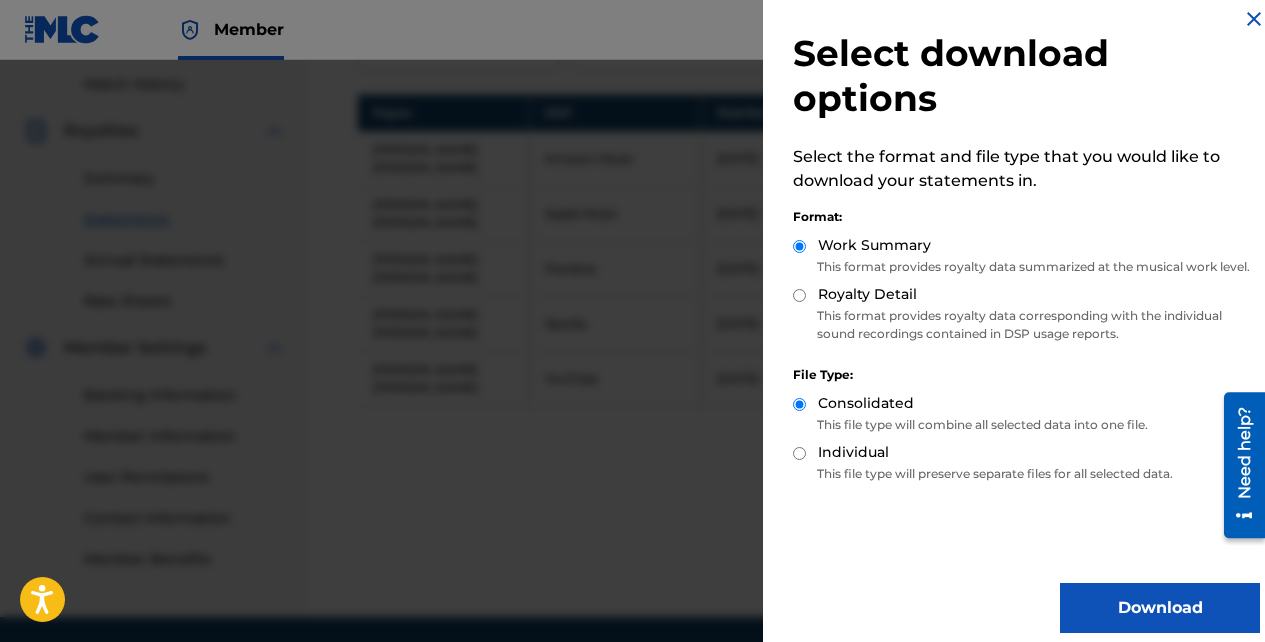 scroll, scrollTop: 50, scrollLeft: 0, axis: vertical 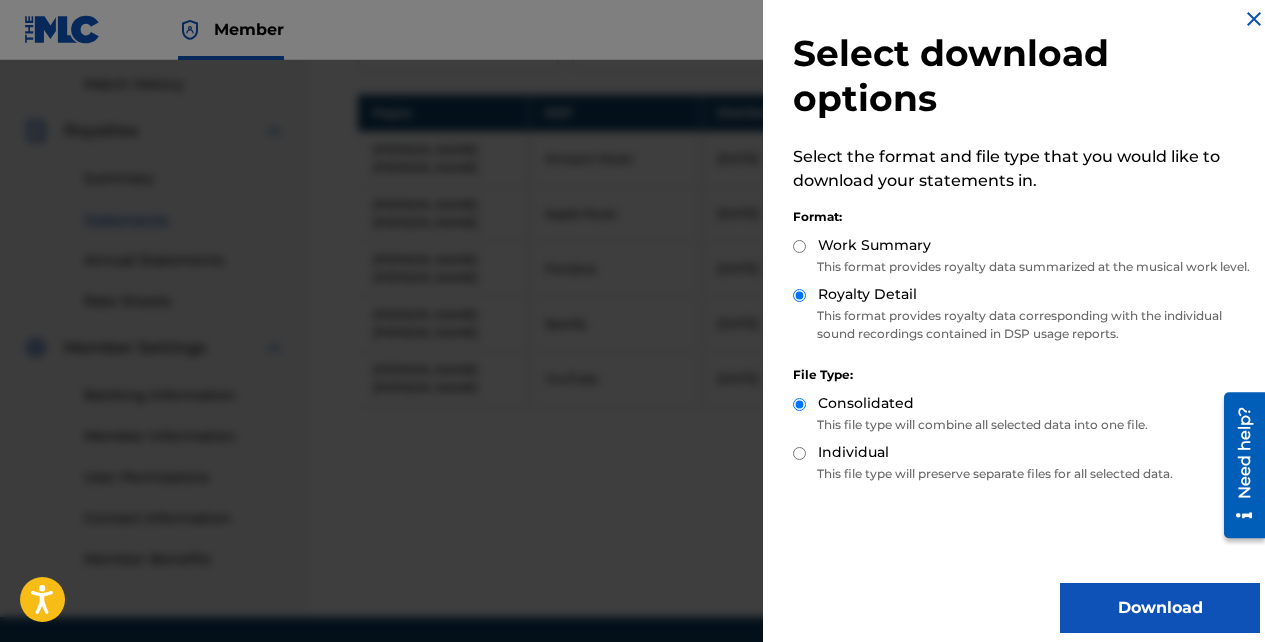 click on "Download" at bounding box center [1160, 608] 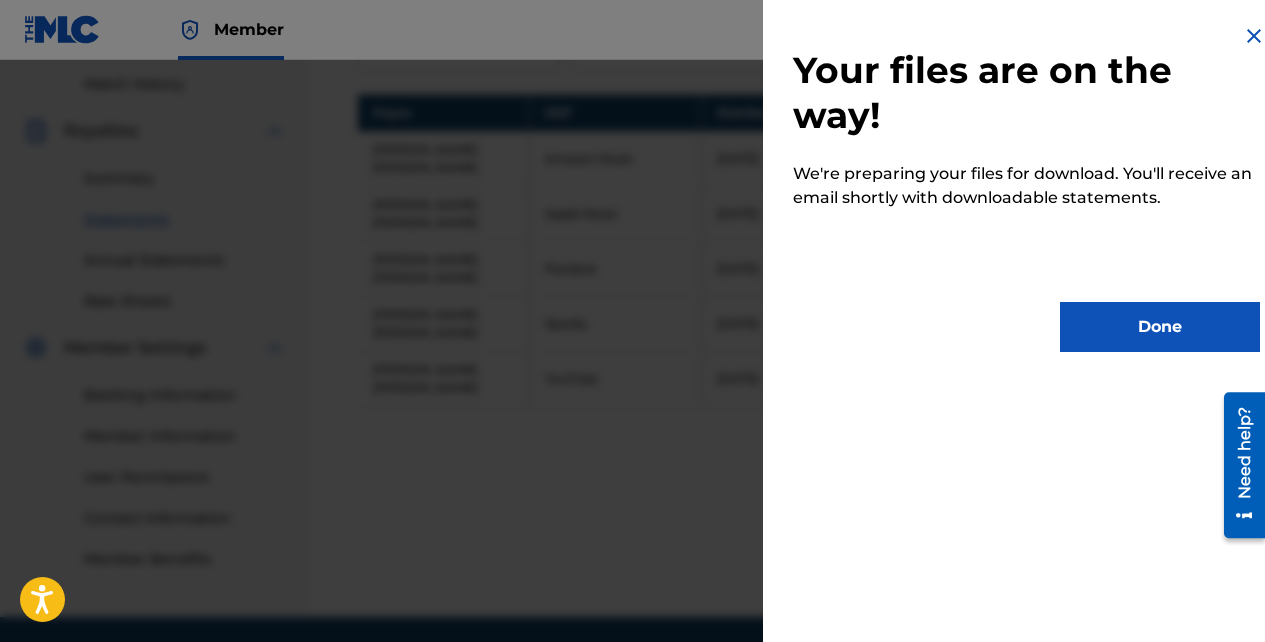 click on "Done" at bounding box center (1160, 327) 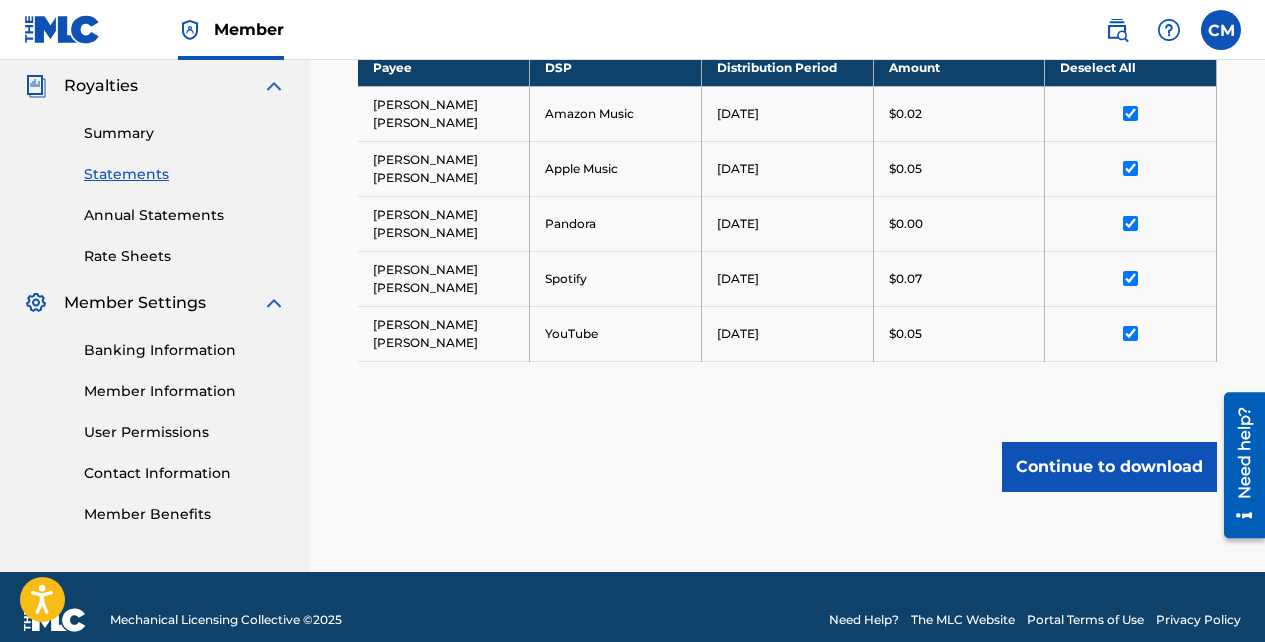 scroll, scrollTop: 598, scrollLeft: 0, axis: vertical 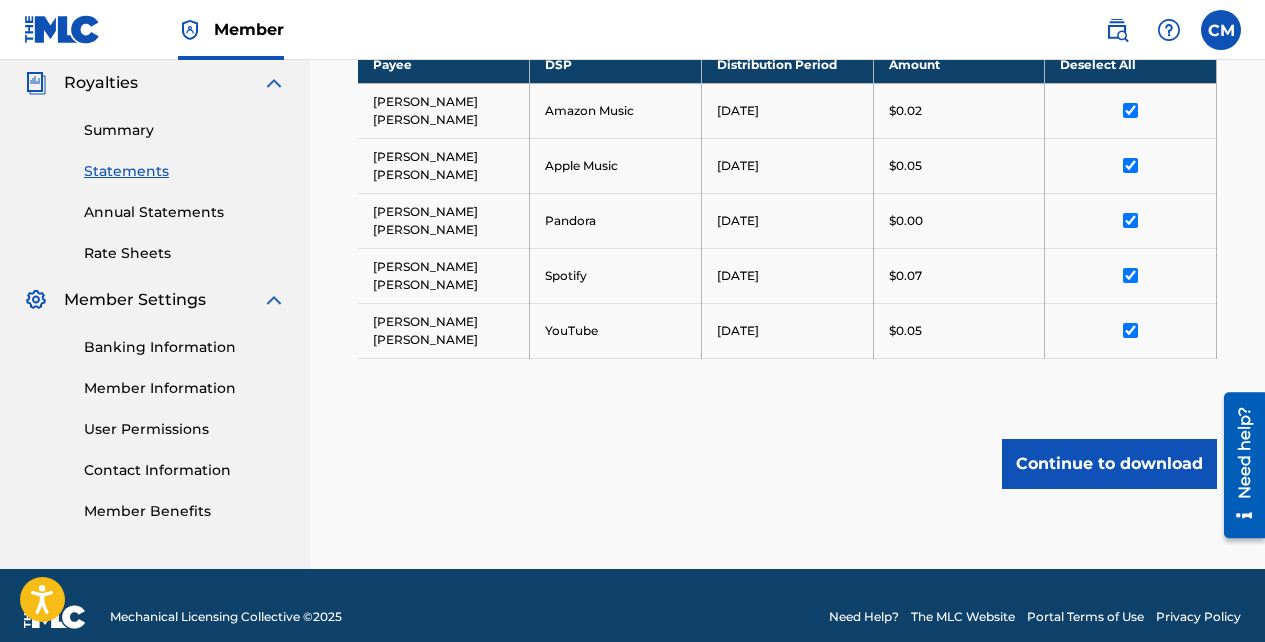 click on "Banking Information" at bounding box center [185, 347] 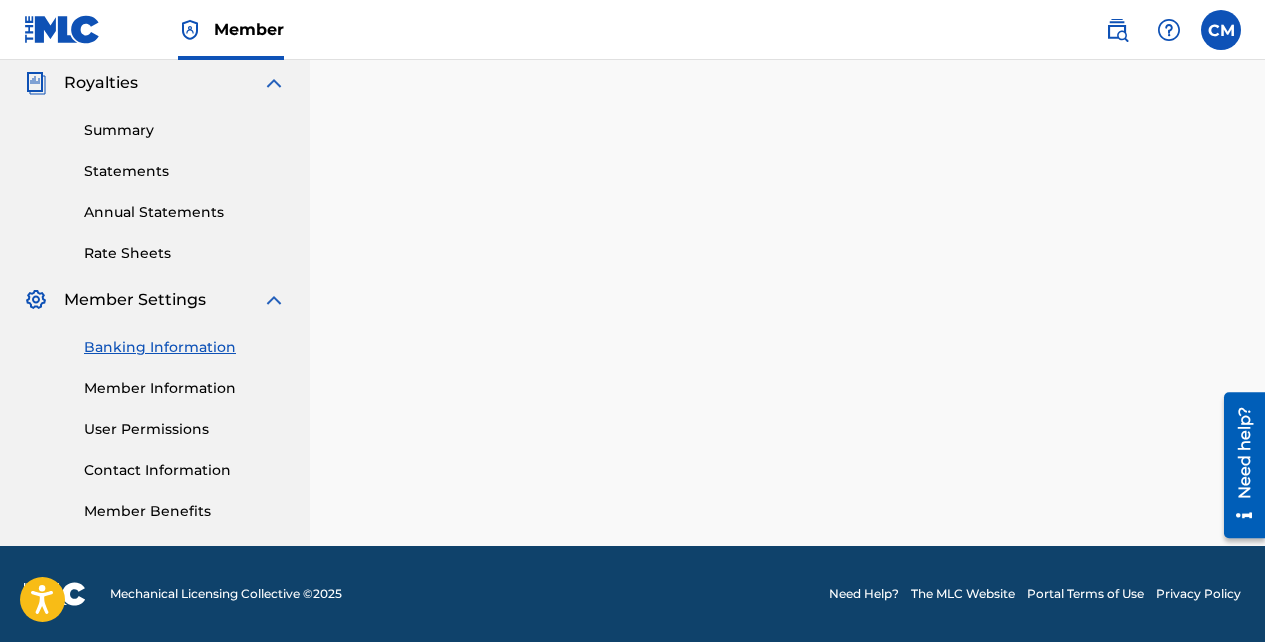 scroll, scrollTop: 0, scrollLeft: 0, axis: both 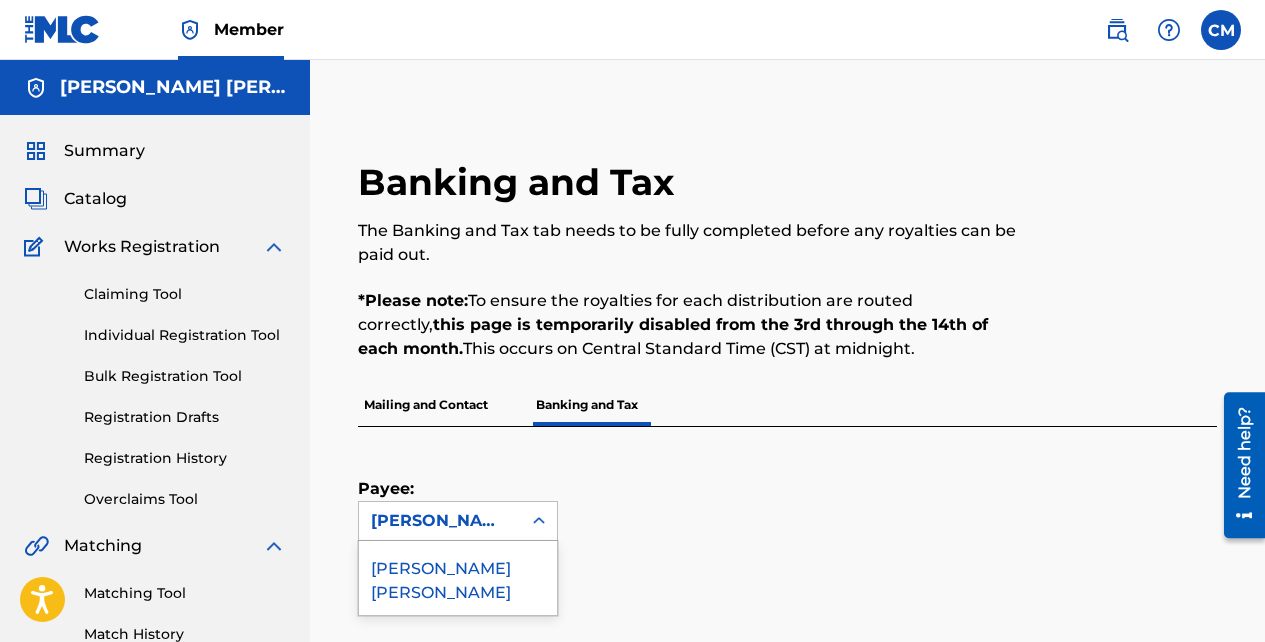 click on "Payee: 1 result available. Use Up and Down to choose options, press Enter to select the currently focused option, press Escape to exit the menu, press Tab to select the option and exit the menu. [PERSON_NAME] [PERSON_NAME] [PERSON_NAME] [PERSON_NAME]" at bounding box center (763, 484) 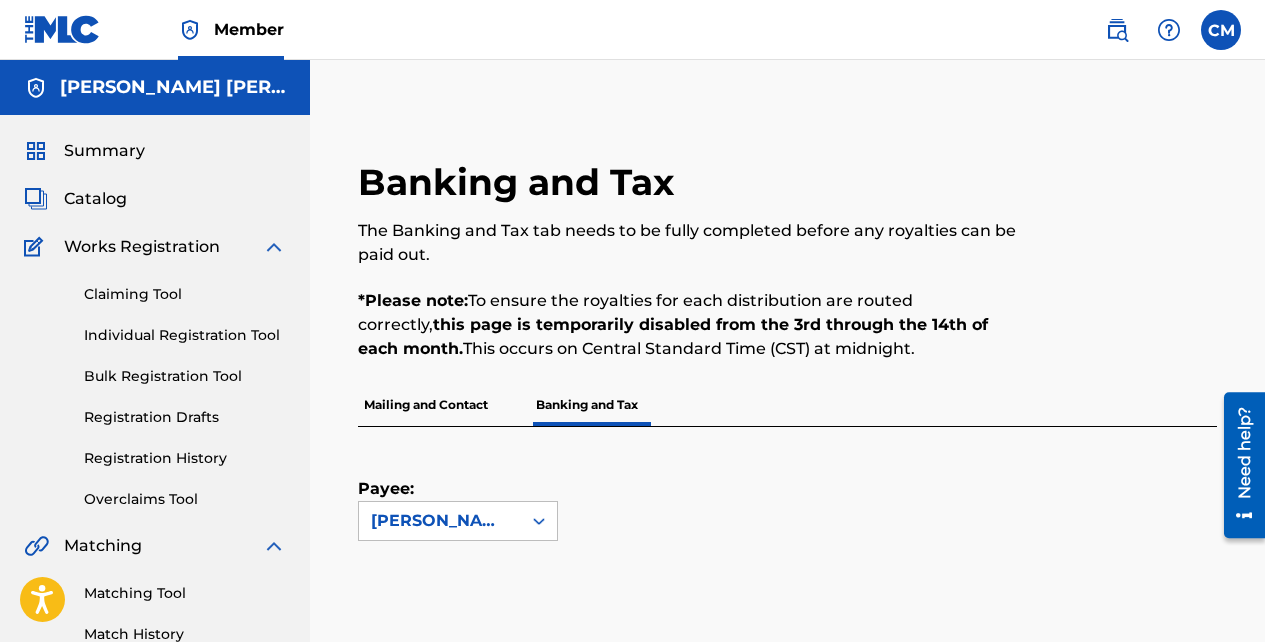 click on "Mailing and Contact" at bounding box center [426, 405] 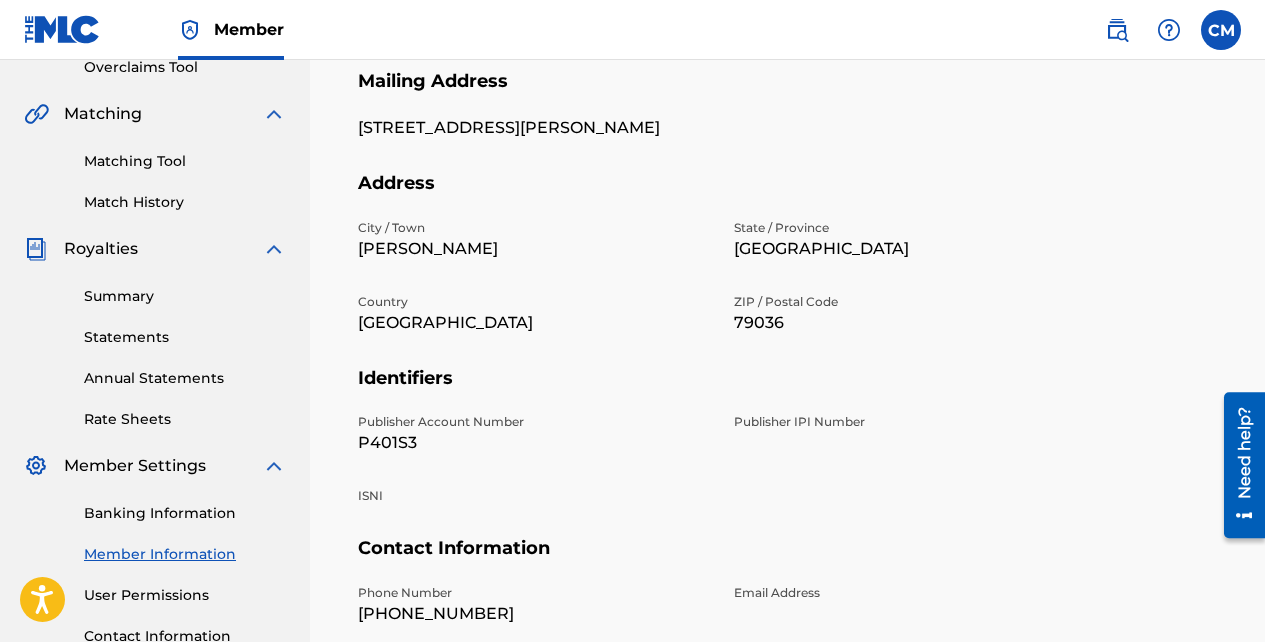 click on "Publisher Account Number P401S3 Publisher IPI Number ISNI" at bounding box center [722, 475] 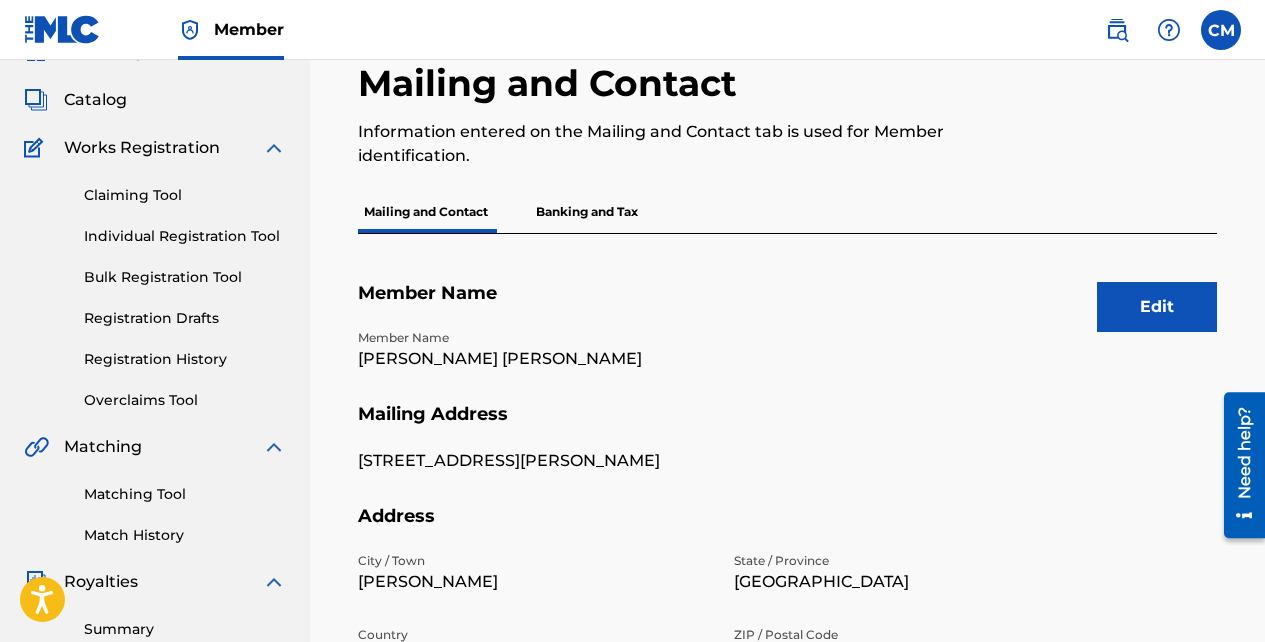 scroll, scrollTop: 97, scrollLeft: 0, axis: vertical 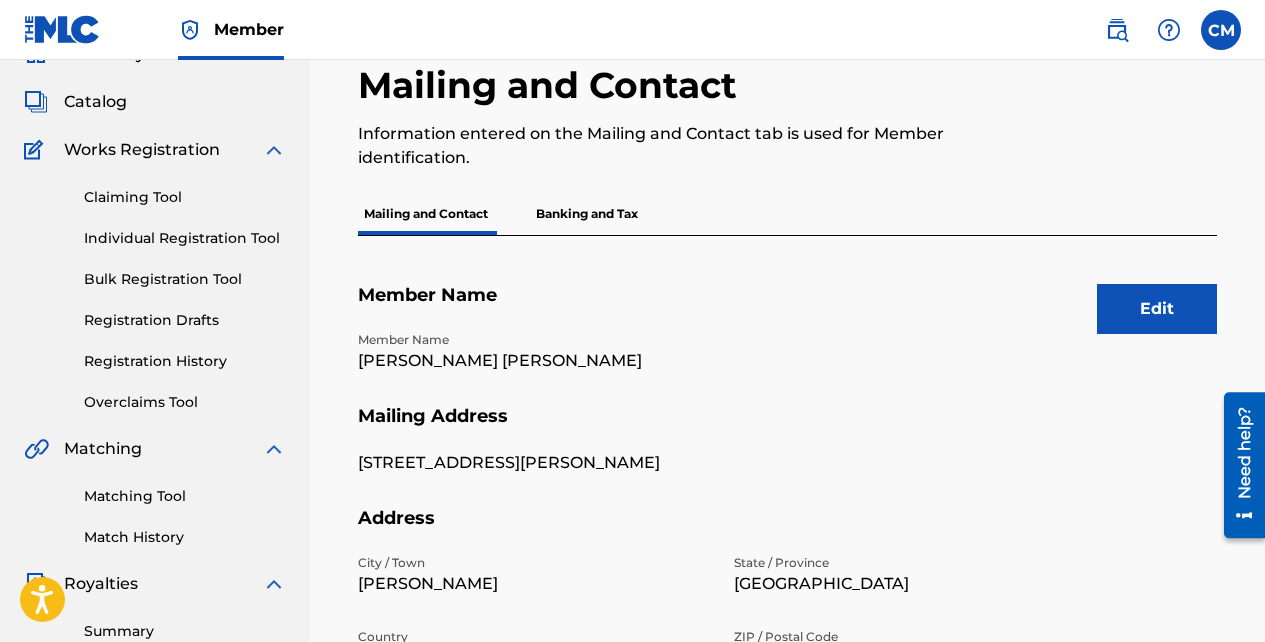 click on "Edit" at bounding box center (1157, 309) 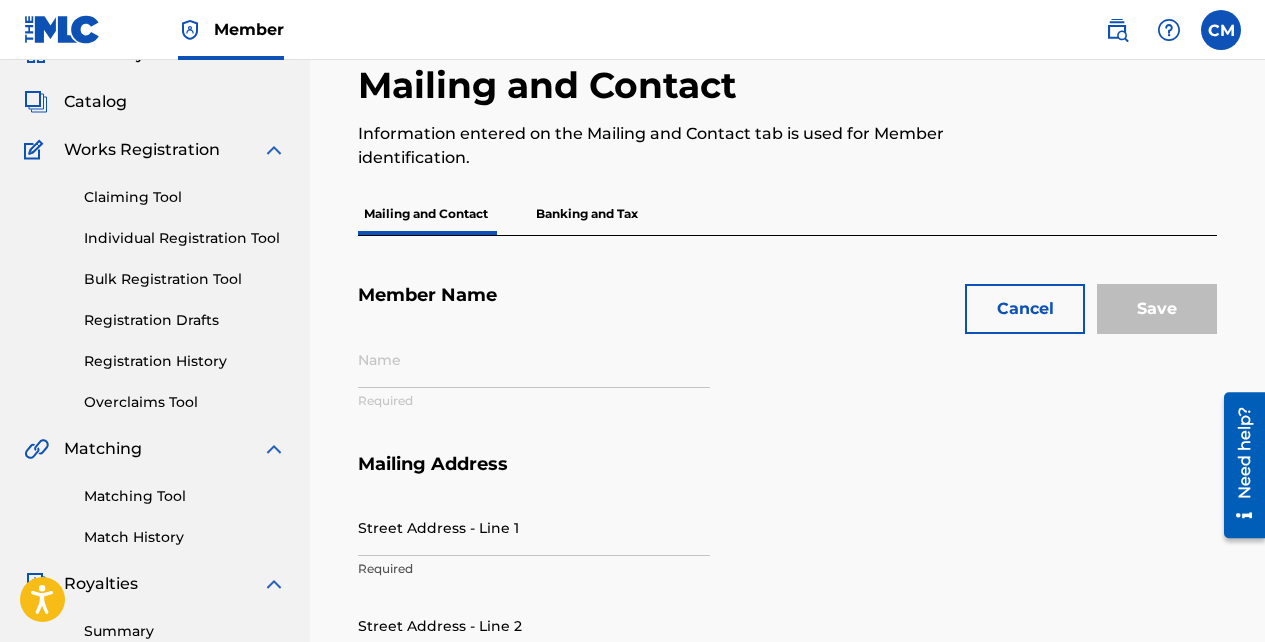 type on "[PERSON_NAME] [PERSON_NAME]" 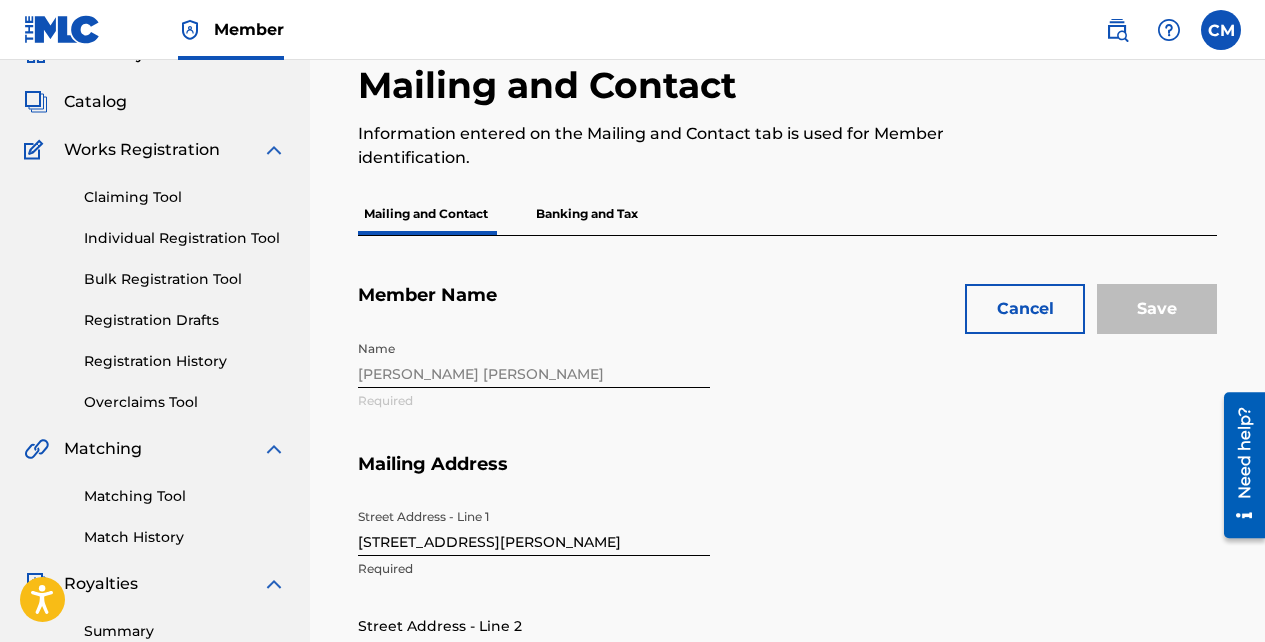 click on "Name [PERSON_NAME] [PERSON_NAME] Required" at bounding box center [722, 392] 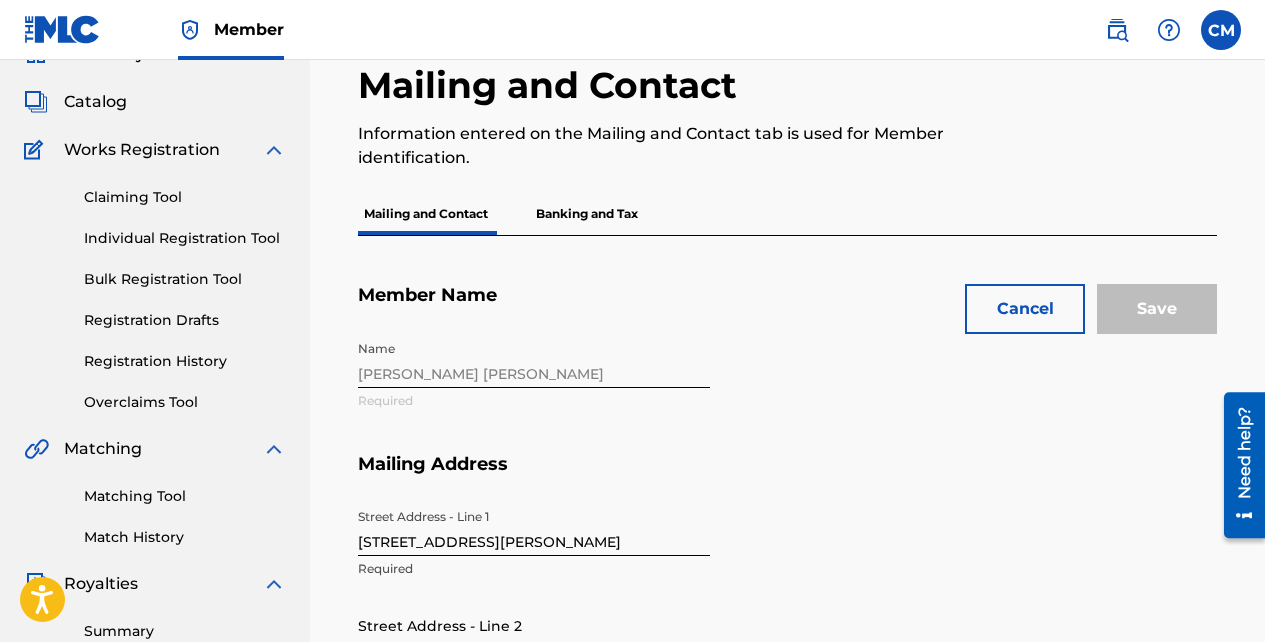 click on "Name [PERSON_NAME] [PERSON_NAME] Required" at bounding box center (722, 392) 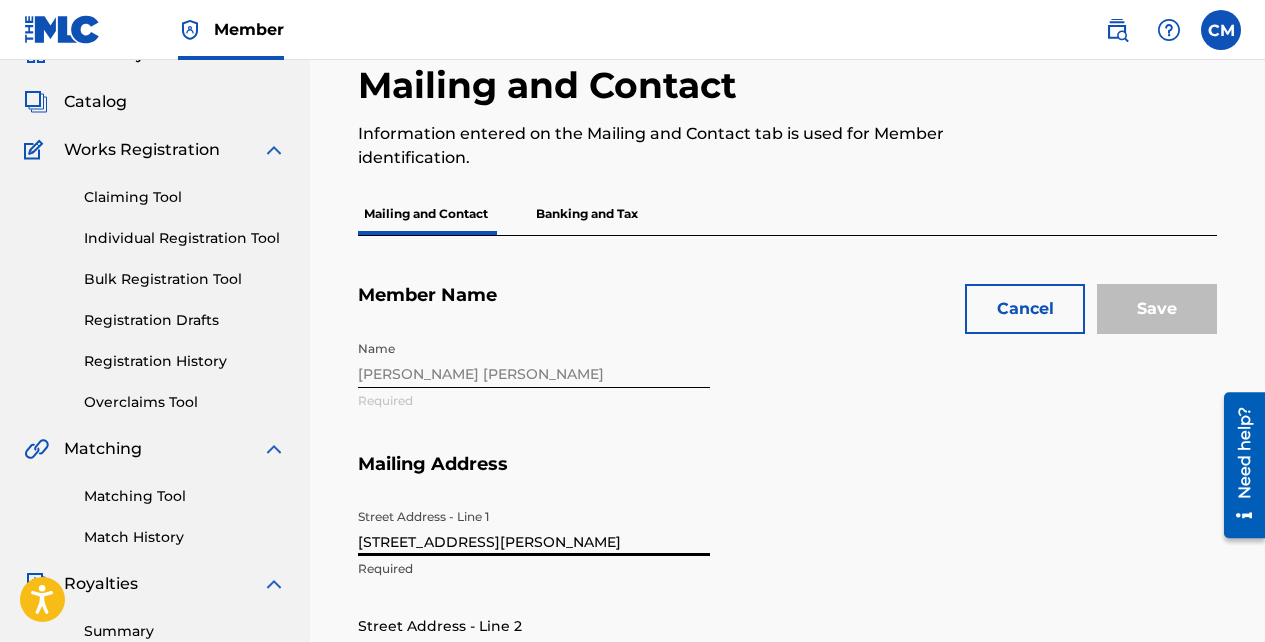 click on "Cancel" at bounding box center (1025, 309) 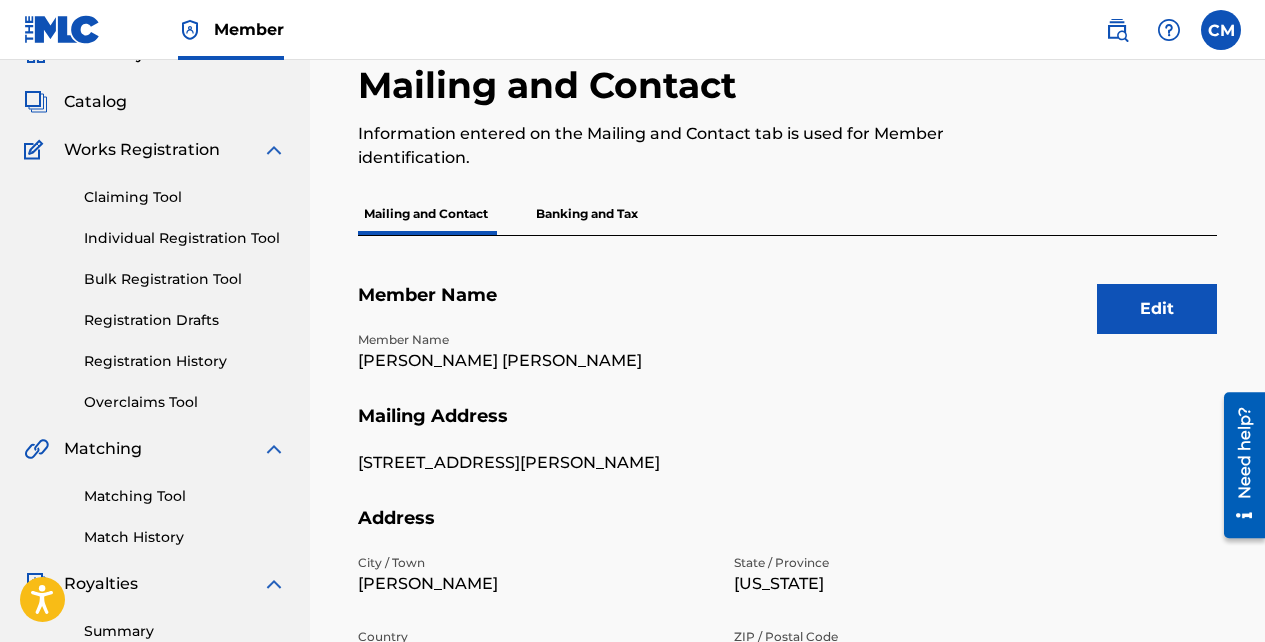click on "Banking and Tax" at bounding box center (587, 214) 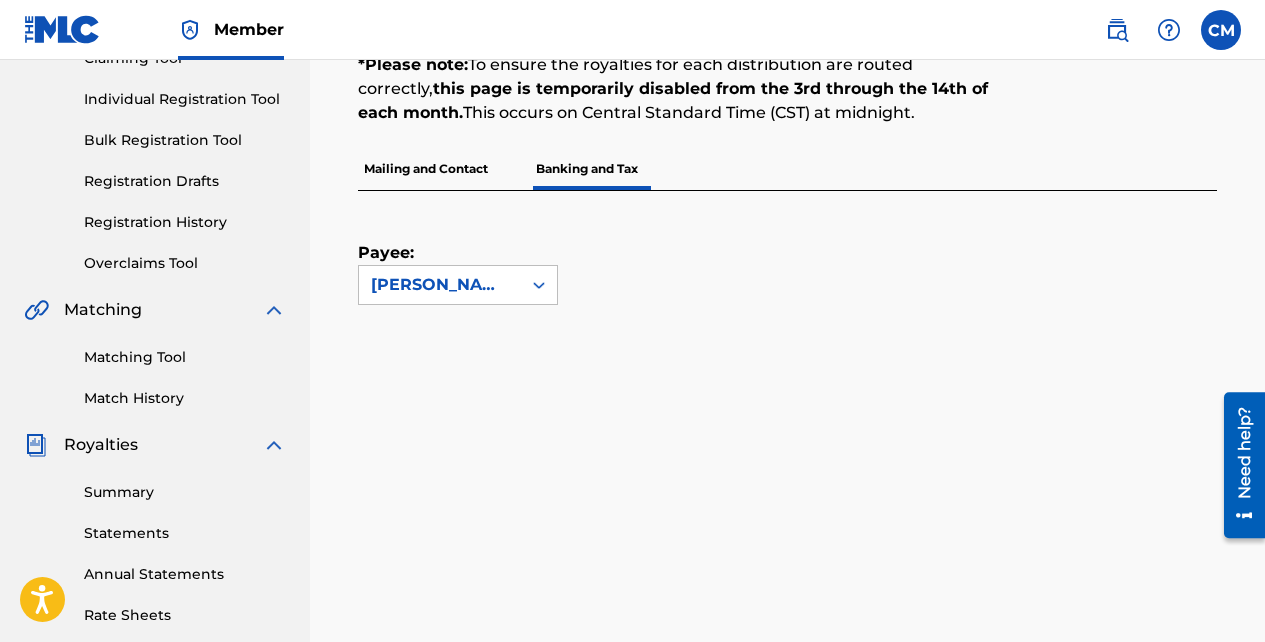 scroll, scrollTop: 233, scrollLeft: 0, axis: vertical 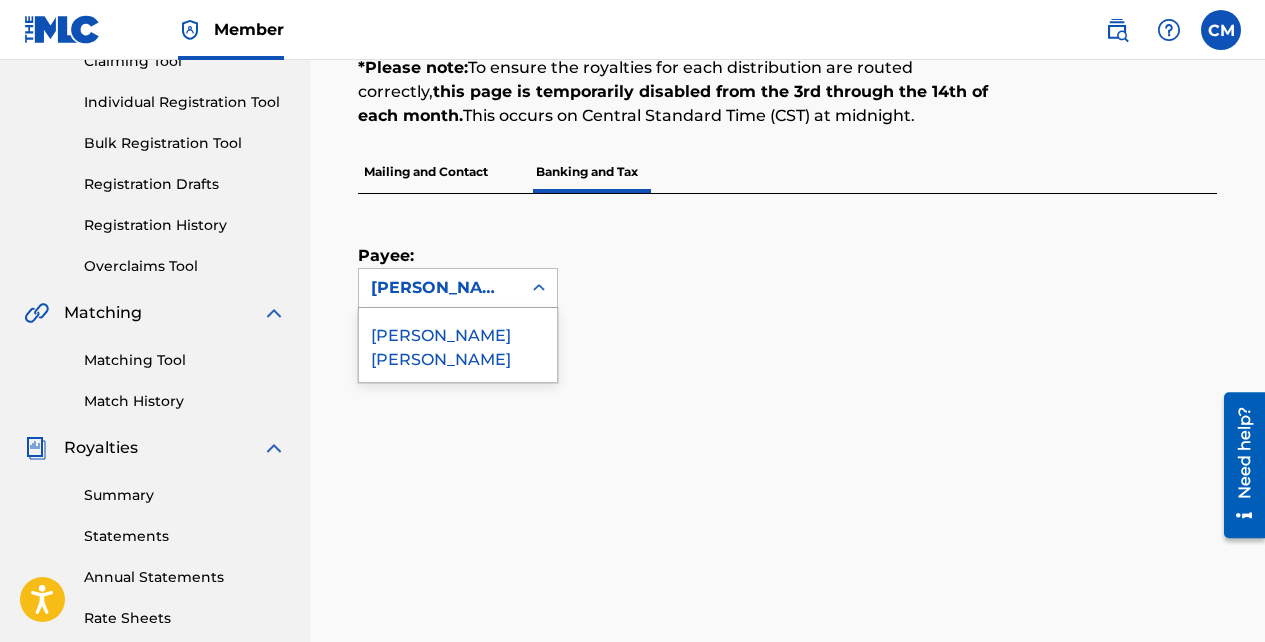click on "[PERSON_NAME] [PERSON_NAME]" at bounding box center [458, 345] 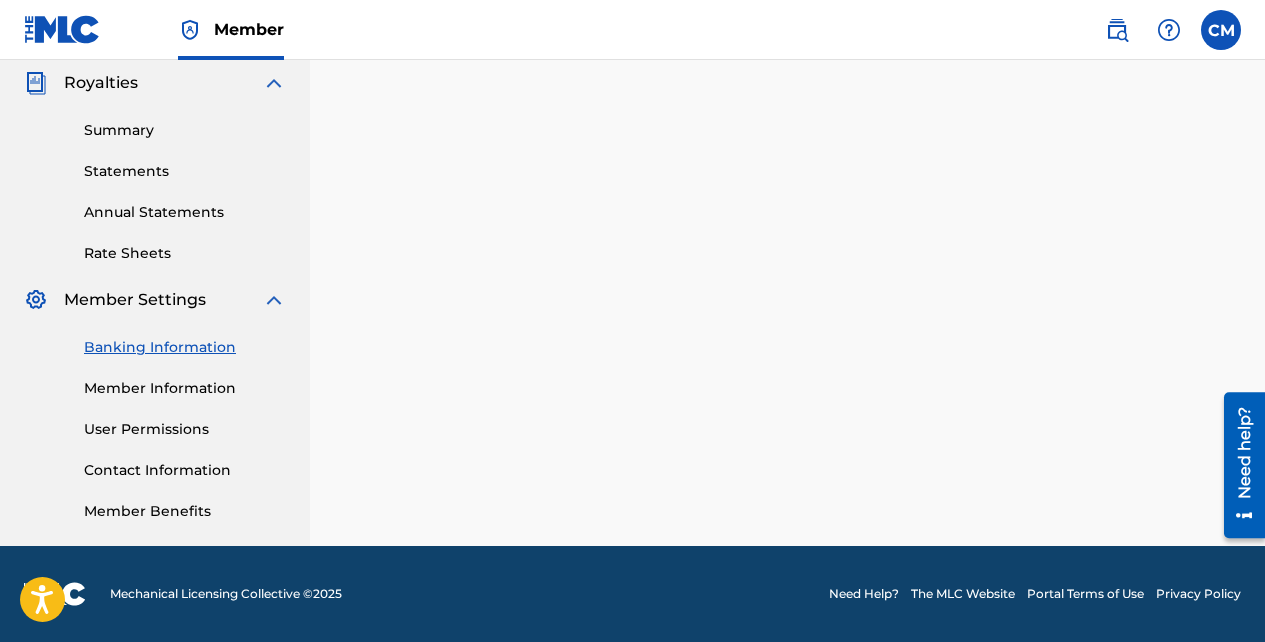 scroll, scrollTop: 598, scrollLeft: 0, axis: vertical 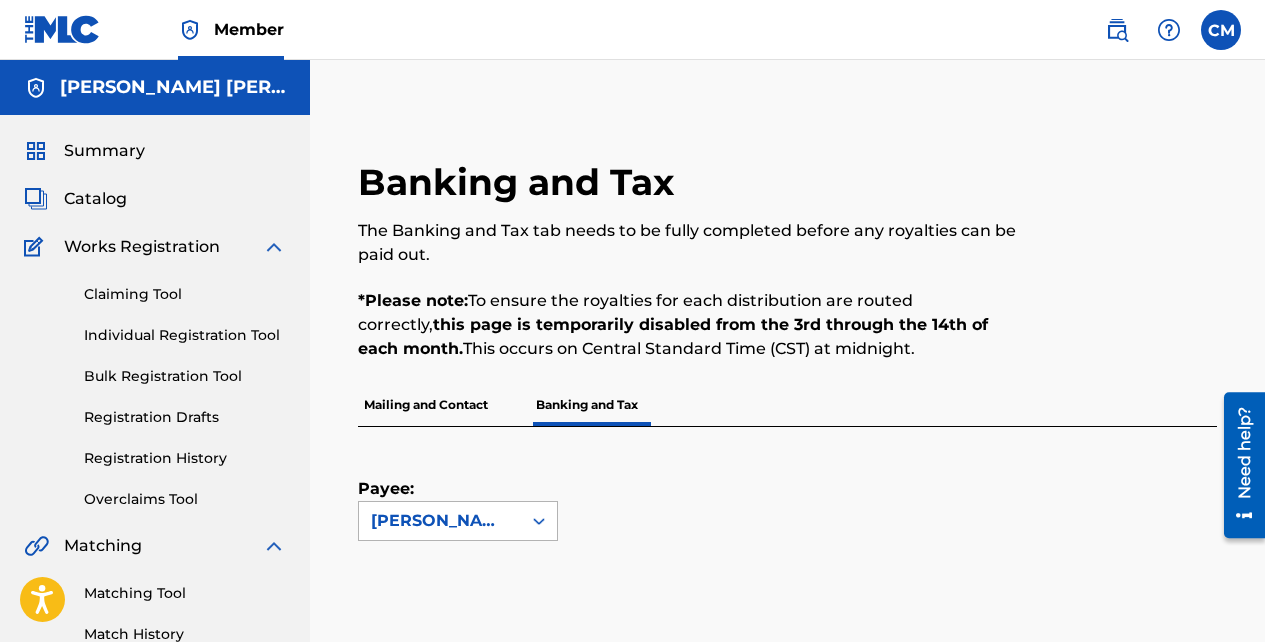 click on "[PERSON_NAME] [PERSON_NAME]" at bounding box center [440, 521] 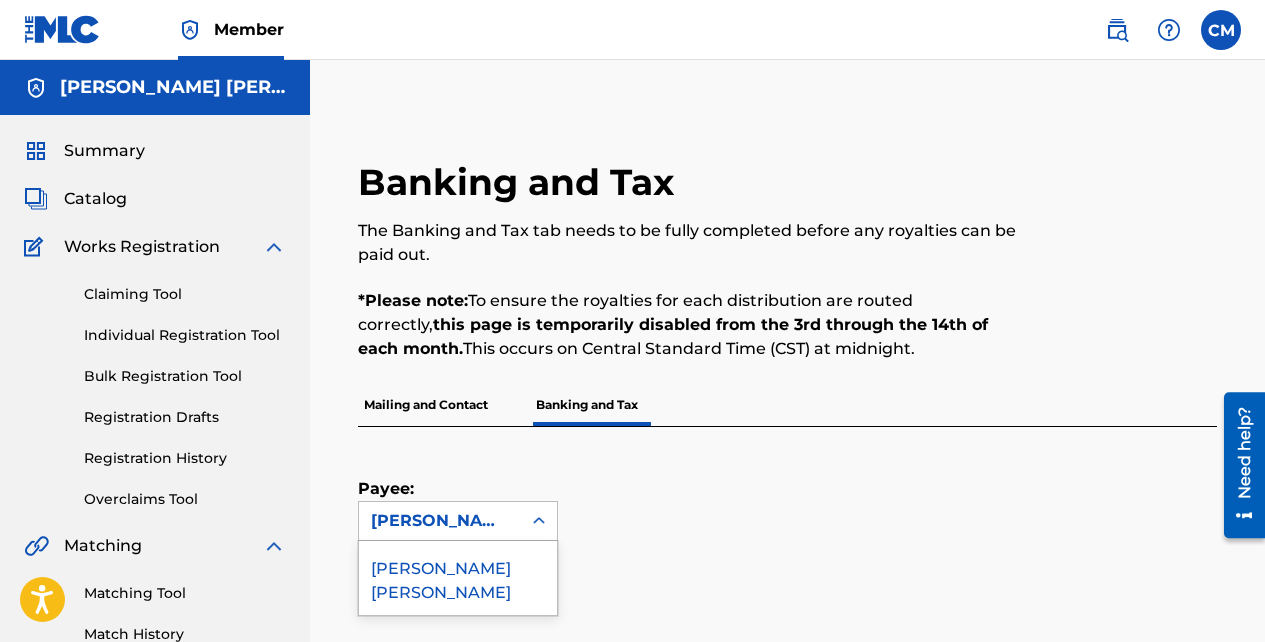 click on "Payee: 1 result available. Use Up and Down to choose options, press Enter to select the currently focused option, press Escape to exit the menu, press Tab to select the option and exit the menu. [PERSON_NAME] [PERSON_NAME] [PERSON_NAME] [PERSON_NAME]" at bounding box center (763, 484) 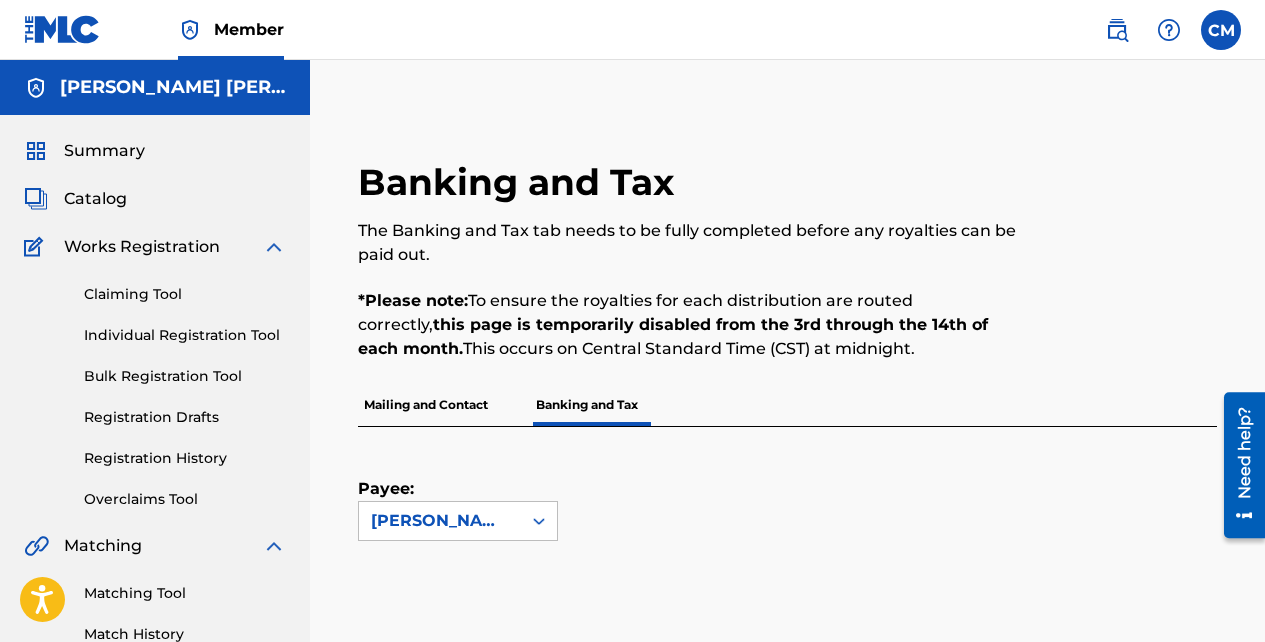 click on "Mailing and Contact" at bounding box center [426, 405] 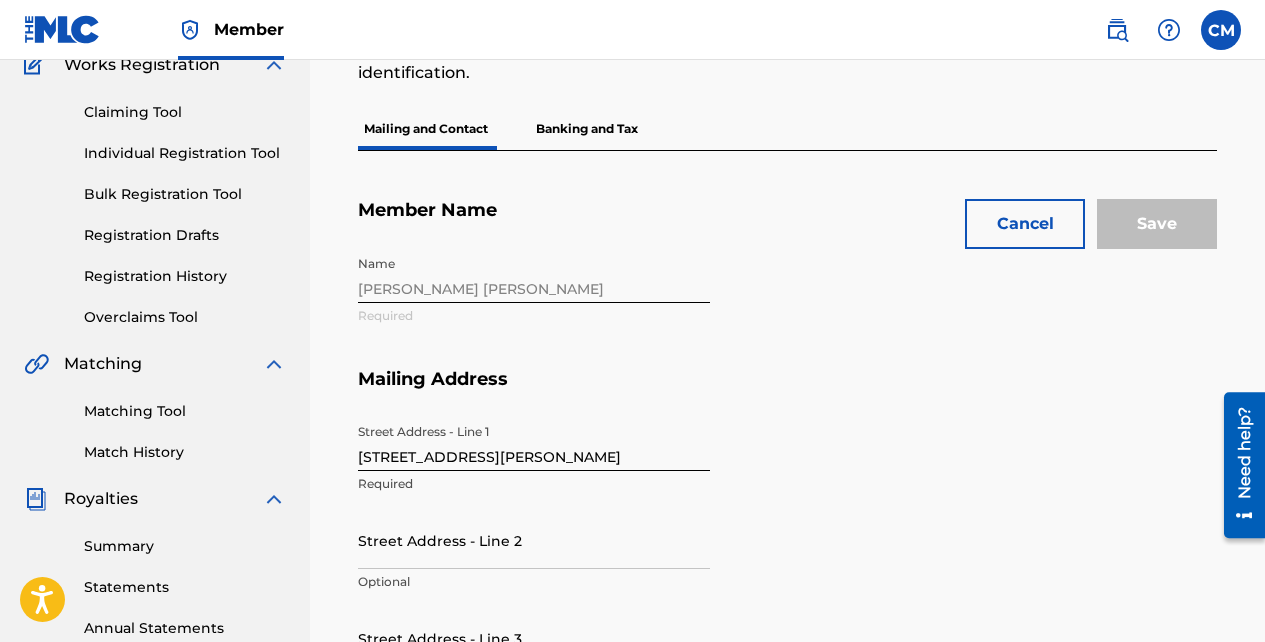 scroll, scrollTop: 186, scrollLeft: 0, axis: vertical 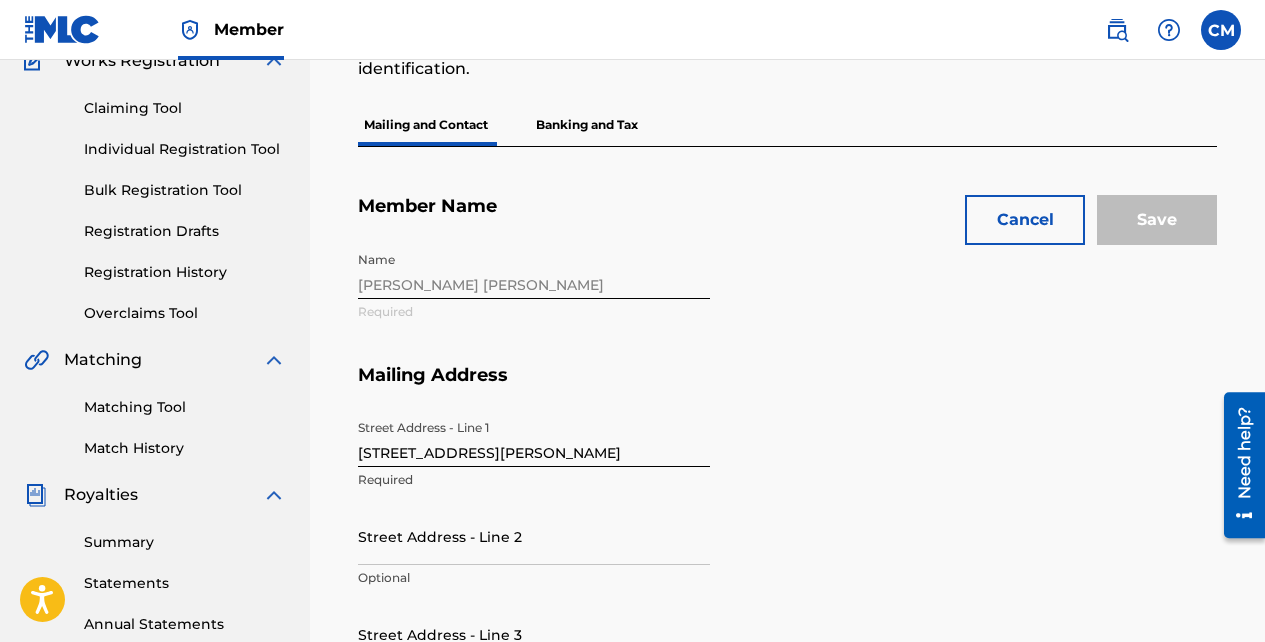 click on "Name [PERSON_NAME] [PERSON_NAME] Required" at bounding box center [722, 303] 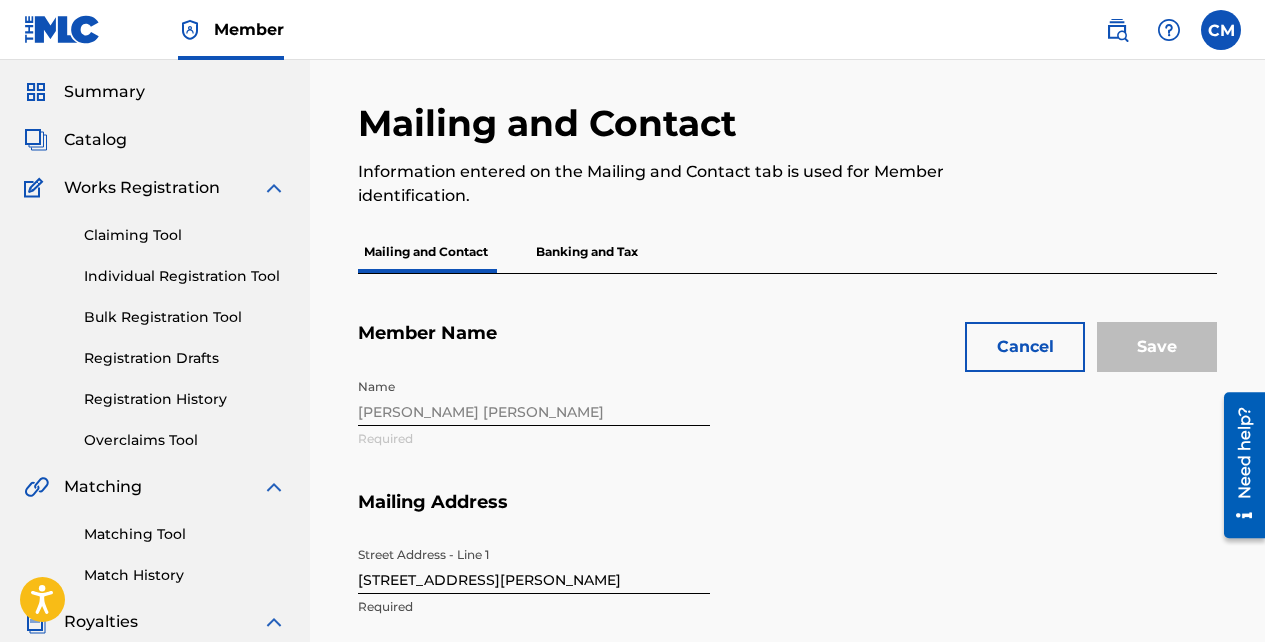 scroll, scrollTop: 48, scrollLeft: 0, axis: vertical 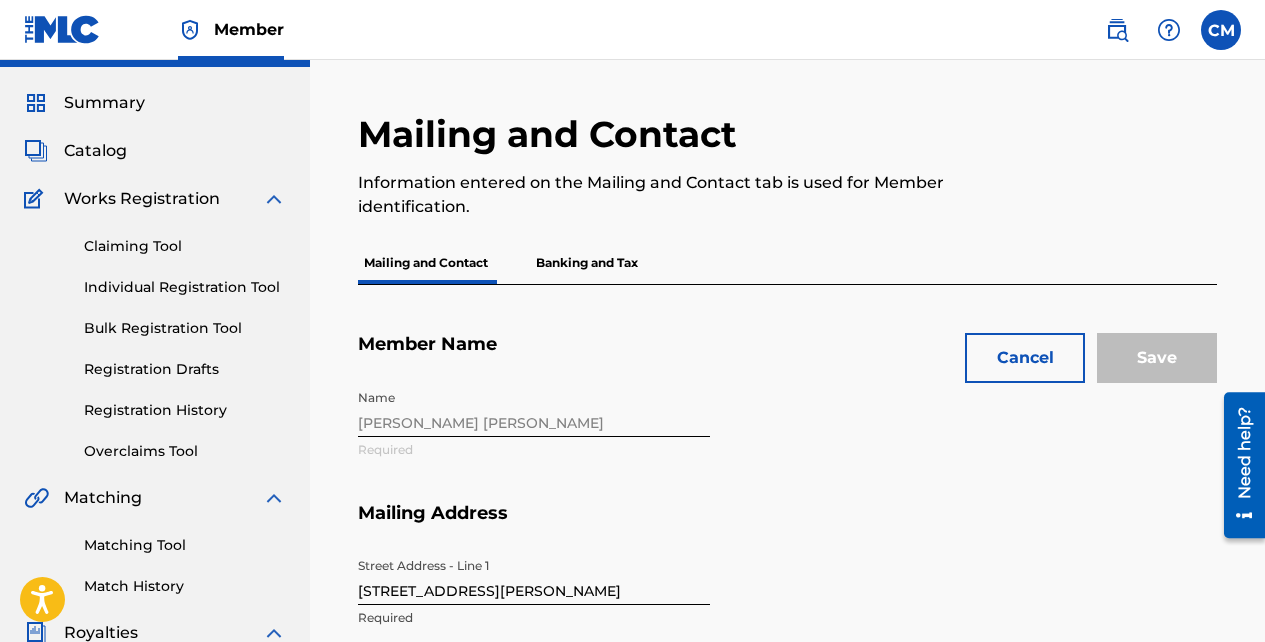 click on "Banking and Tax" at bounding box center (587, 263) 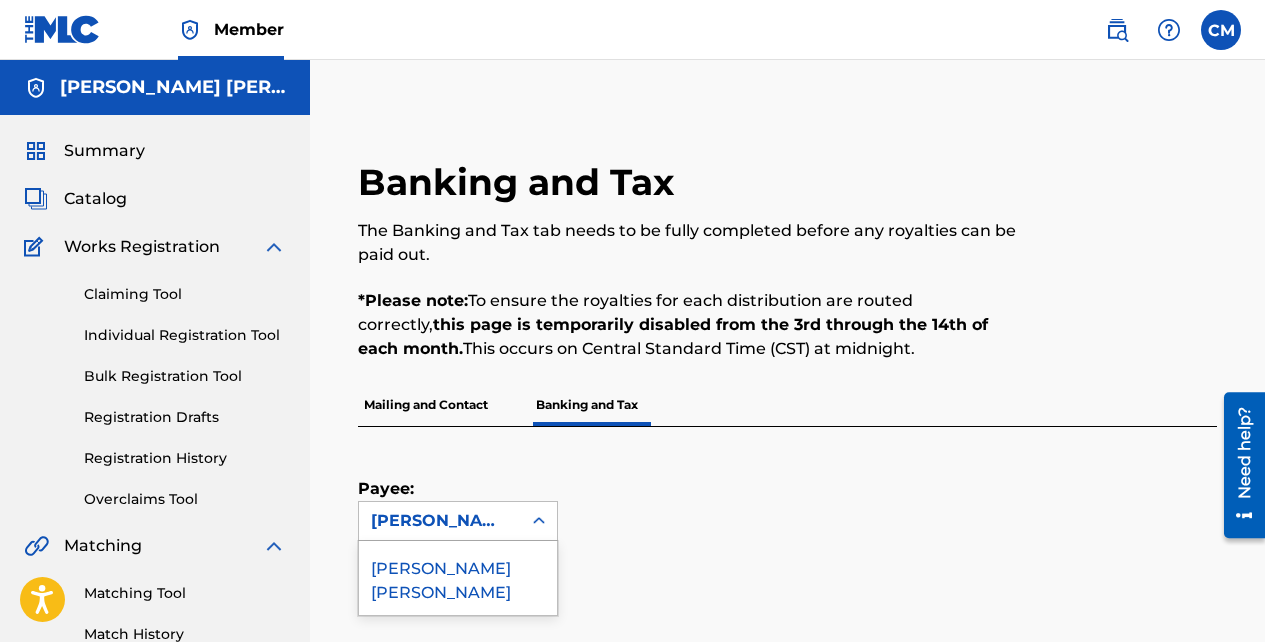 click on "Payee: 1 result available. Use Up and Down to choose options, press Enter to select the currently focused option, press Escape to exit the menu, press Tab to select the option and exit the menu. [PERSON_NAME] [PERSON_NAME] [PERSON_NAME] [PERSON_NAME]" at bounding box center (763, 484) 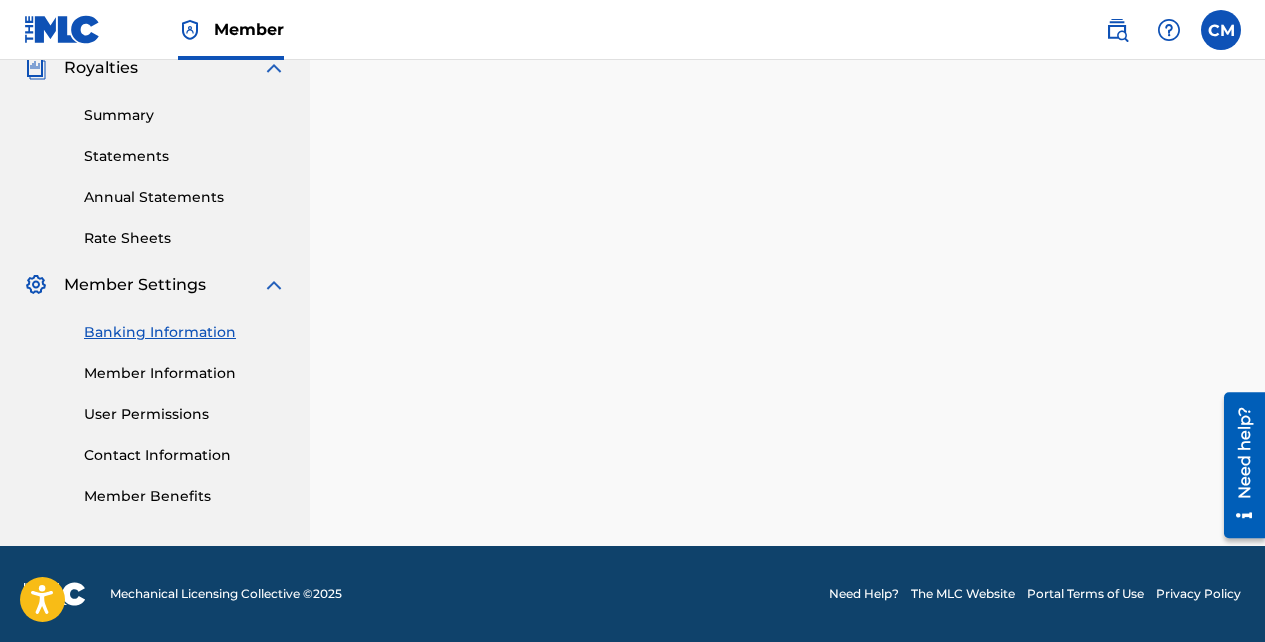 scroll, scrollTop: 613, scrollLeft: 0, axis: vertical 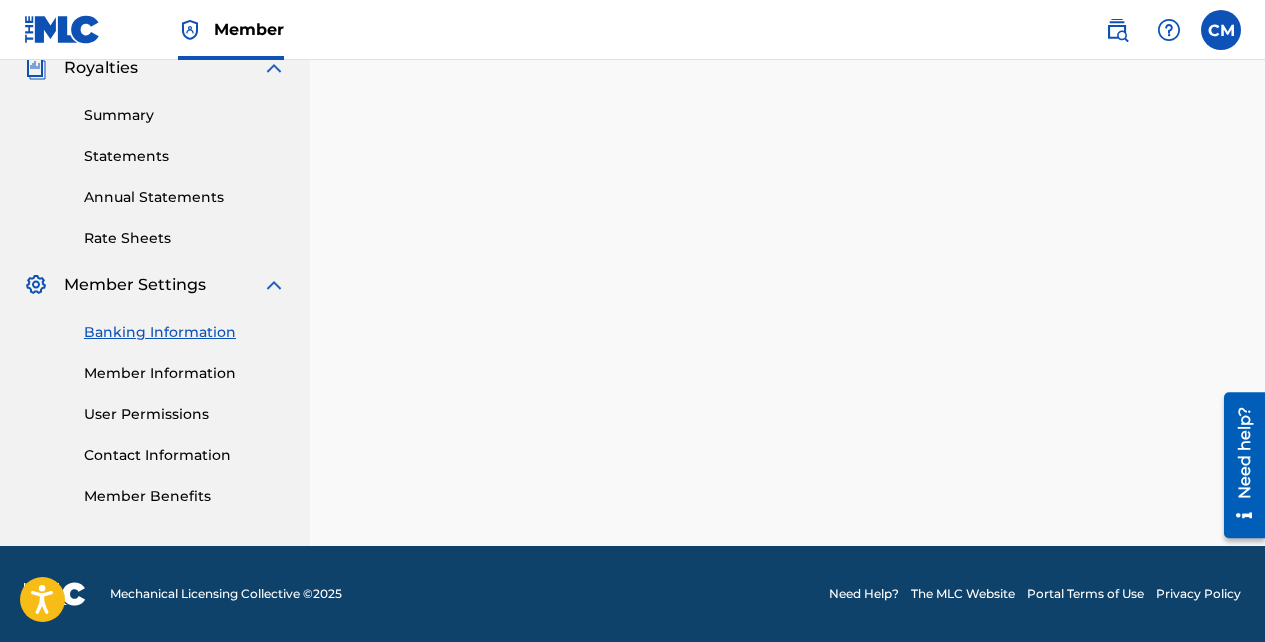 click on "Payee: [PERSON_NAME] [PERSON_NAME]" at bounding box center [787, 180] 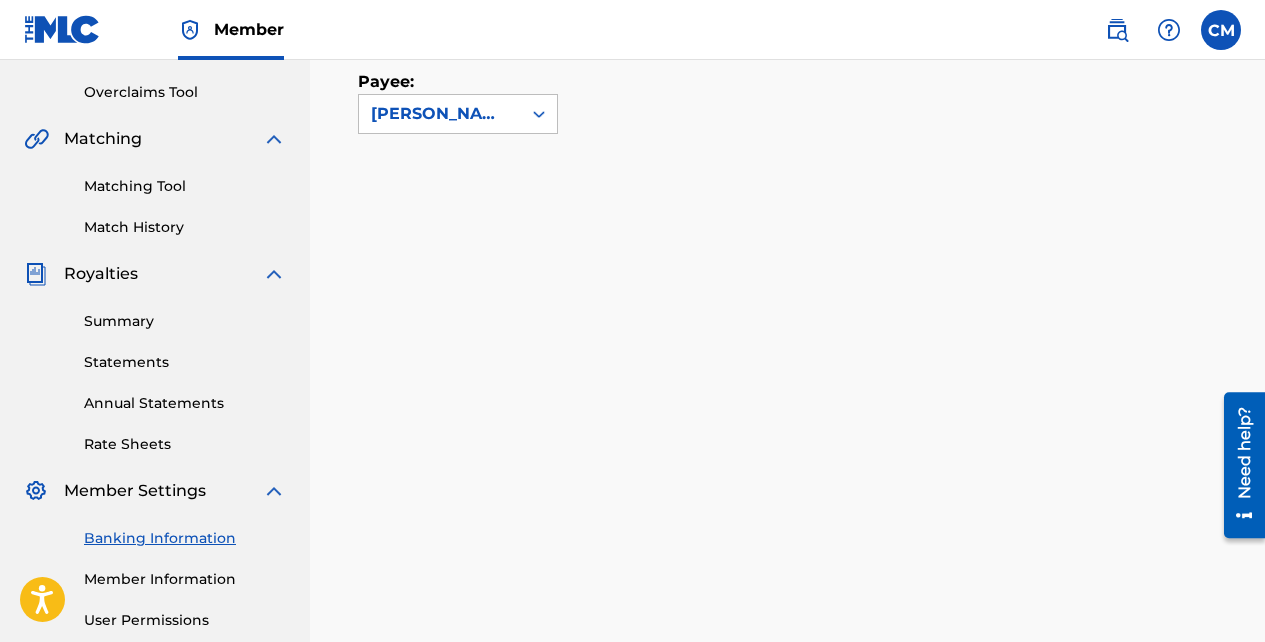 scroll, scrollTop: 393, scrollLeft: 0, axis: vertical 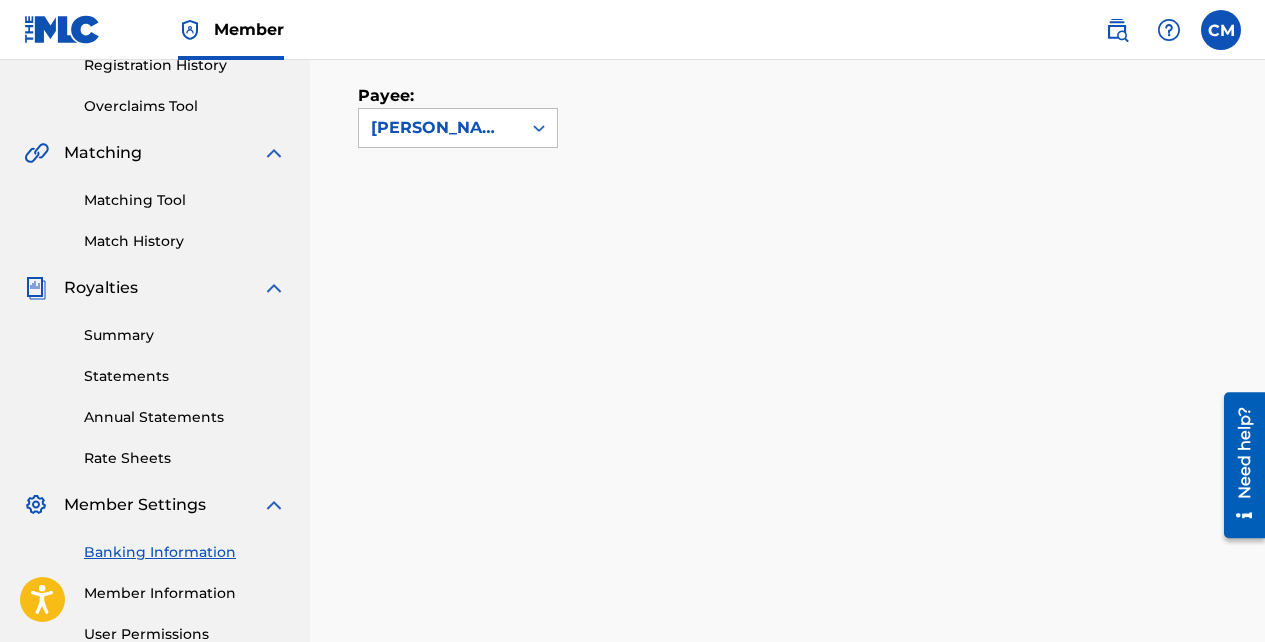 click on "Summary" at bounding box center [185, 335] 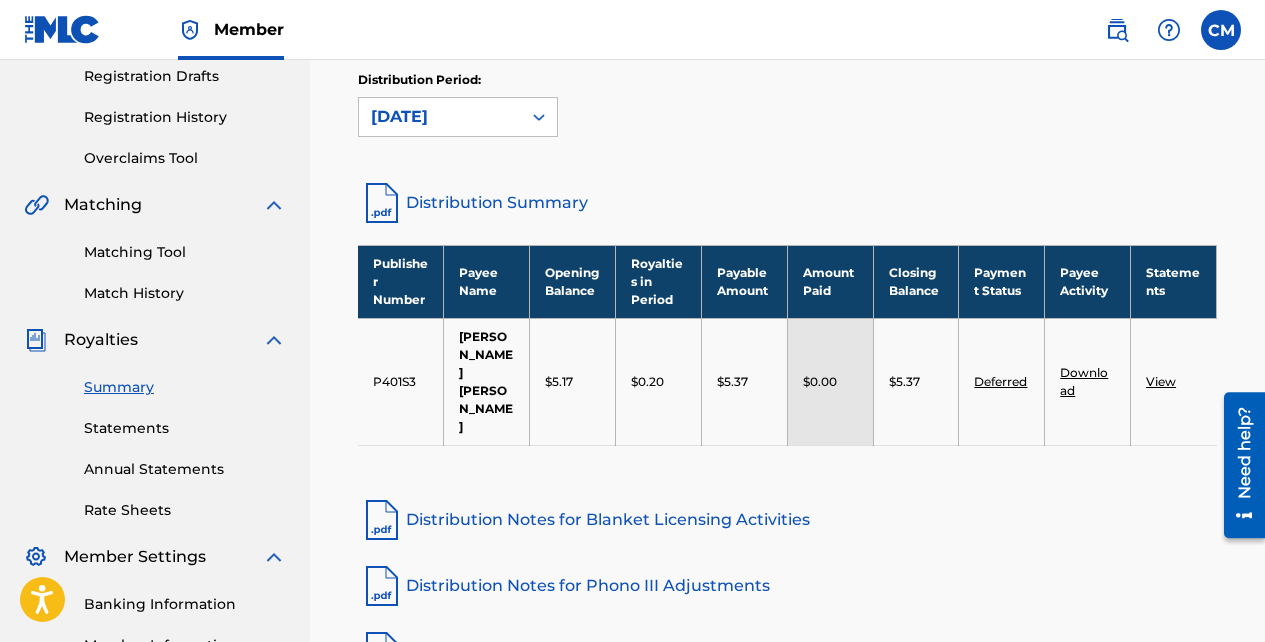 scroll, scrollTop: 335, scrollLeft: 0, axis: vertical 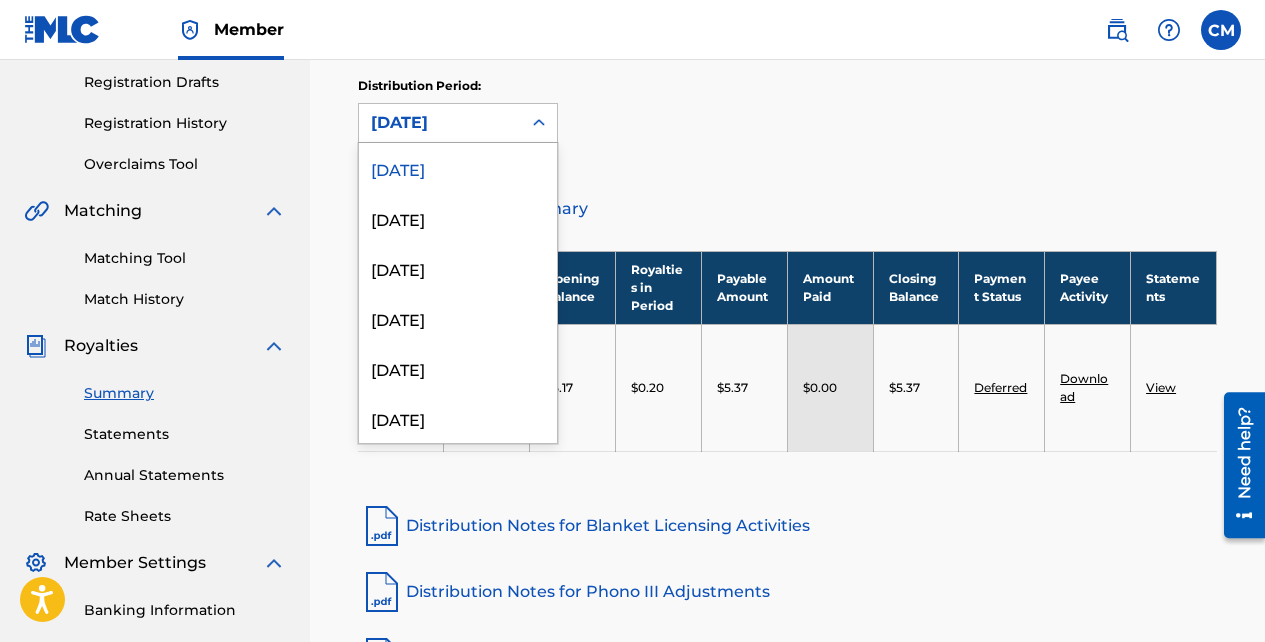 click on "[DATE]" at bounding box center [458, 418] 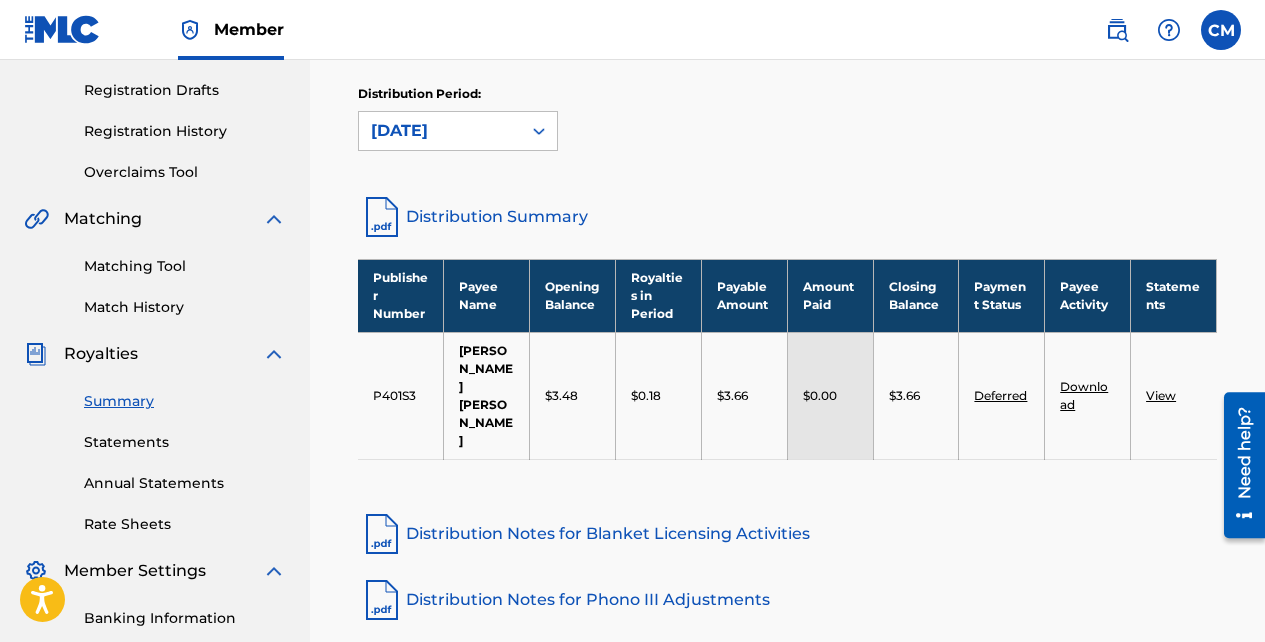 scroll, scrollTop: 326, scrollLeft: 0, axis: vertical 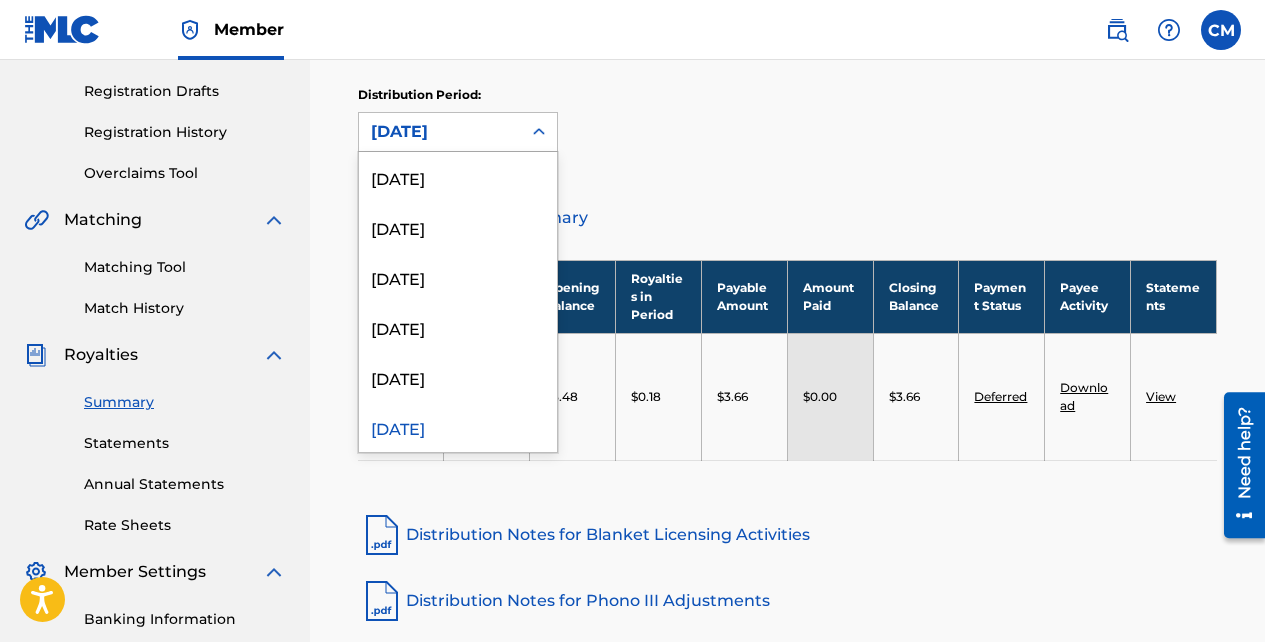 click on "Royalties Select your desired distribution period from the drop-down menu to see a summary of information for that period. Notes on blanket licensing activities and dates for historical unmatched royalties, as well as the distribution certification, are available in PDF form at the bottom of the screen. PLEASE NOTE: This information is not unique to your account. Distribution Period: option [DATE], selected. 52 results available. Use Up and Down to choose options, press Enter to select the currently focused option, press Escape to exit the menu, press Tab to select the option and exit the menu. [DATE] [DATE] [DATE] [DATE] [DATE] [DATE] [DATE] [DATE] [DATE] [DATE] [DATE] [DATE] [DATE] [DATE] [DATE] [DATE] [DATE] [DATE] [DATE] [DATE] [DATE] [DATE] [DATE] [DATE] [DATE] [DATE] [DATE] [DATE] [DATE] [DATE] [DATE] [DATE] [DATE] [DATE]" at bounding box center [787, 328] 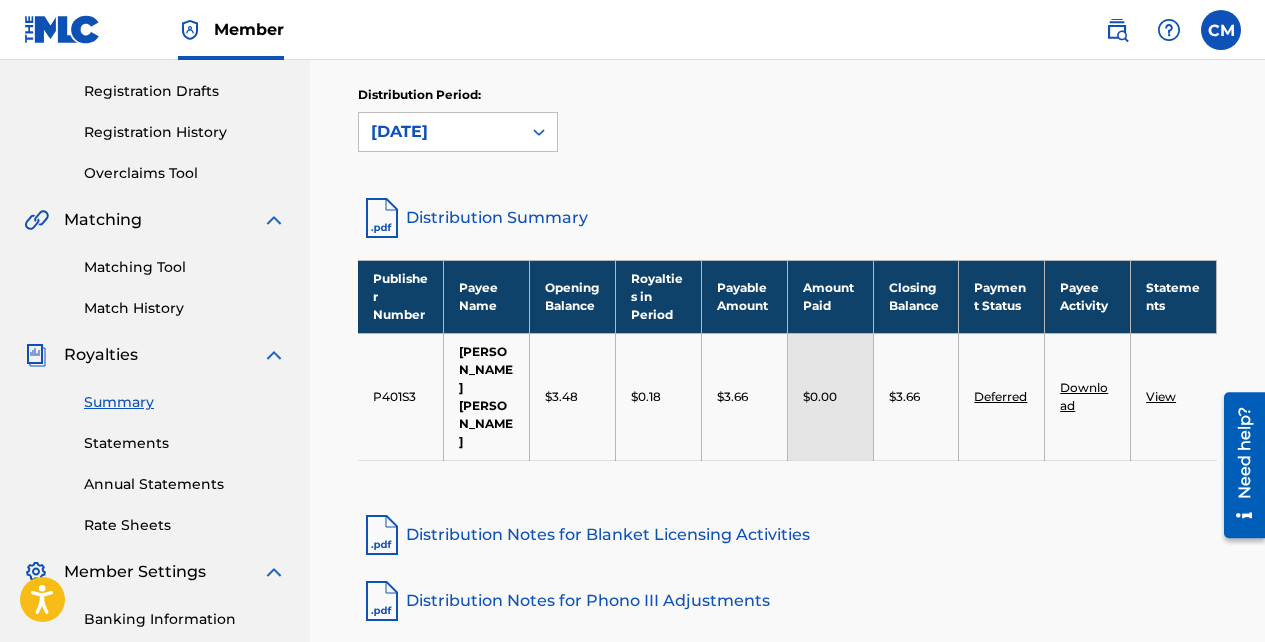 click on "Deferred" at bounding box center [1000, 396] 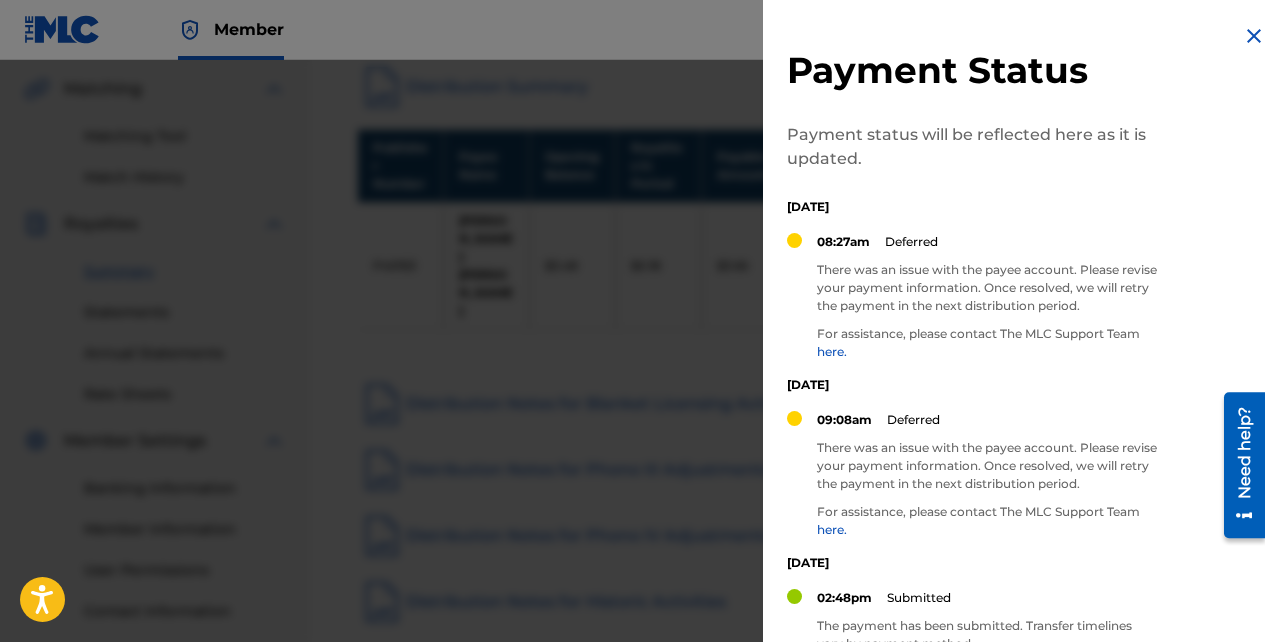 scroll, scrollTop: 500, scrollLeft: 0, axis: vertical 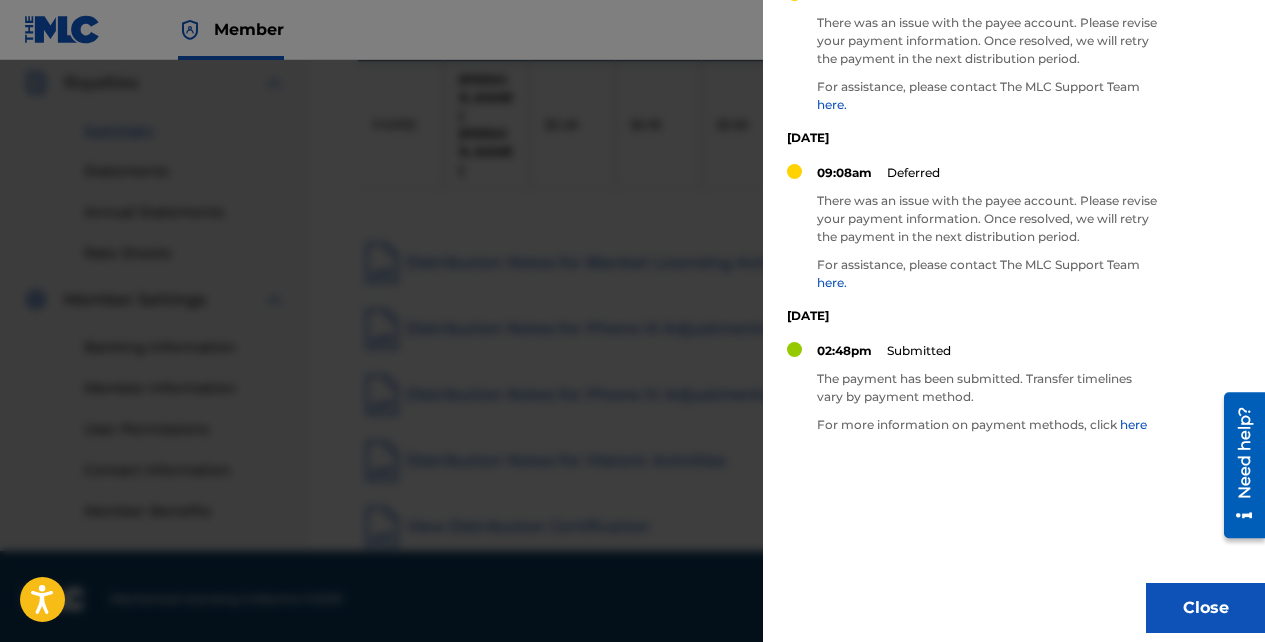 click on "Close" at bounding box center [1206, 608] 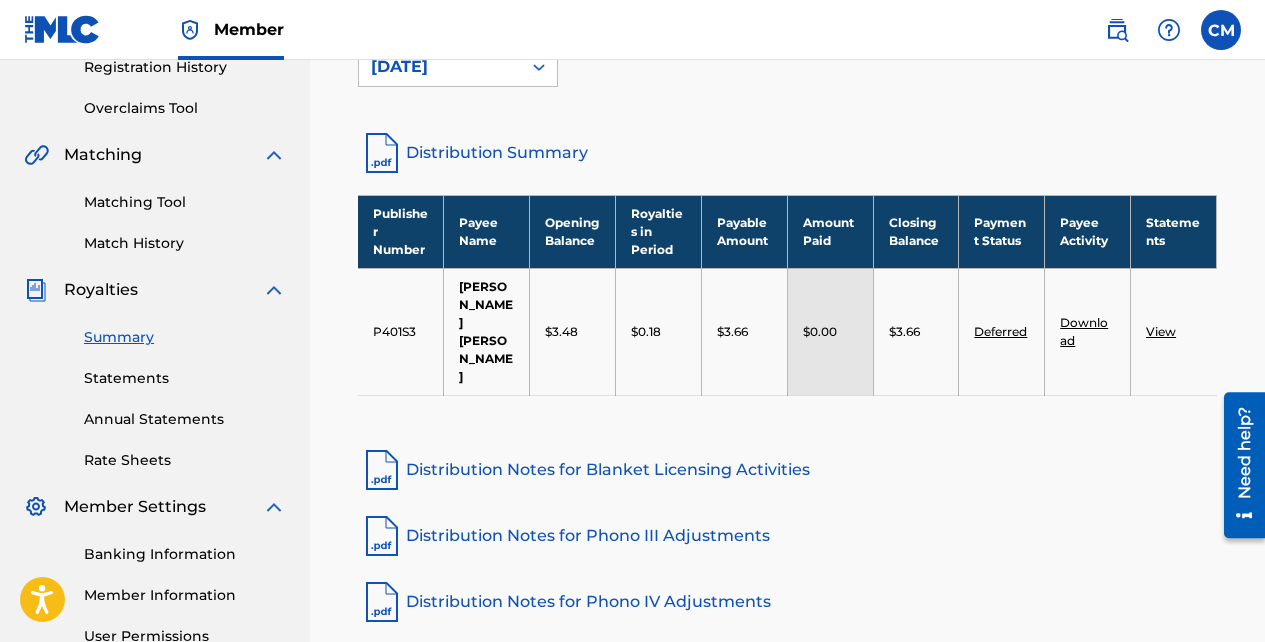 scroll, scrollTop: 390, scrollLeft: 0, axis: vertical 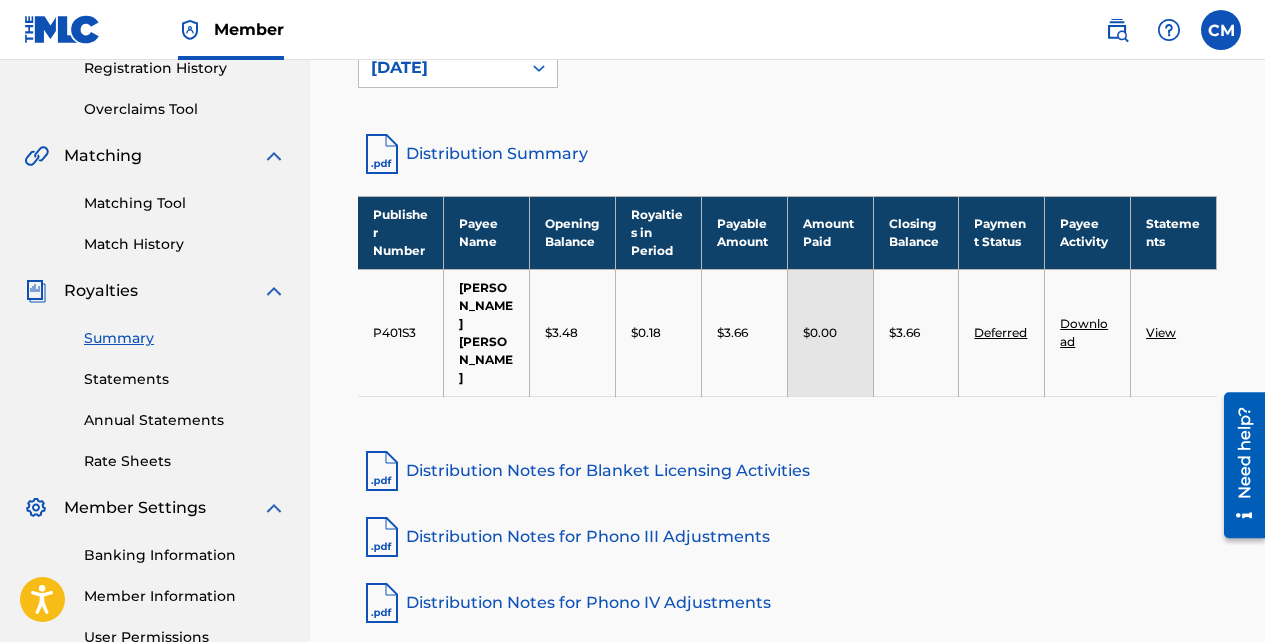 click on "Download" at bounding box center (1084, 332) 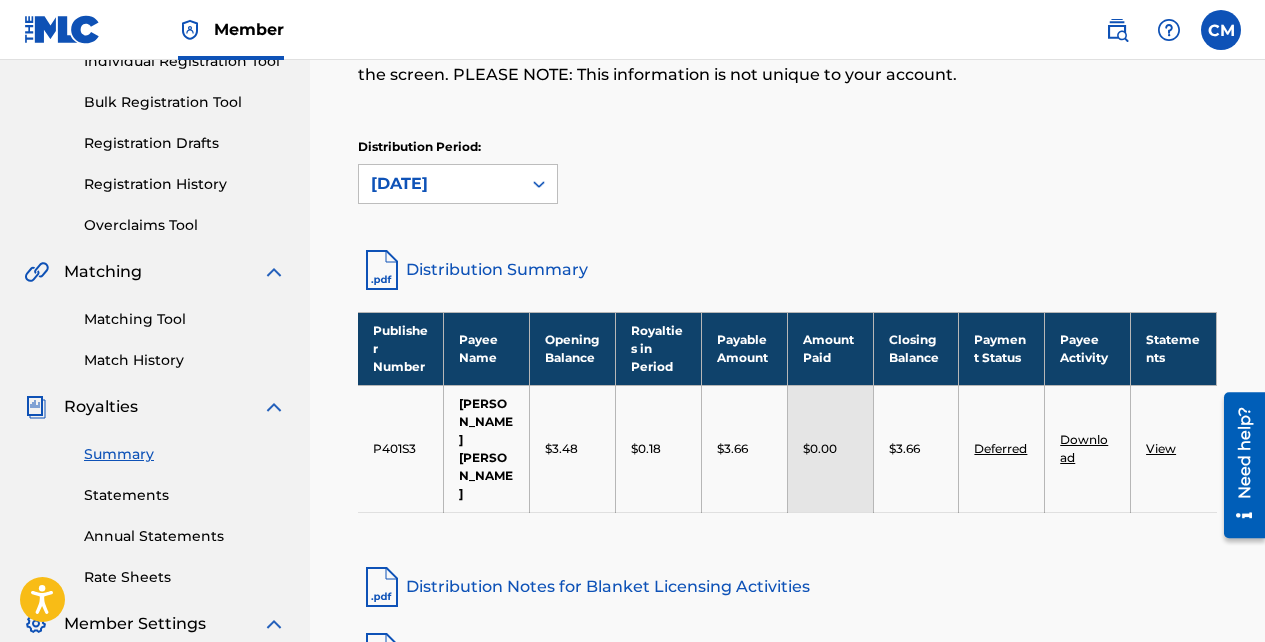 scroll, scrollTop: 263, scrollLeft: 0, axis: vertical 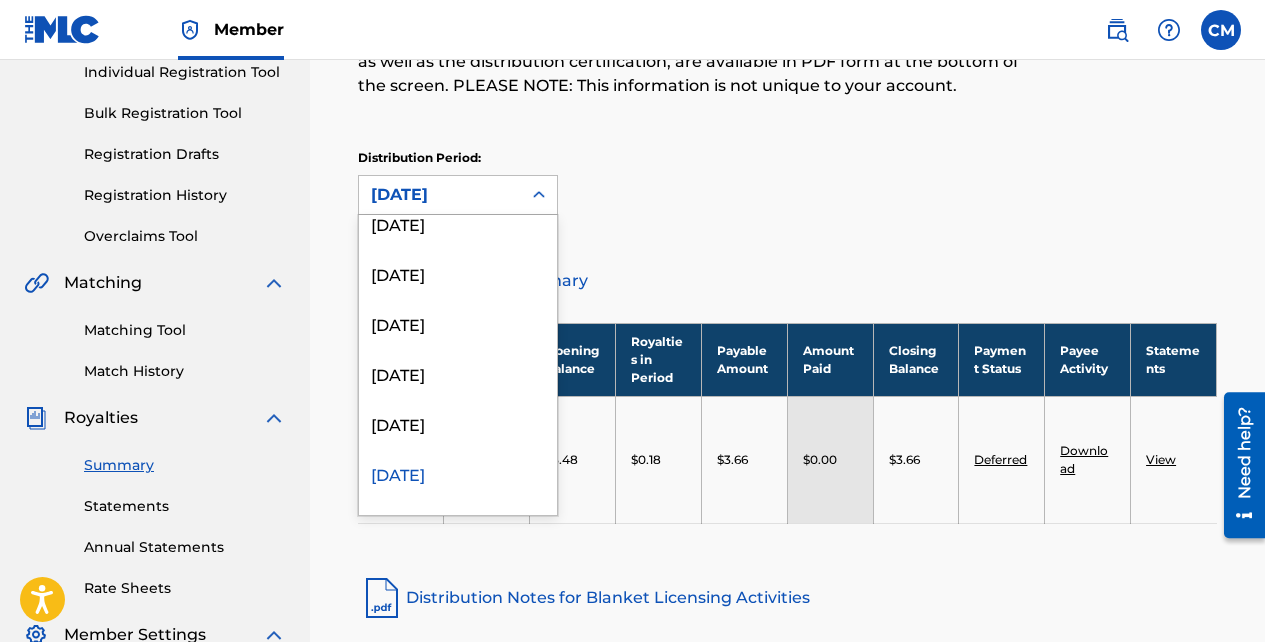 click on "[DATE]" at bounding box center [458, 423] 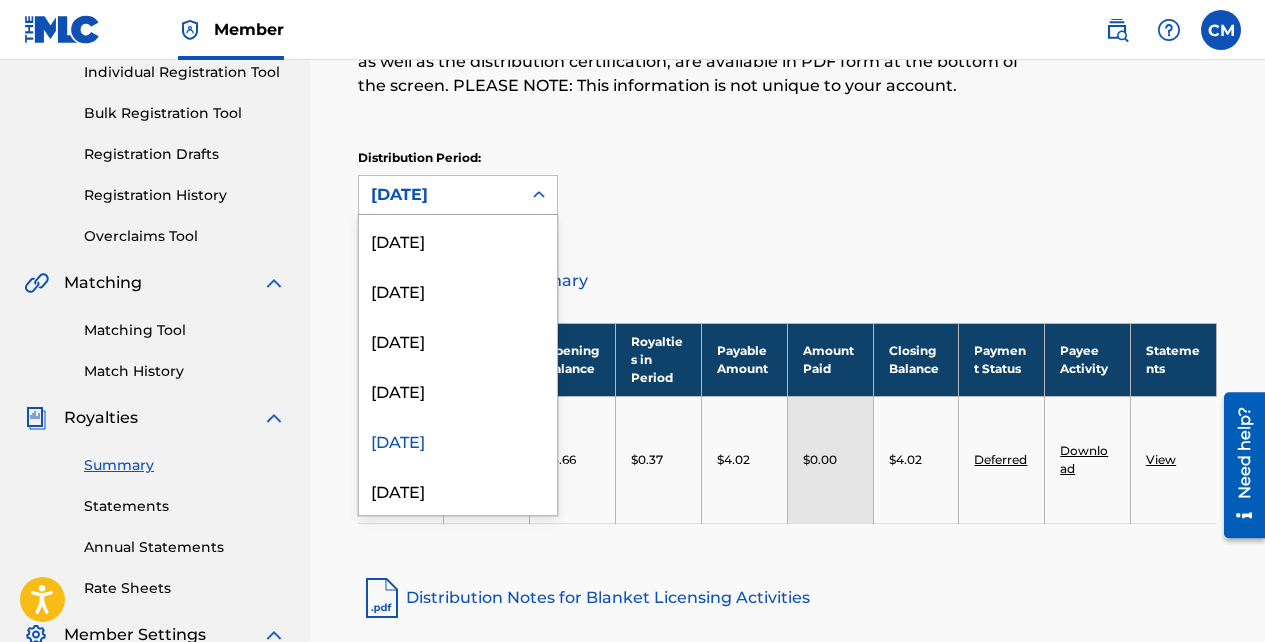 click on "[DATE]" at bounding box center [458, 390] 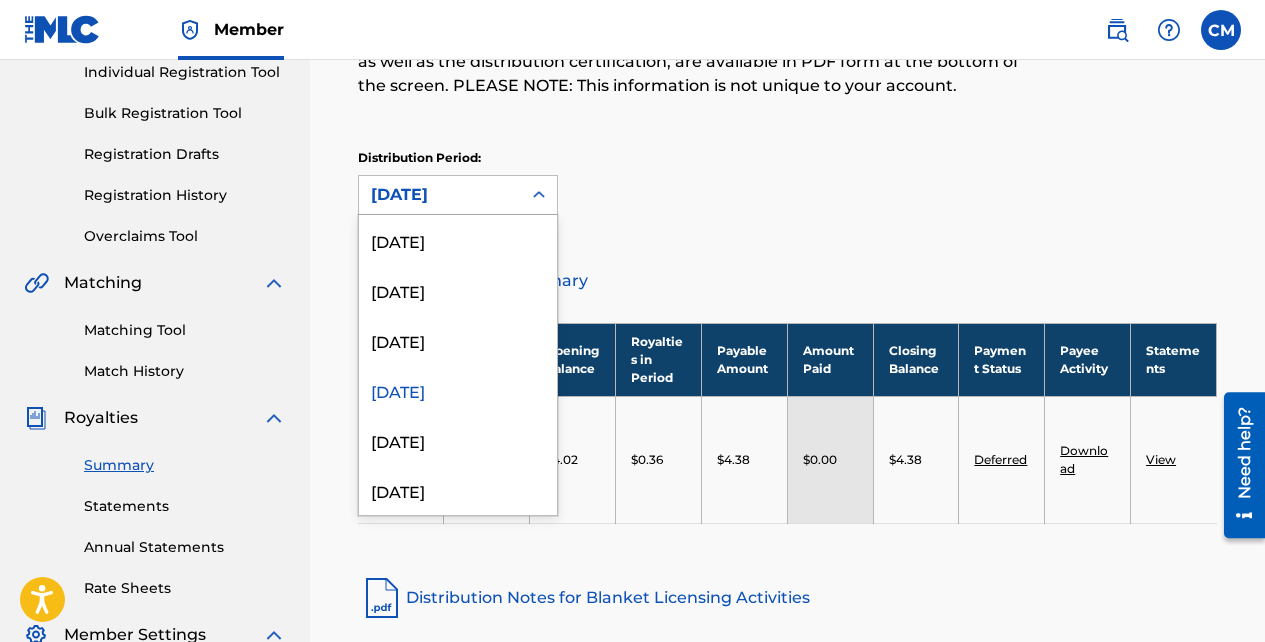 click on "[DATE]" at bounding box center (458, 340) 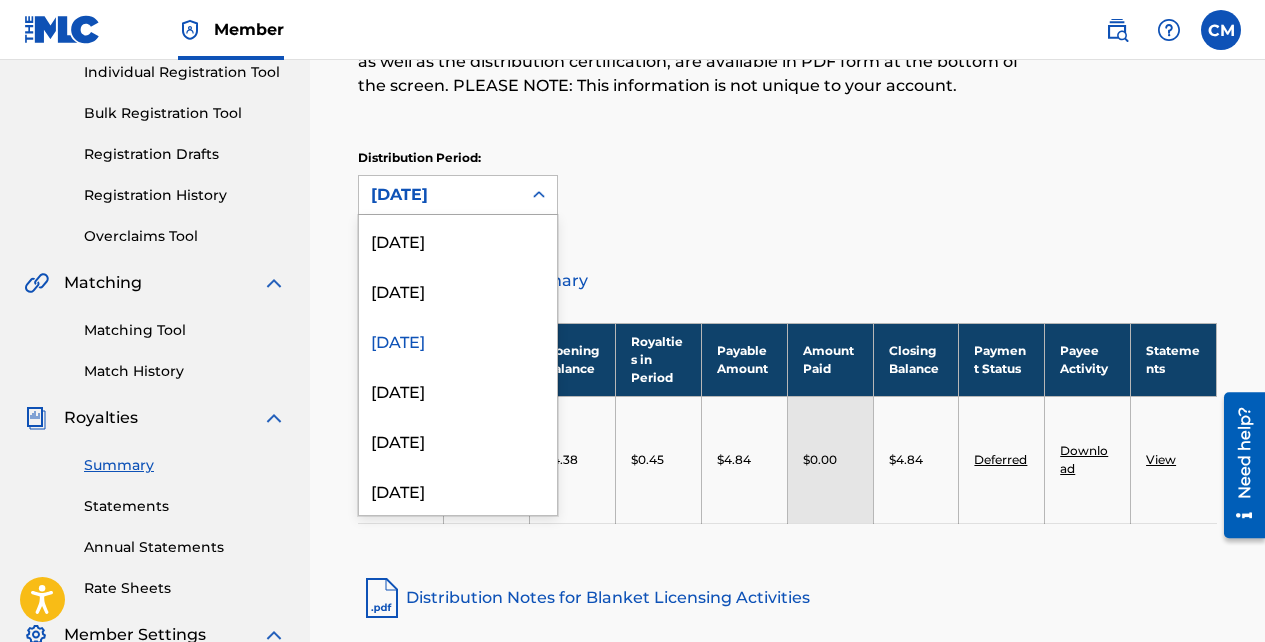 click on "[DATE]" at bounding box center (458, 290) 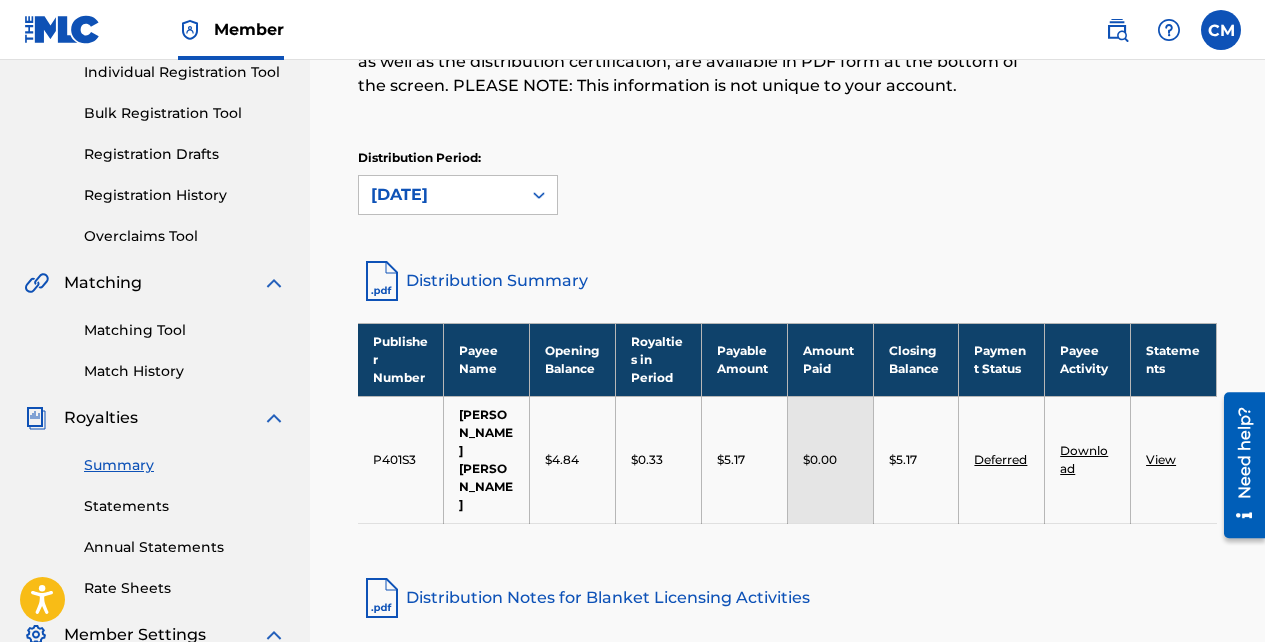 click on "Deferred" at bounding box center [1000, 459] 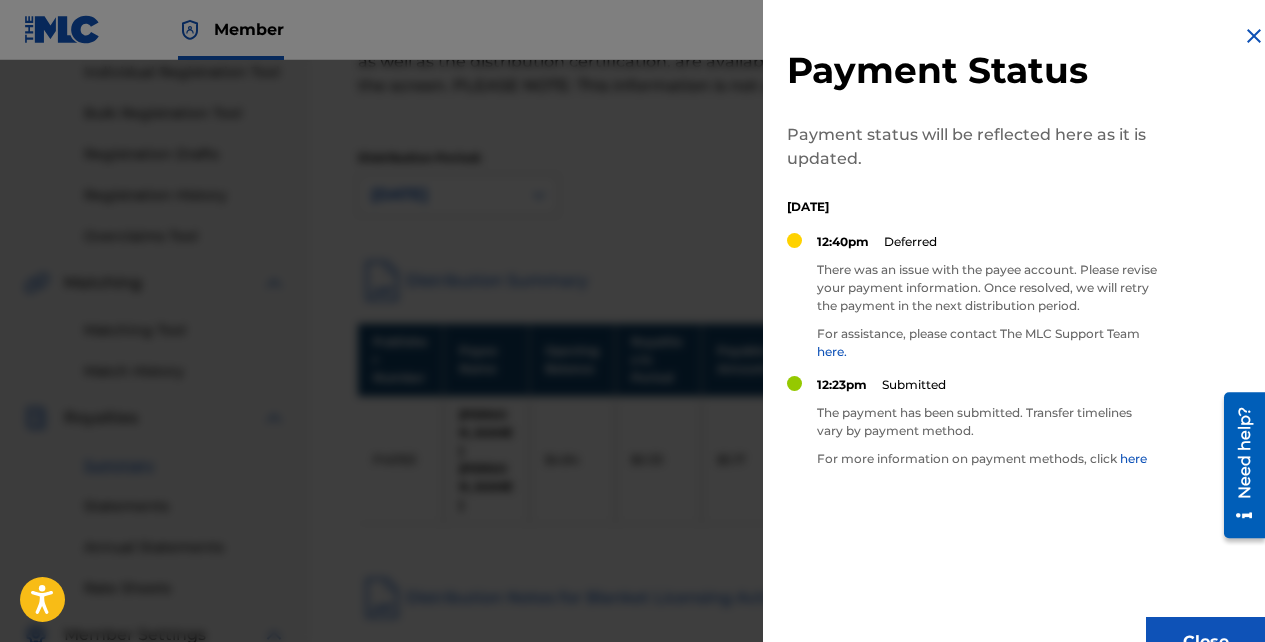 scroll, scrollTop: 49, scrollLeft: 0, axis: vertical 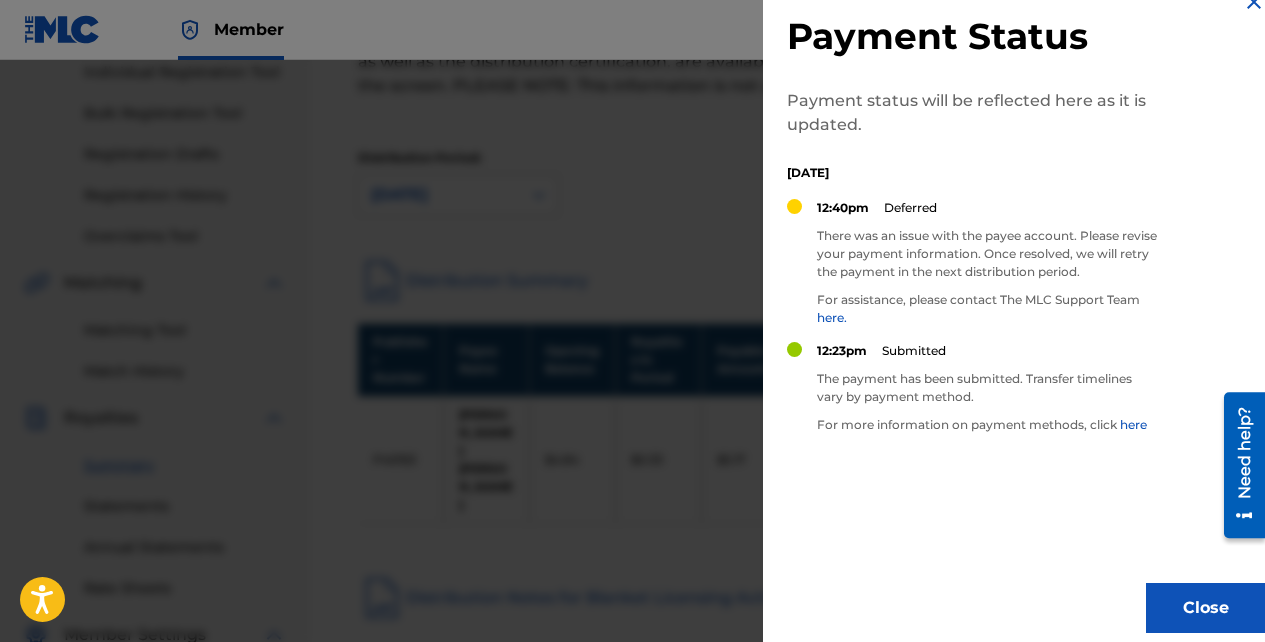 click on "Close" at bounding box center (1206, 608) 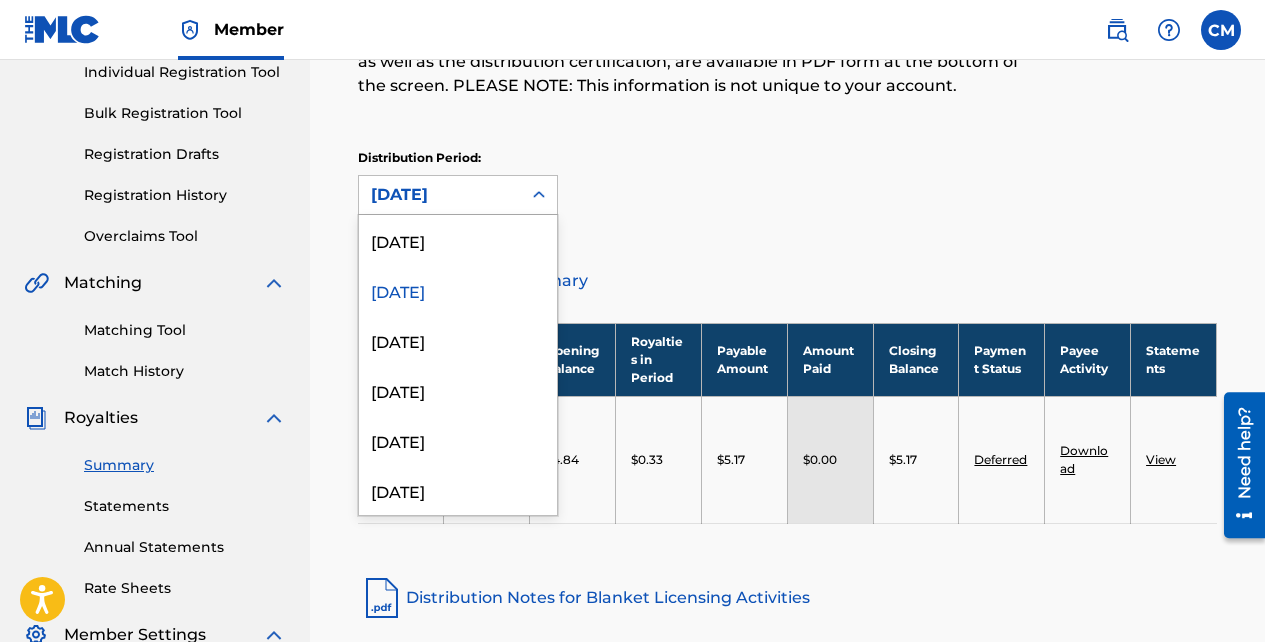 click on "[DATE]" at bounding box center [458, 240] 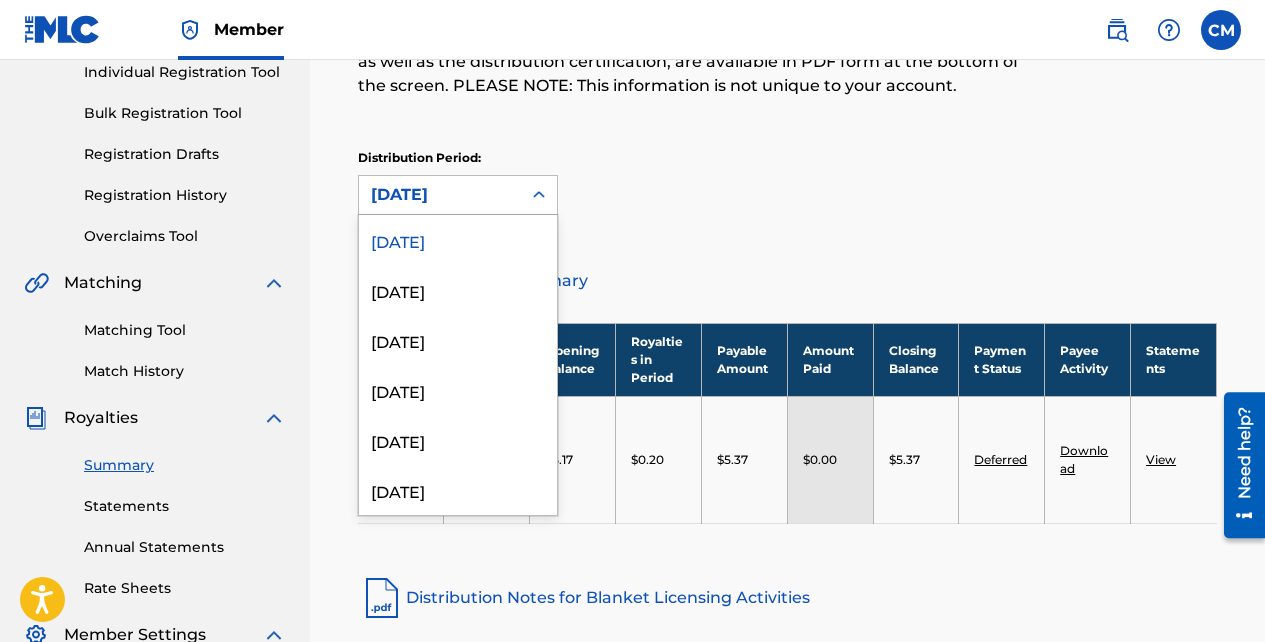click on "[DATE]" at bounding box center [458, 490] 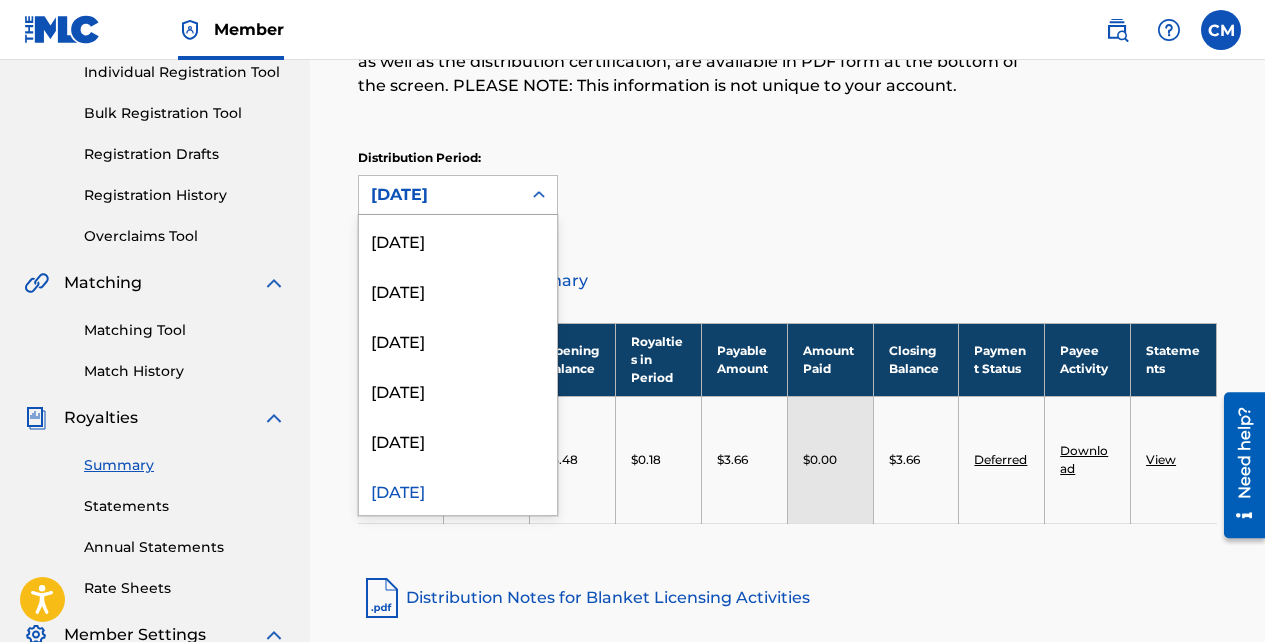scroll, scrollTop: 17, scrollLeft: 0, axis: vertical 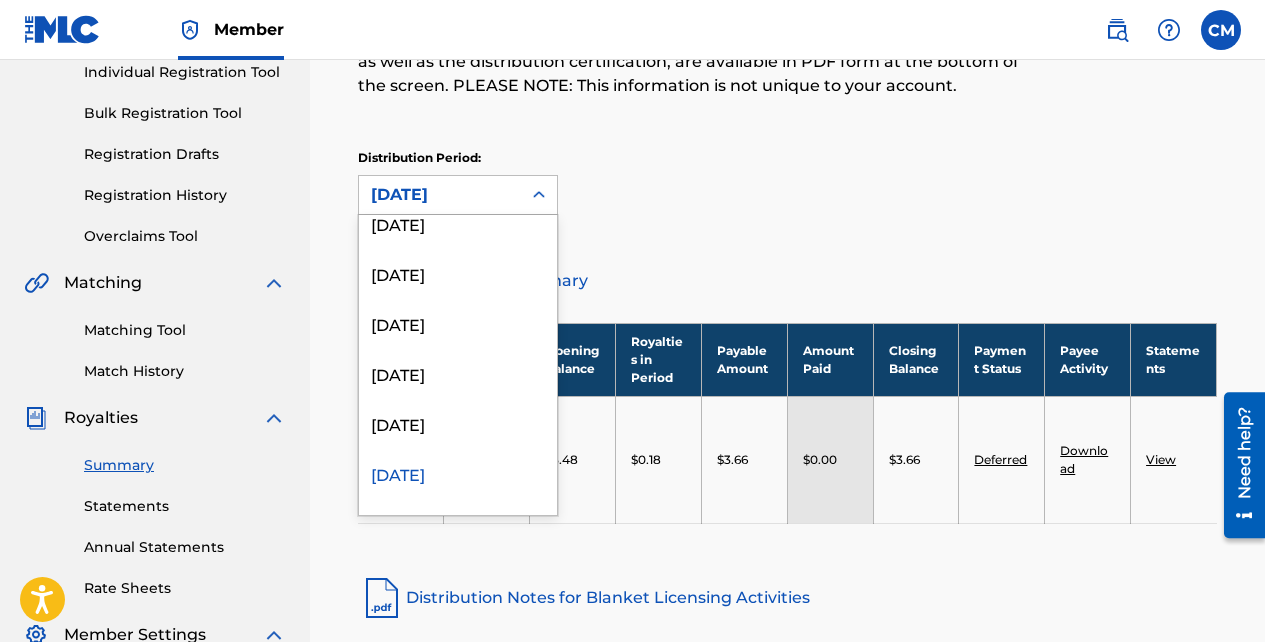 click on "[DATE]" at bounding box center (458, 423) 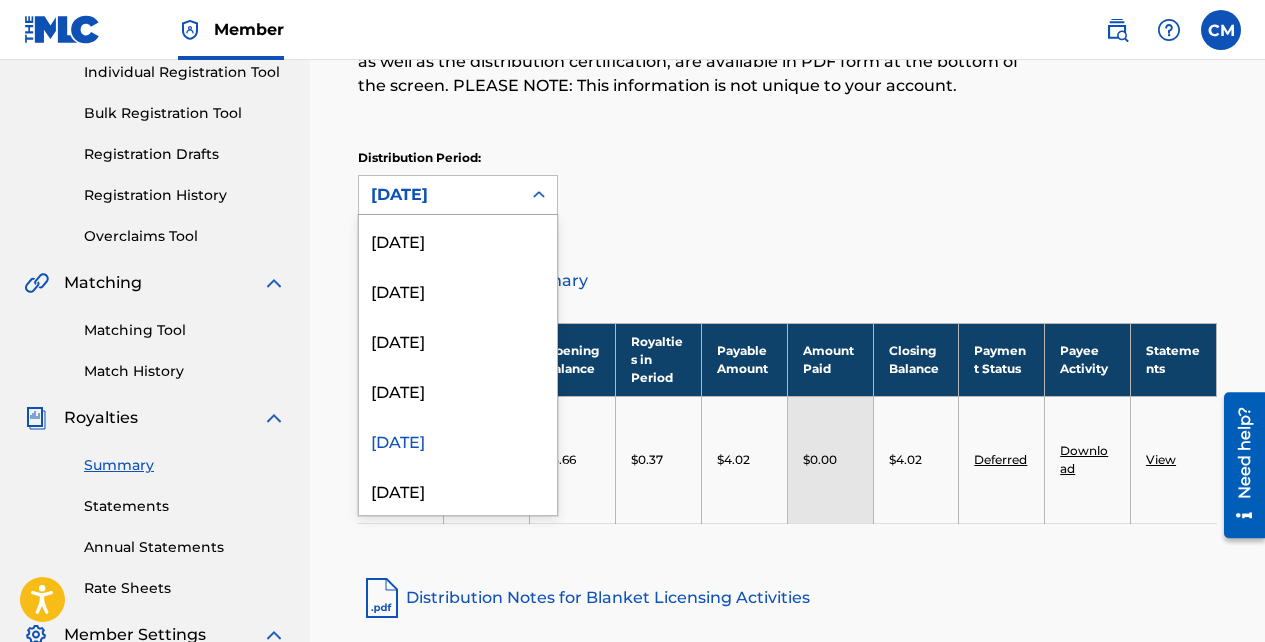 click on "[DATE]" at bounding box center [458, 390] 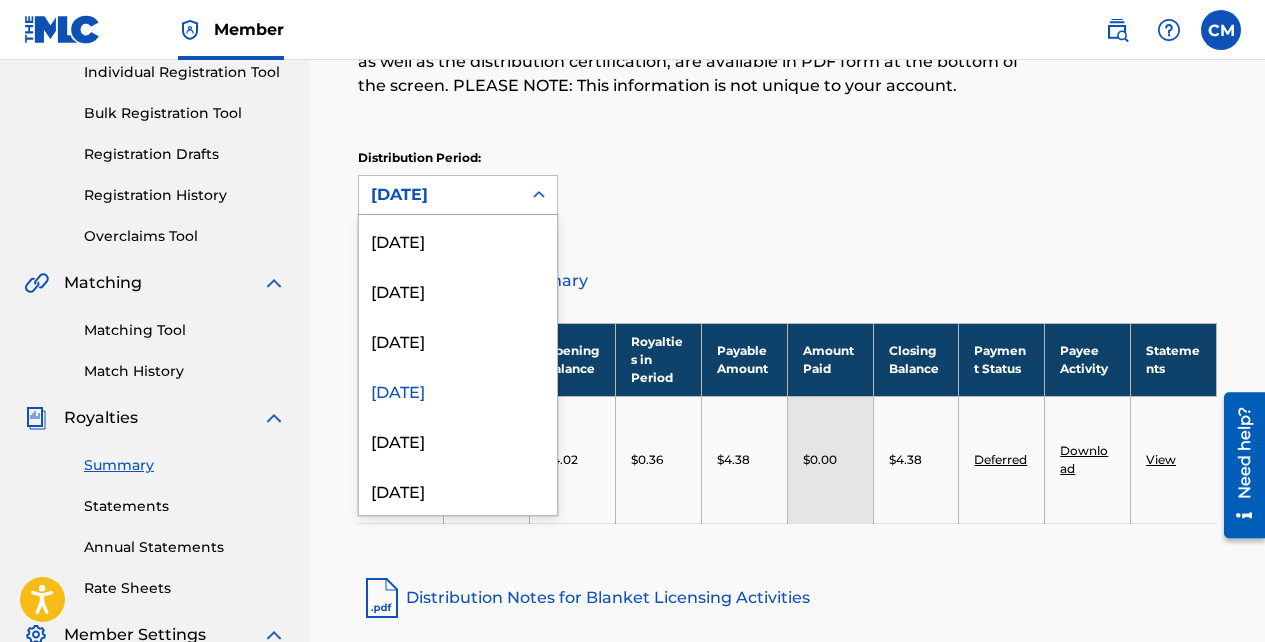 click on "[DATE]" at bounding box center [458, 340] 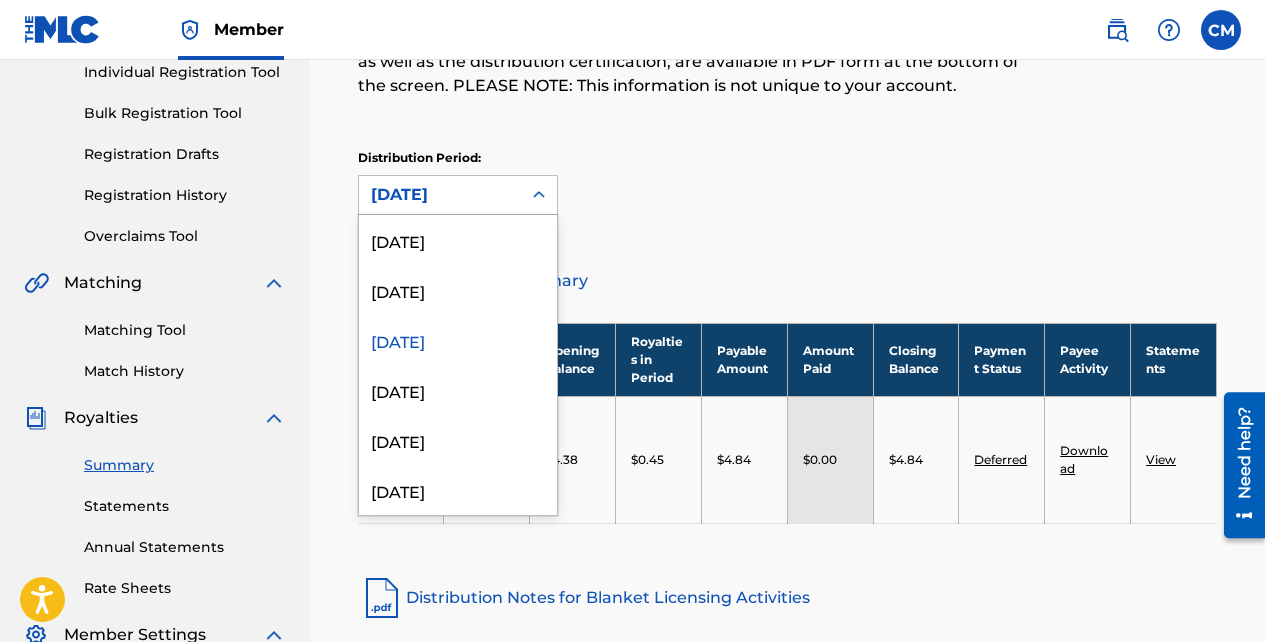 click on "[DATE]" at bounding box center (458, 290) 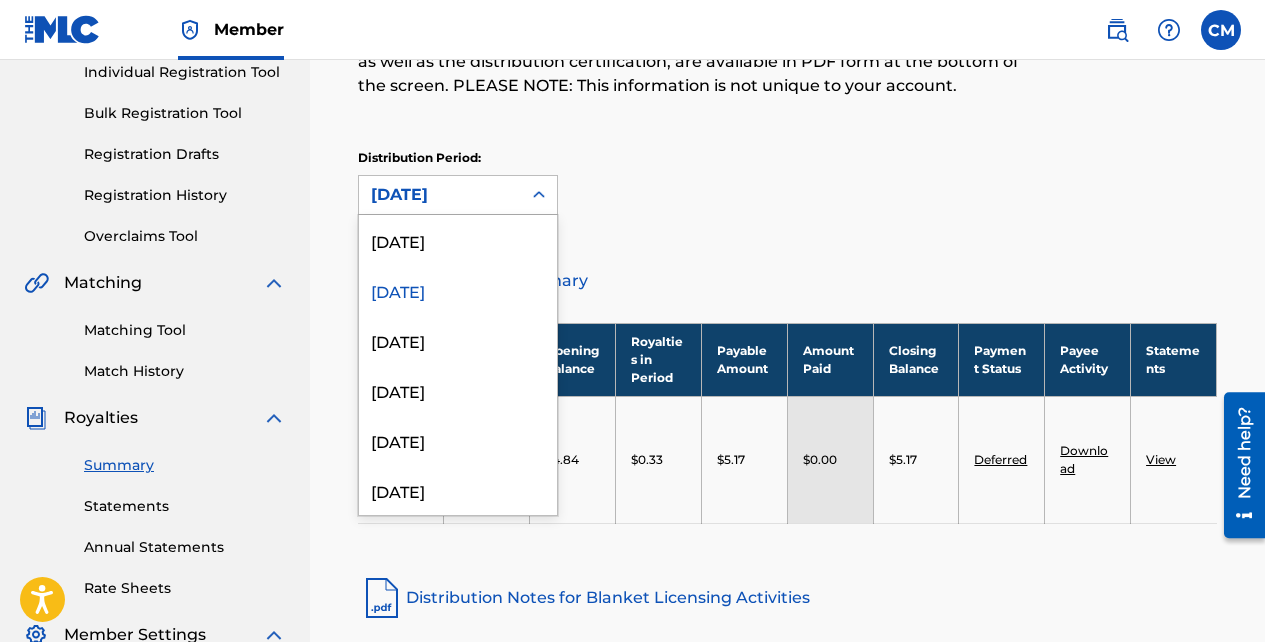 click on "[DATE]" at bounding box center [458, 240] 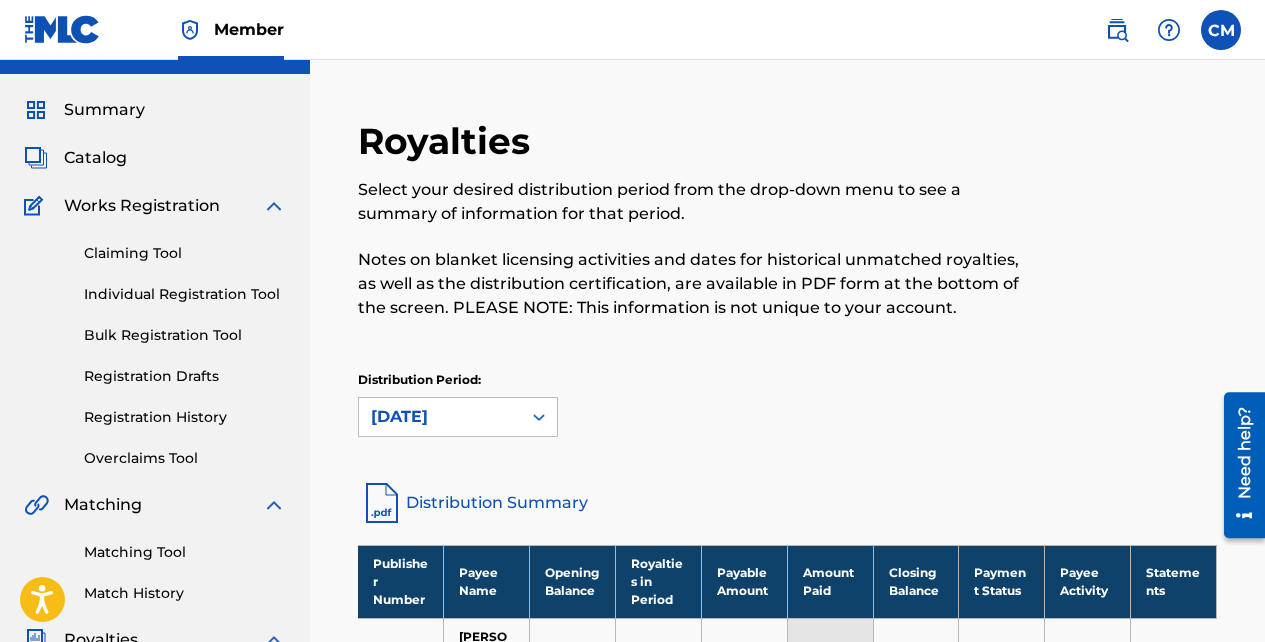 scroll, scrollTop: 36, scrollLeft: 0, axis: vertical 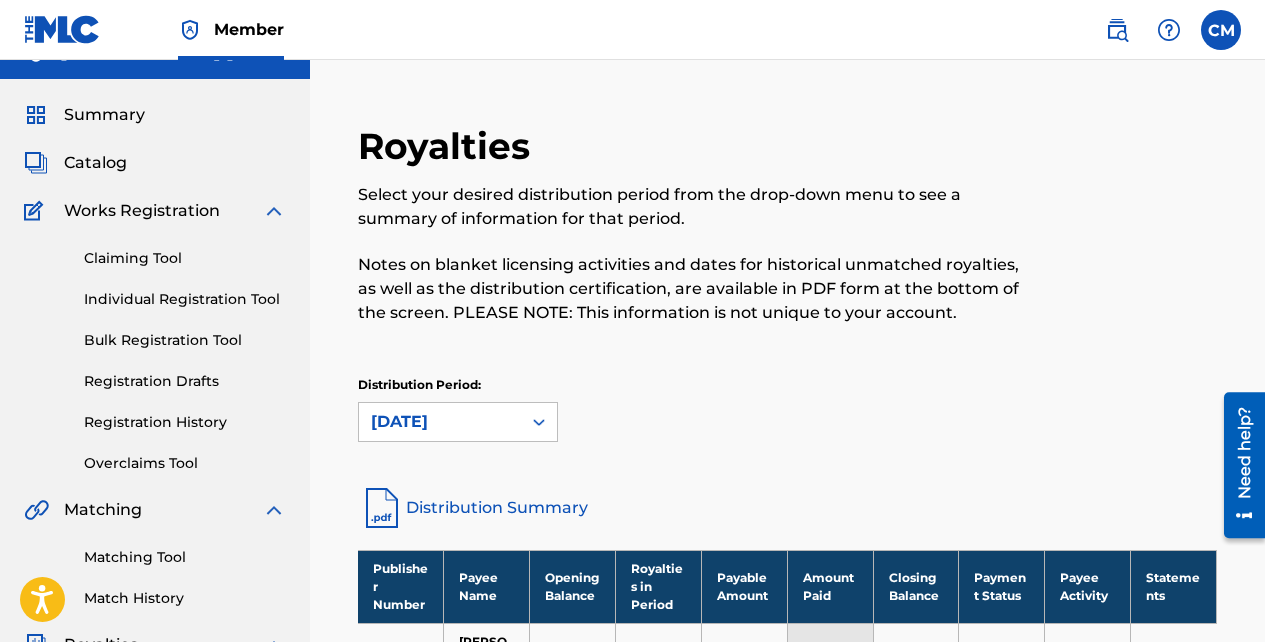 click on "Claiming Tool" at bounding box center [185, 258] 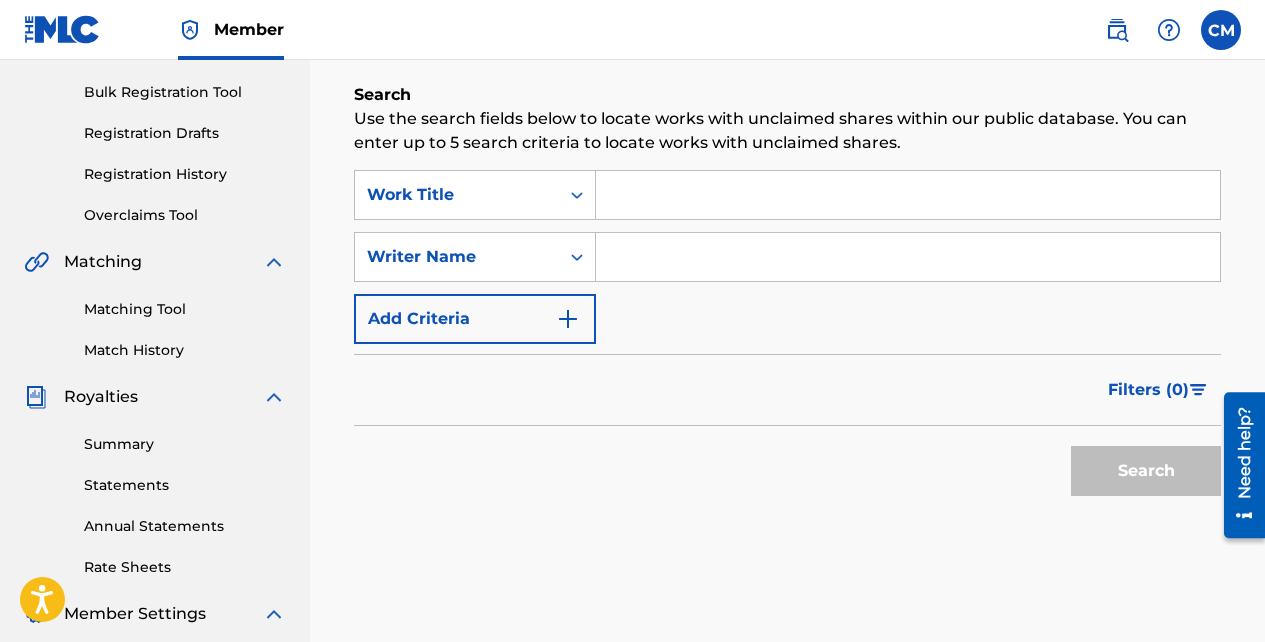 scroll, scrollTop: 288, scrollLeft: 0, axis: vertical 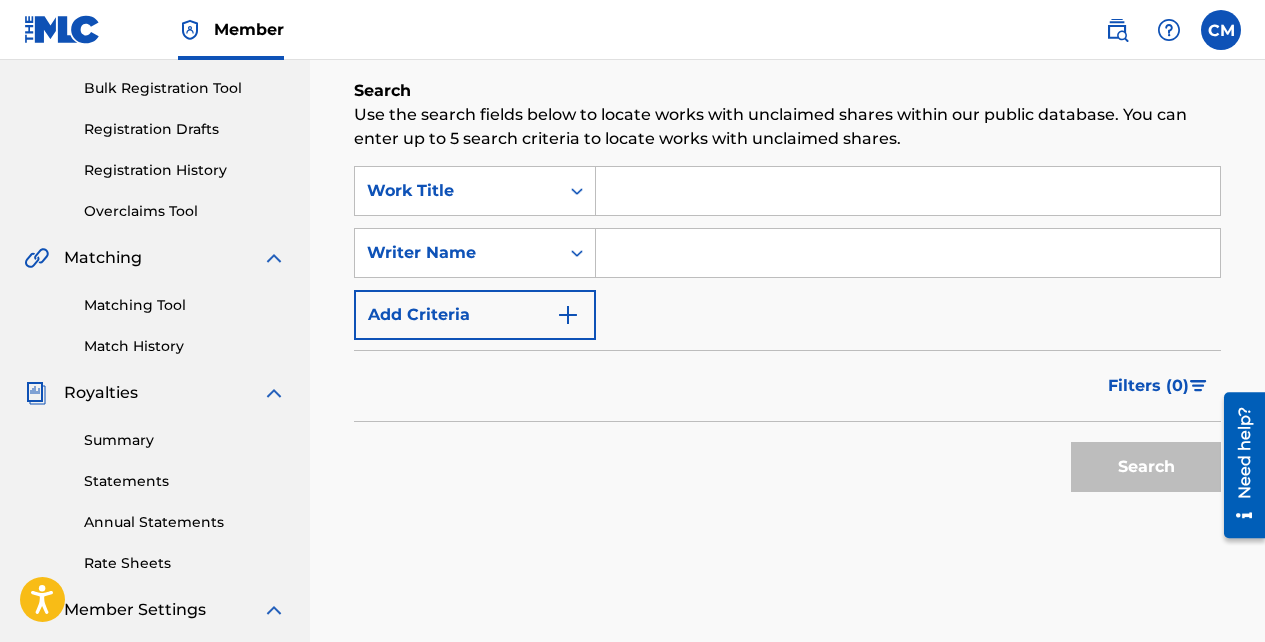 click on "Match History" at bounding box center [185, 346] 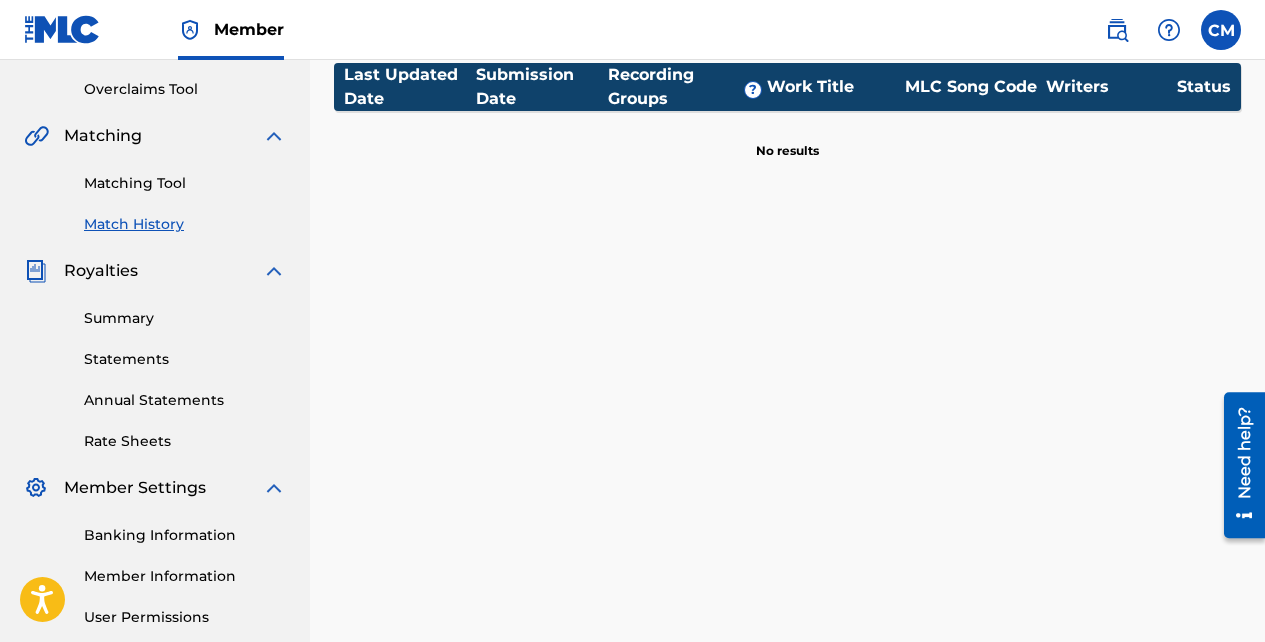 scroll, scrollTop: 421, scrollLeft: 0, axis: vertical 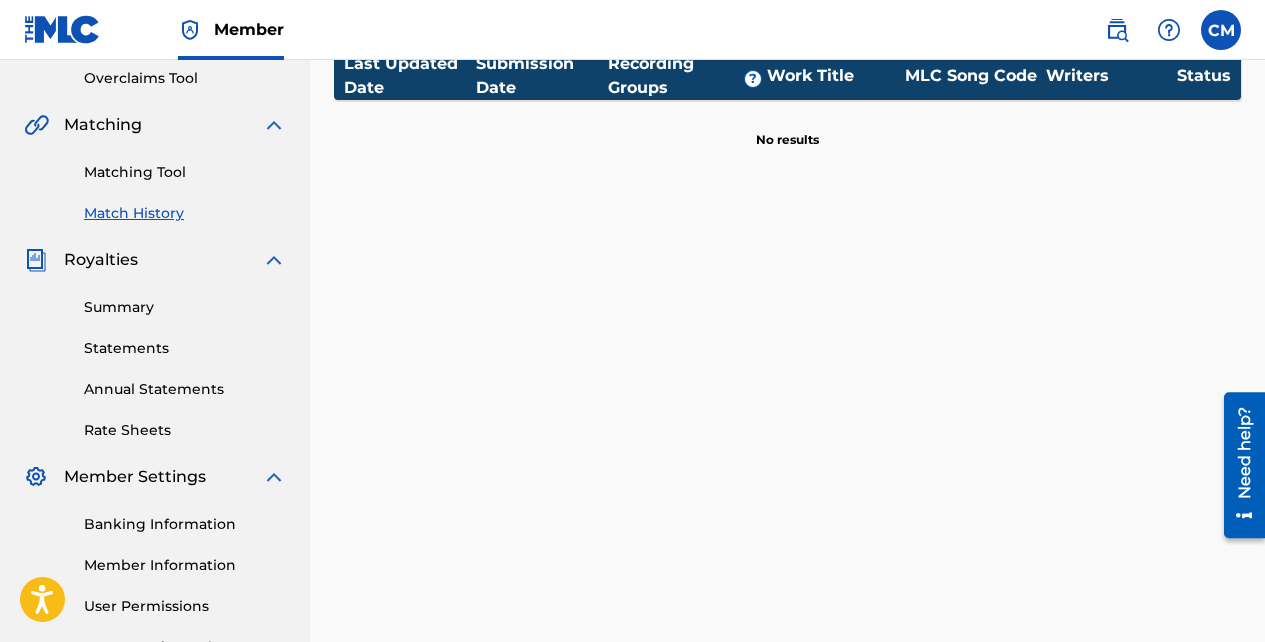 click on "Rate Sheets" at bounding box center [185, 430] 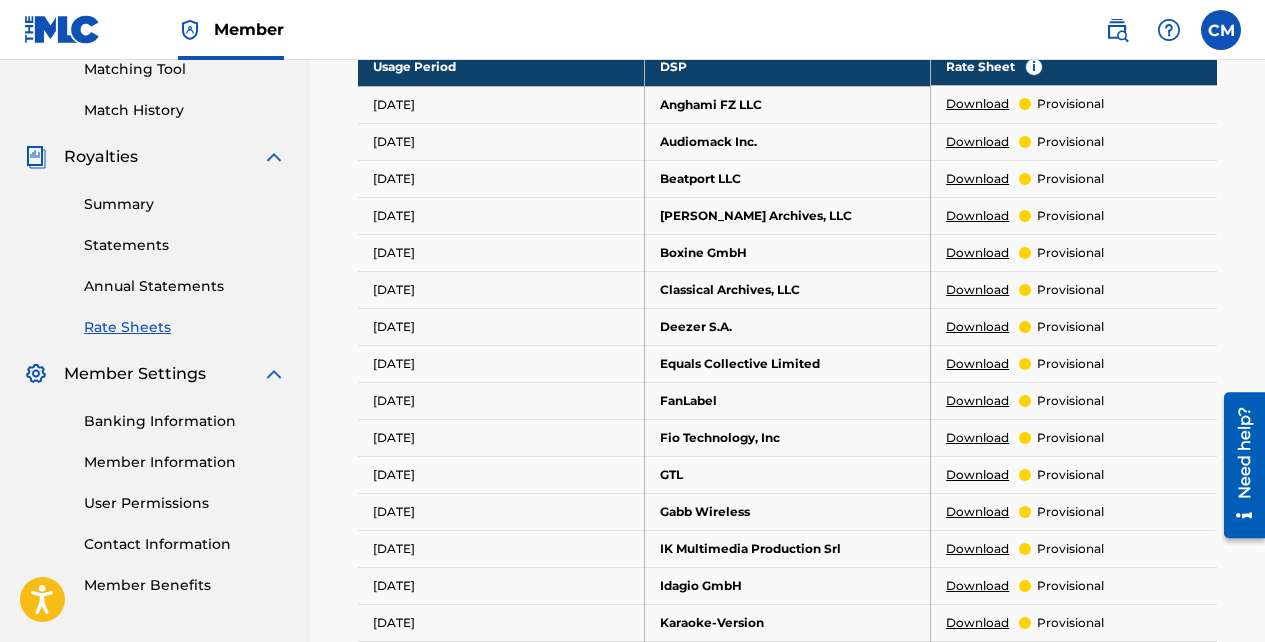 scroll, scrollTop: 526, scrollLeft: 0, axis: vertical 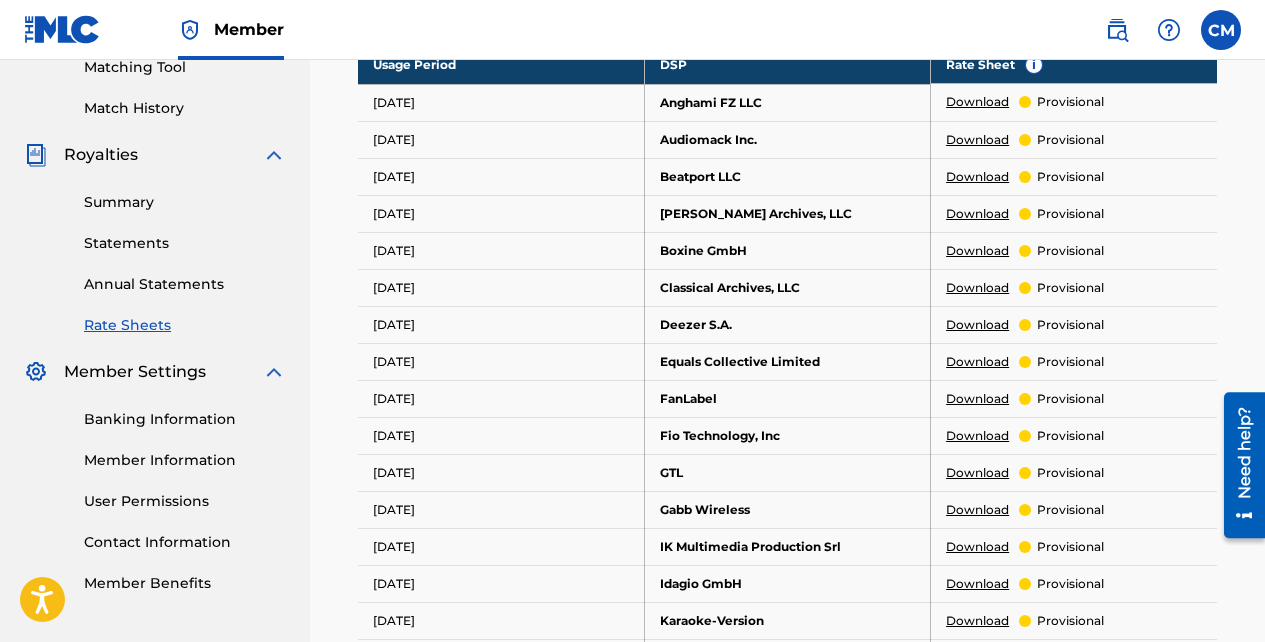click on "Summary" at bounding box center (185, 202) 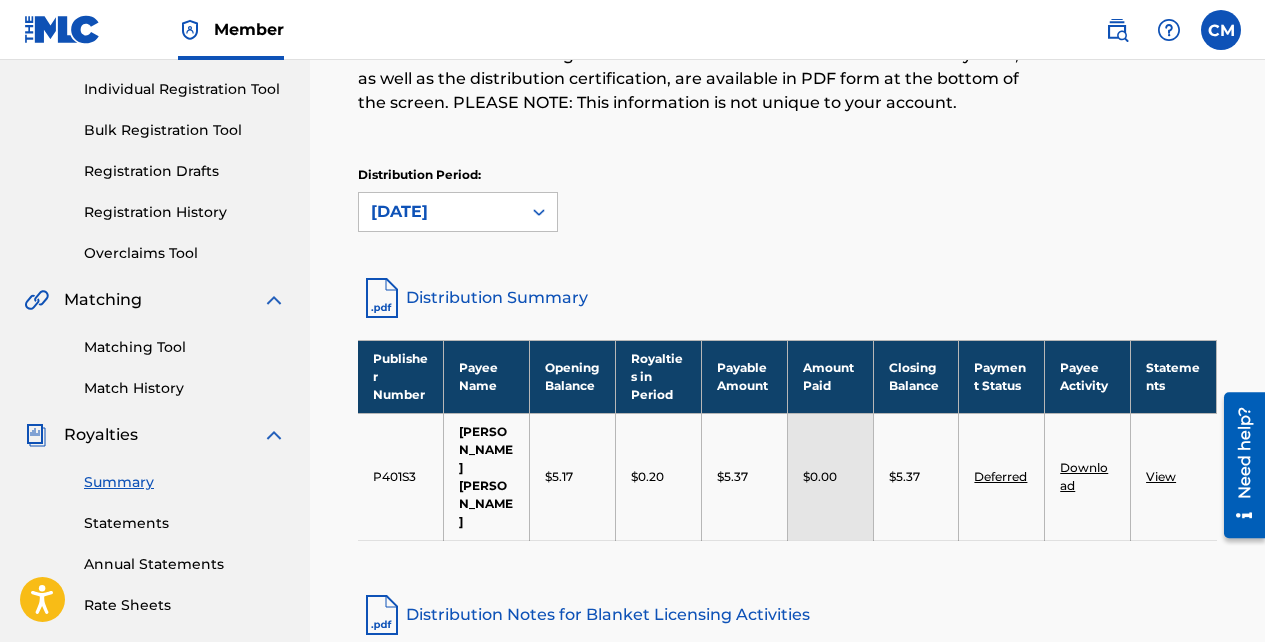 scroll, scrollTop: 280, scrollLeft: 0, axis: vertical 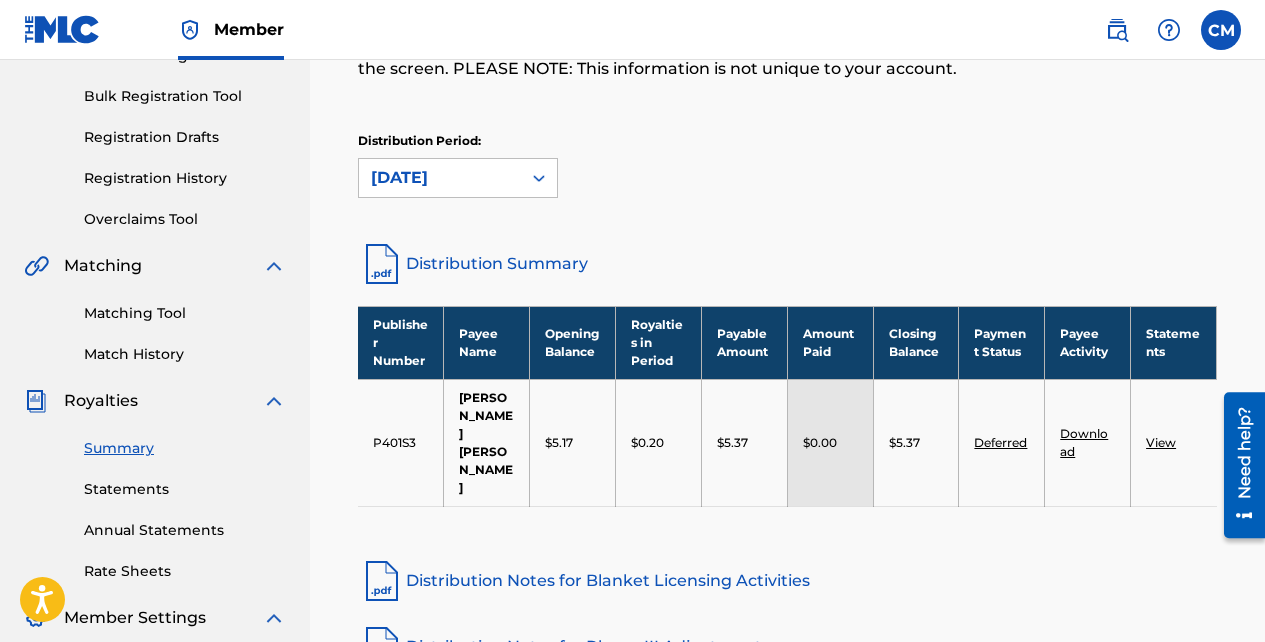 click on "Deferred" at bounding box center (1000, 442) 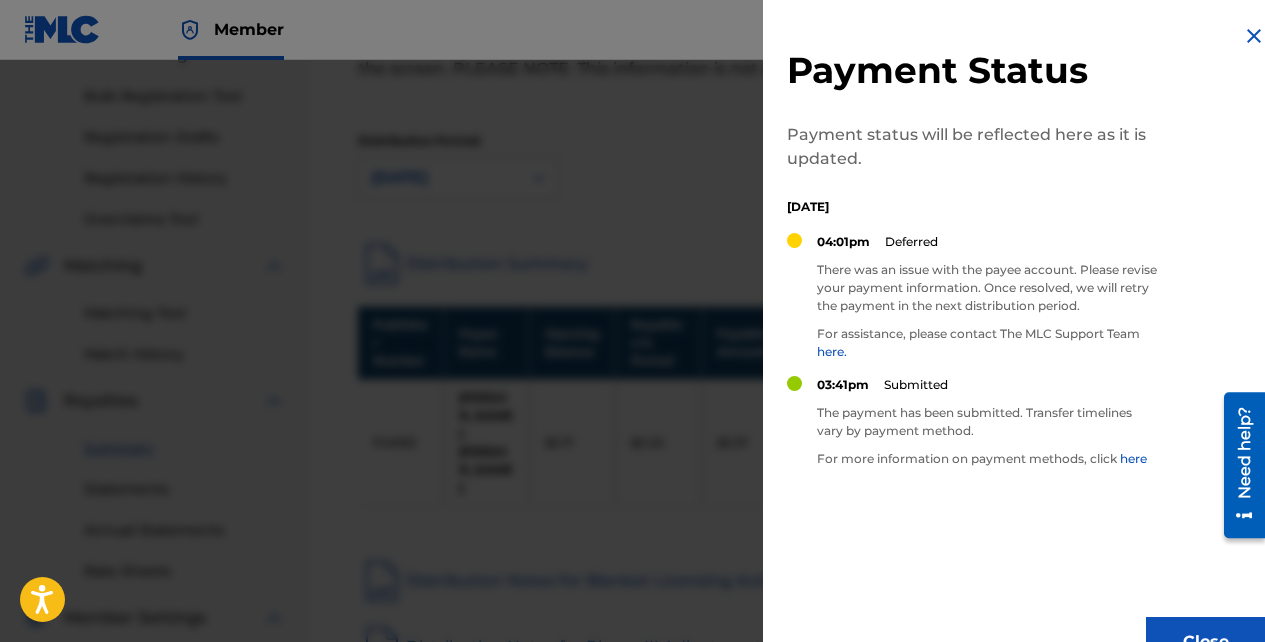 scroll, scrollTop: 233, scrollLeft: 0, axis: vertical 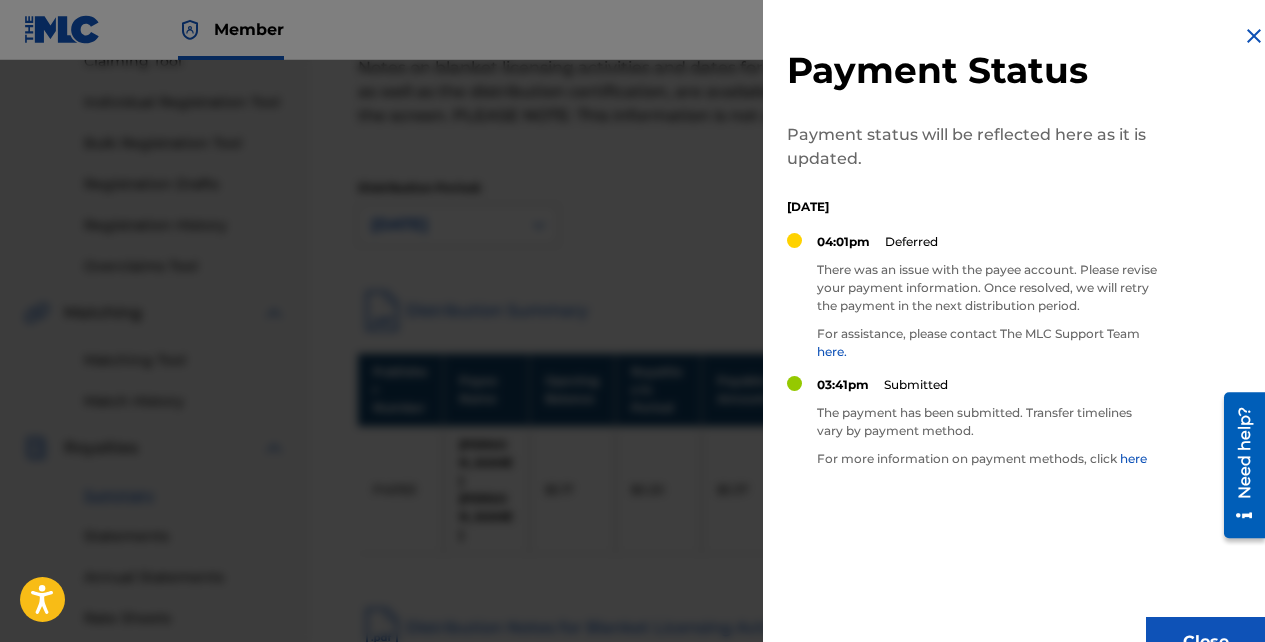 click at bounding box center (1019, 637) 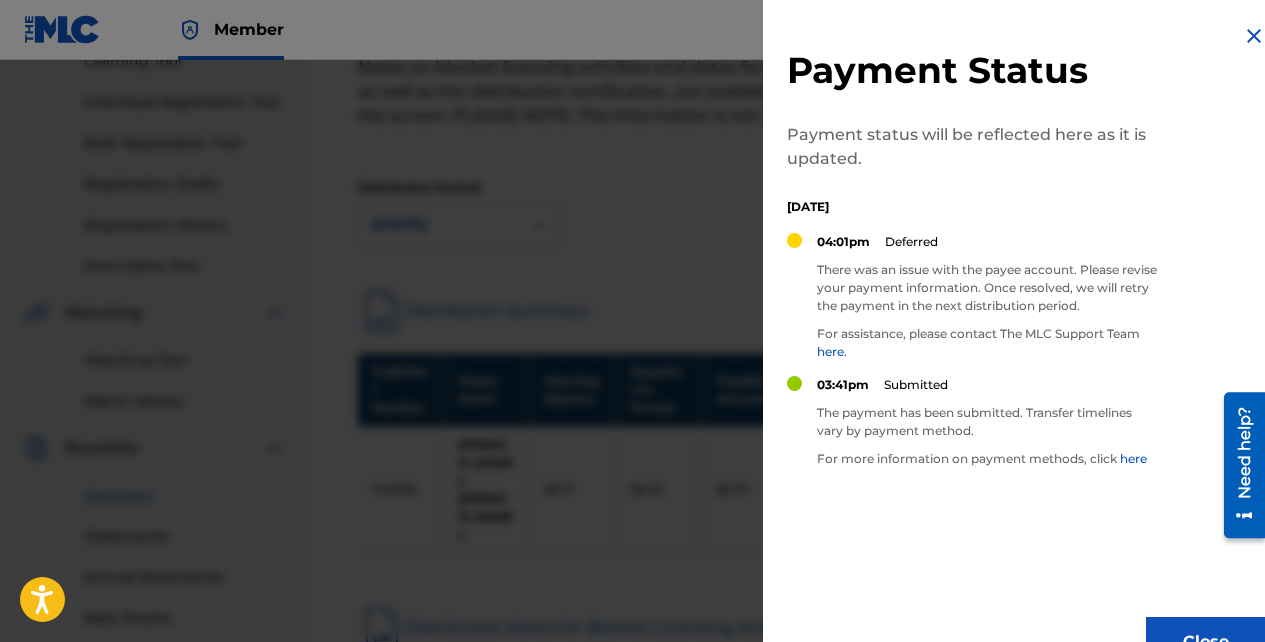 click at bounding box center (632, 381) 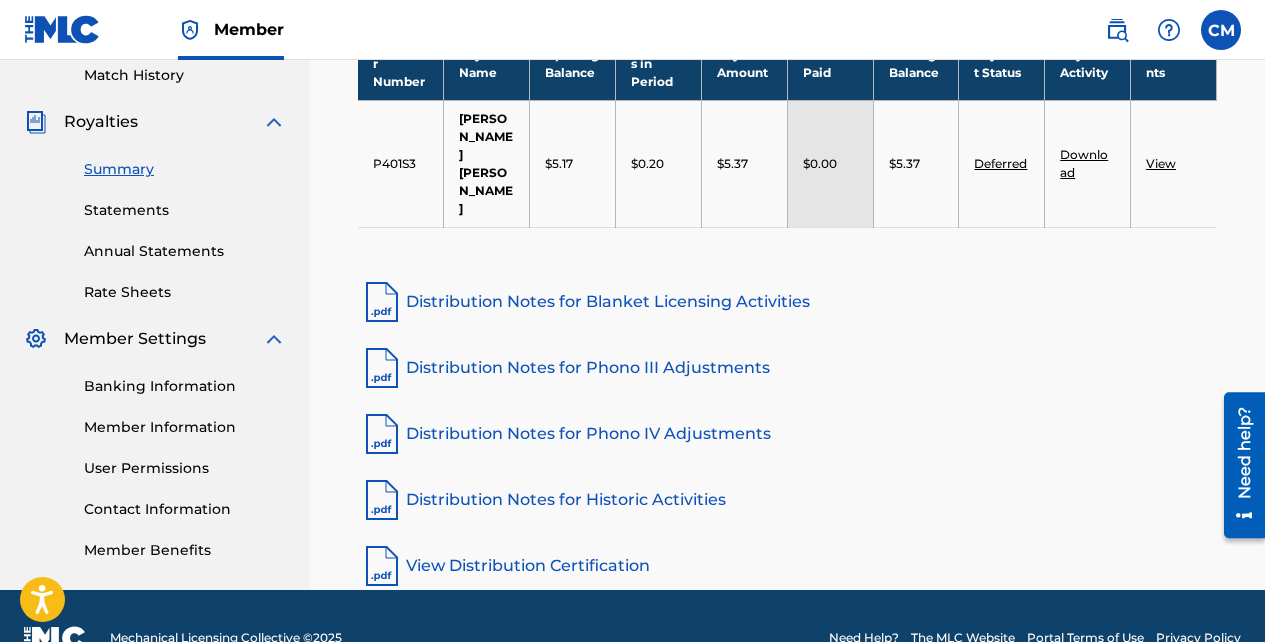 scroll, scrollTop: 557, scrollLeft: 0, axis: vertical 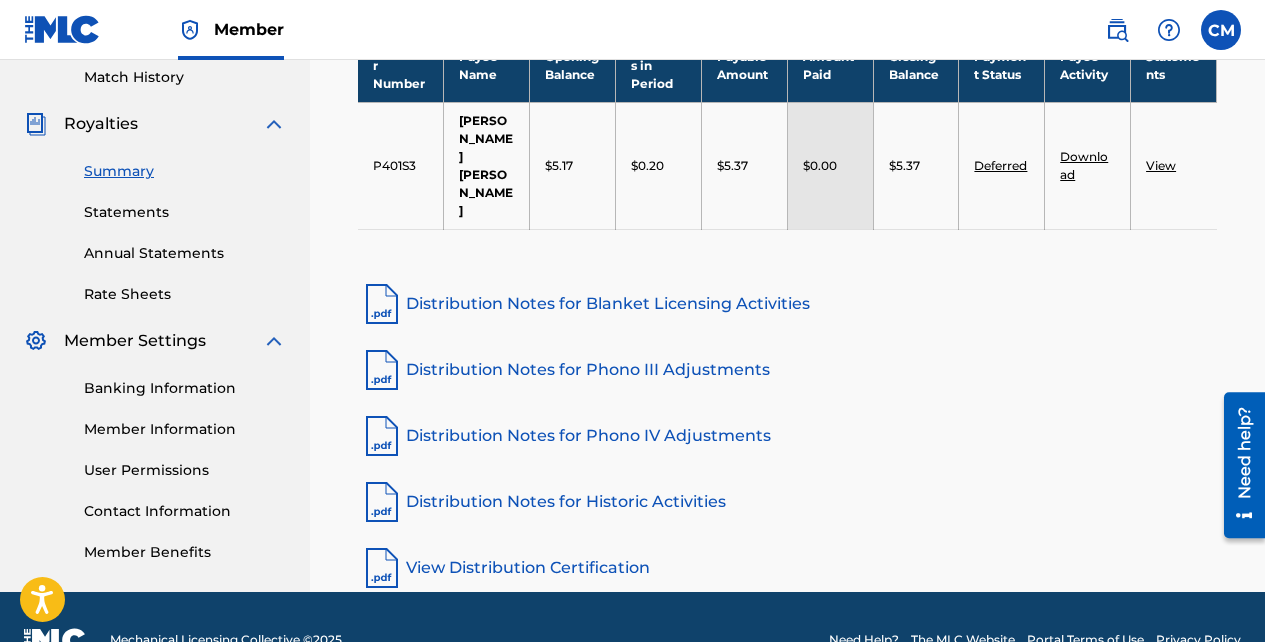 click on "Contact Information" at bounding box center [185, 511] 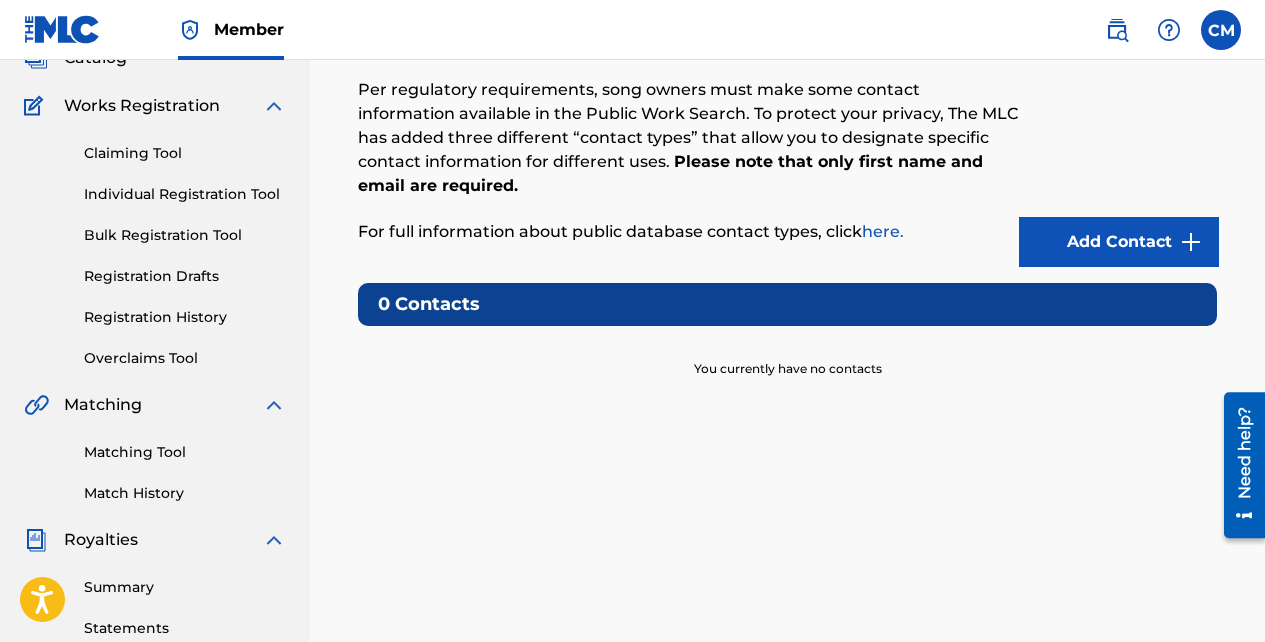 scroll, scrollTop: 143, scrollLeft: 0, axis: vertical 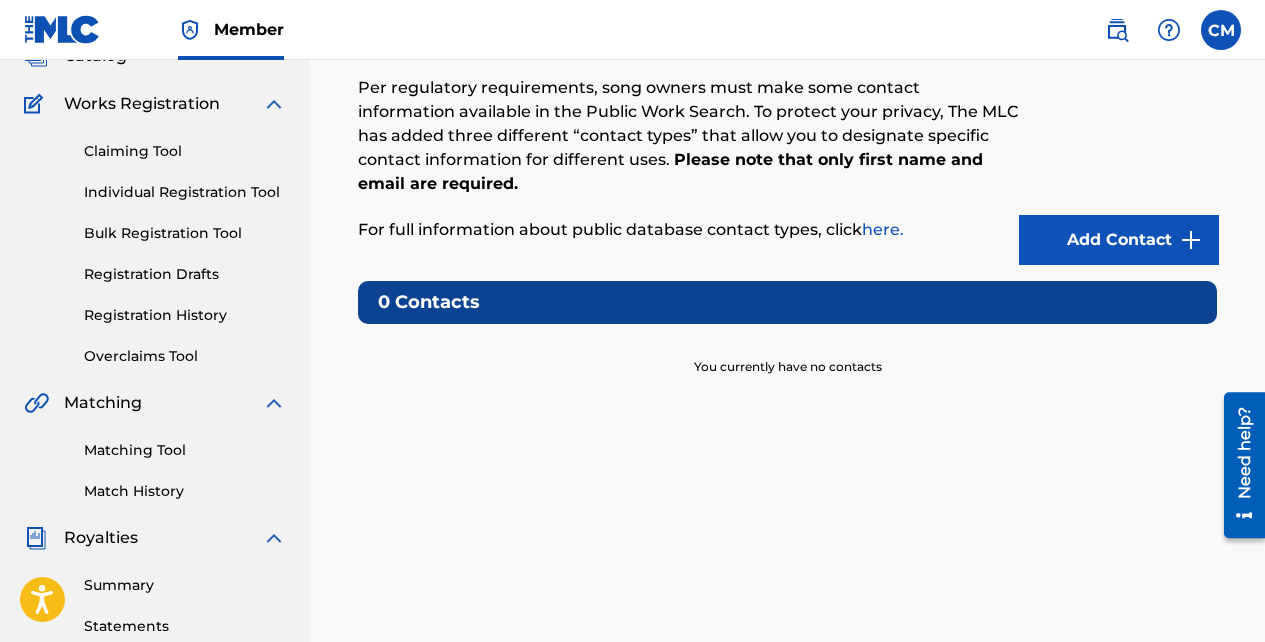 click on "Add Contact" at bounding box center [1119, 240] 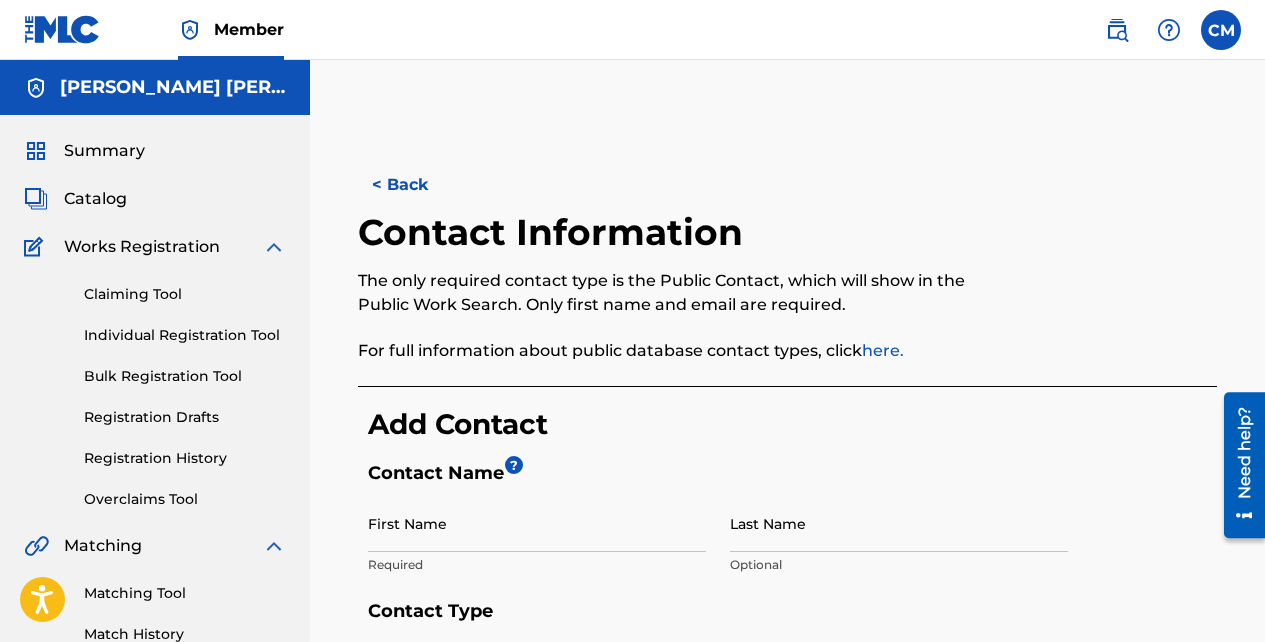 scroll, scrollTop: 0, scrollLeft: 0, axis: both 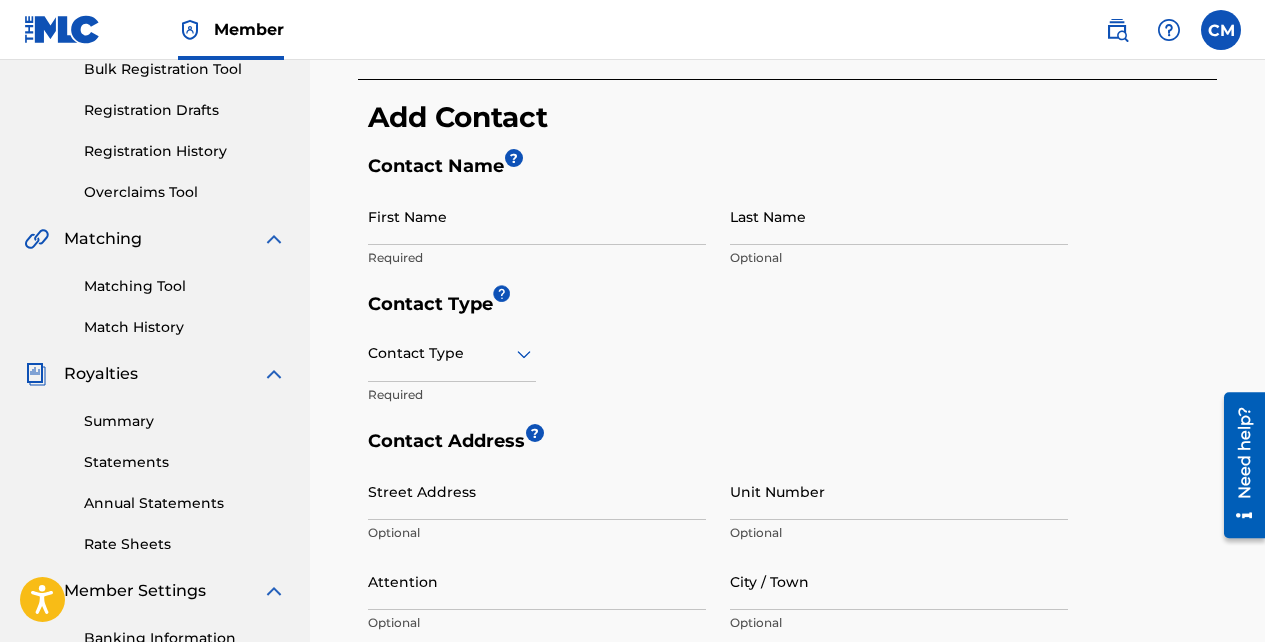 click on "Contact Name ? First Name Required Last Name Optional Contact Type Contact Type Required Contact Address ? Street Address Optional Unit Number Optional Attention Optional City / Town Optional Country Optional State / Province Optional ZIP / Postal Code Optional Contact Information ? Phone Number Country Optional Area Number Email Address Required Cancel Save" at bounding box center (792, 610) 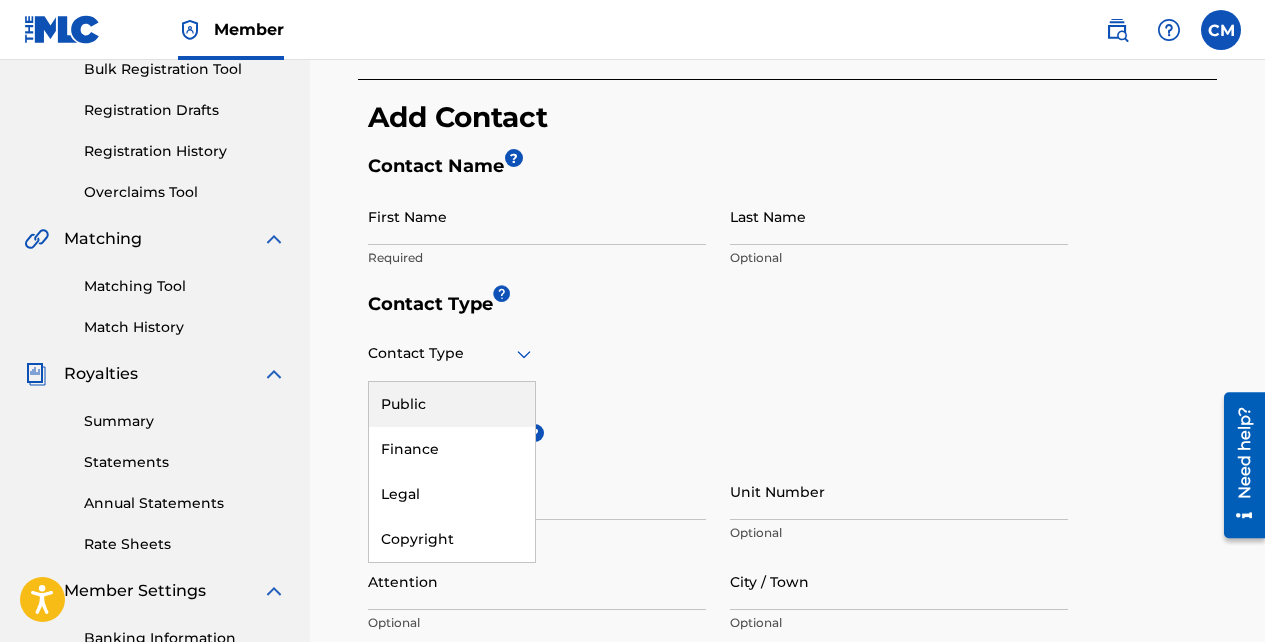 click on "4 results available. Use Up and Down to choose options, press Enter to select the currently focused option, press Escape to exit the menu, press Tab to select the option and exit the menu. Contact Type Public Finance Legal Copyright Required" at bounding box center (718, 377) 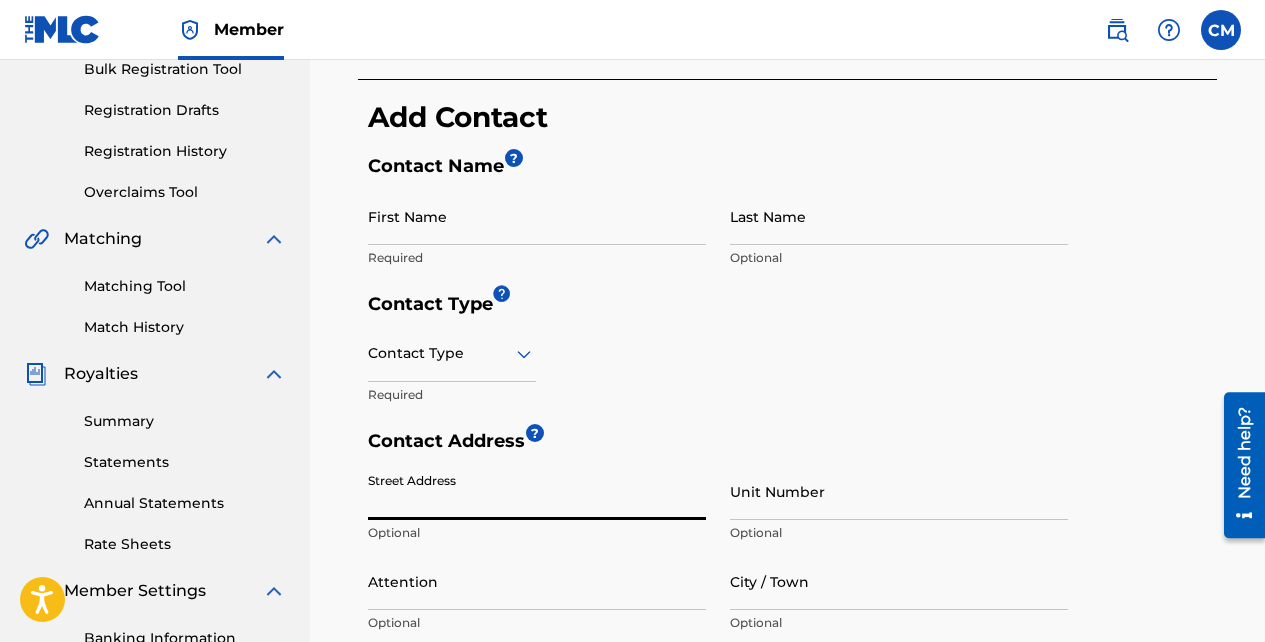 click on "Contact Type Required" at bounding box center (718, 377) 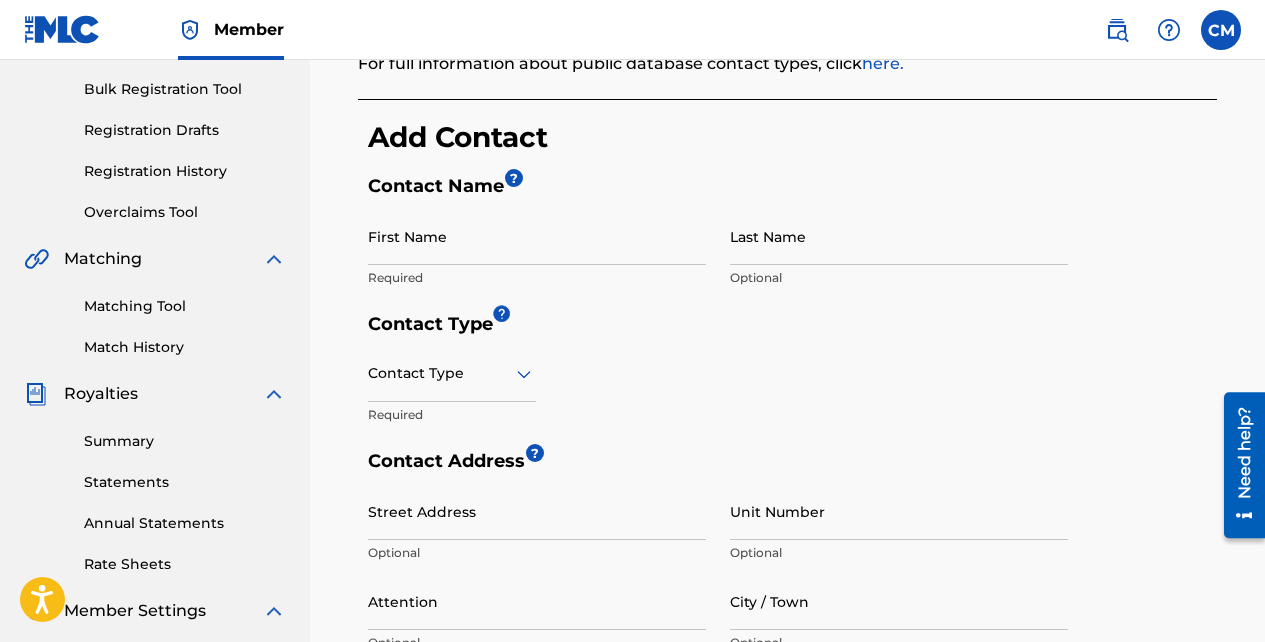 scroll, scrollTop: 284, scrollLeft: 0, axis: vertical 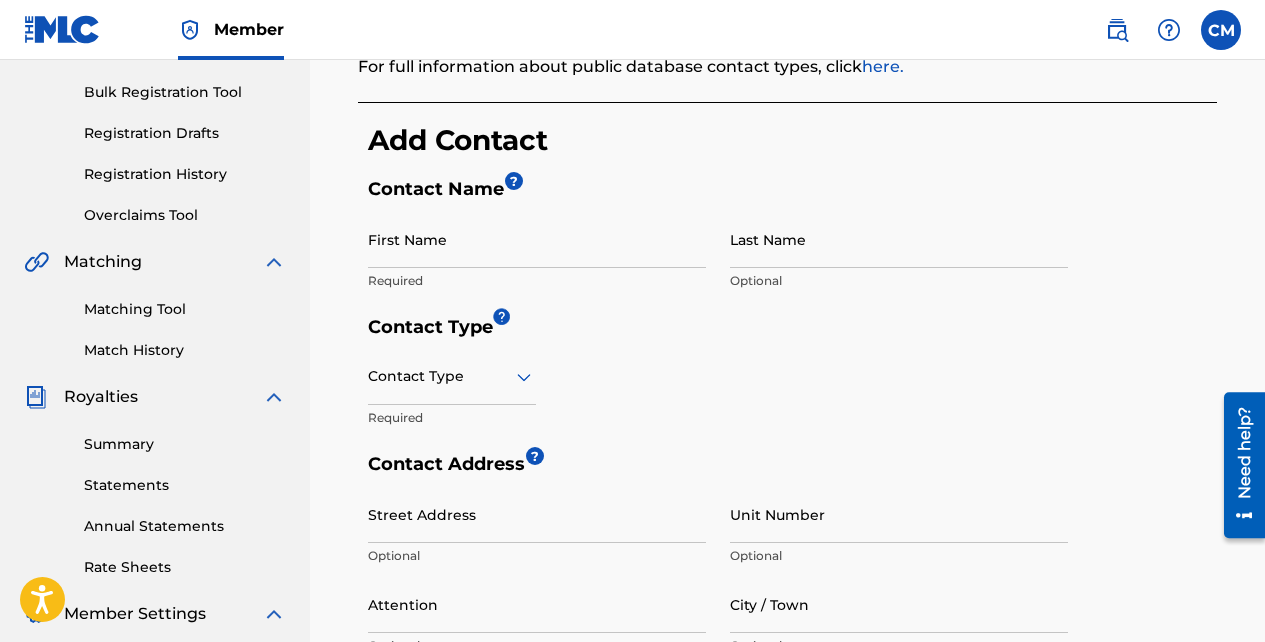 click on "First Name" at bounding box center (537, 239) 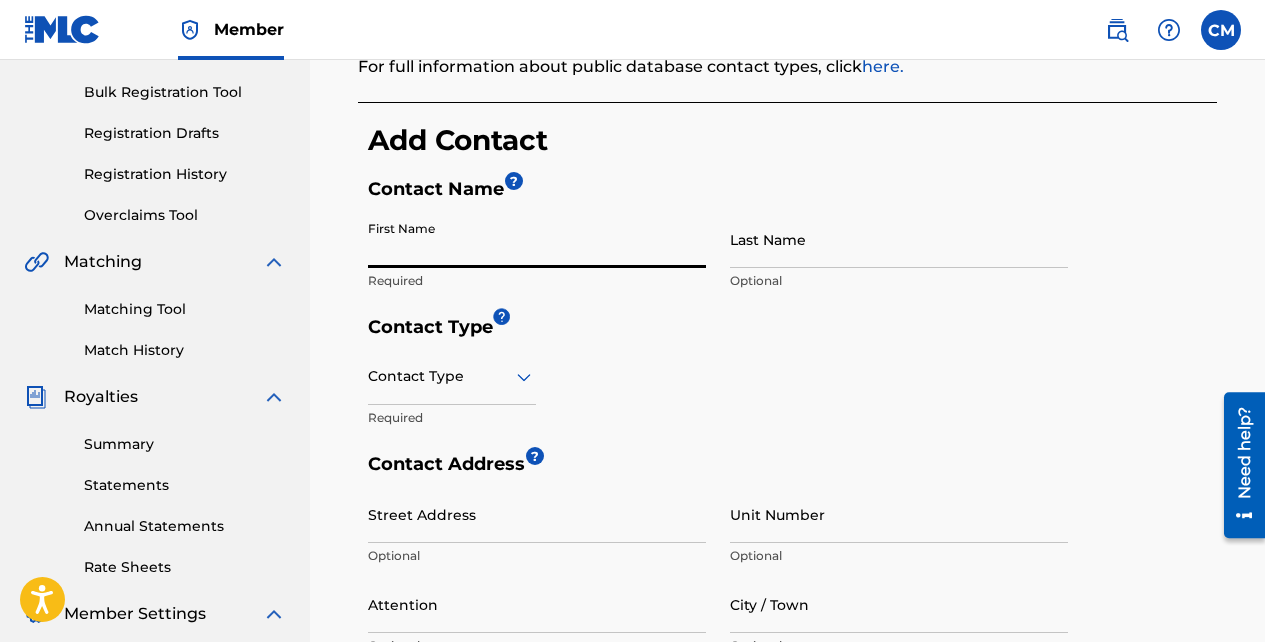 type on "[PERSON_NAME]" 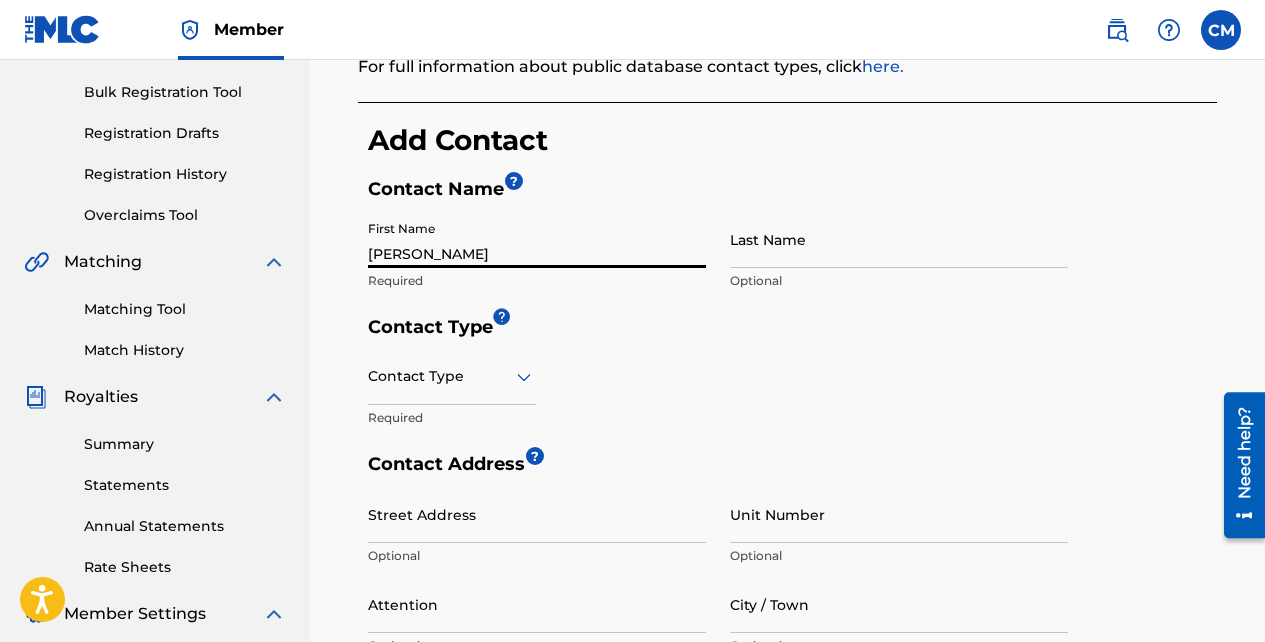 type on "[PERSON_NAME]" 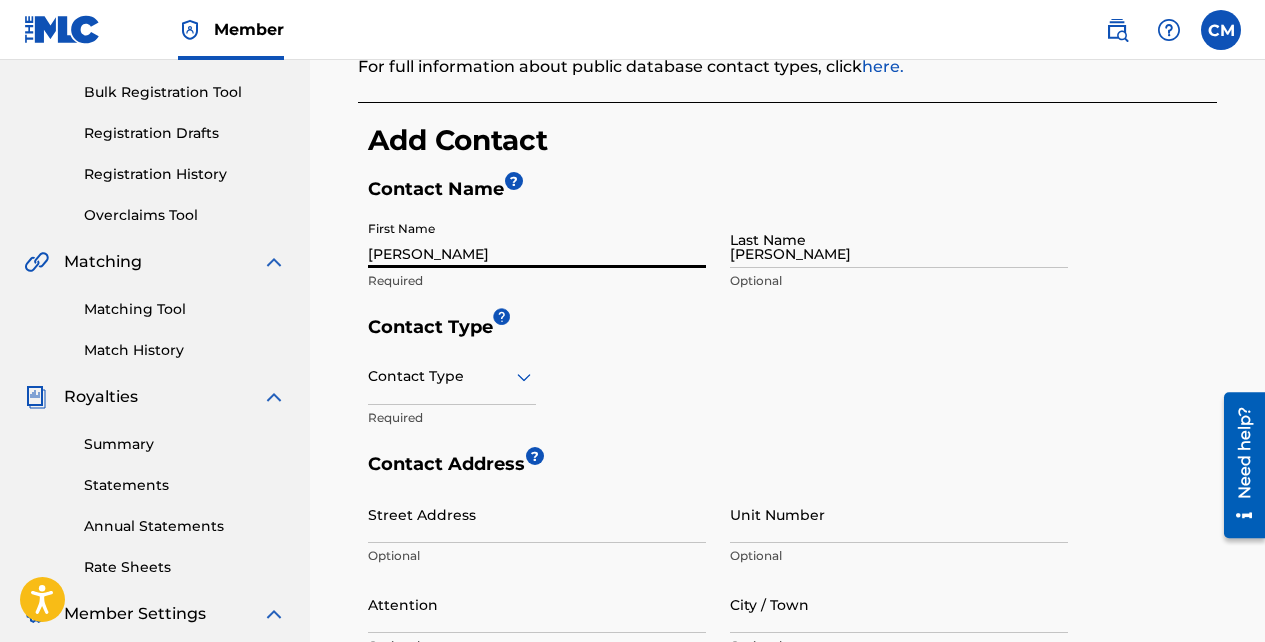 type on "[STREET_ADDRESS][PERSON_NAME]" 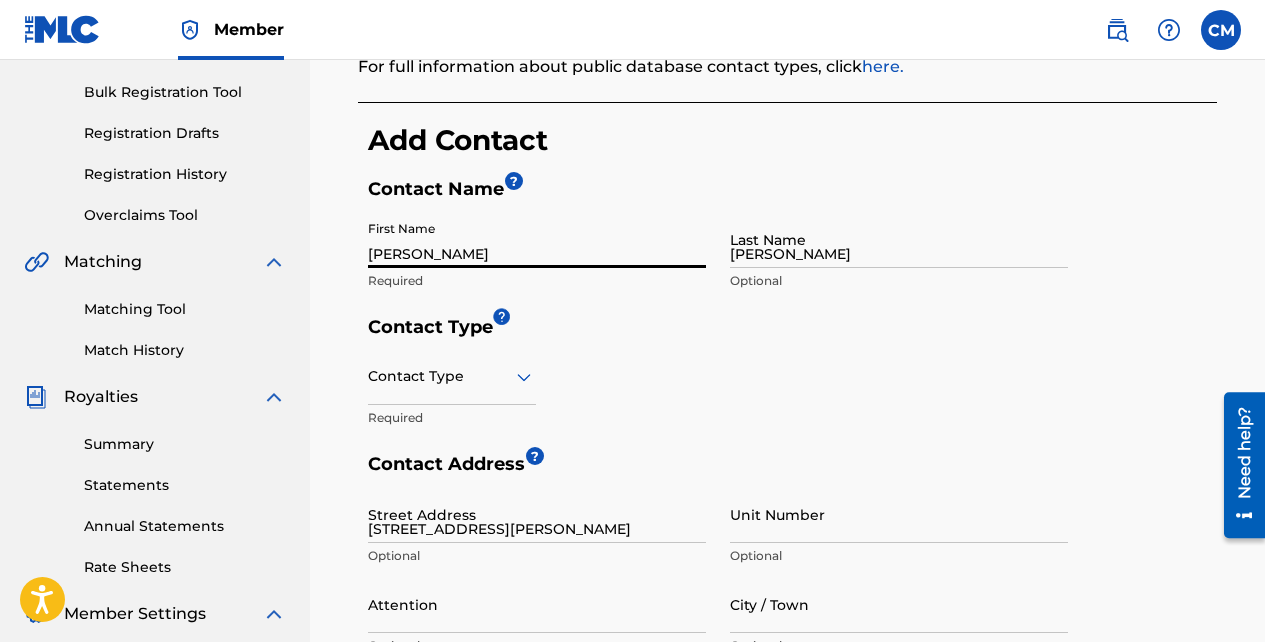 type on "[PERSON_NAME]" 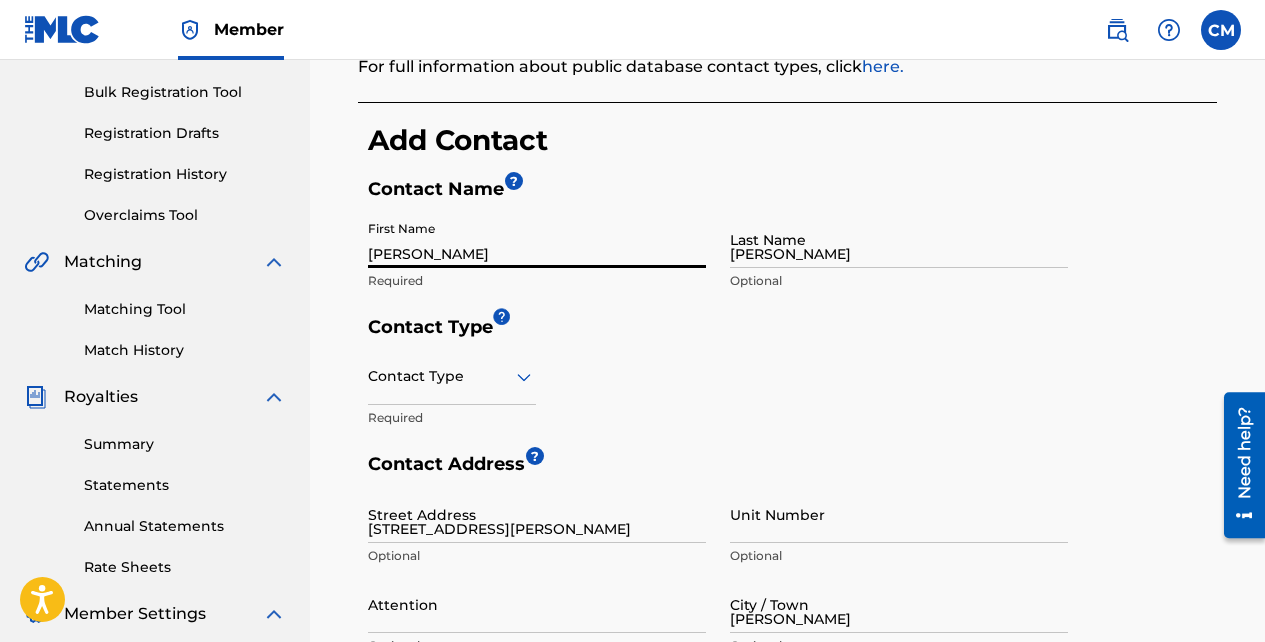type on "[GEOGRAPHIC_DATA]" 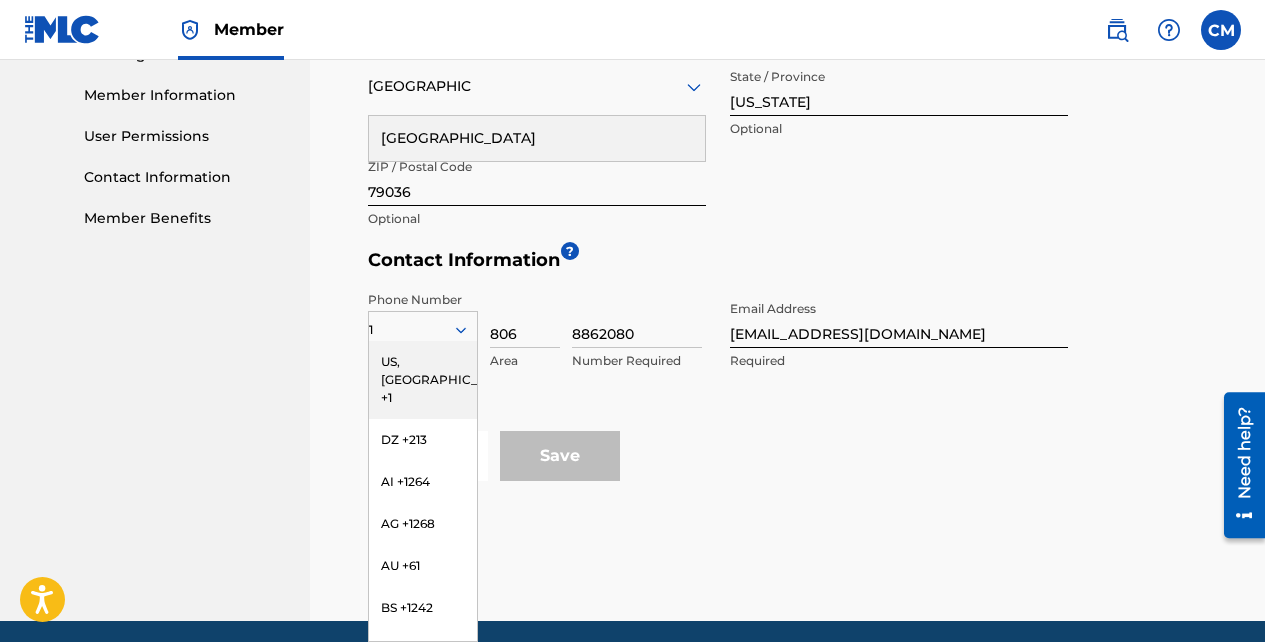 click on "Cancel Save" at bounding box center [792, 456] 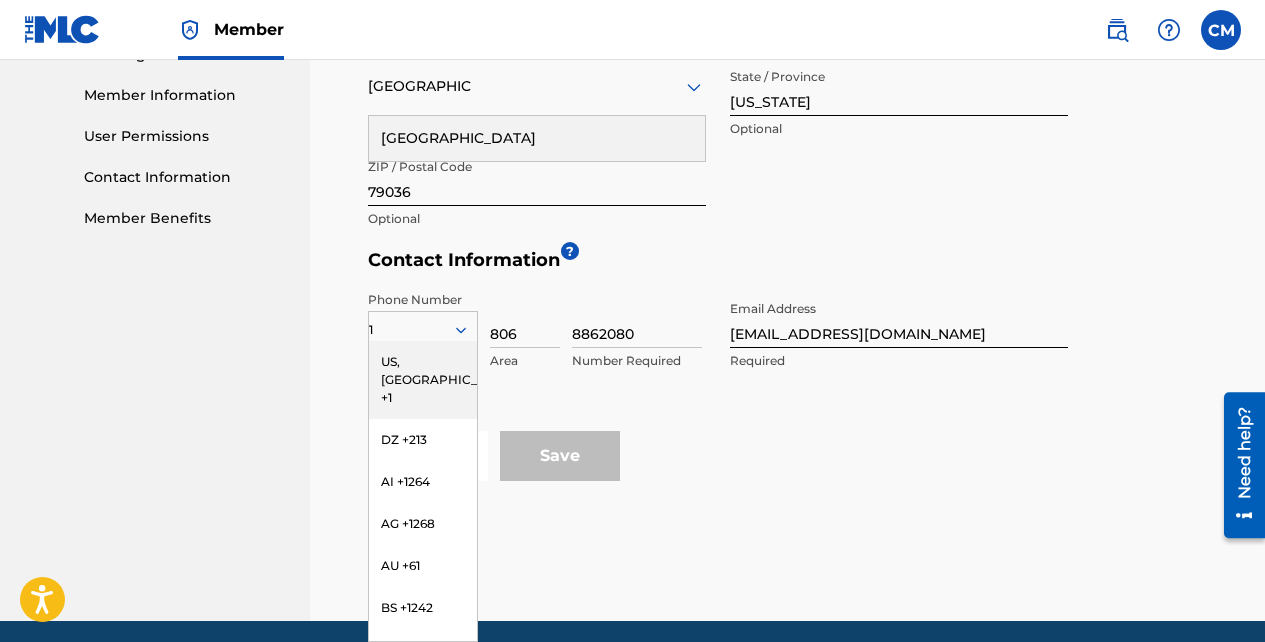 click on "US, [GEOGRAPHIC_DATA] +1" at bounding box center (423, 380) 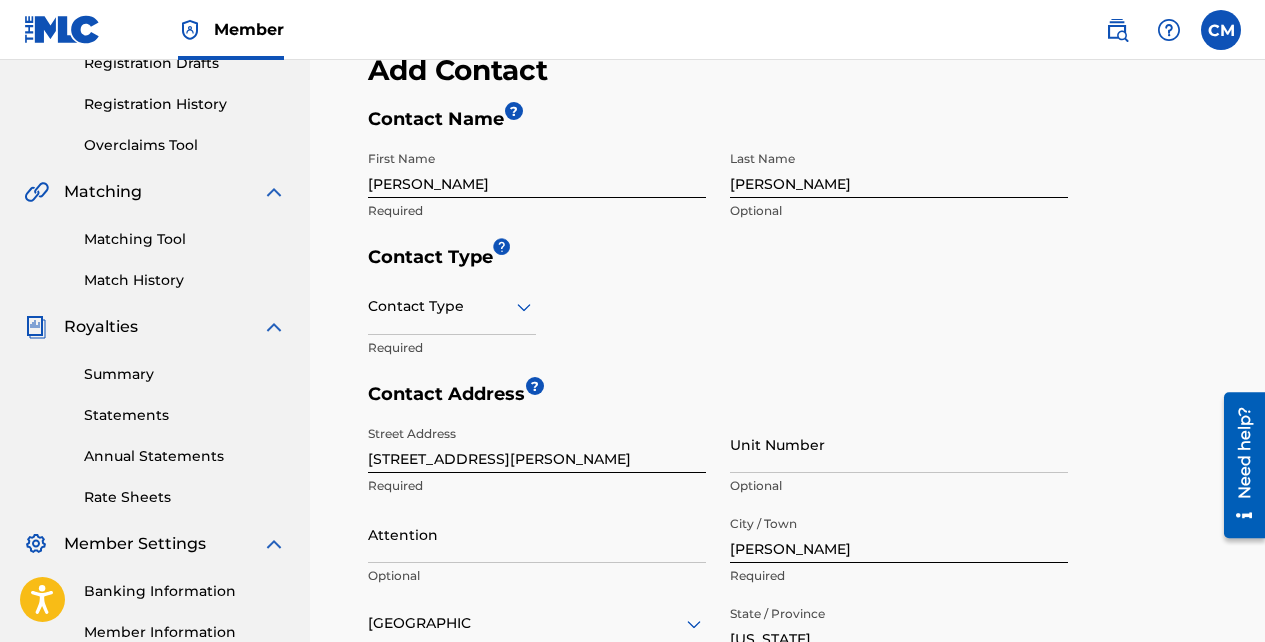 scroll, scrollTop: 350, scrollLeft: 0, axis: vertical 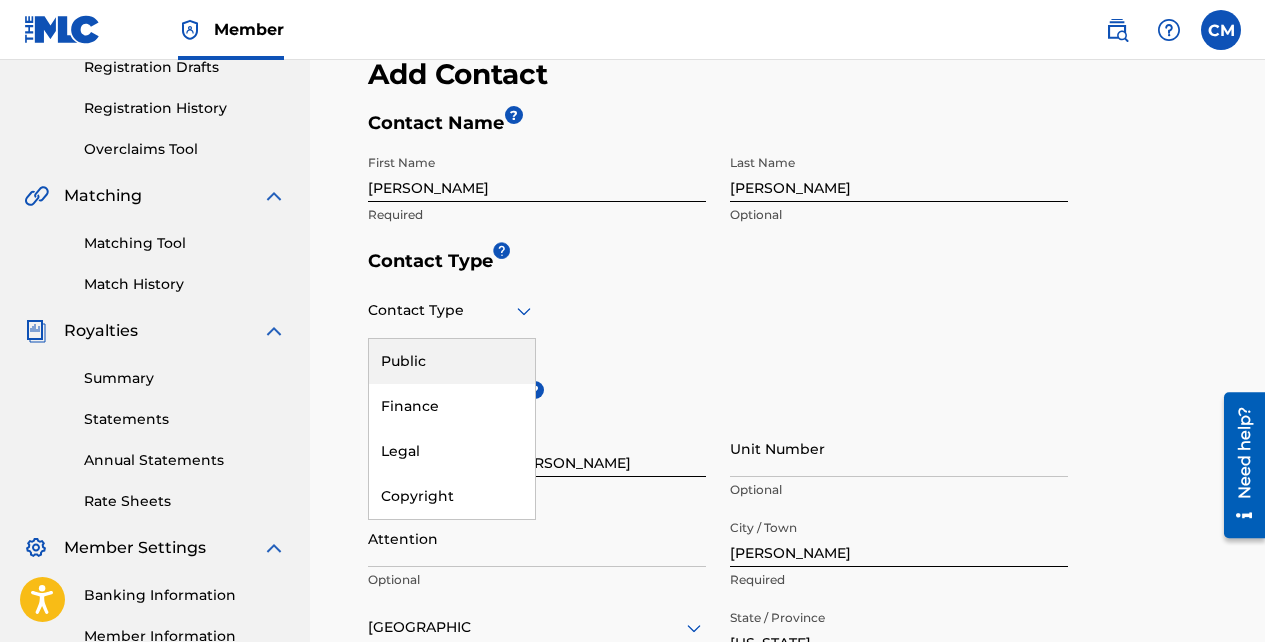 click on "Public" at bounding box center [452, 361] 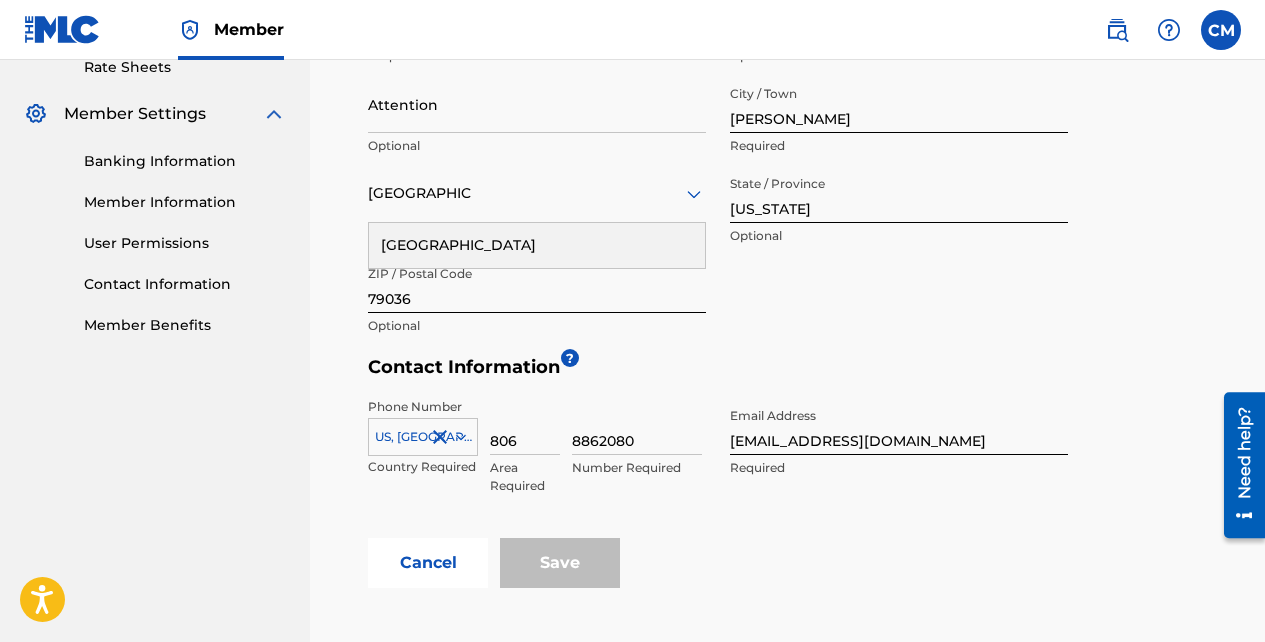 scroll, scrollTop: 795, scrollLeft: 0, axis: vertical 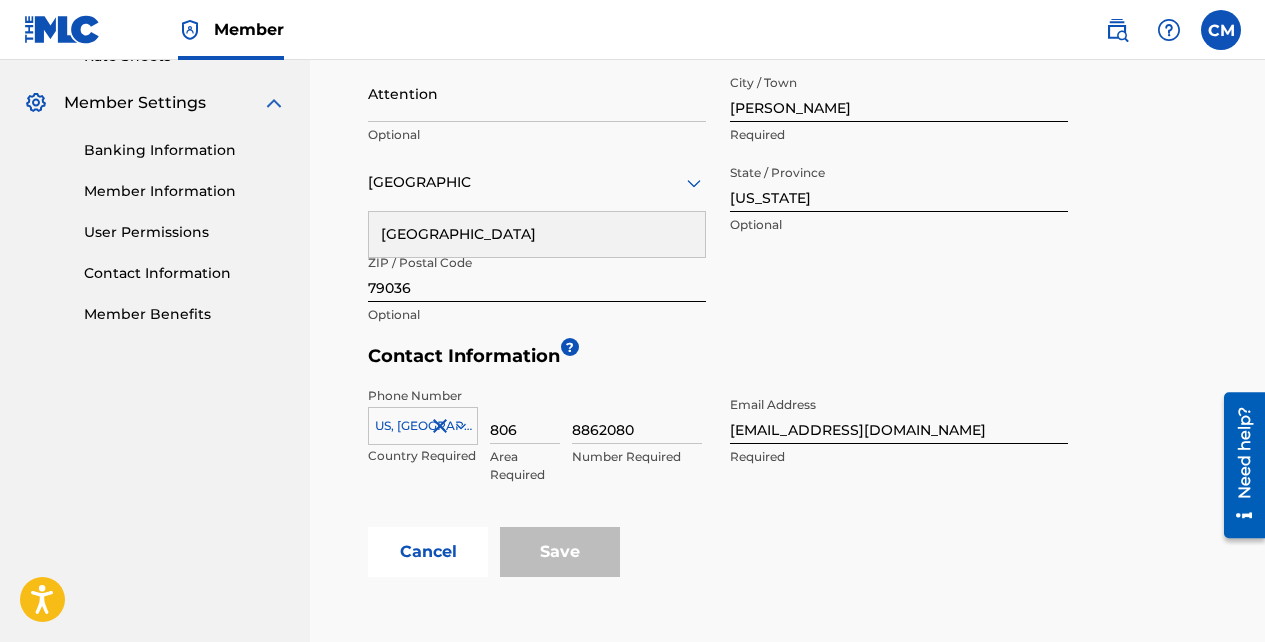 click on "Save" at bounding box center (560, 552) 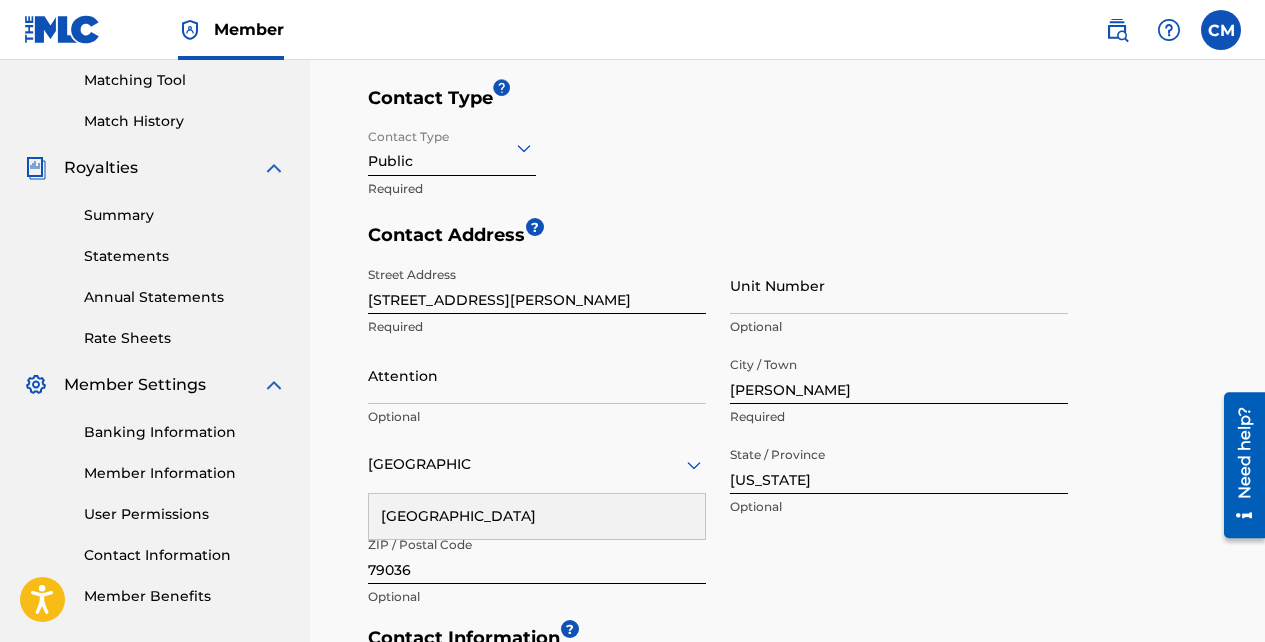 scroll, scrollTop: 514, scrollLeft: 0, axis: vertical 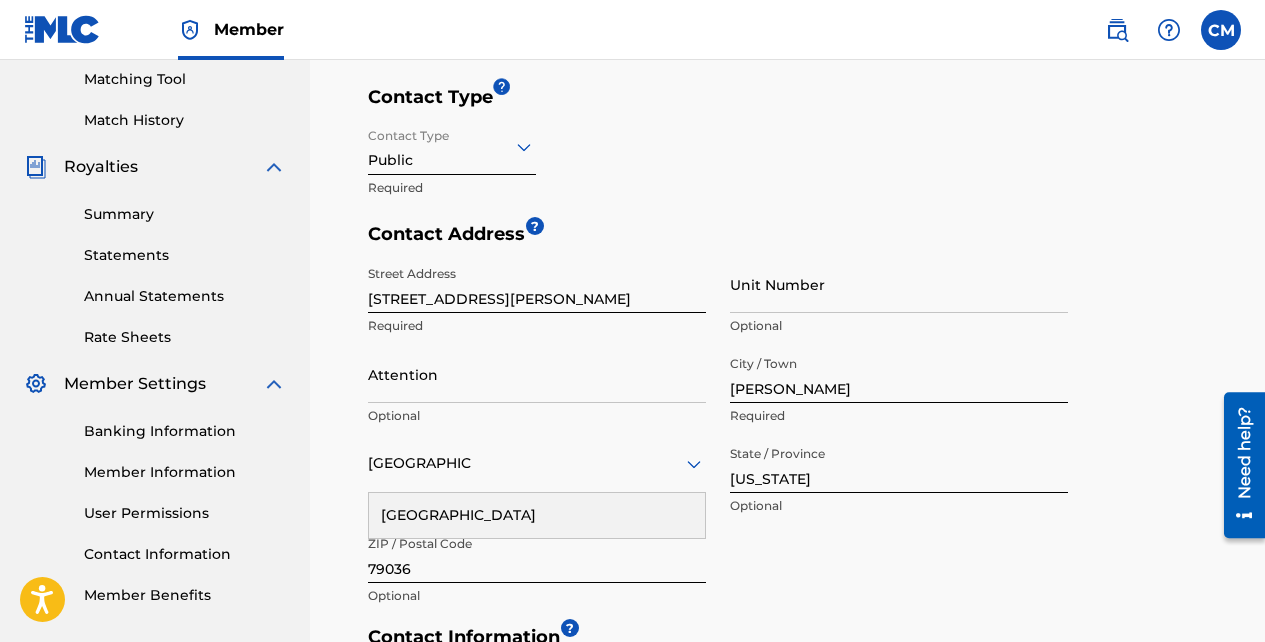 click on "Attention" at bounding box center [537, 374] 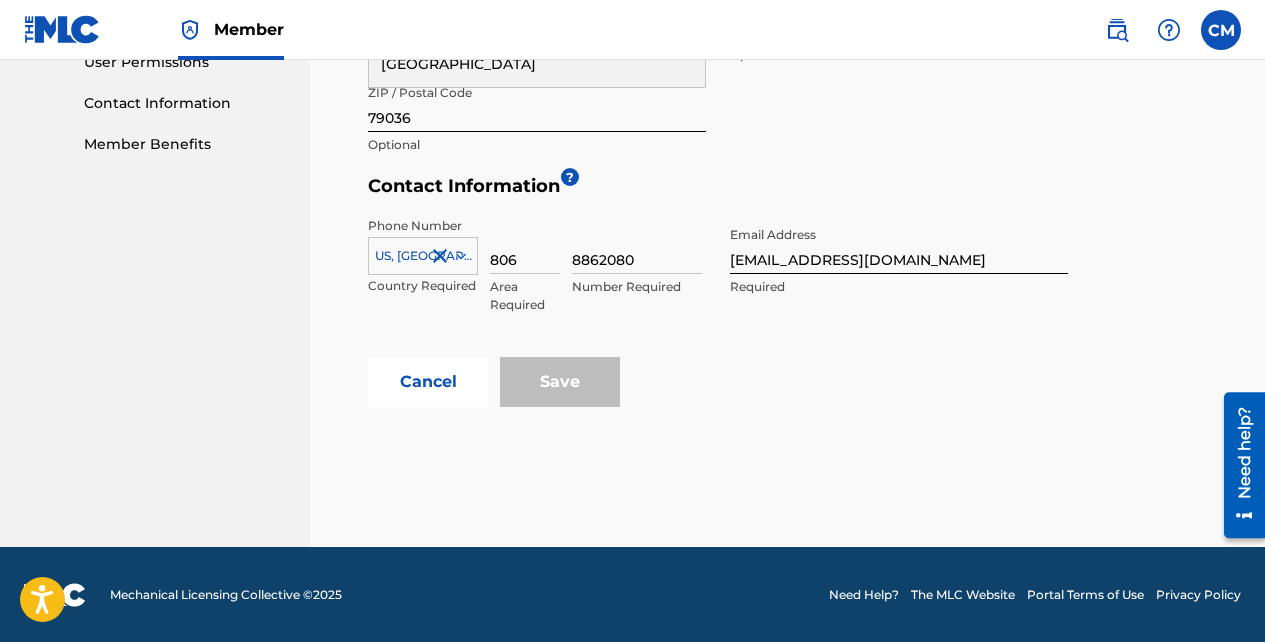 scroll, scrollTop: 966, scrollLeft: 0, axis: vertical 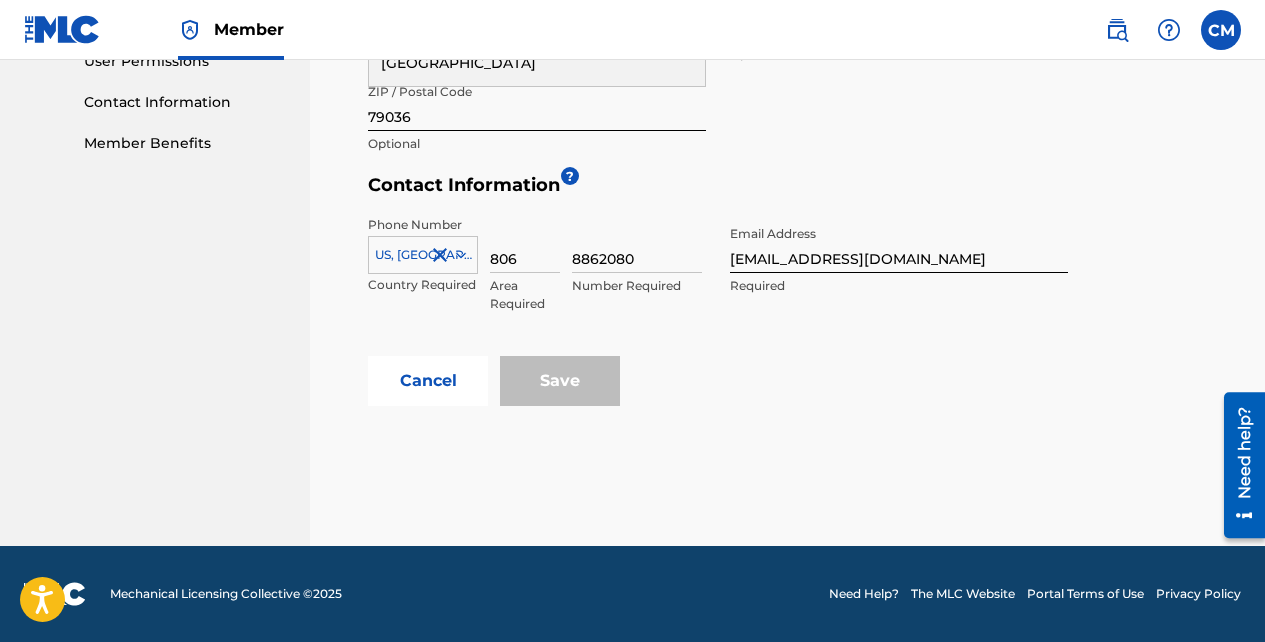 click on "Cancel" at bounding box center [428, 381] 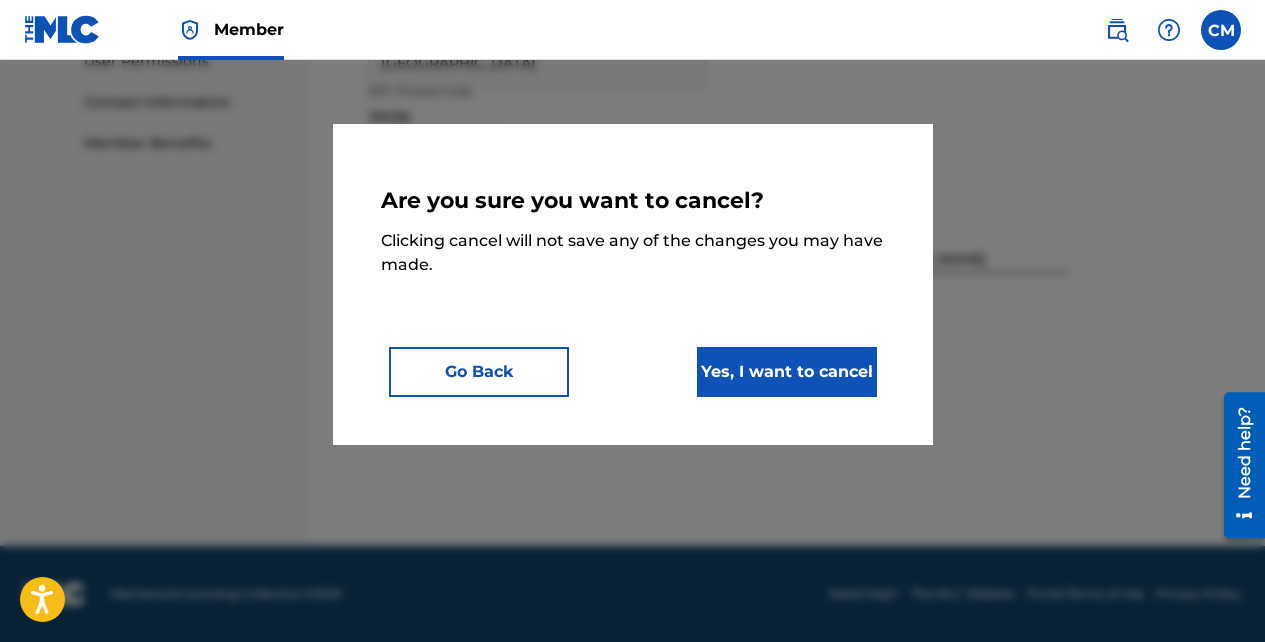 click on "Yes, I want to cancel" at bounding box center (787, 372) 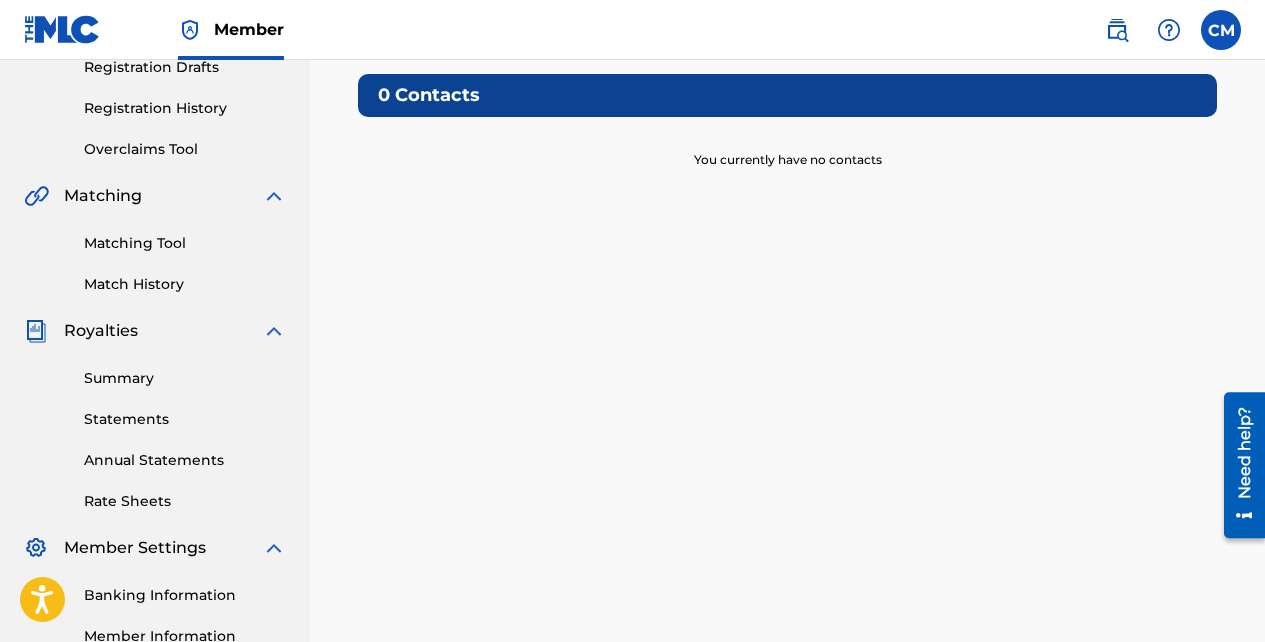 scroll, scrollTop: 369, scrollLeft: 0, axis: vertical 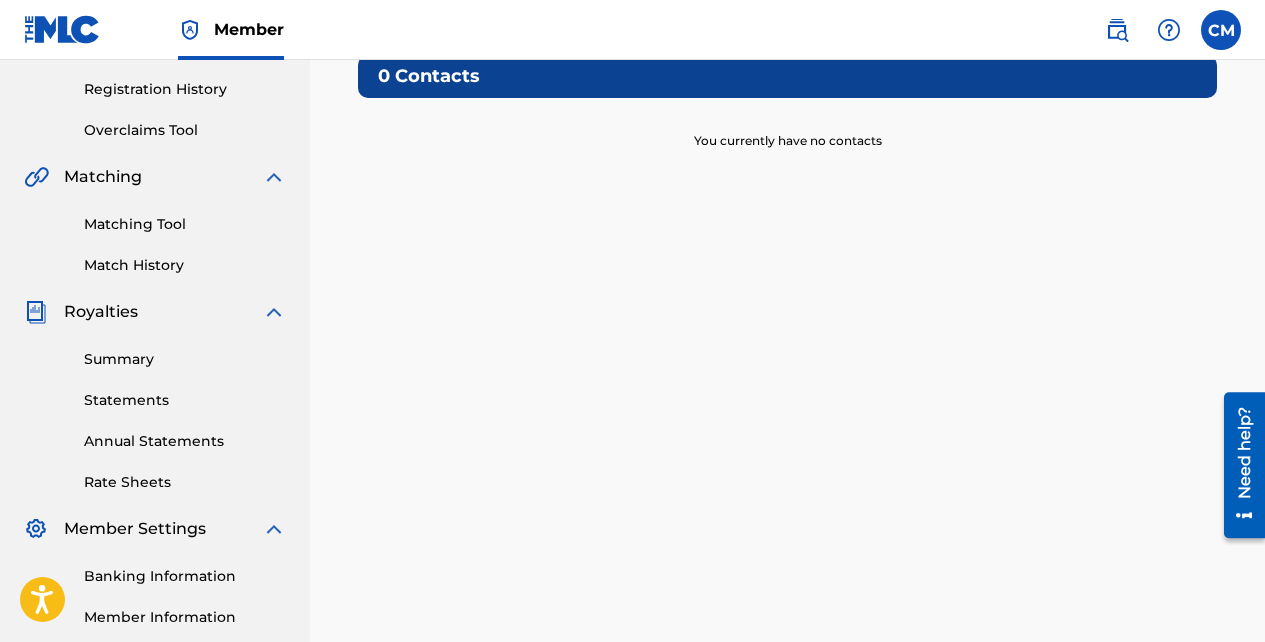 click on "Annual Statements" at bounding box center [185, 441] 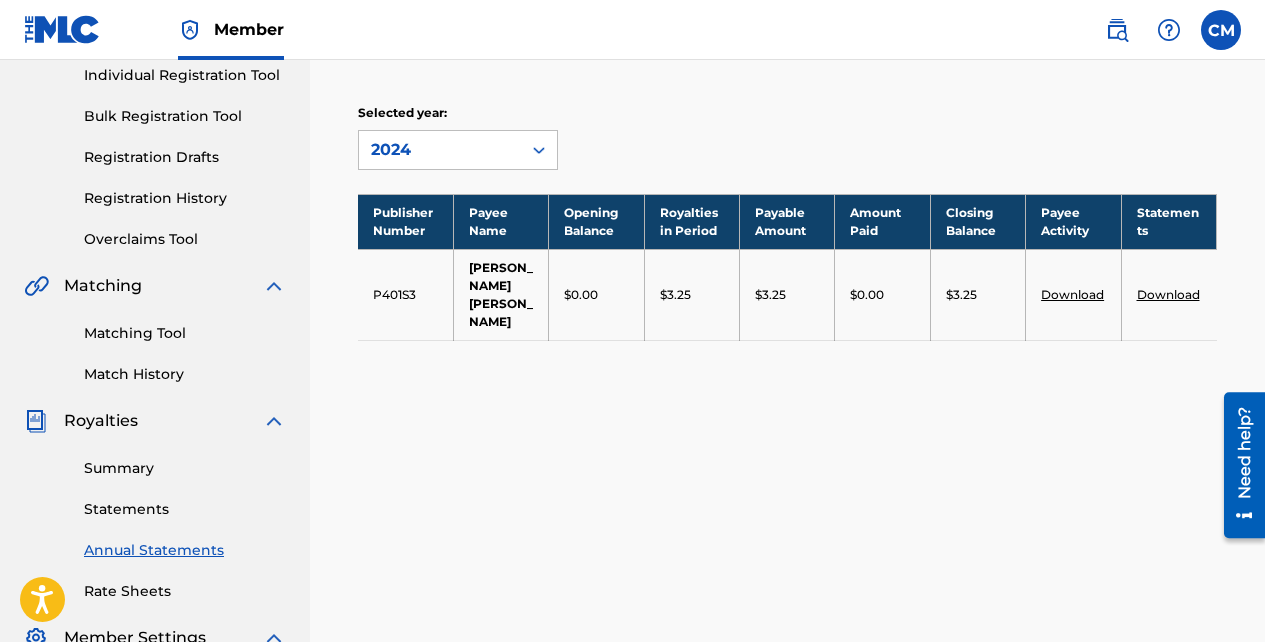 scroll, scrollTop: 249, scrollLeft: 0, axis: vertical 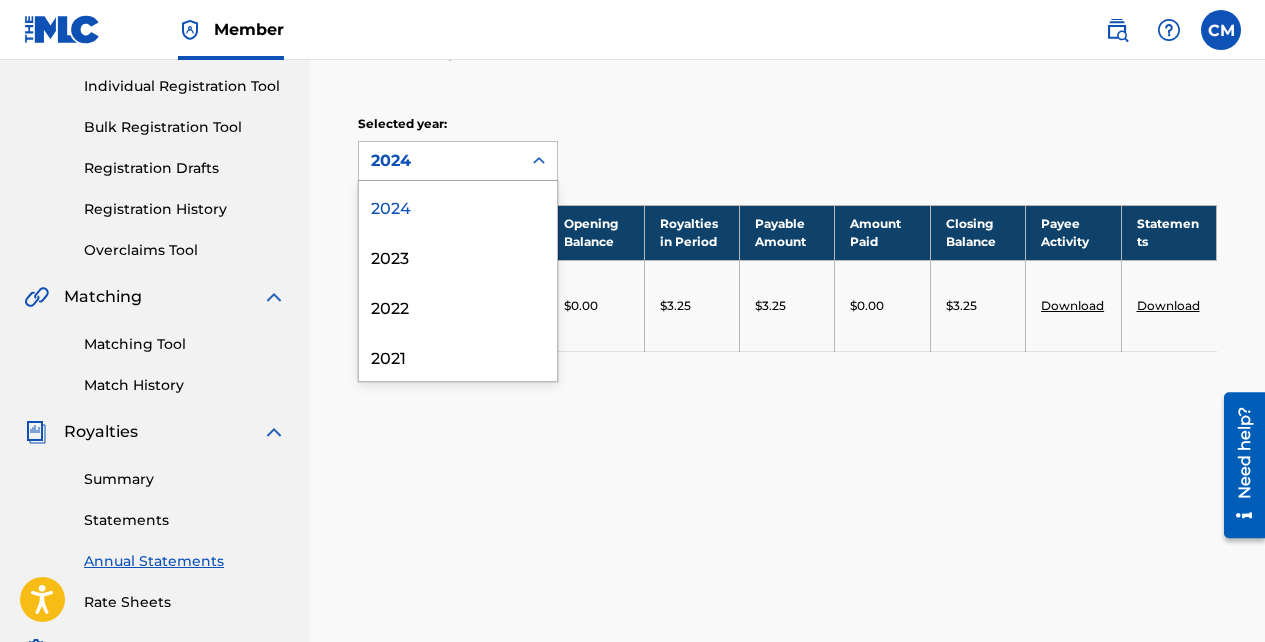 click on "2023" at bounding box center (458, 256) 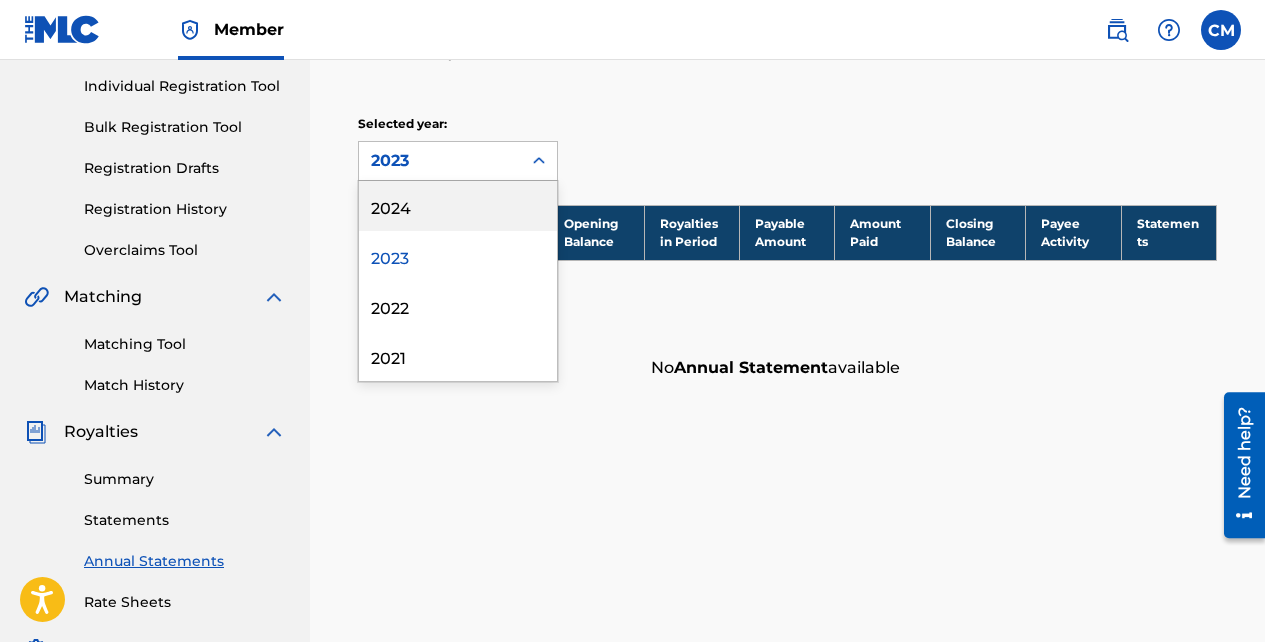 click on "2022" at bounding box center (458, 306) 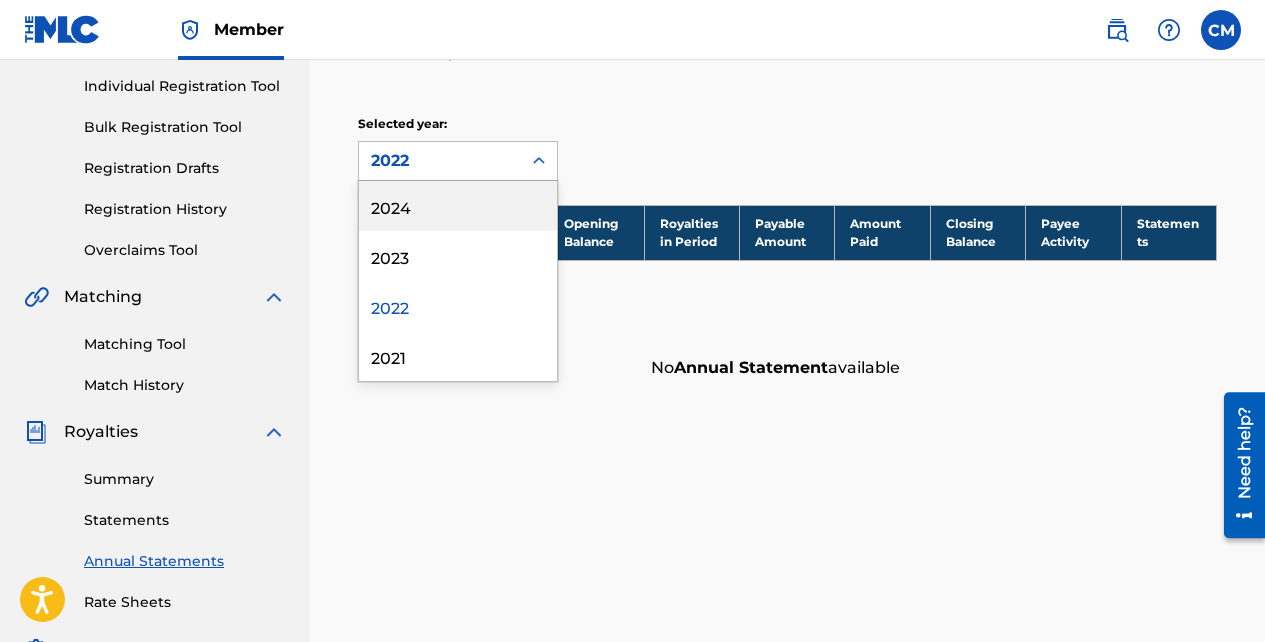 click on "2024" at bounding box center [458, 206] 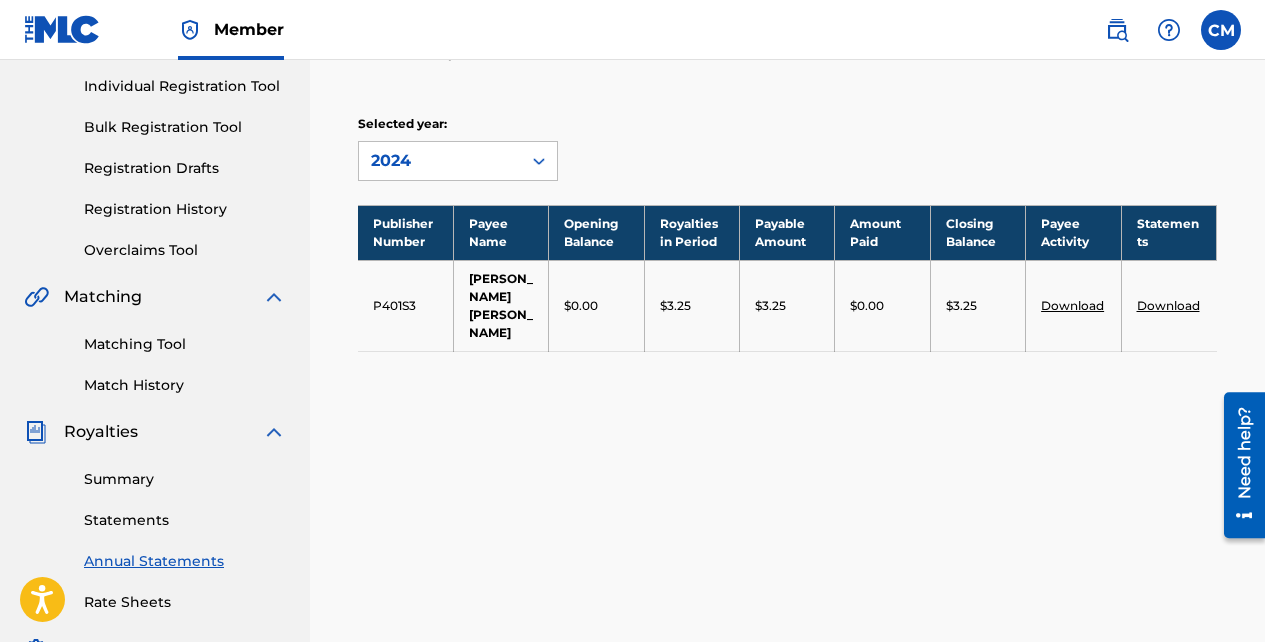 click on "Download" at bounding box center (1072, 305) 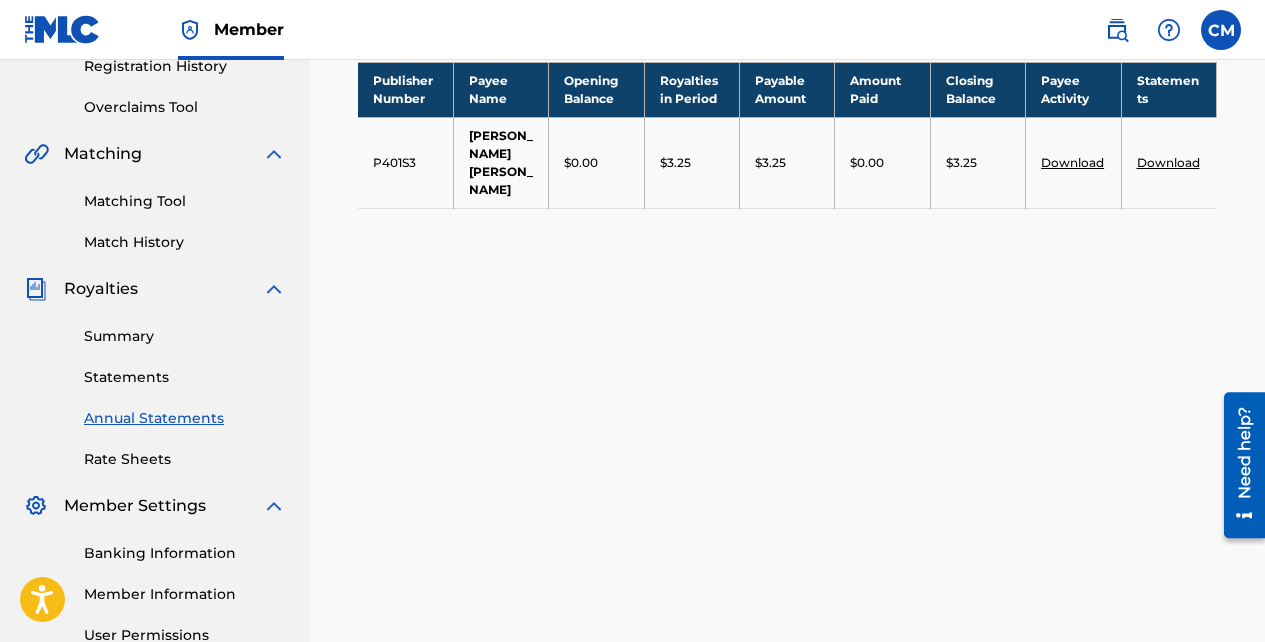 scroll, scrollTop: 426, scrollLeft: 0, axis: vertical 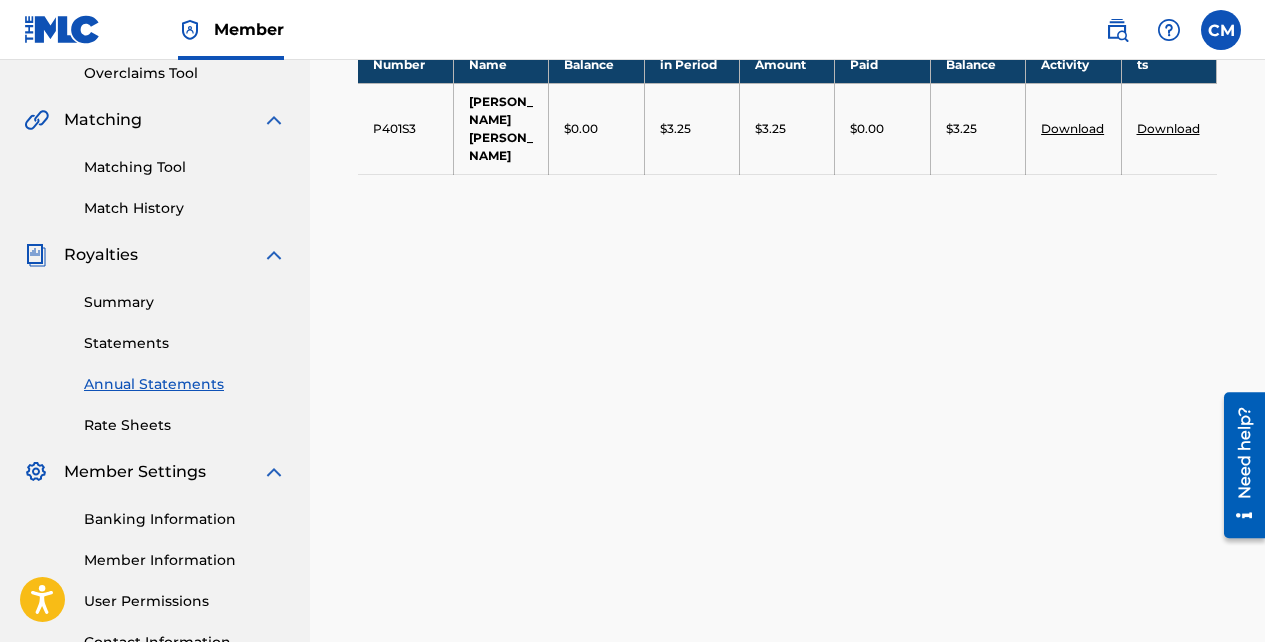 click on "Statements" at bounding box center (185, 343) 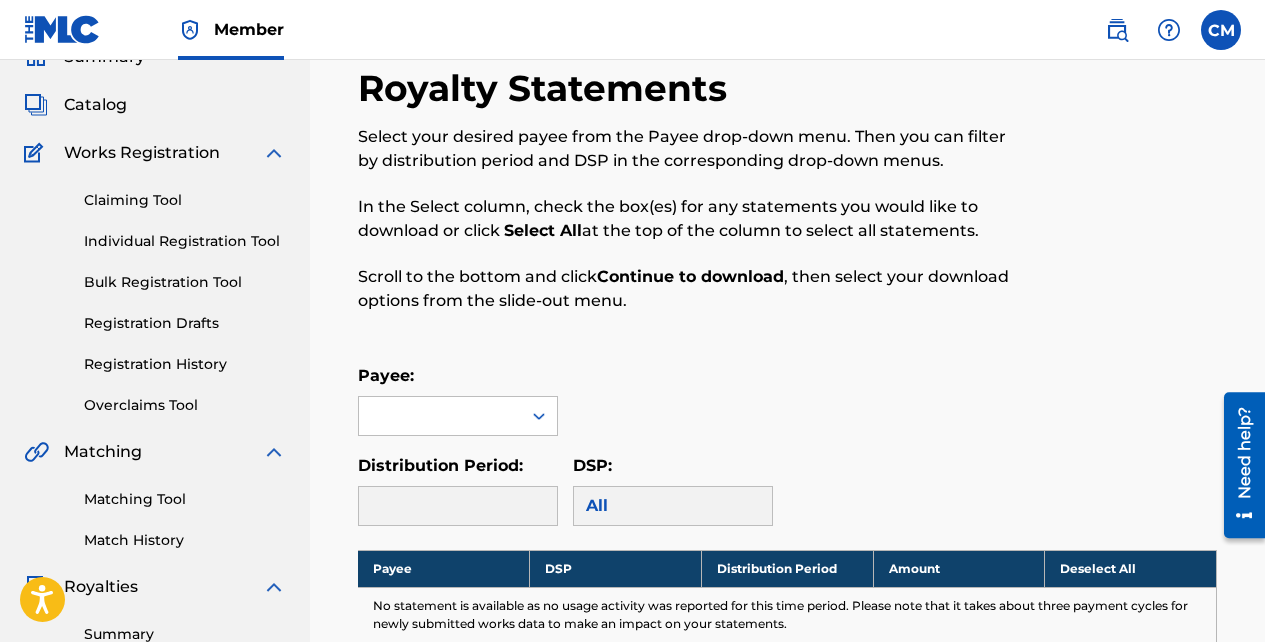 scroll, scrollTop: 99, scrollLeft: 0, axis: vertical 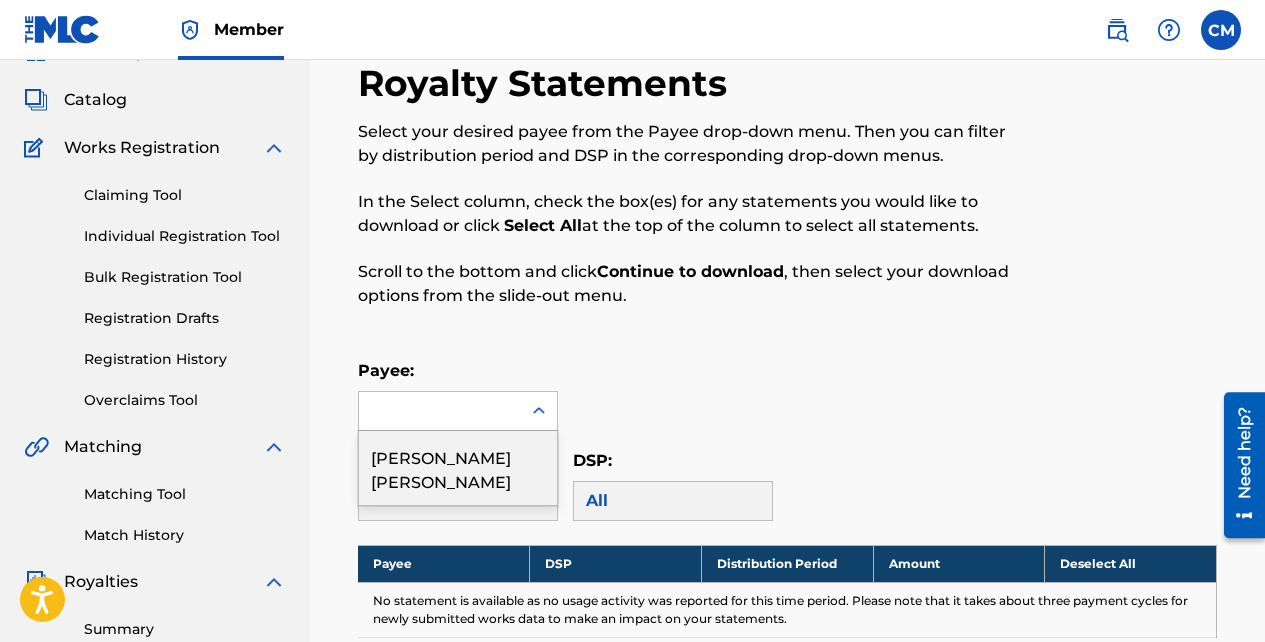 click on "[PERSON_NAME] [PERSON_NAME]" at bounding box center [458, 468] 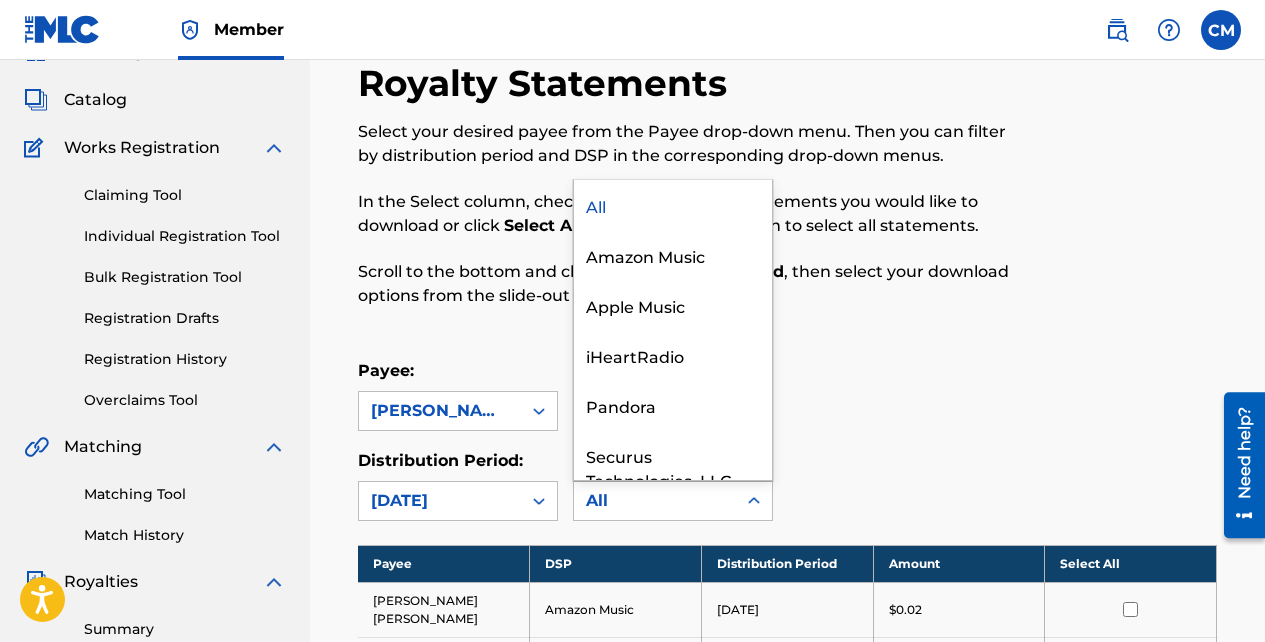 click on "Payee: [PERSON_NAME] [PERSON_NAME]" at bounding box center [787, 395] 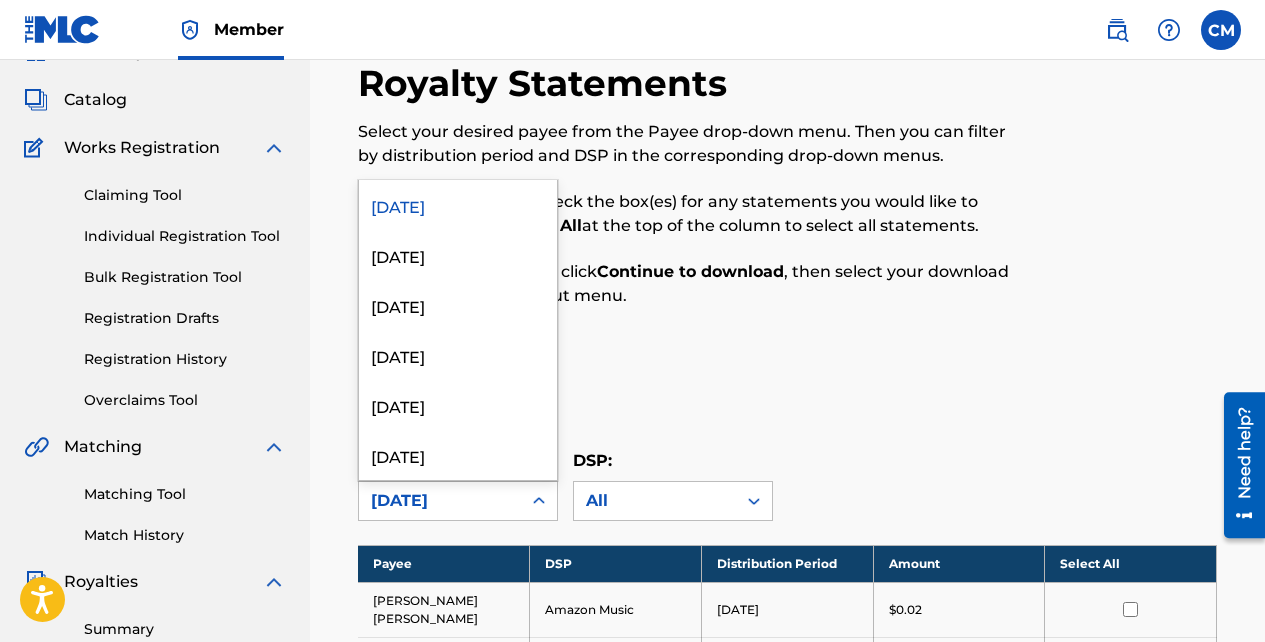 click on "Royalty Statements Select your desired payee from the Payee drop-down menu. Then you can filter by distribution period and DSP in the corresponding drop-down menus. In the Select column, check the box(es) for any statements you would like to download or click    Select All   at the top of the column to select all statements. Scroll to the bottom and click  Continue to download , then select your download options from the slide-out menu. Payee: [PERSON_NAME] [PERSON_NAME] Distribution Period: 52 results available. Use Up and Down to choose options, press Enter to select the currently focused option, press Escape to exit the menu, press Tab to select the option and exit the menu. [DATE] [DATE] [DATE] [DATE] [DATE] [DATE] [DATE] [DATE] [DATE] [DATE] [DATE] [DATE] [DATE] [DATE] [DATE] [DATE] [DATE] [DATE] [DATE] [DATE] [DATE] [DATE] [DATE] [DATE] [DATE] [DATE] [DATE] [DATE] [DATE] DSP:" at bounding box center (787, 564) 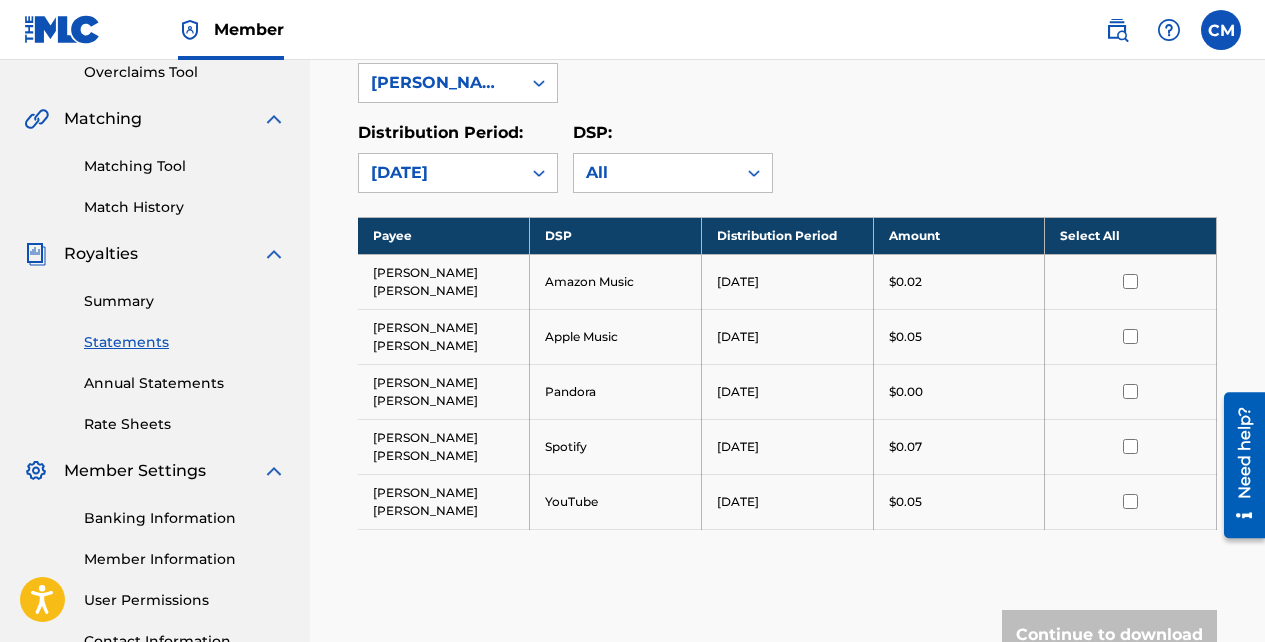 scroll, scrollTop: 404, scrollLeft: 0, axis: vertical 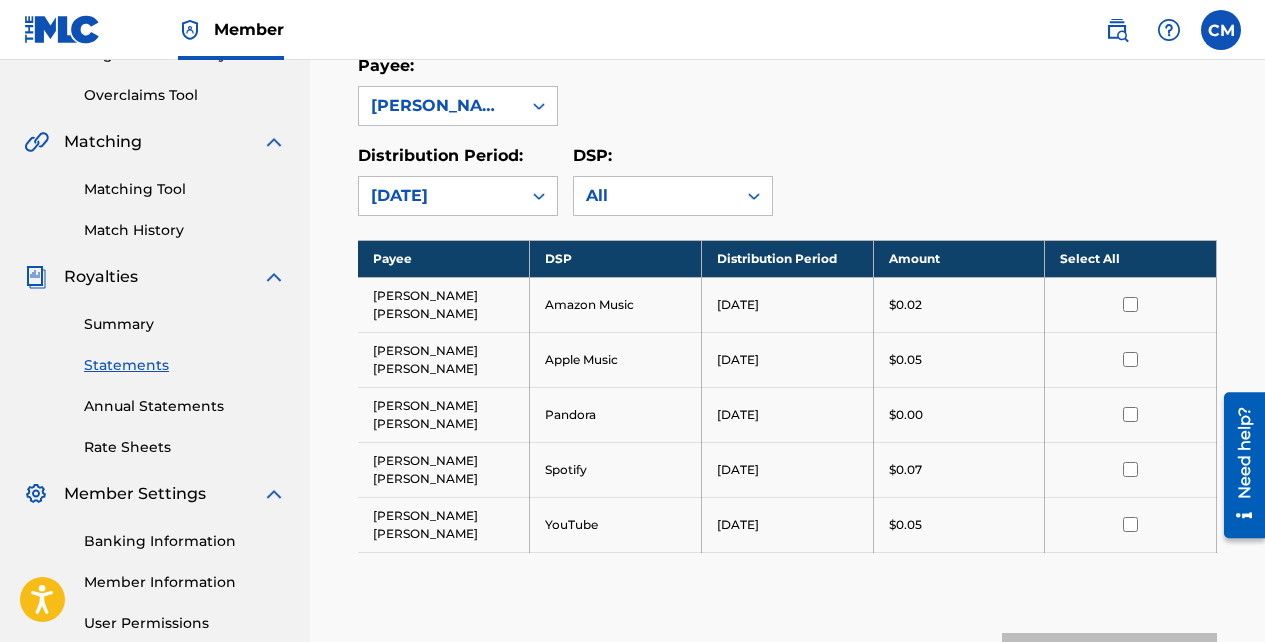 click at bounding box center [1130, 304] 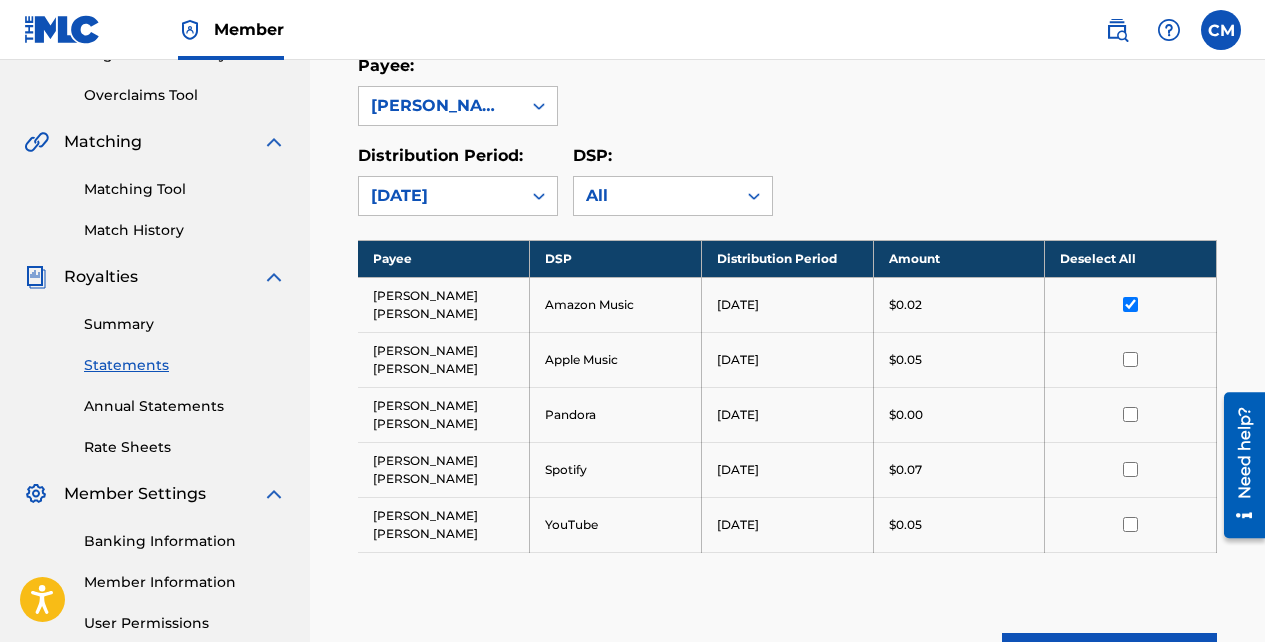 click at bounding box center [1130, 359] 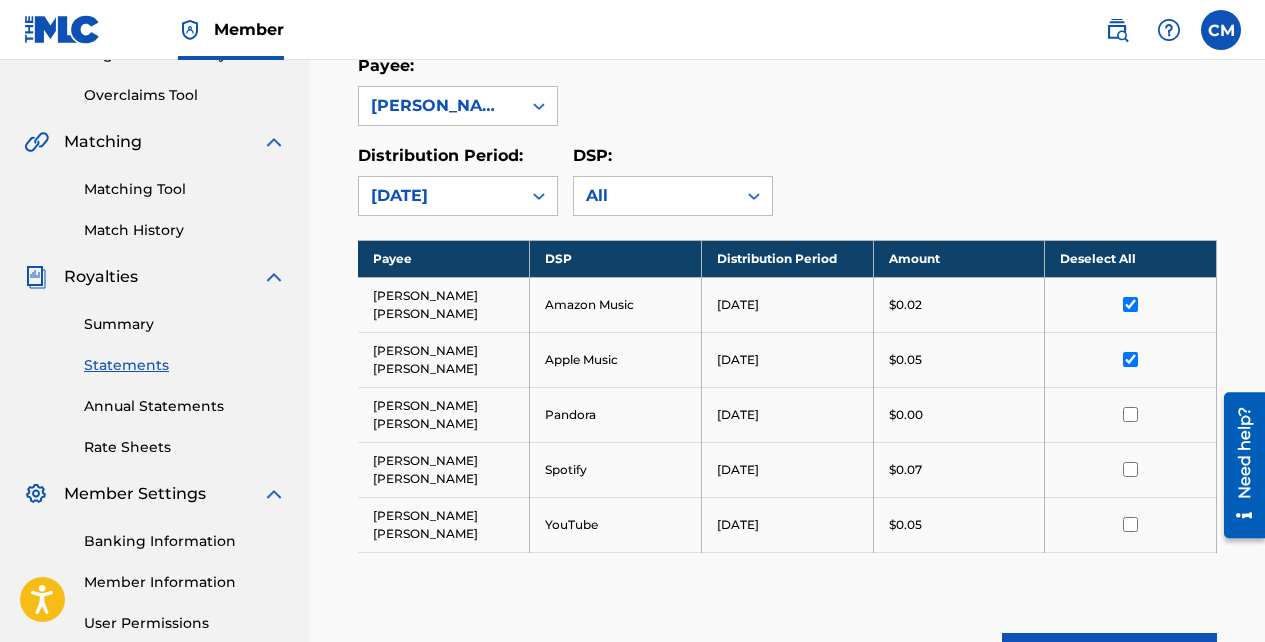 click at bounding box center [1130, 469] 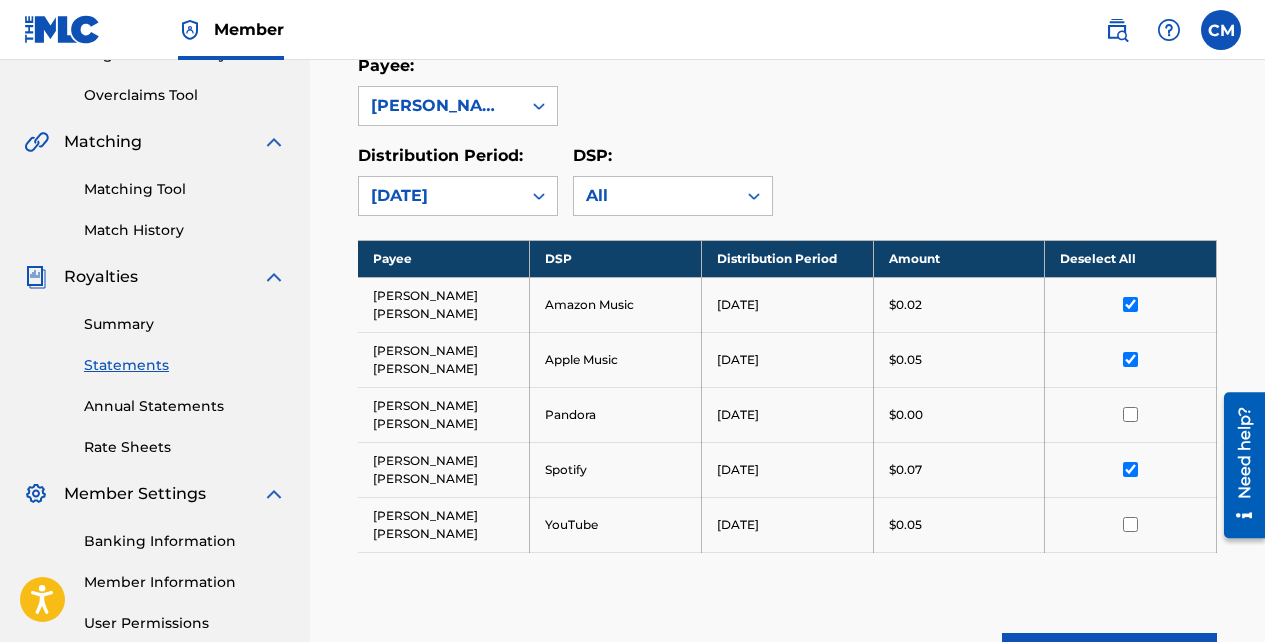 click at bounding box center [1130, 524] 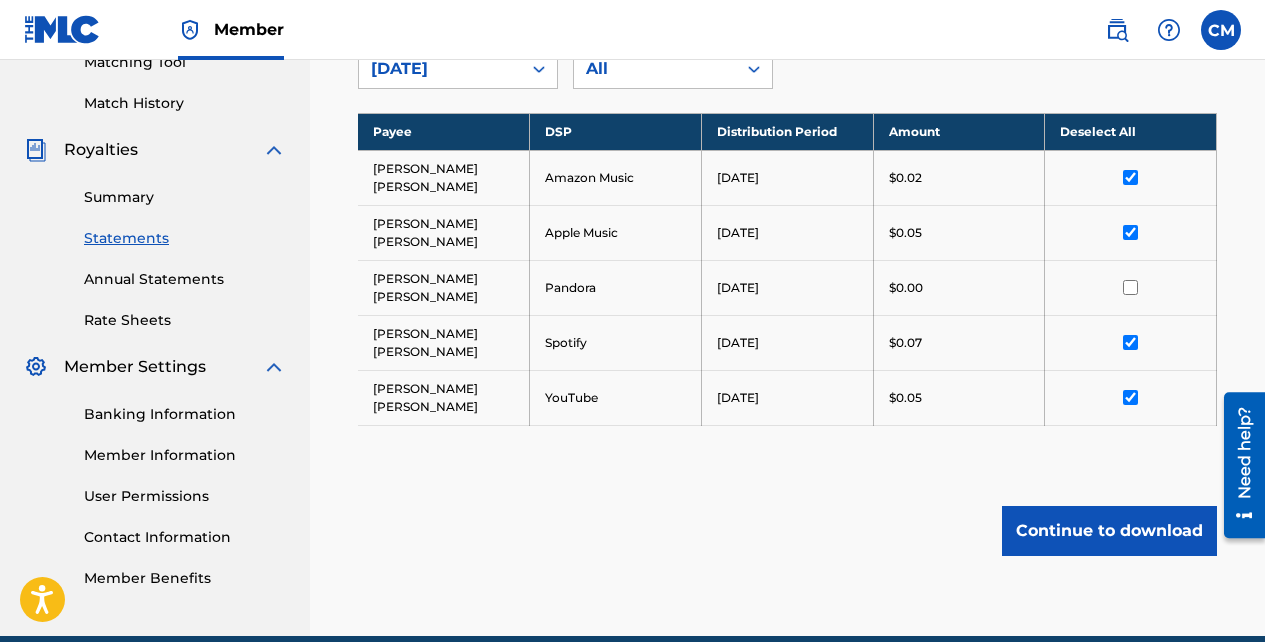 scroll, scrollTop: 526, scrollLeft: 0, axis: vertical 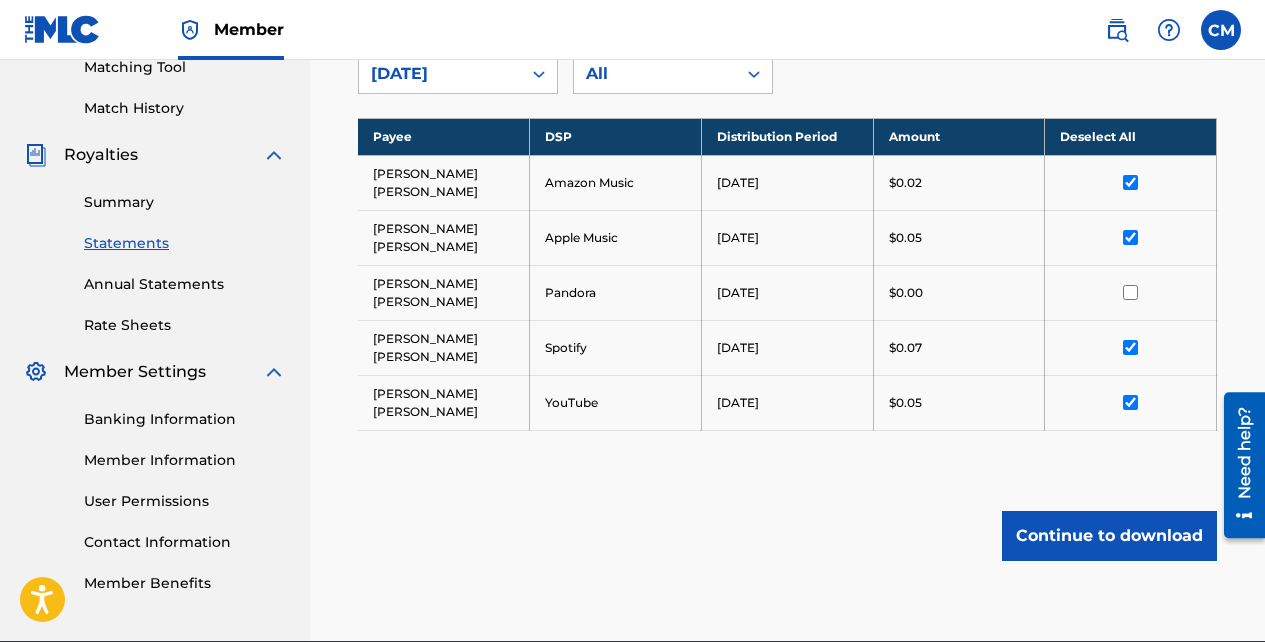 click at bounding box center (1130, 292) 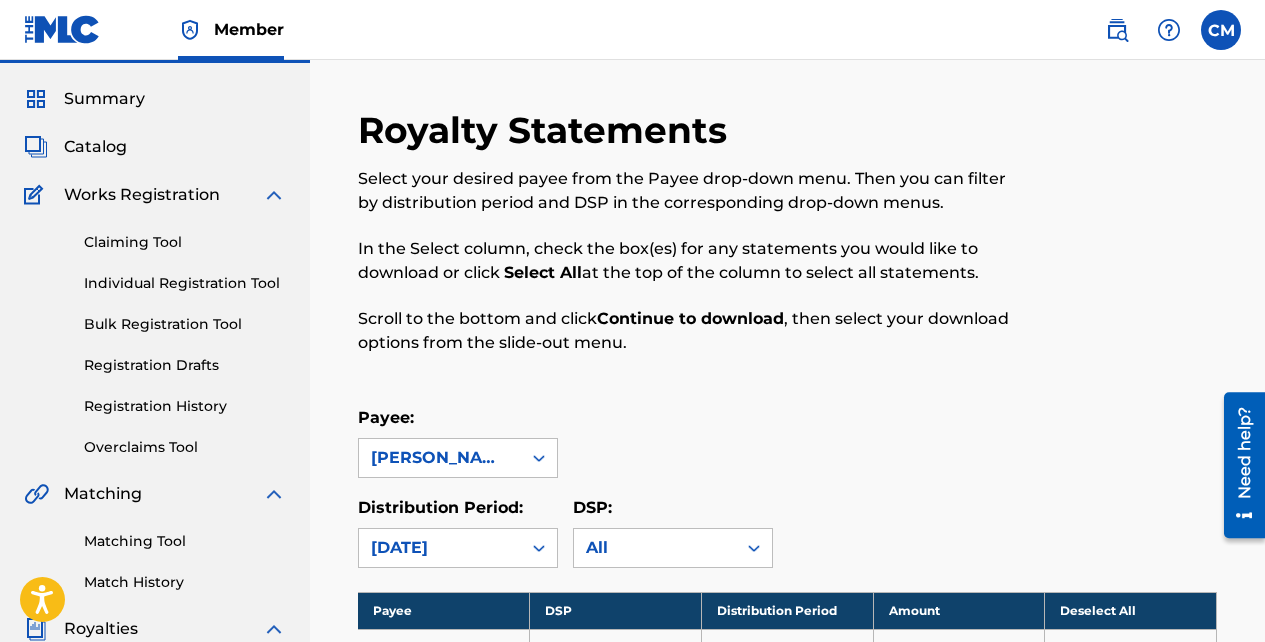 scroll, scrollTop: 0, scrollLeft: 0, axis: both 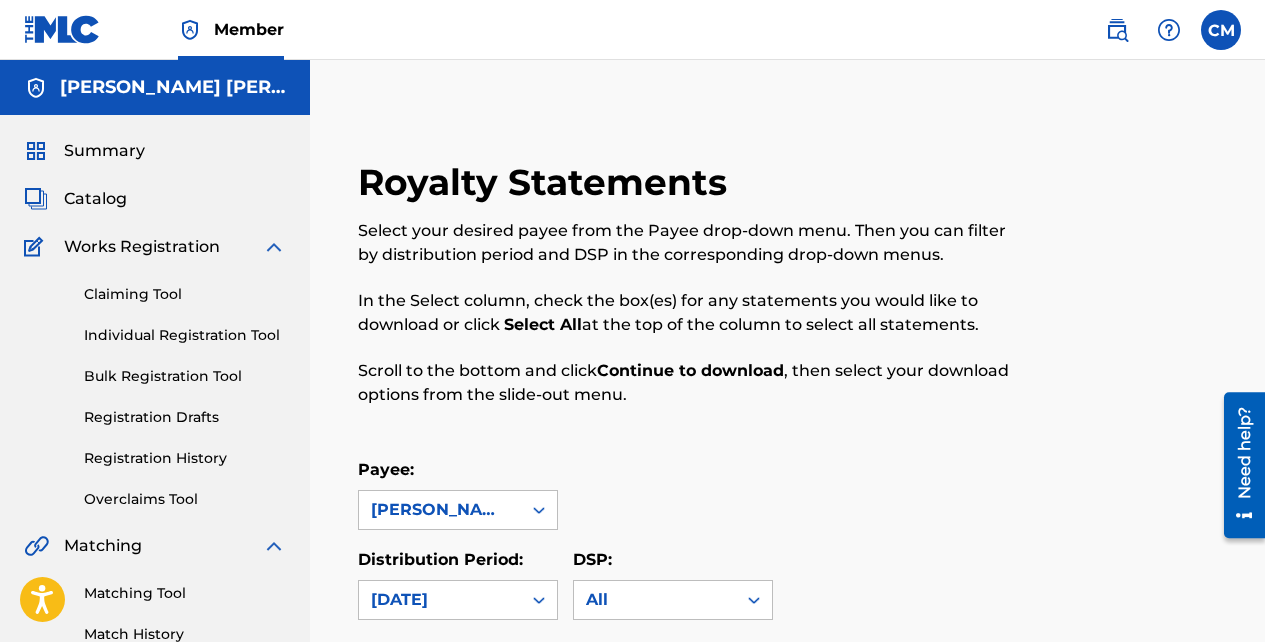 click on "Individual Registration Tool" at bounding box center [185, 335] 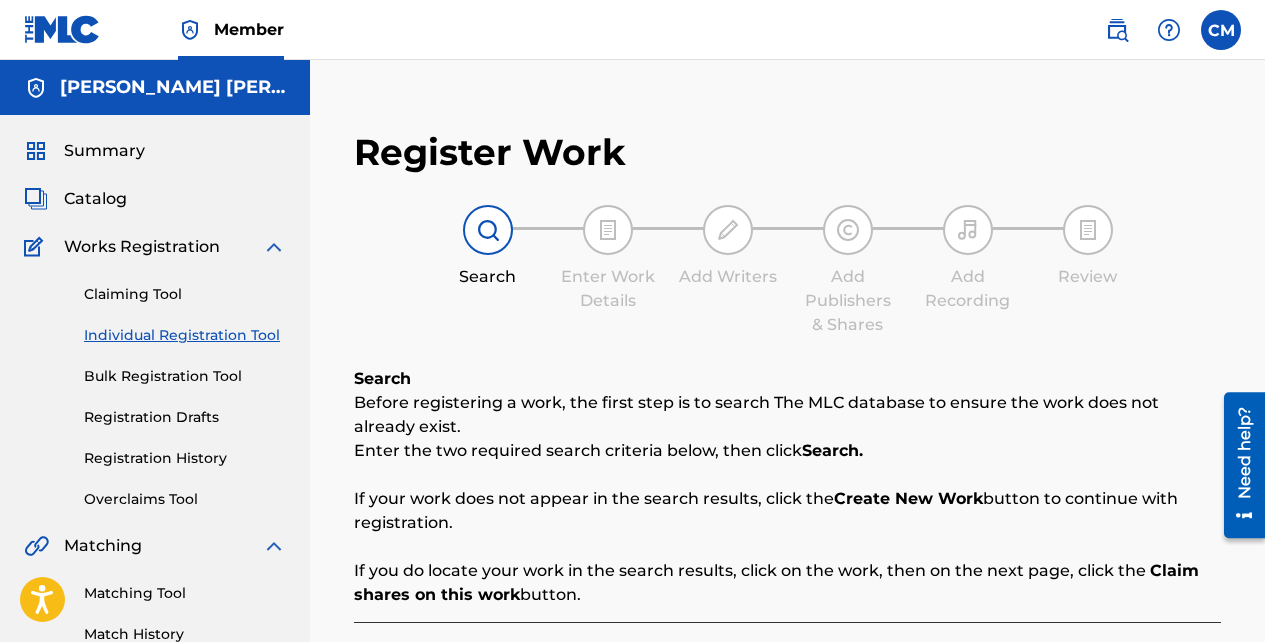click on "Bulk Registration Tool" at bounding box center [185, 376] 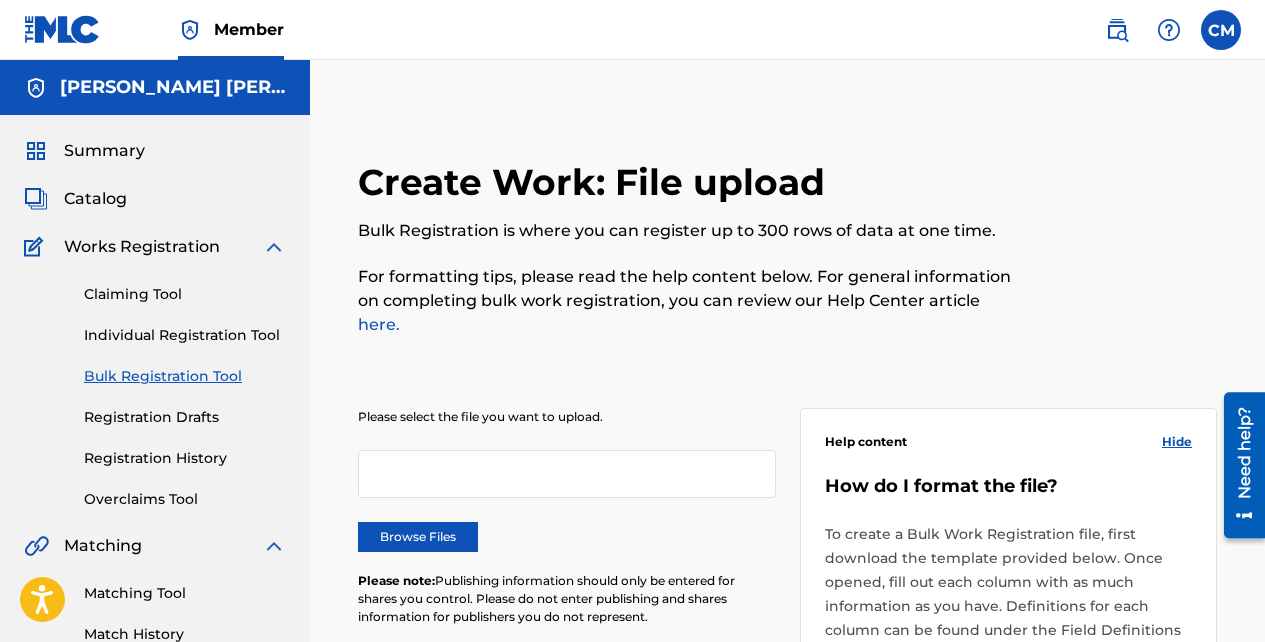 click on "Registration Drafts" at bounding box center (185, 417) 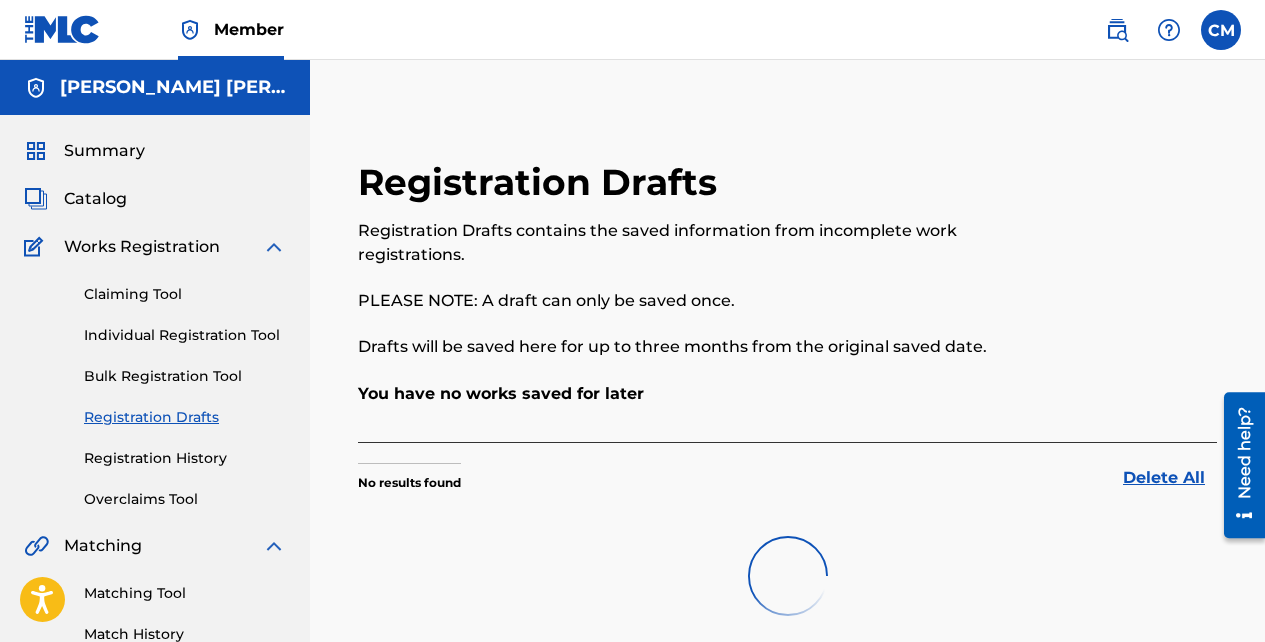 click on "Registration History" at bounding box center [185, 458] 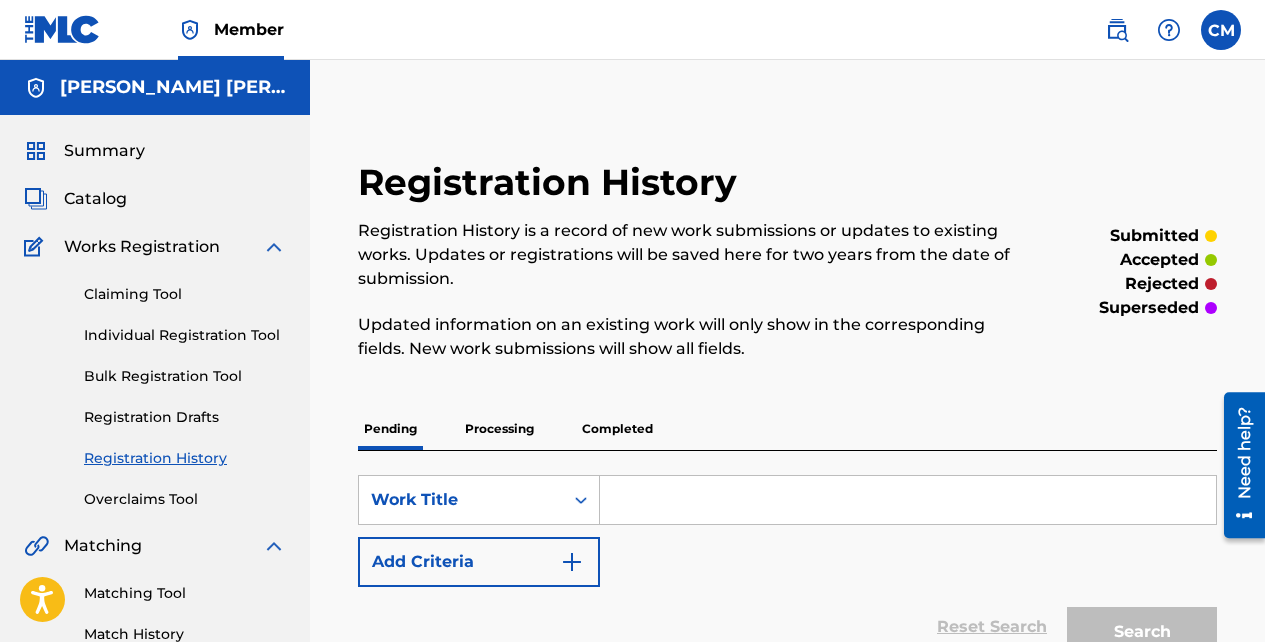 click on "Overclaims Tool" at bounding box center [185, 499] 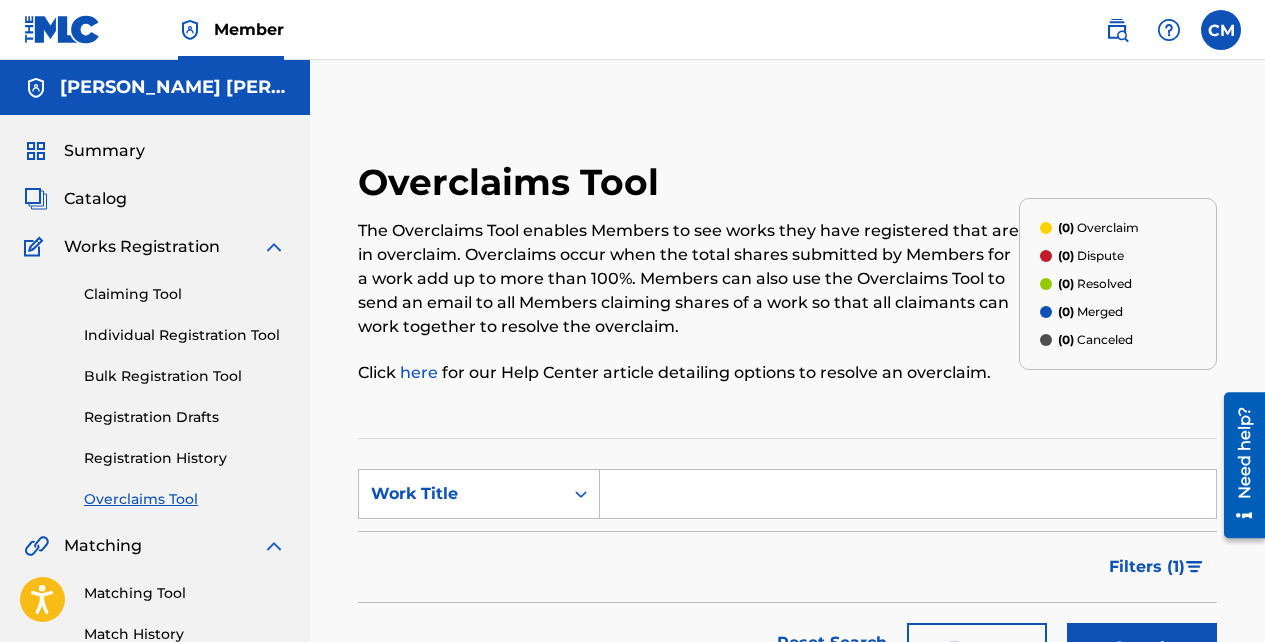 click on "Works Registration" at bounding box center [142, 247] 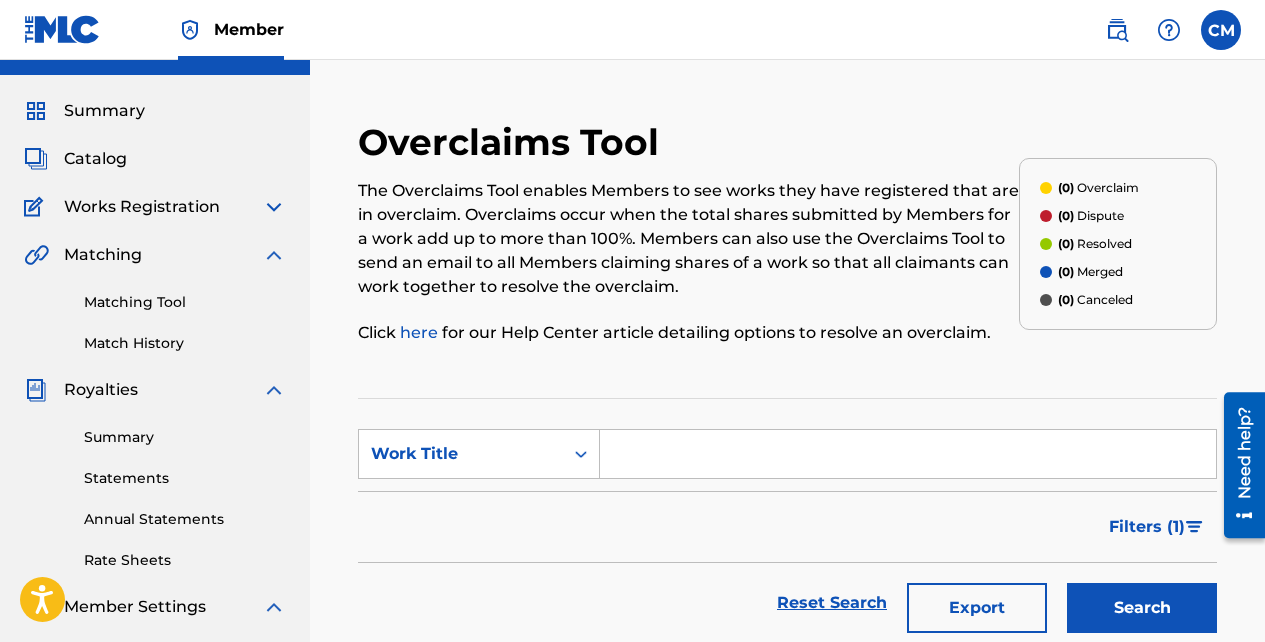 scroll, scrollTop: 0, scrollLeft: 0, axis: both 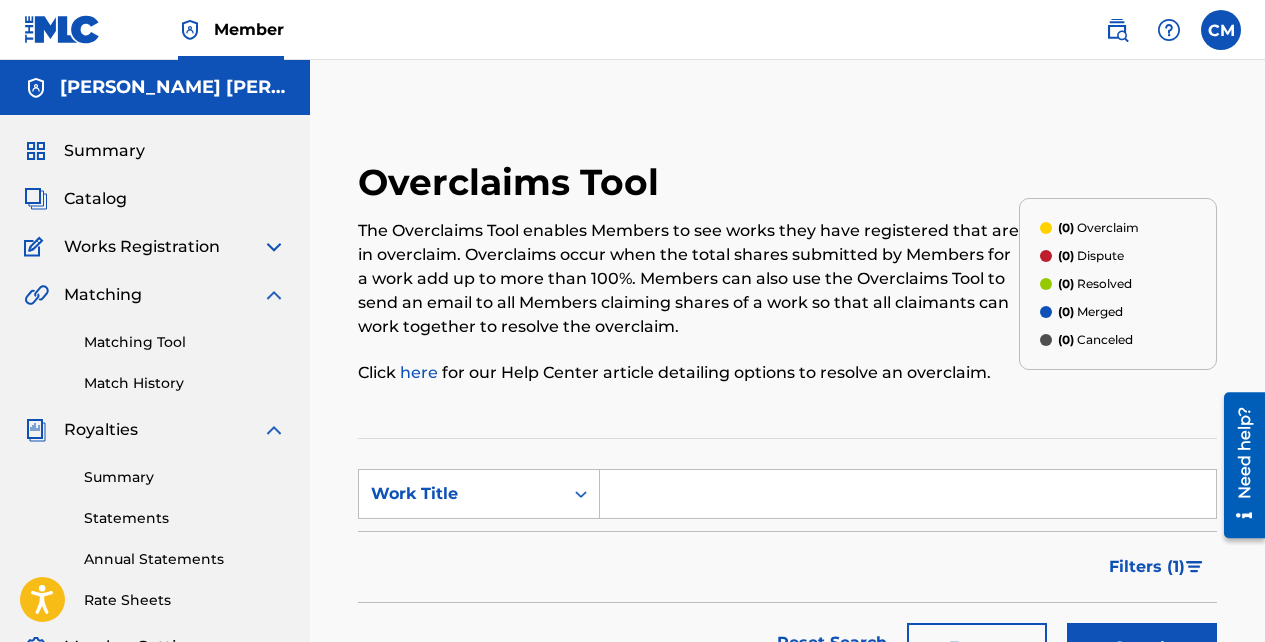 click on "Catalog" at bounding box center (95, 199) 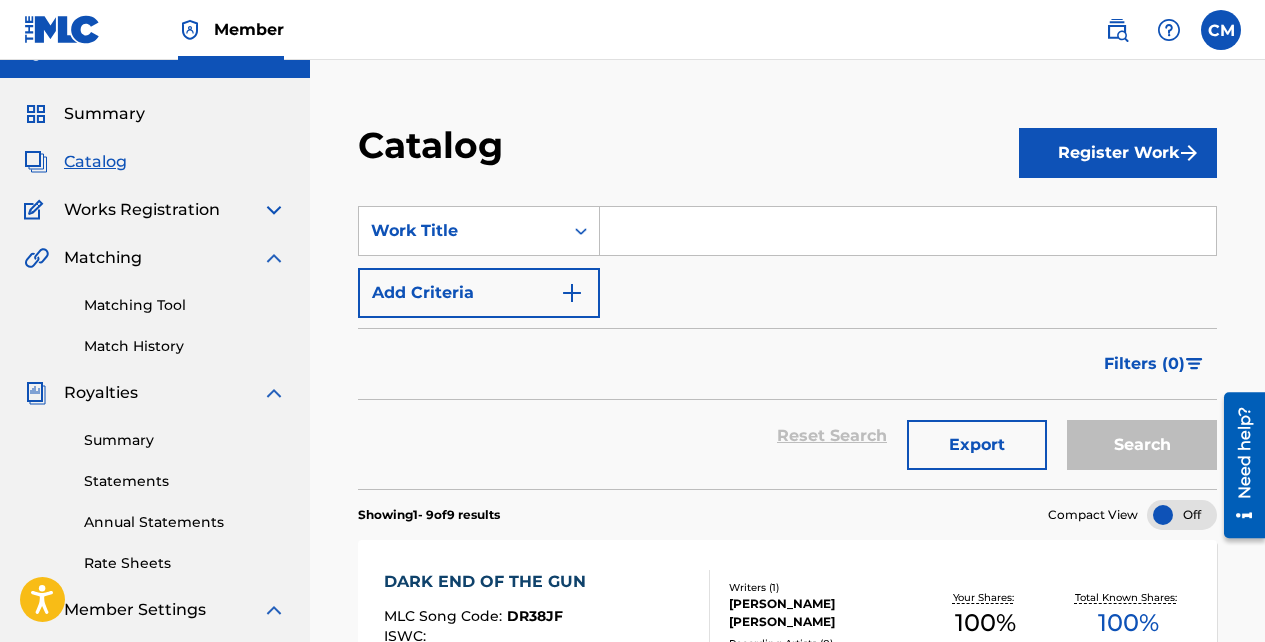 scroll, scrollTop: 0, scrollLeft: 0, axis: both 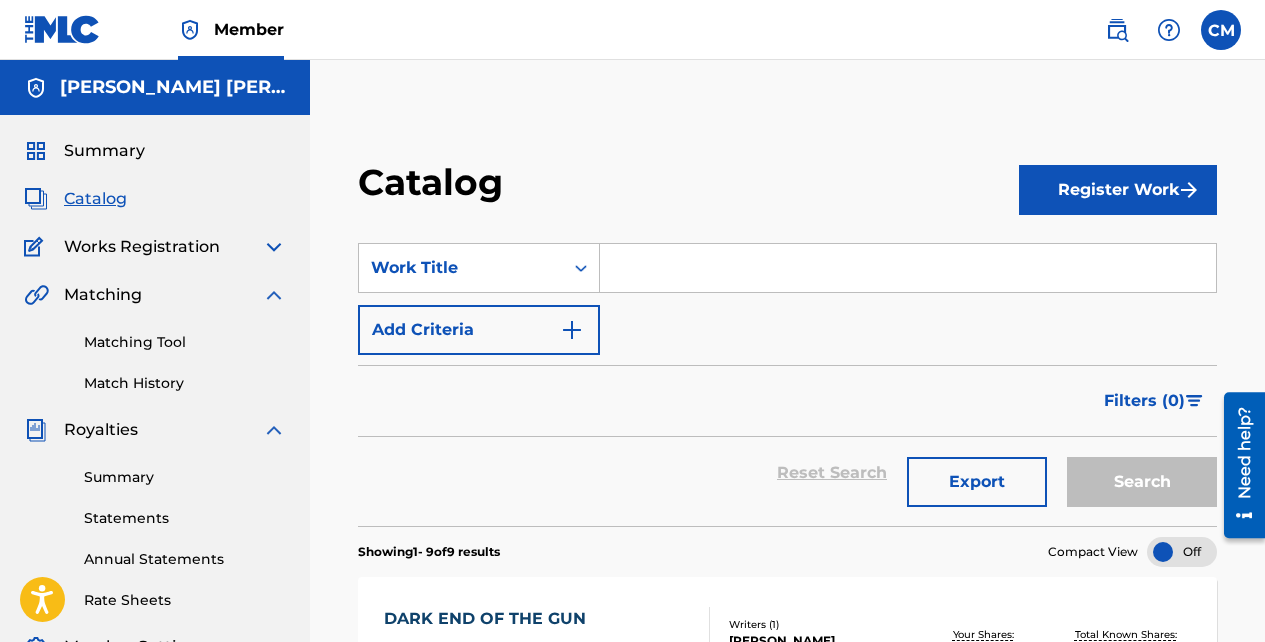 click at bounding box center [572, 330] 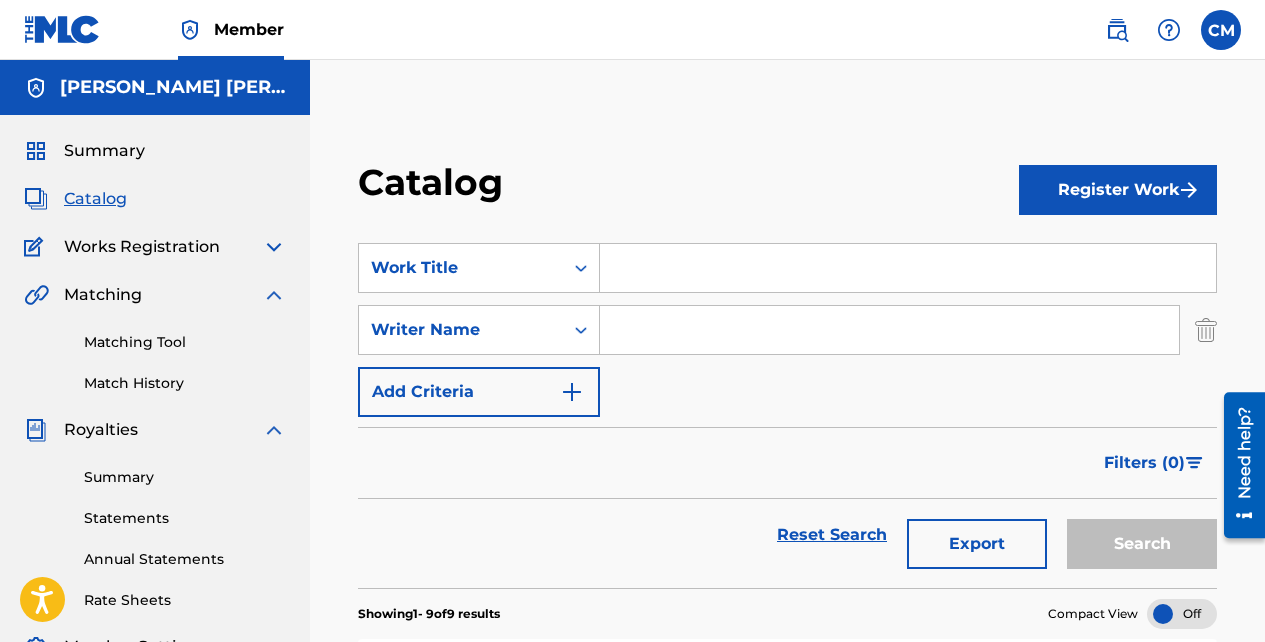 click at bounding box center (908, 268) 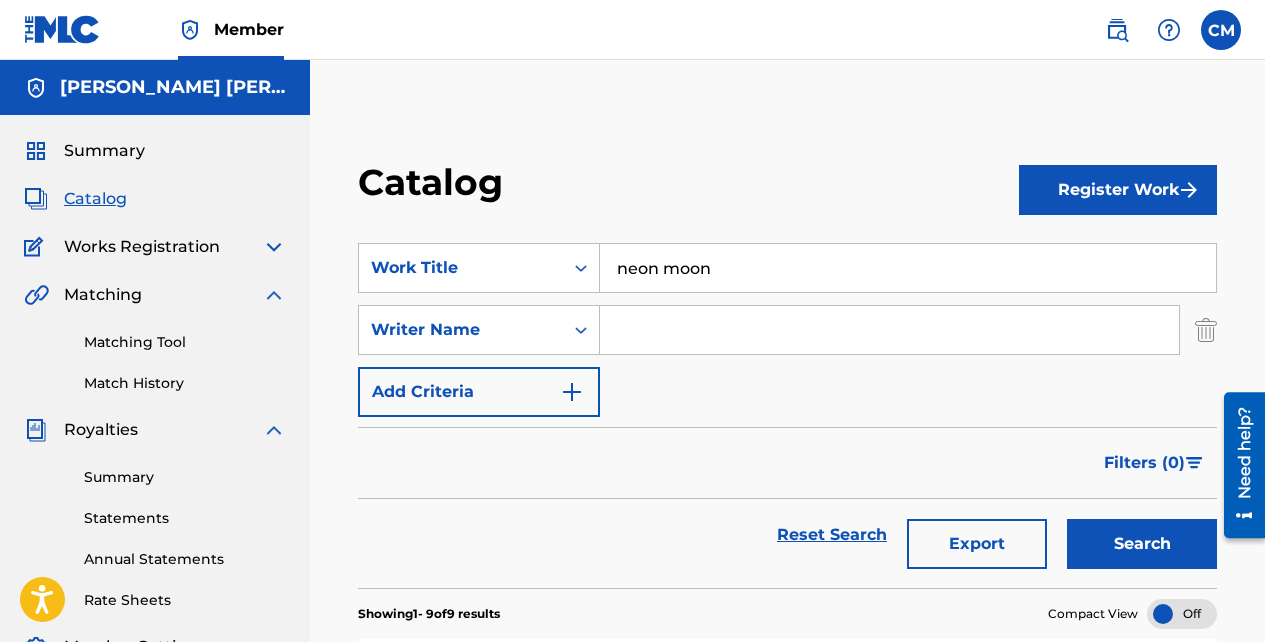 type on "neon moon" 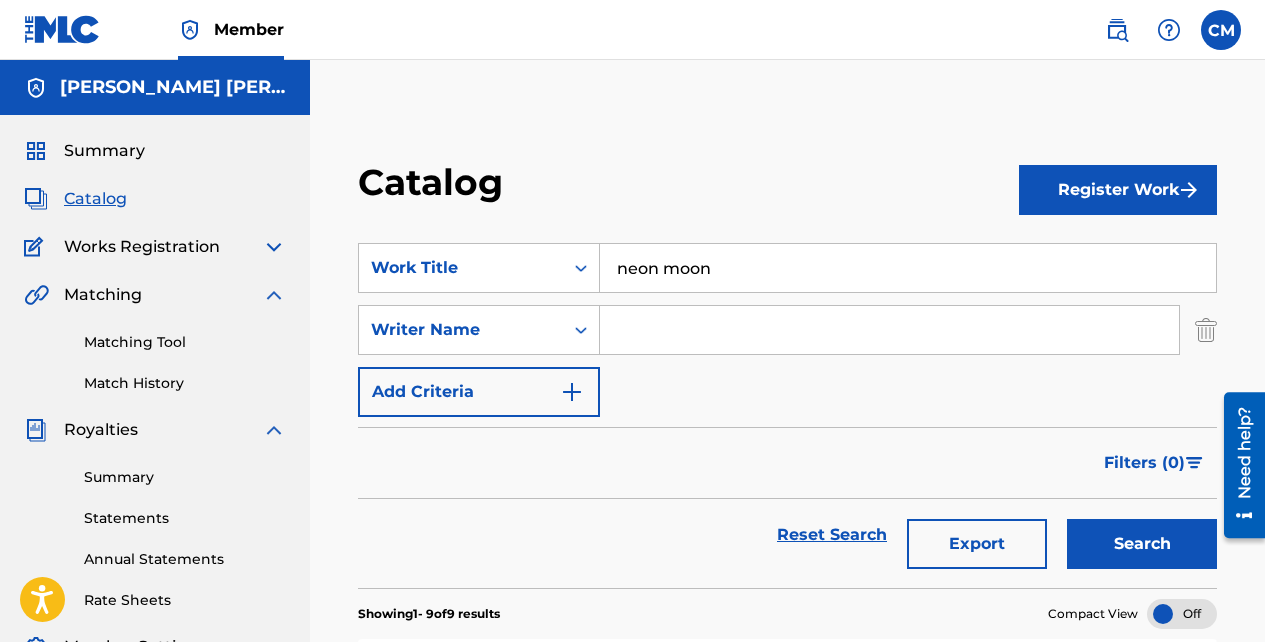 type on "[PERSON_NAME]" 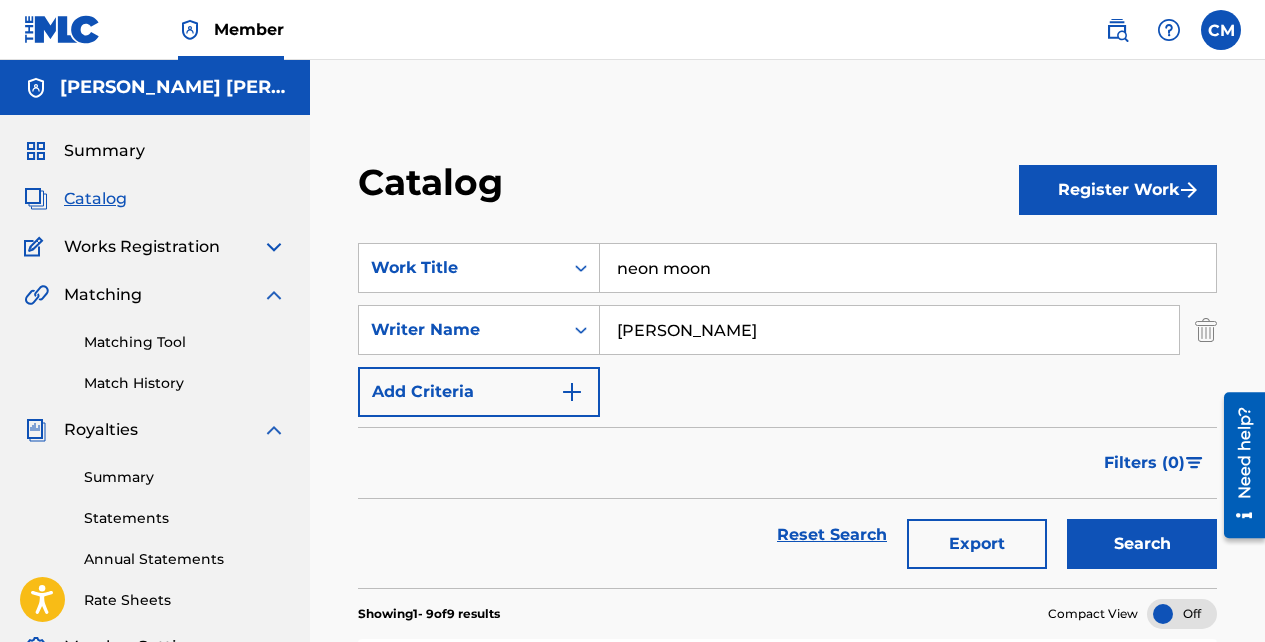 click on "[PERSON_NAME]" at bounding box center [889, 330] 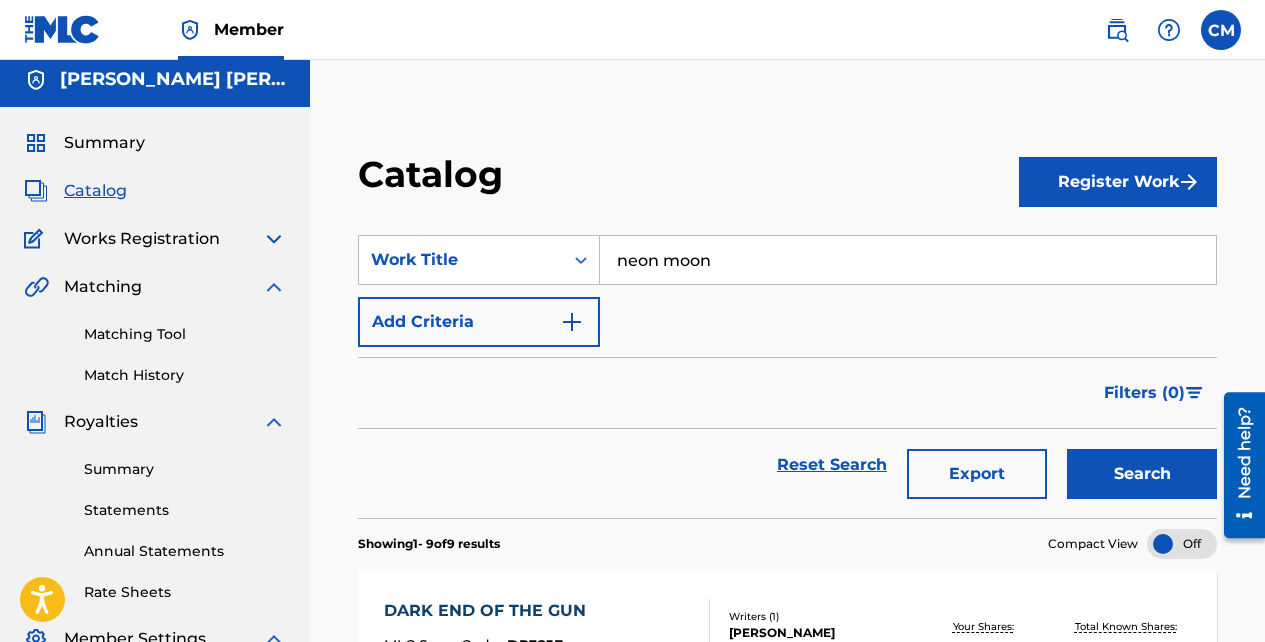 scroll, scrollTop: 0, scrollLeft: 0, axis: both 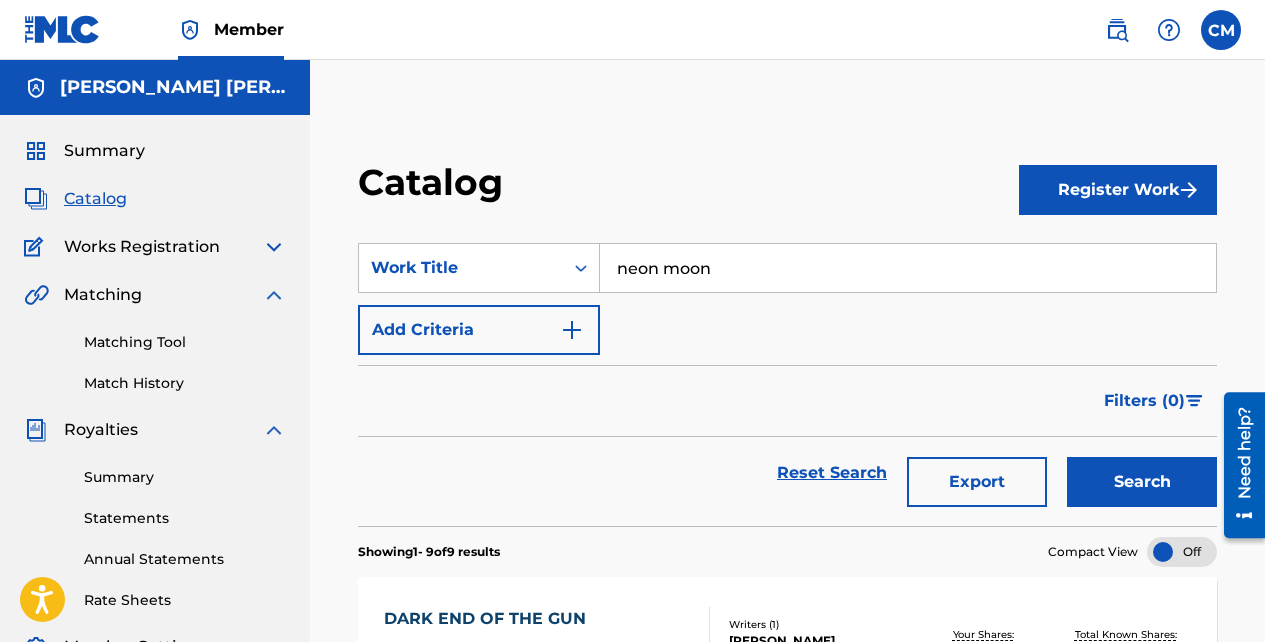 click at bounding box center [572, 330] 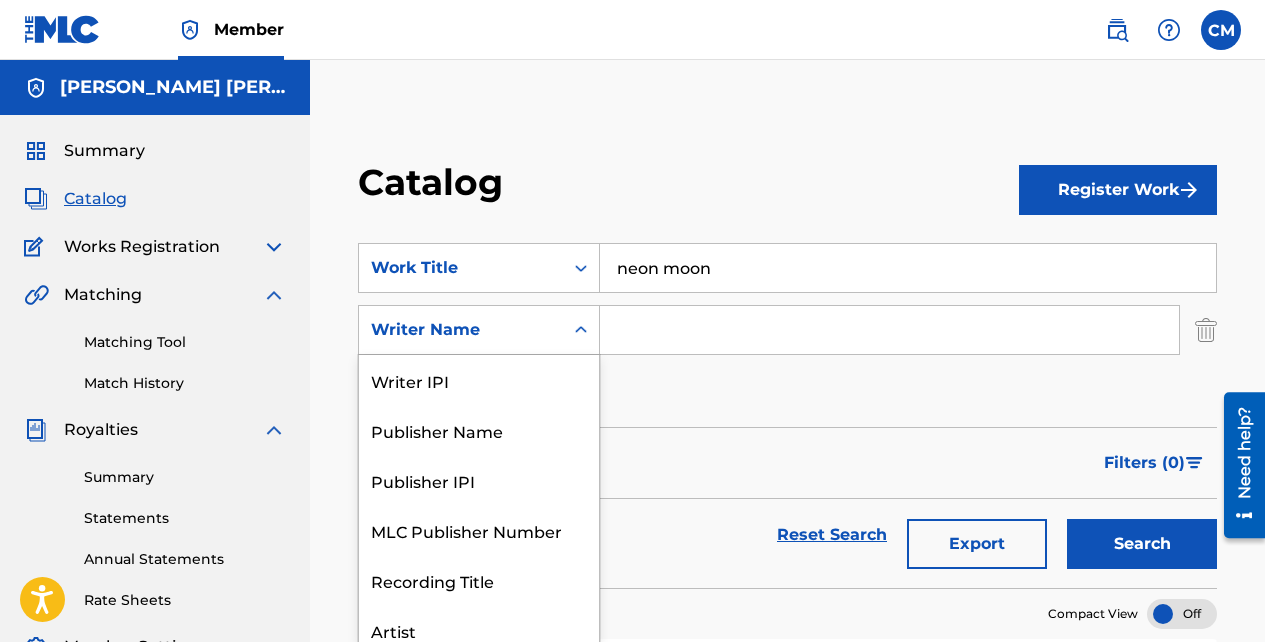 scroll, scrollTop: 14, scrollLeft: 0, axis: vertical 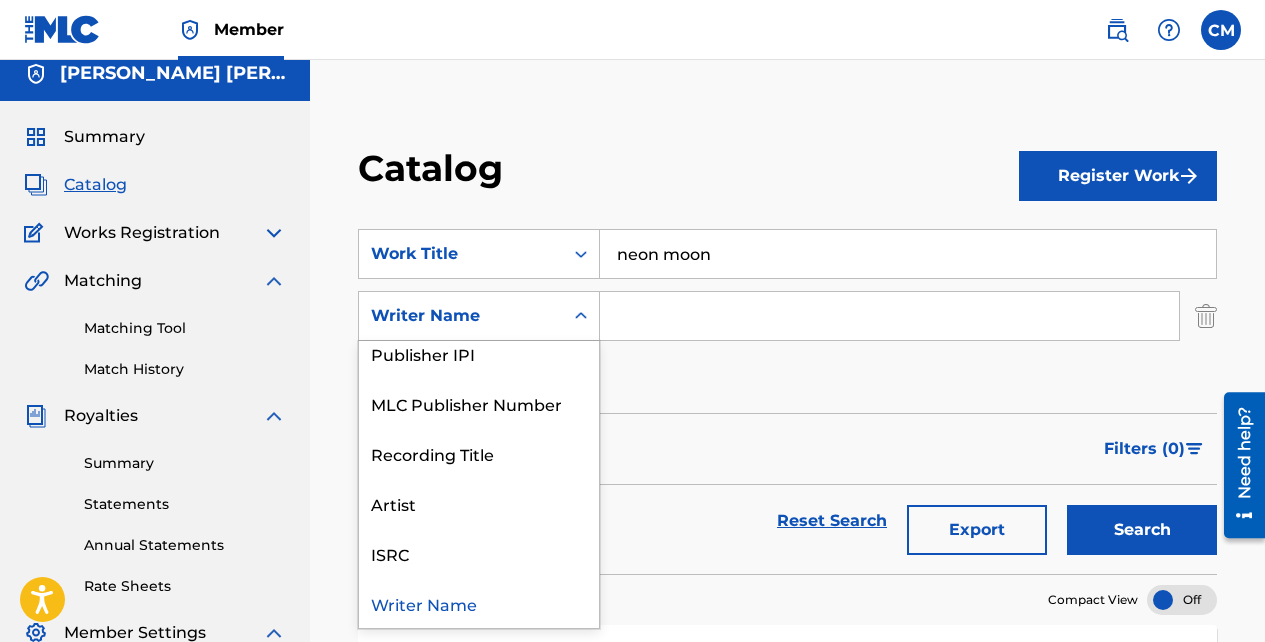 click on "Artist" at bounding box center [479, 503] 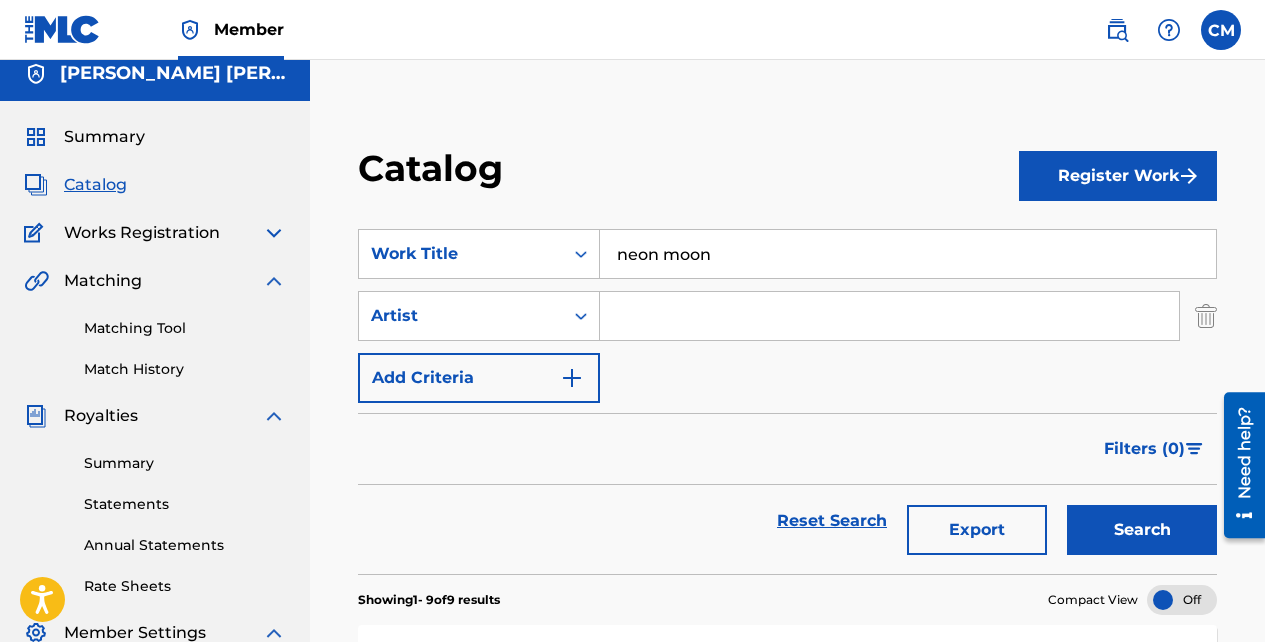 click at bounding box center (889, 316) 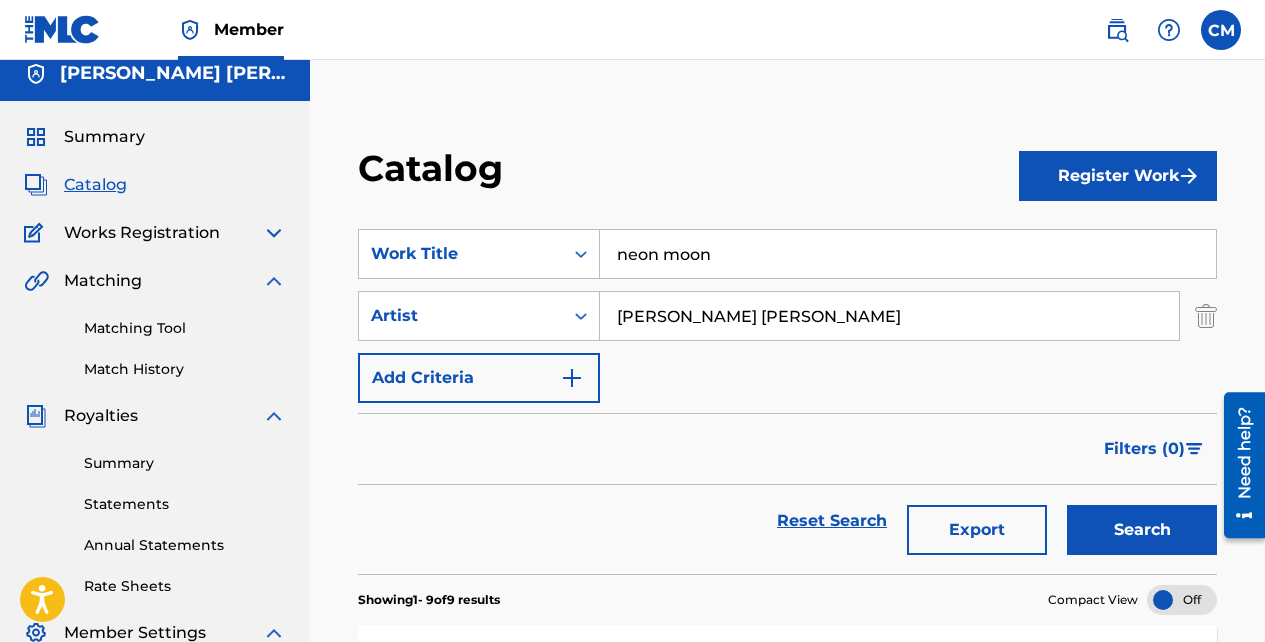 click on "Add Criteria" at bounding box center (479, 378) 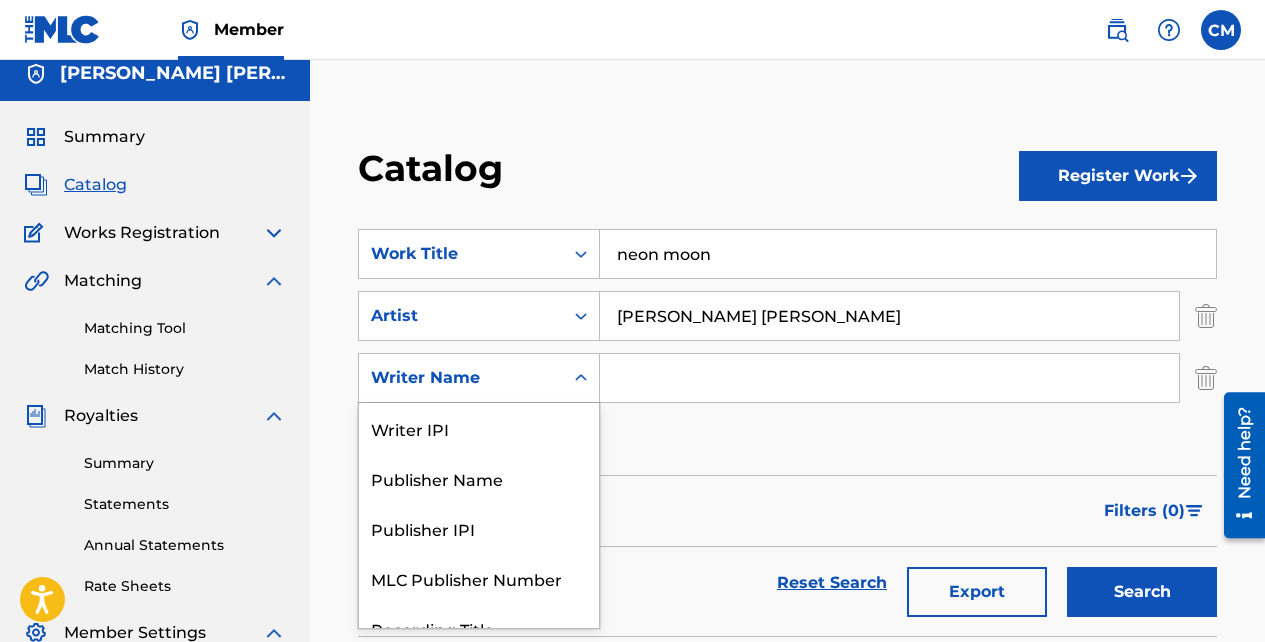 scroll, scrollTop: 74, scrollLeft: 0, axis: vertical 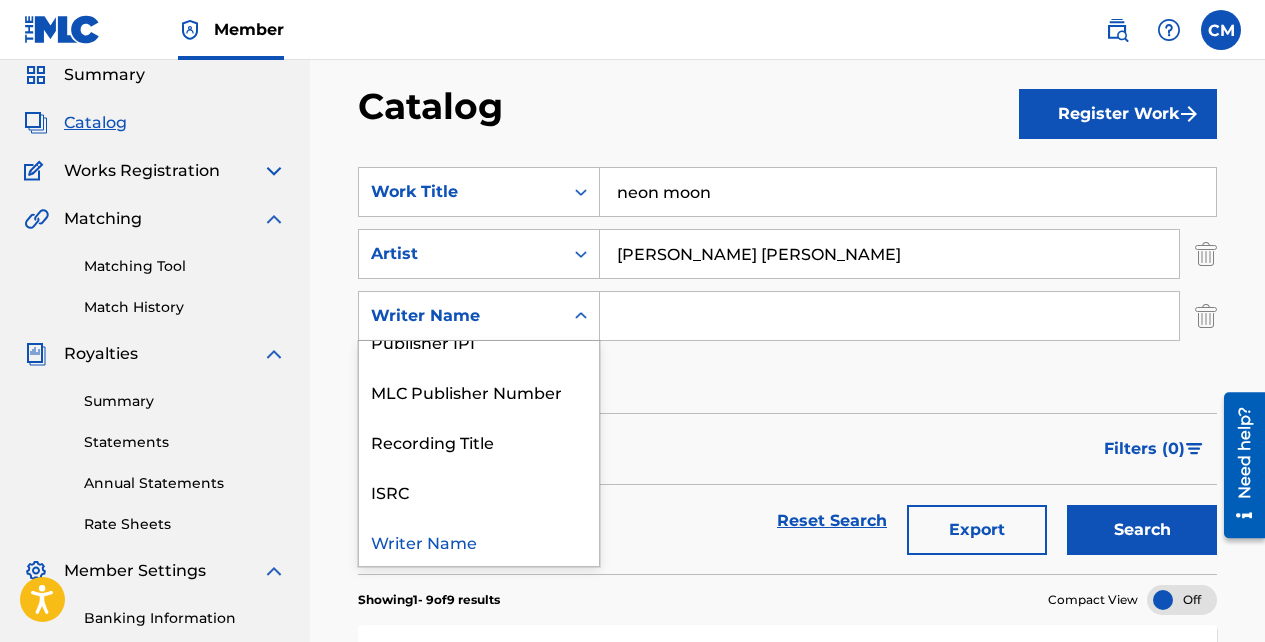 click on "Writer Name" at bounding box center (479, 541) 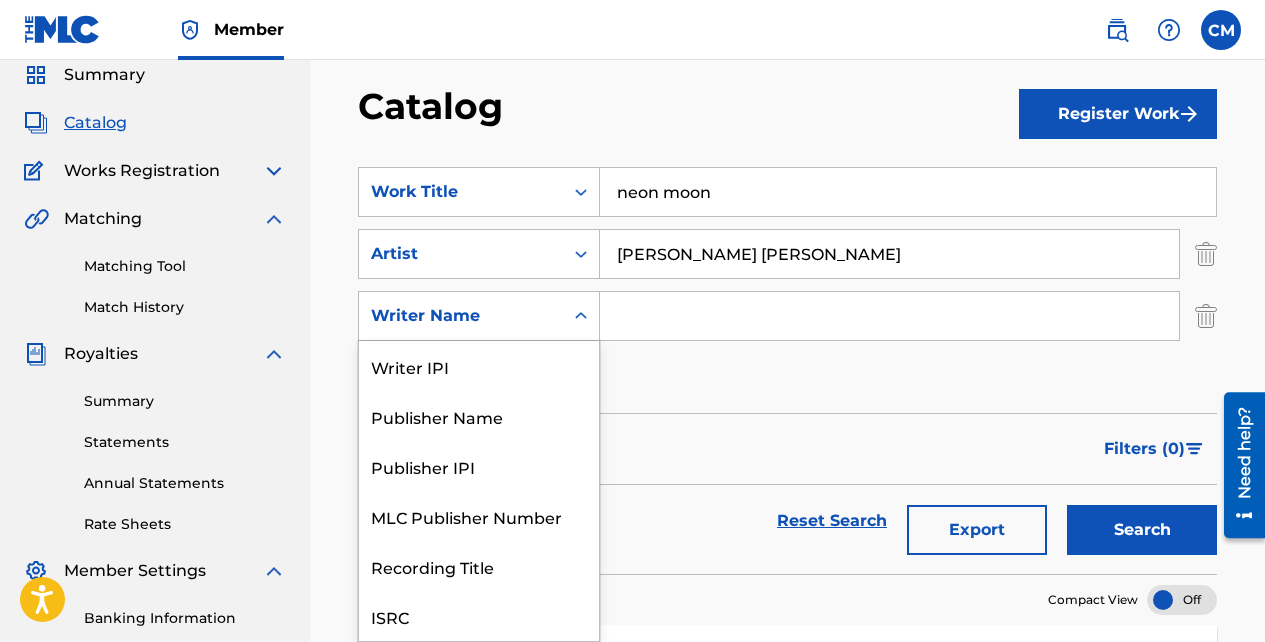 scroll, scrollTop: 50, scrollLeft: 0, axis: vertical 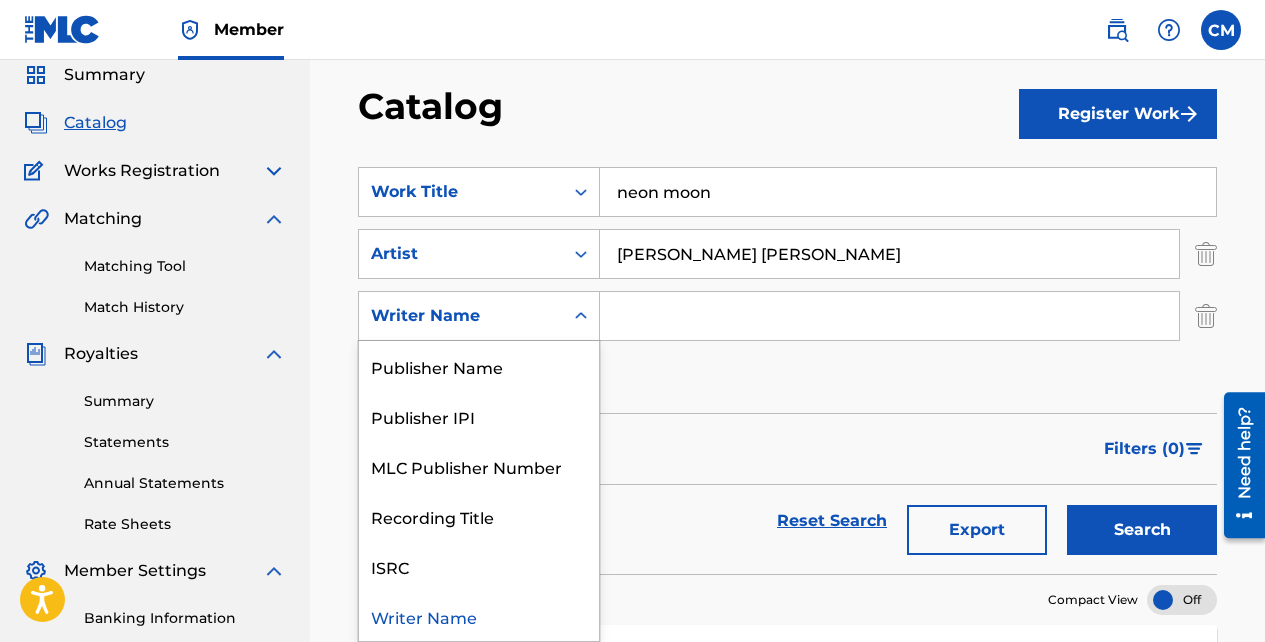 click on "ISRC" at bounding box center (479, 566) 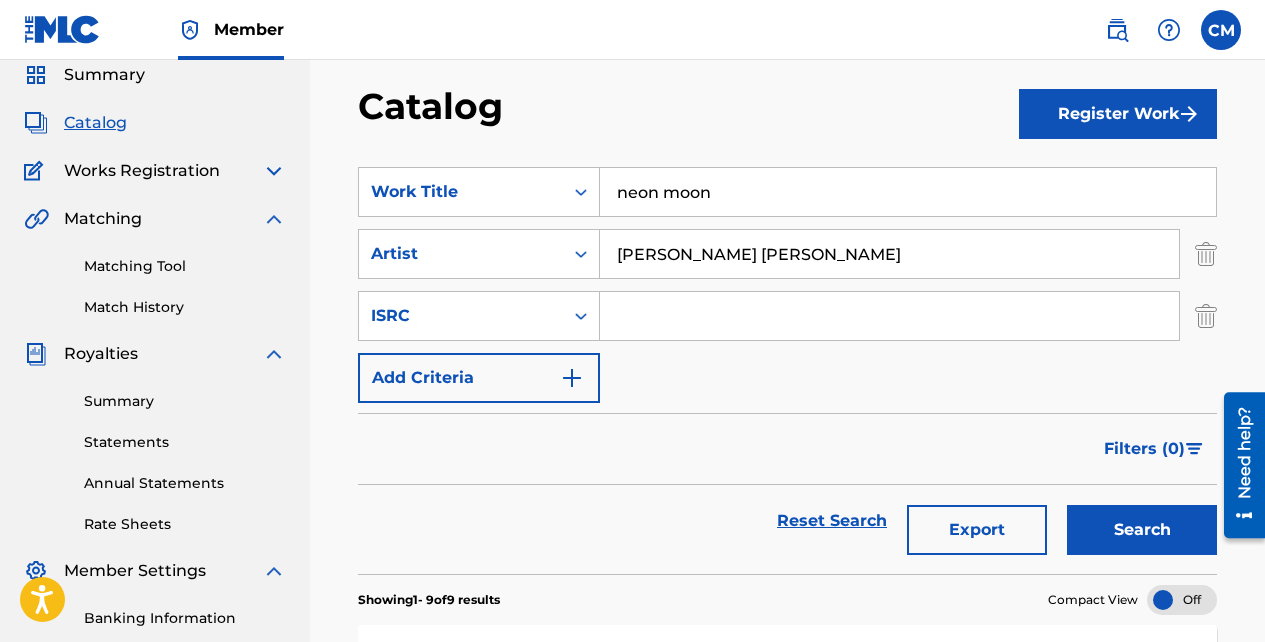 click at bounding box center [889, 316] 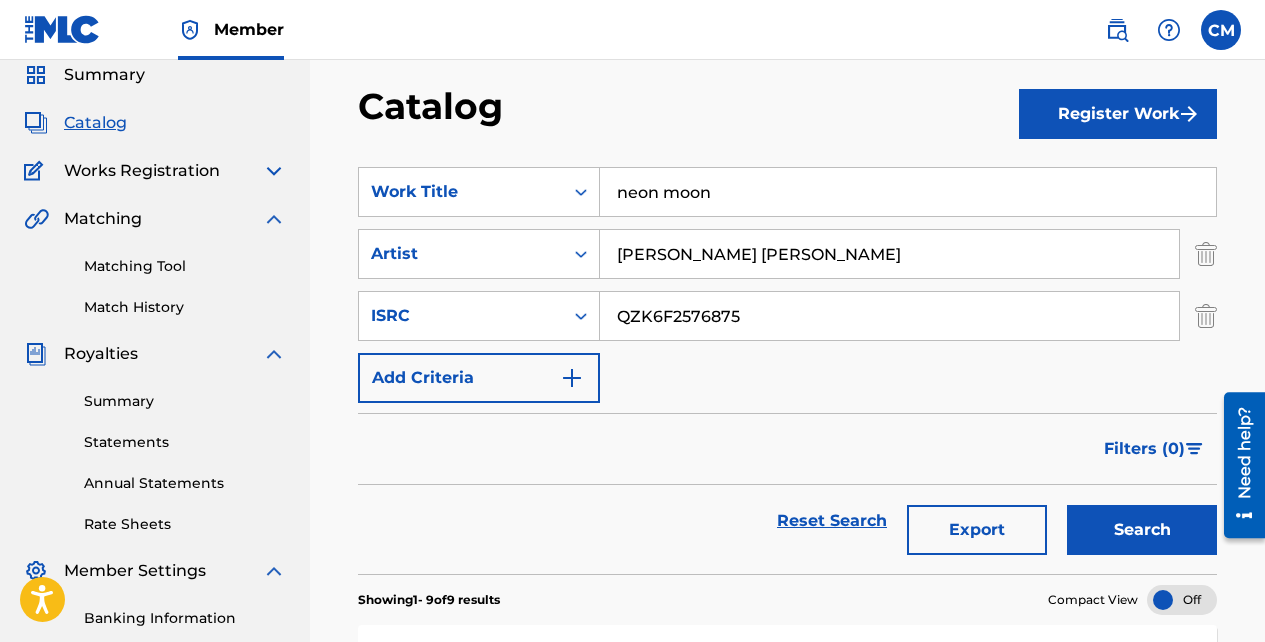 type on "QZK6F2576875" 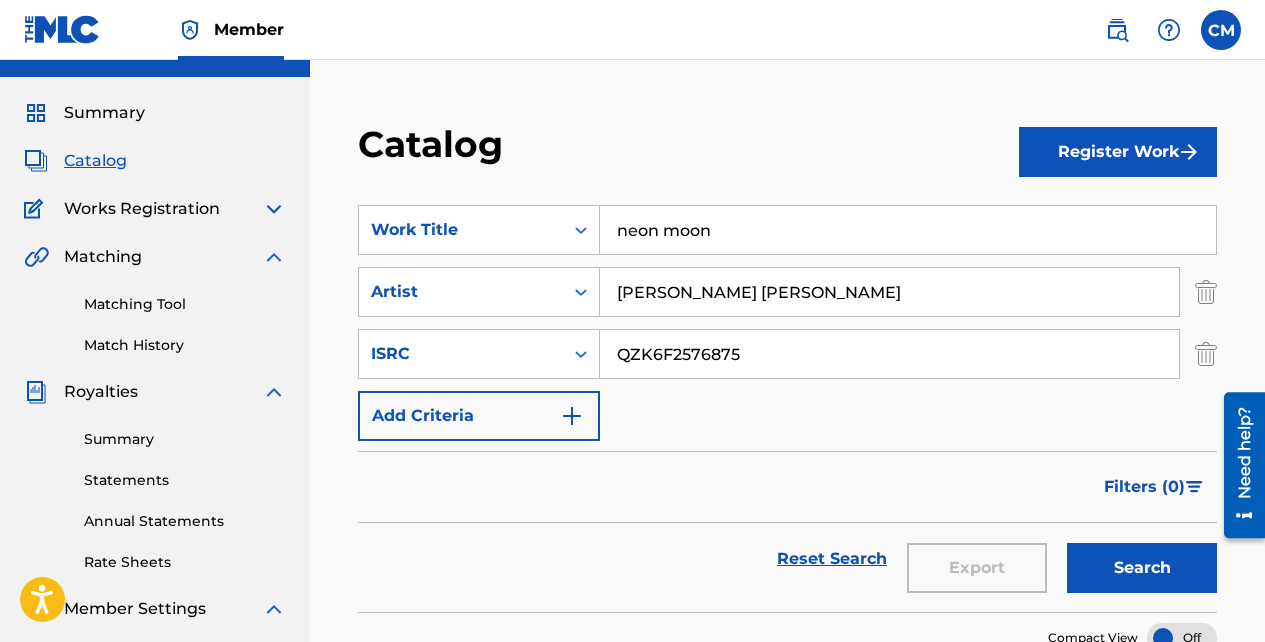 scroll, scrollTop: 0, scrollLeft: 0, axis: both 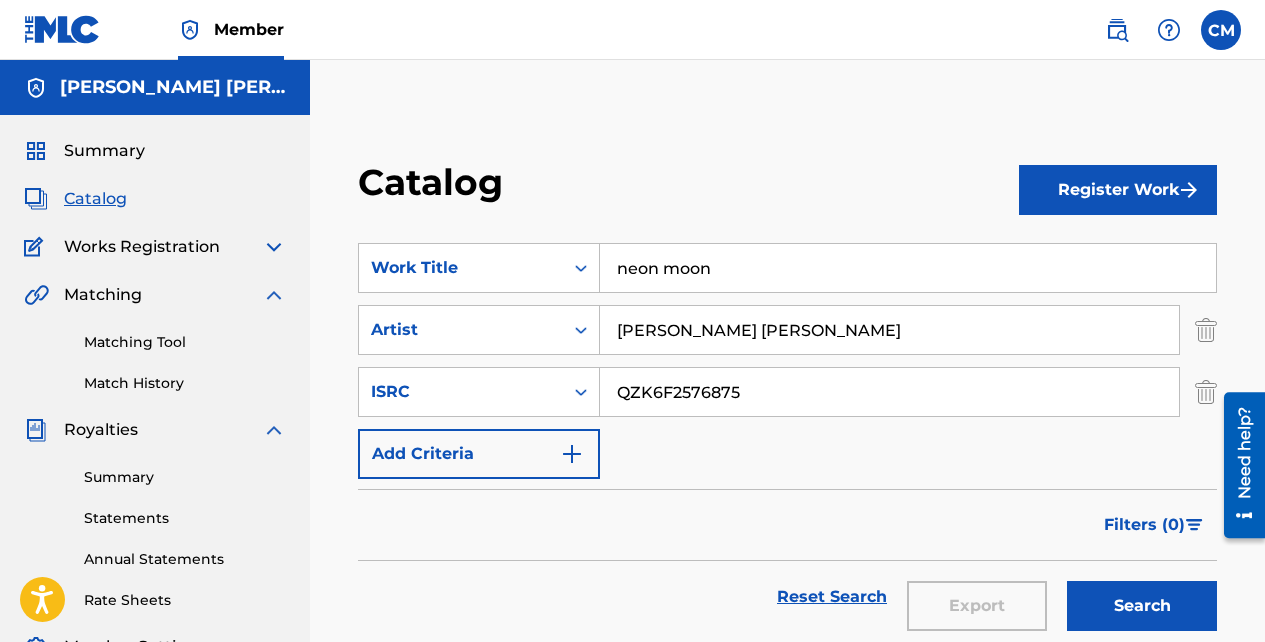 click on "Register Work" at bounding box center (1118, 190) 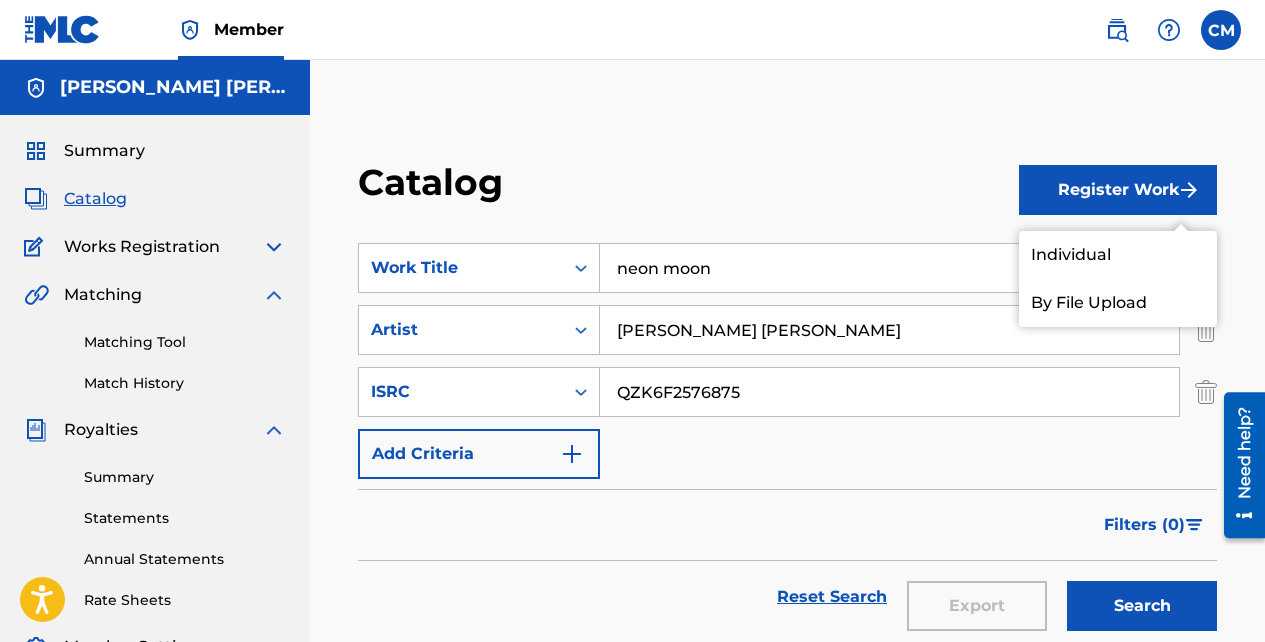 click on "Individual" at bounding box center (1118, 255) 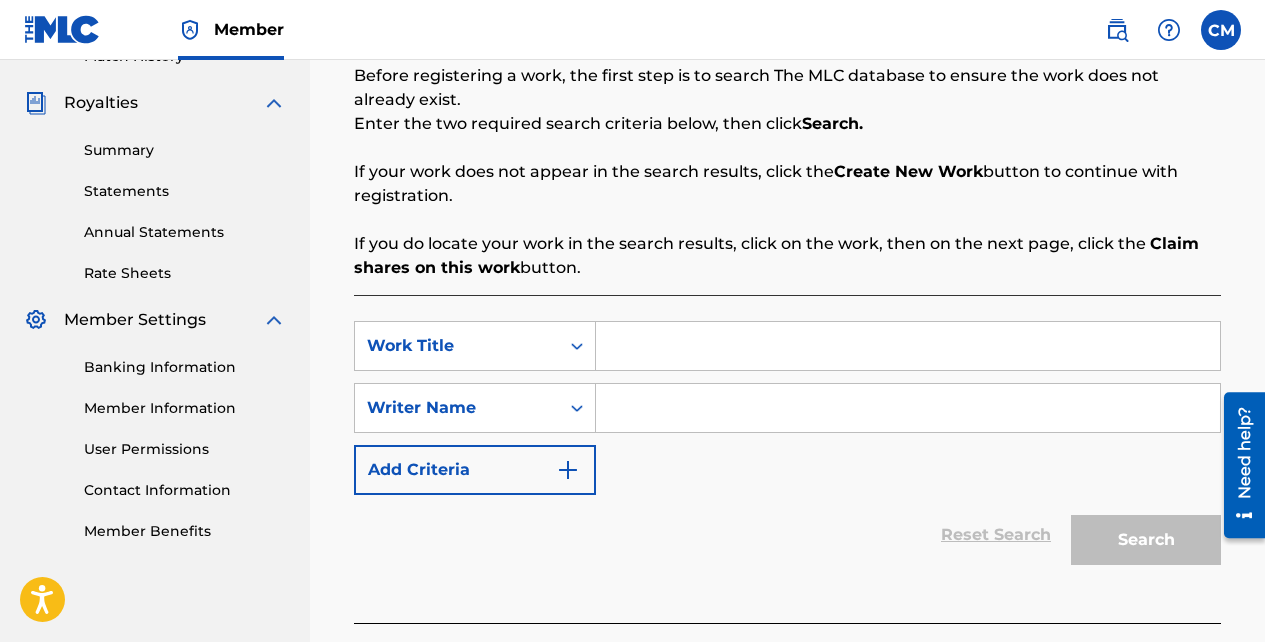 scroll, scrollTop: 341, scrollLeft: 0, axis: vertical 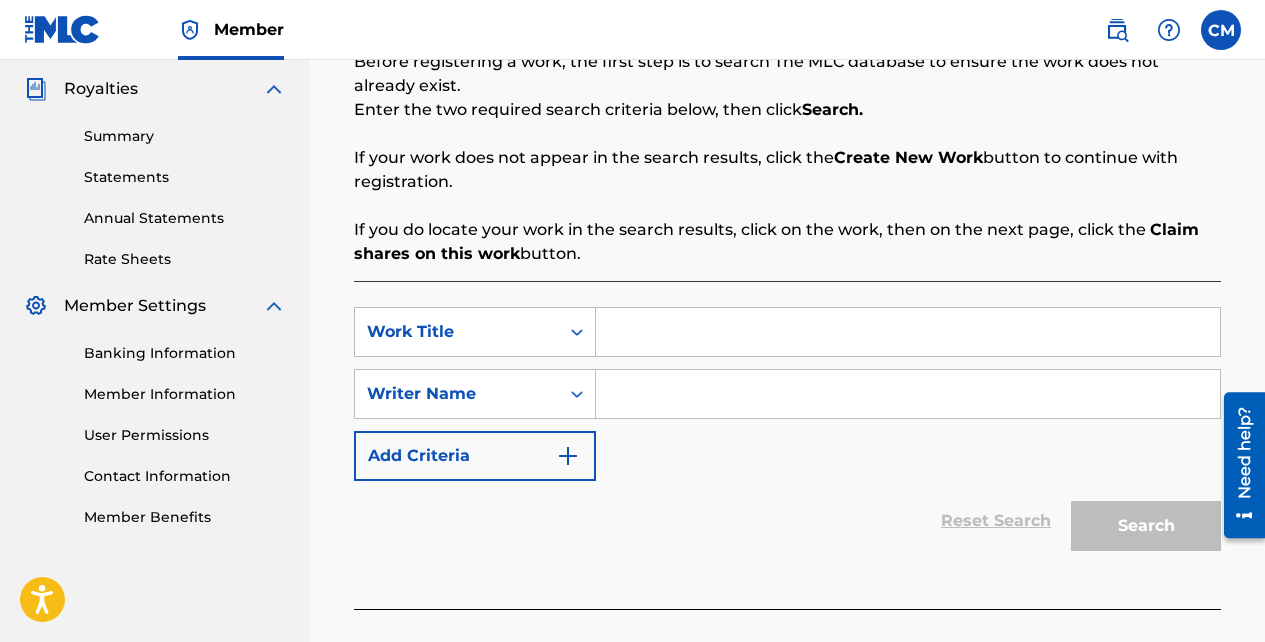 click at bounding box center (908, 332) 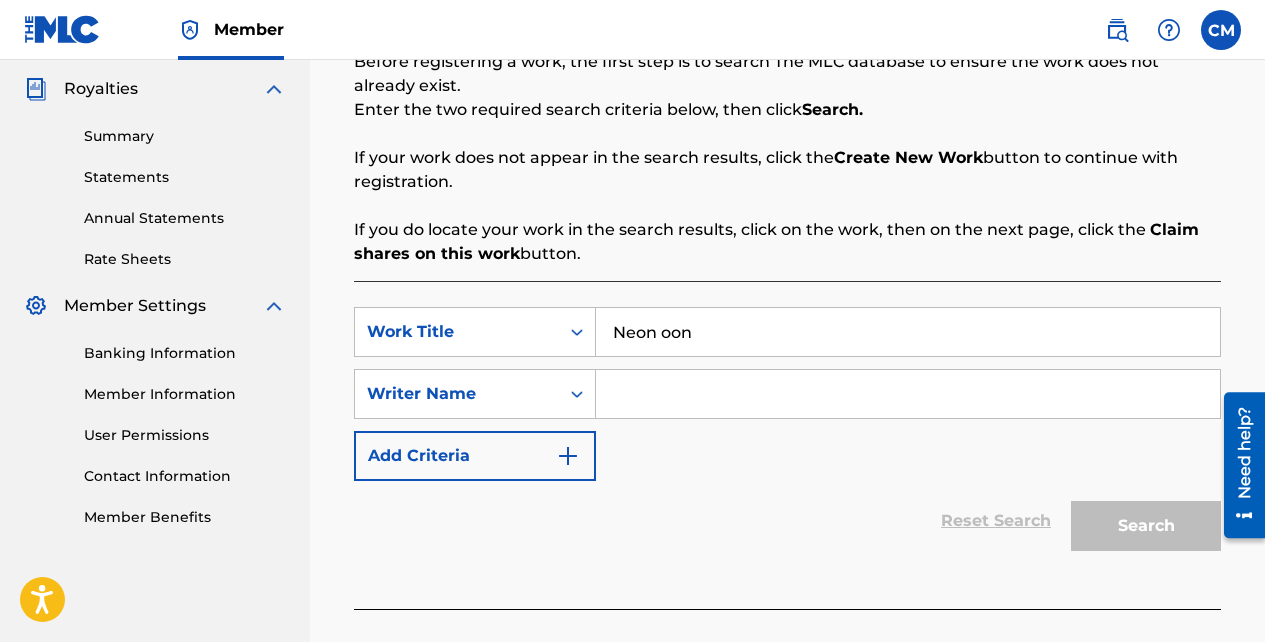 type on "Neon oon" 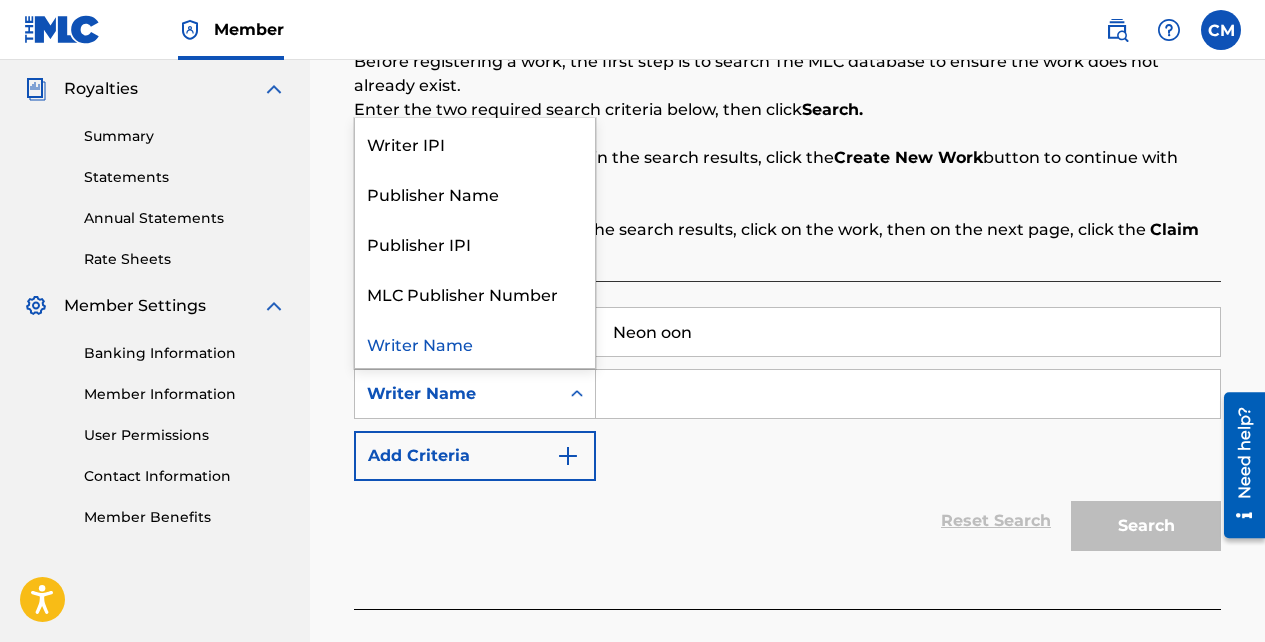 click at bounding box center [908, 394] 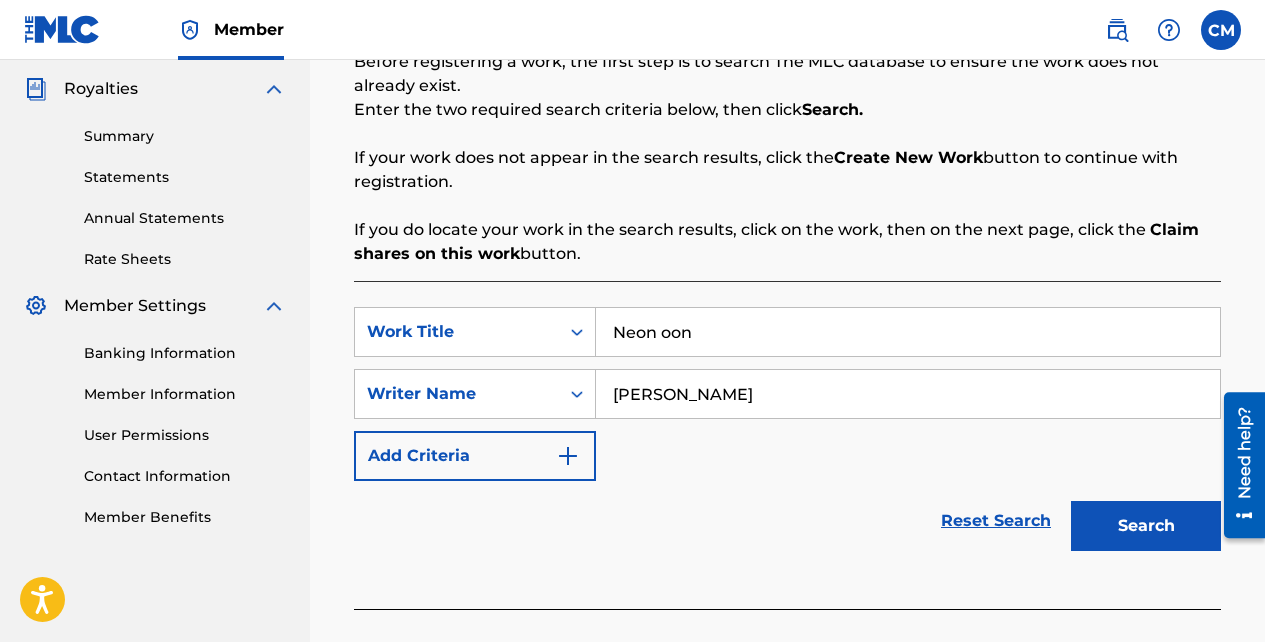 type on "[PERSON_NAME]" 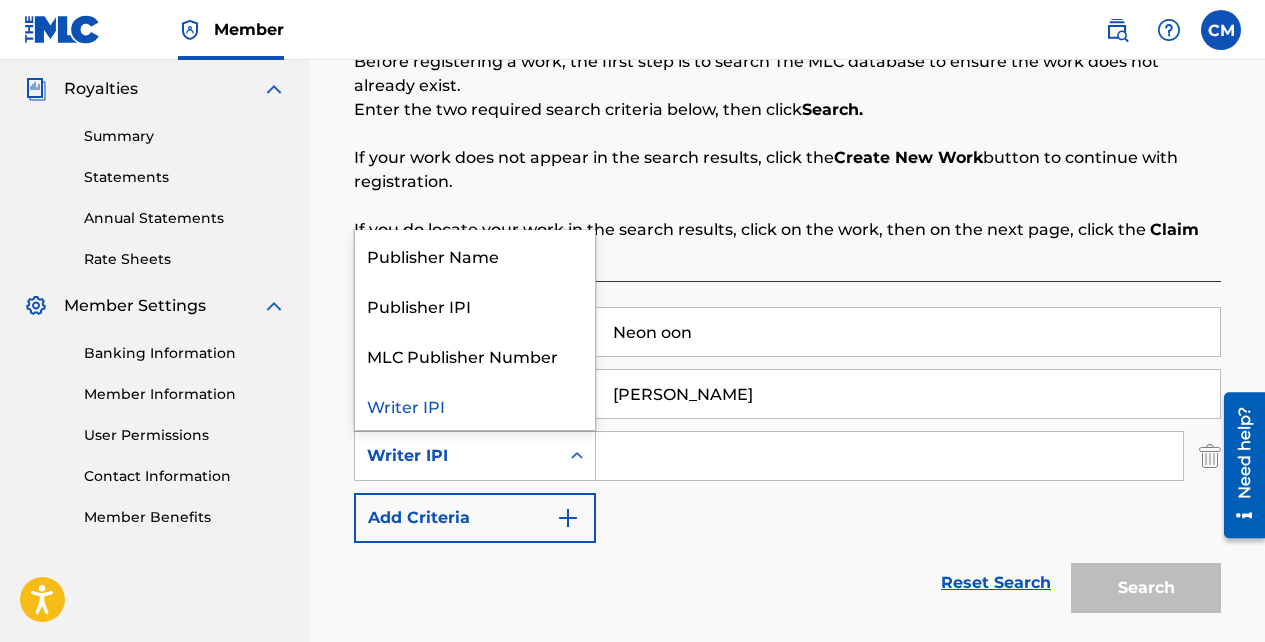 click on "Reset Search Search" at bounding box center [787, 583] 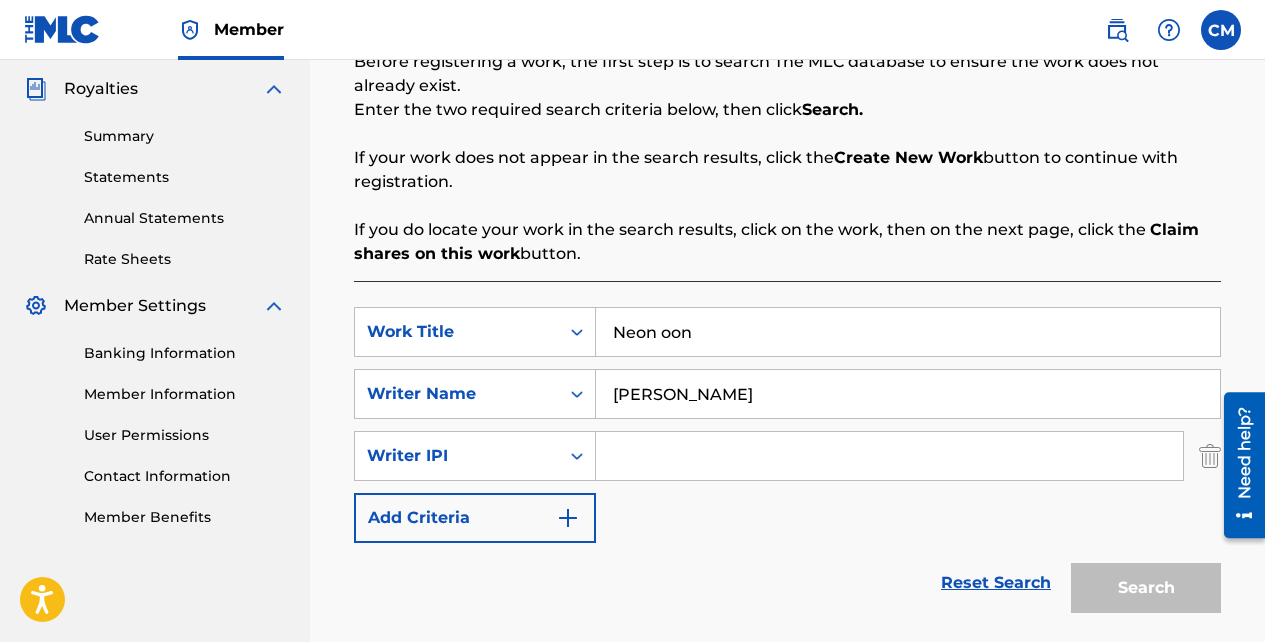 click on "Neon oon" at bounding box center [908, 332] 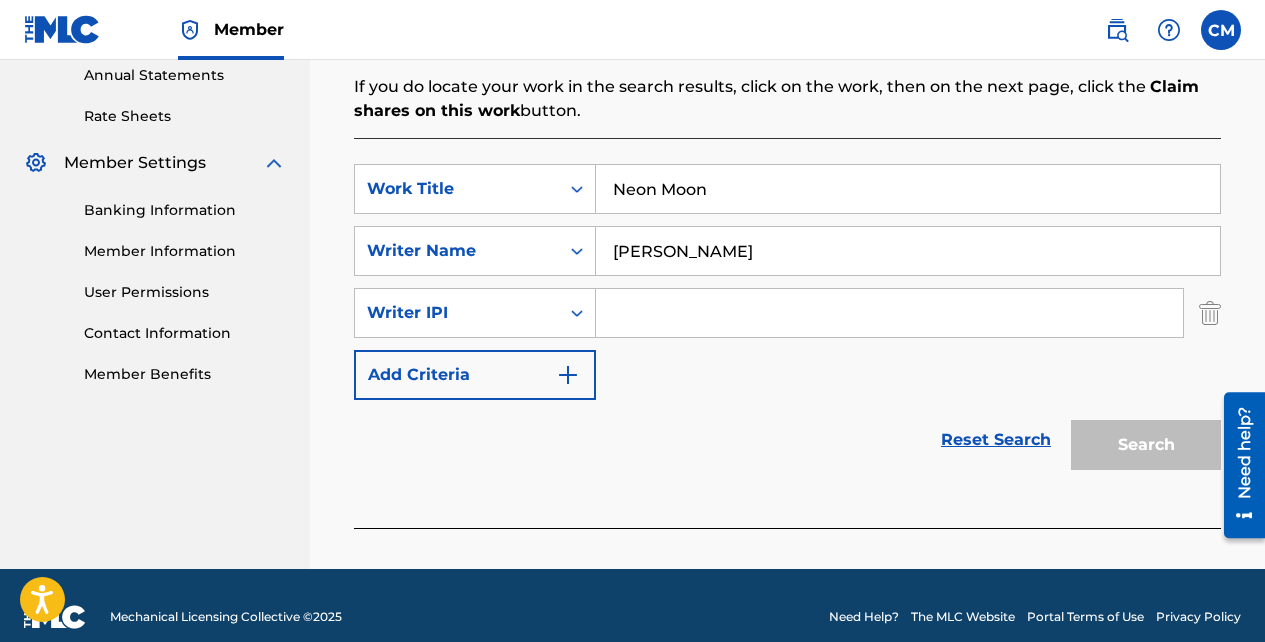 scroll, scrollTop: 507, scrollLeft: 0, axis: vertical 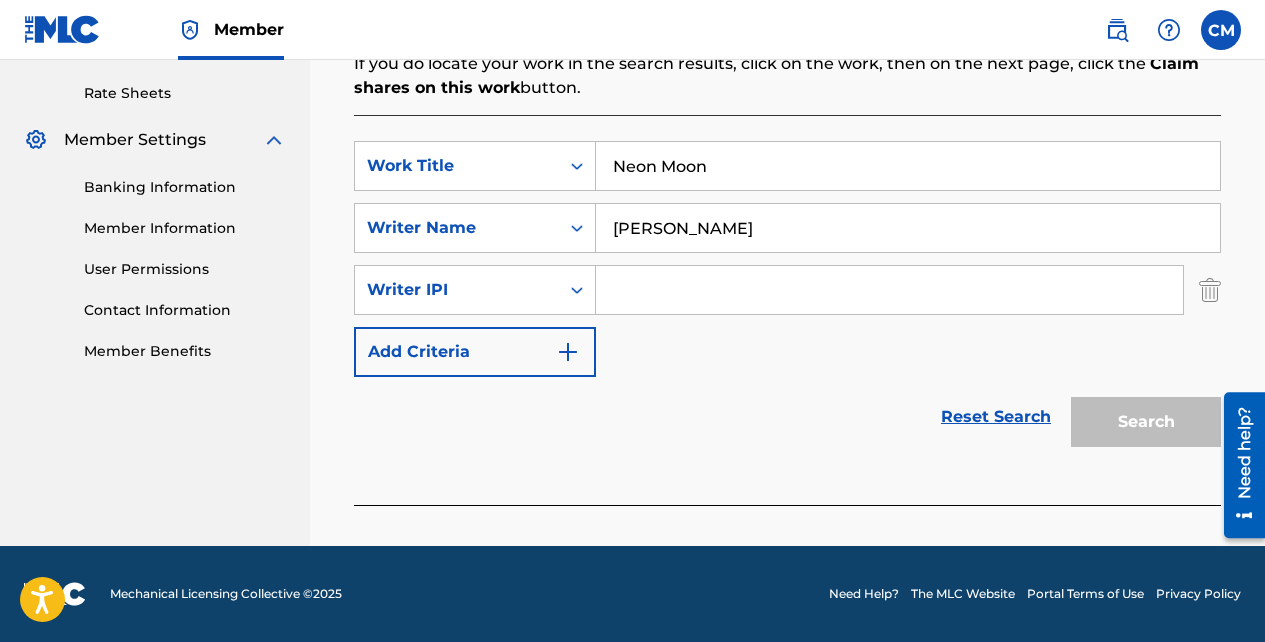 type on "Neon Moon" 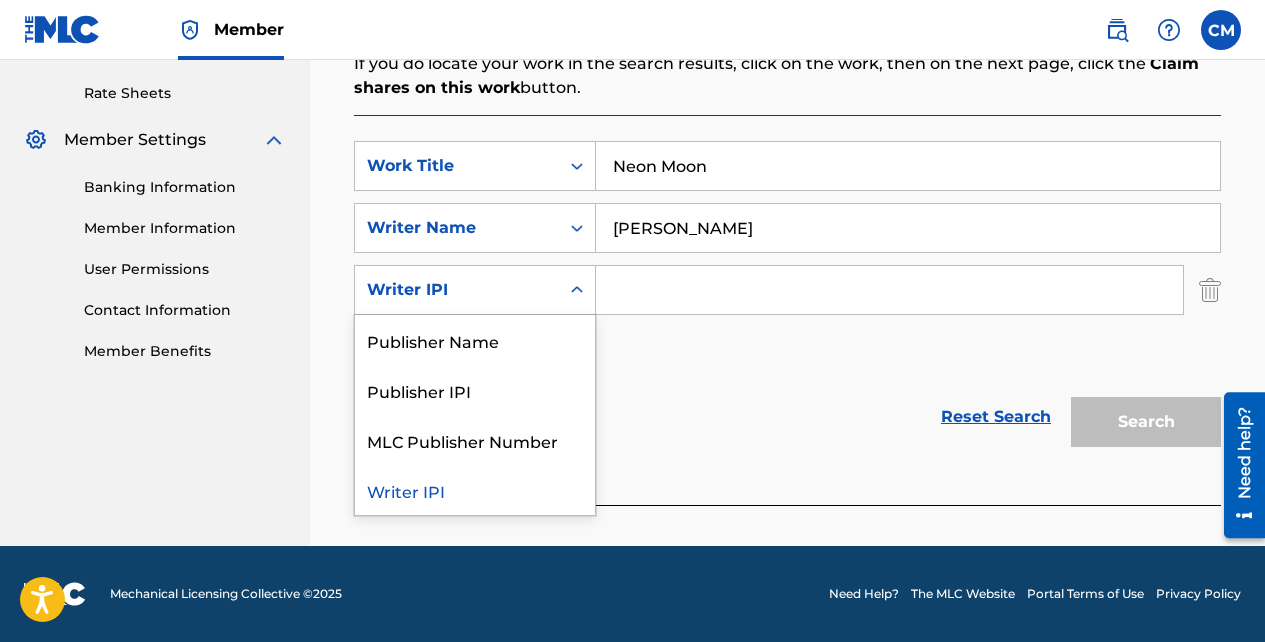 click on "Writer IPI" at bounding box center [475, 490] 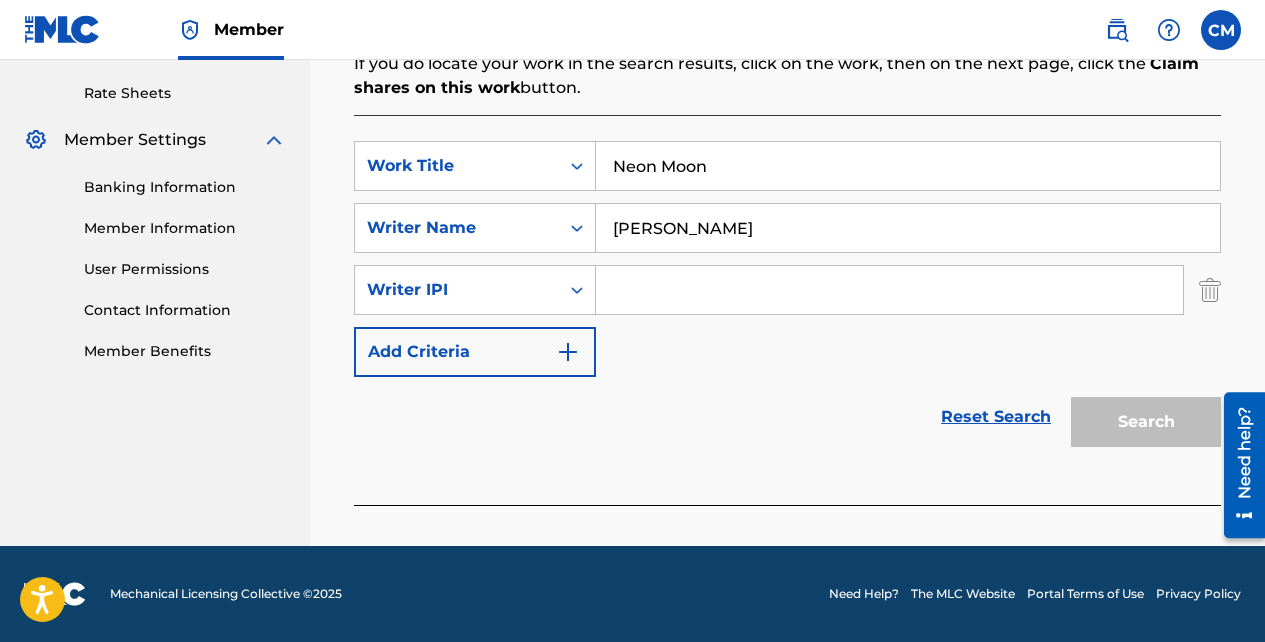 click at bounding box center [889, 290] 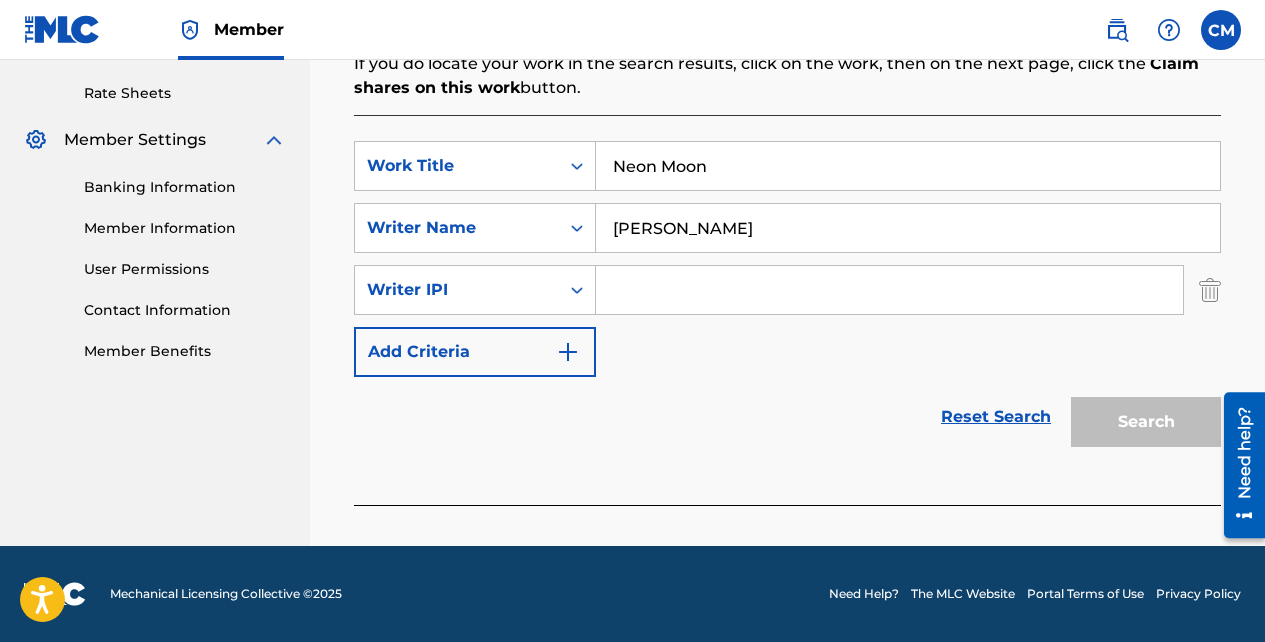 paste on "00137014406" 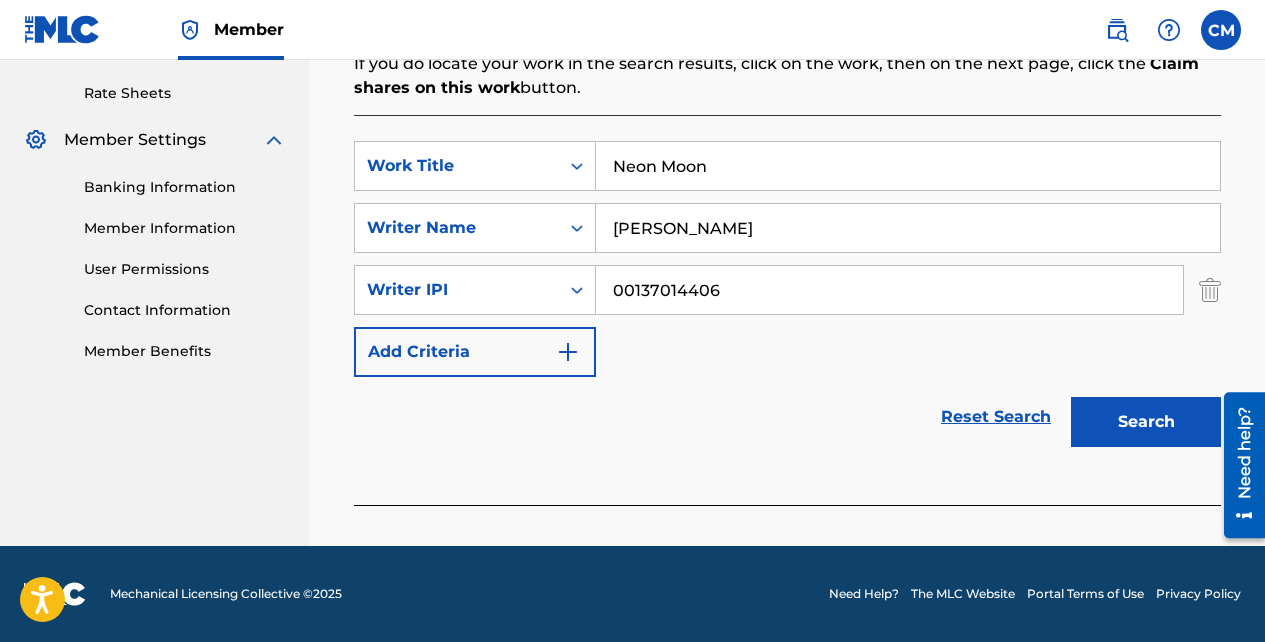 type on "00137014406" 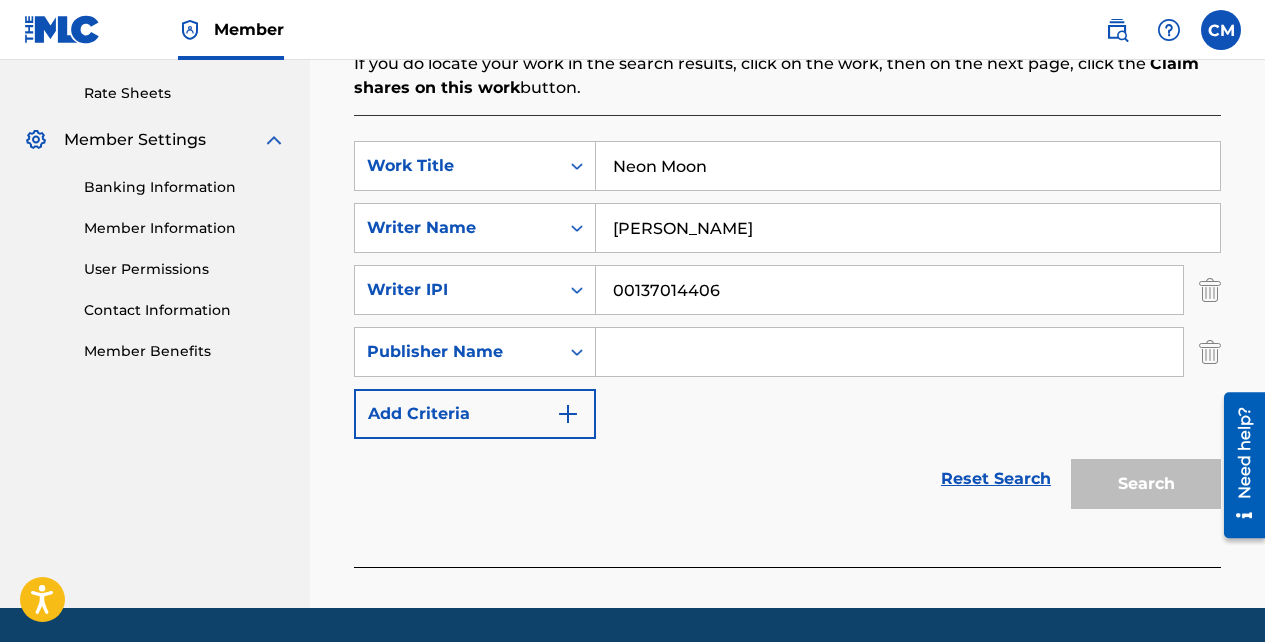 click 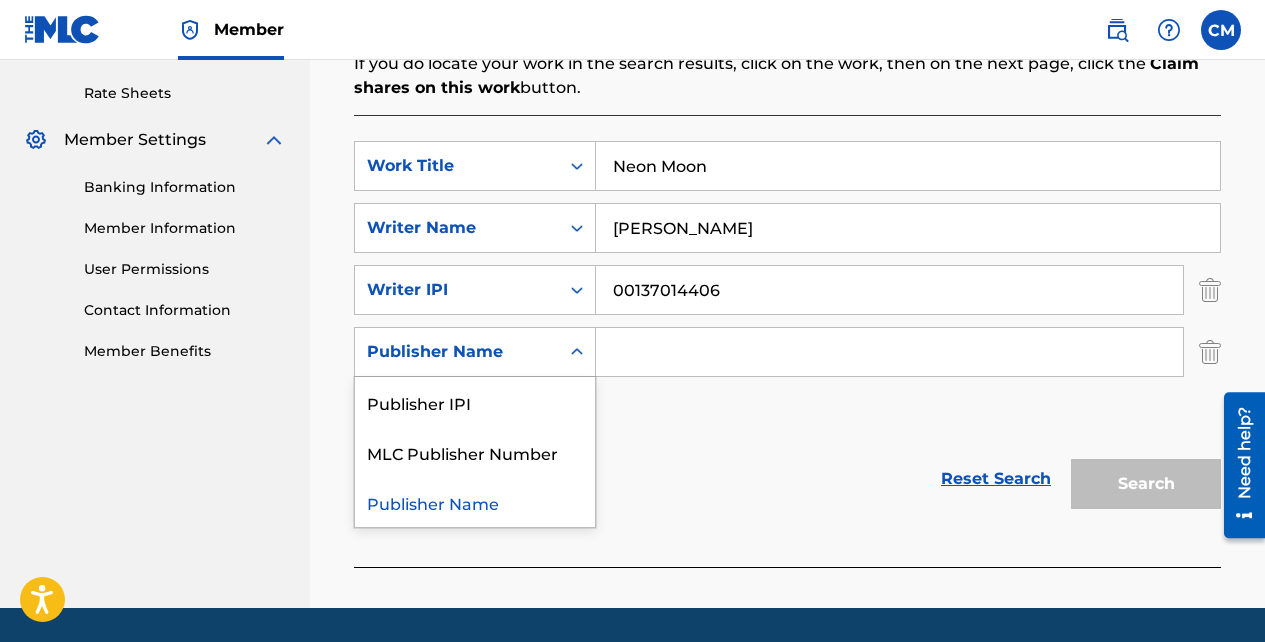 click on "Publisher Name" at bounding box center [475, 502] 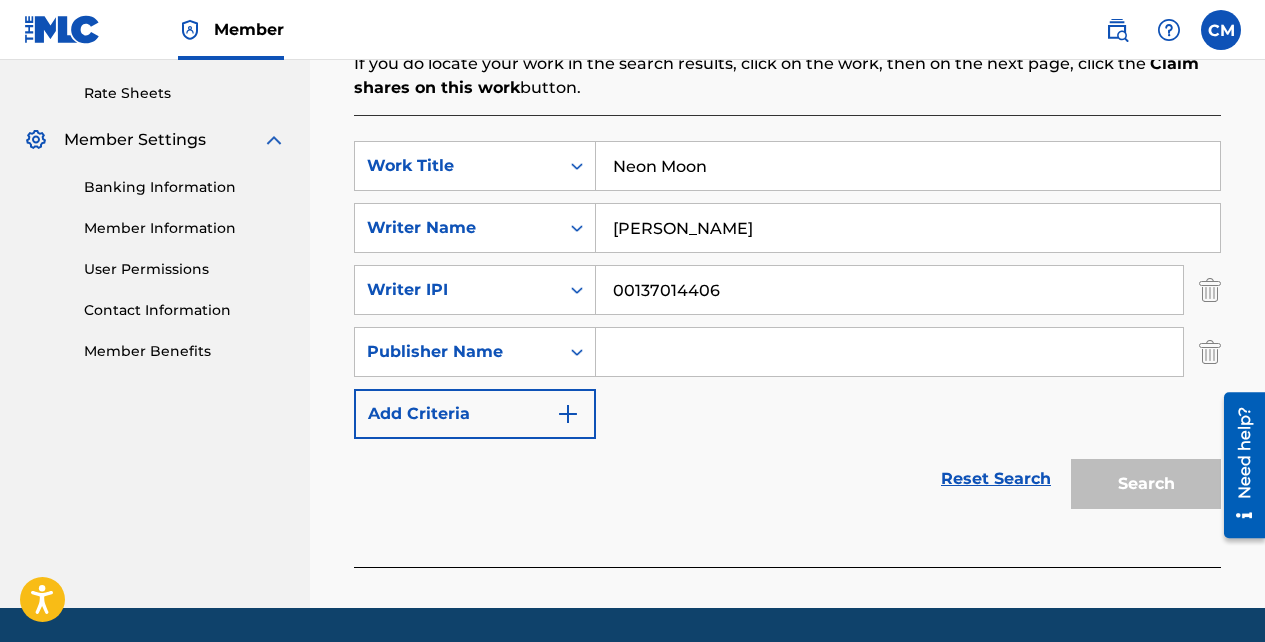 click at bounding box center (889, 352) 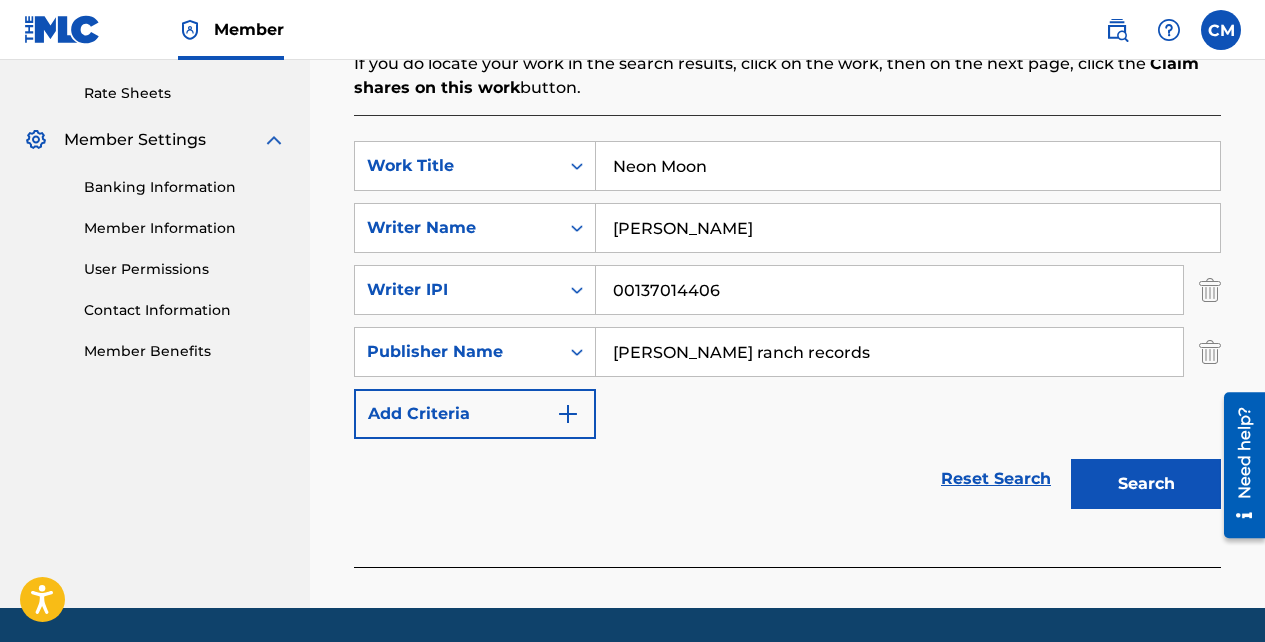type on "[PERSON_NAME] ranch records" 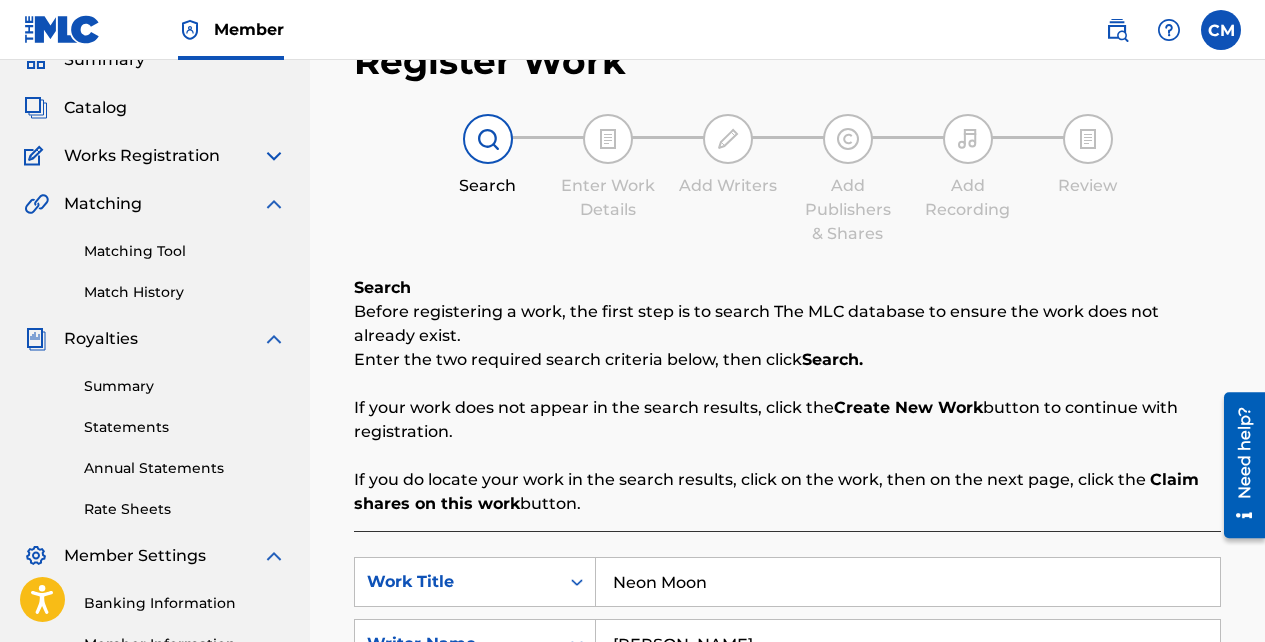 scroll, scrollTop: 0, scrollLeft: 0, axis: both 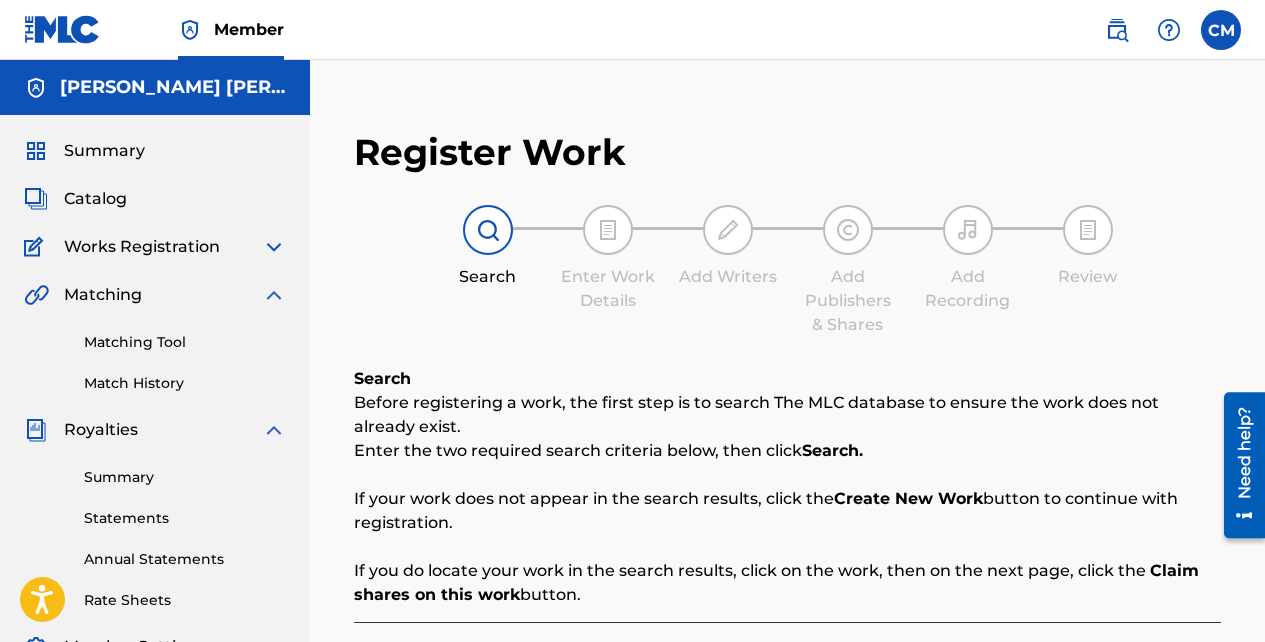 click on "Summary Catalog Works Registration Claiming Tool Individual Registration Tool Bulk Registration Tool Registration Drafts Registration History Overclaims Tool Matching Matching Tool Match History Royalties Summary Statements Annual Statements Rate Sheets Member Settings Banking Information Member Information User Permissions Contact Information Member Benefits" at bounding box center [155, 504] 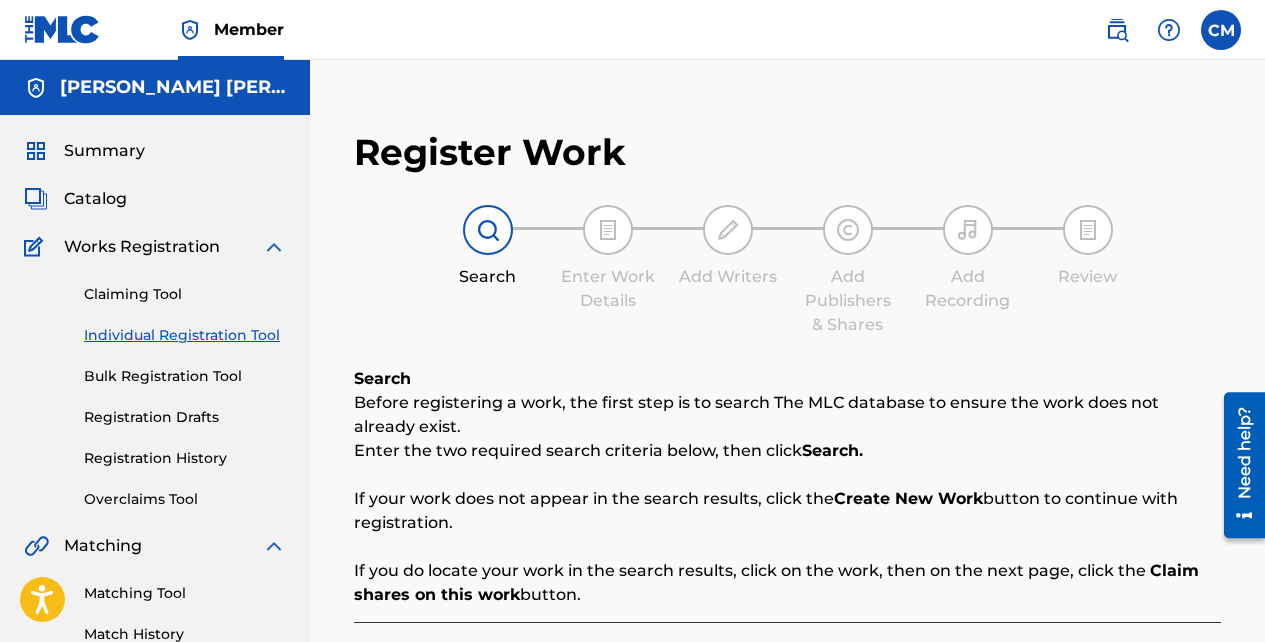 click on "Catalog" at bounding box center (95, 199) 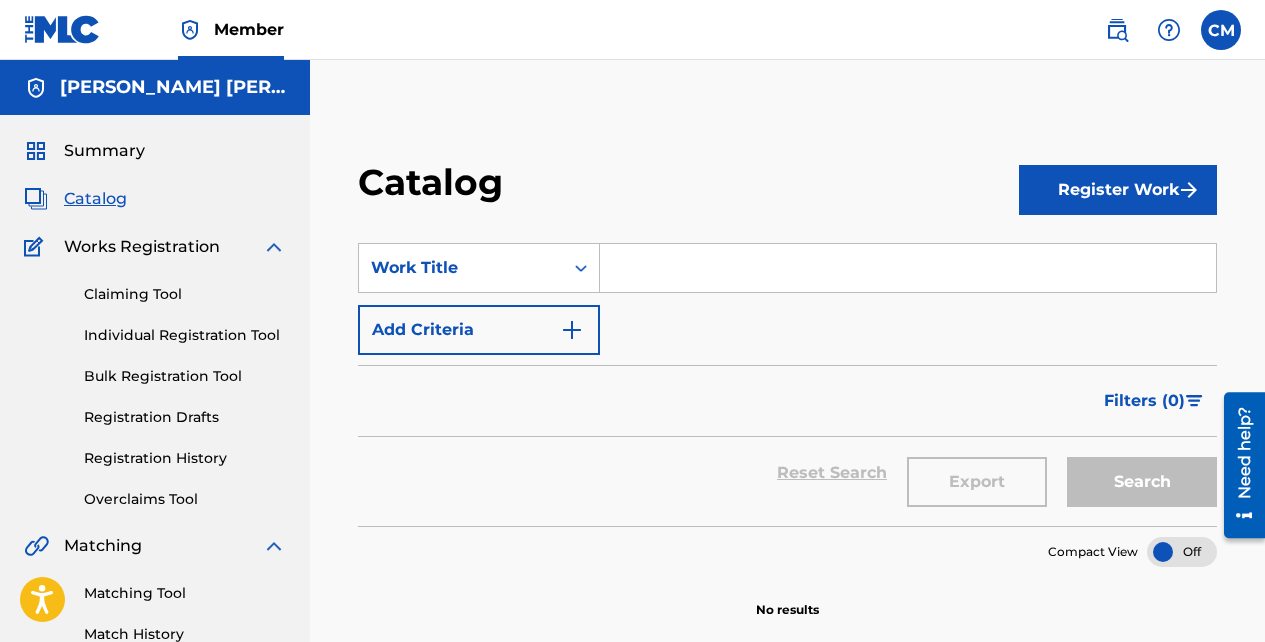 click at bounding box center (908, 268) 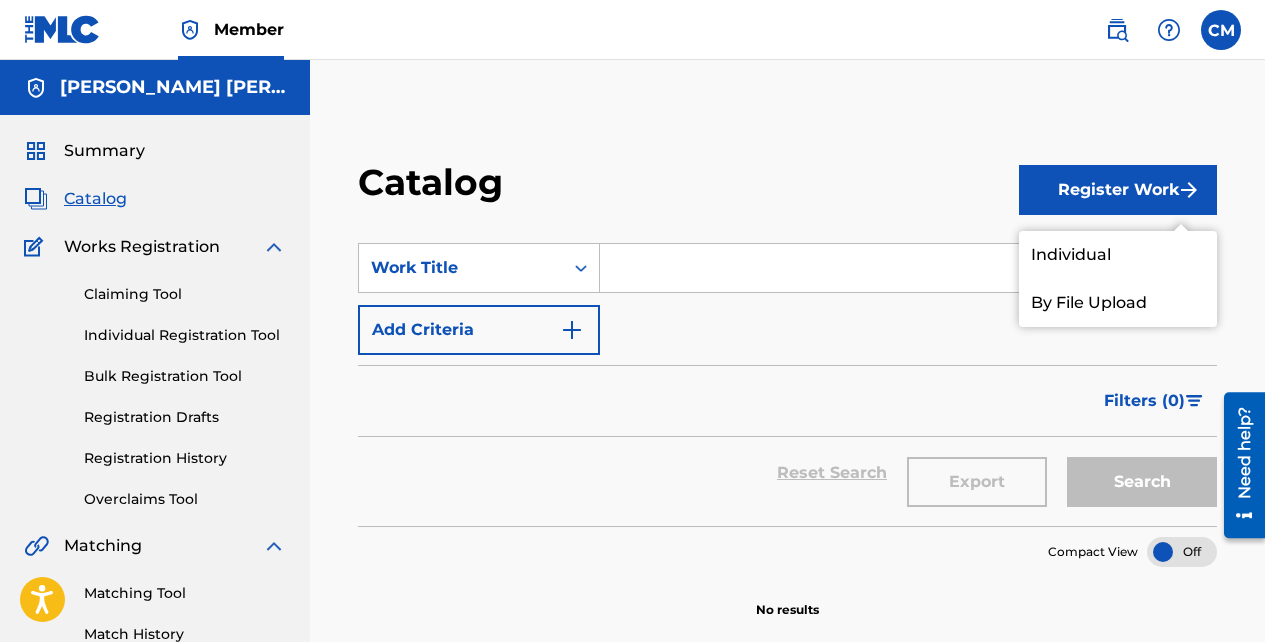 click on "By File Upload" at bounding box center (1118, 303) 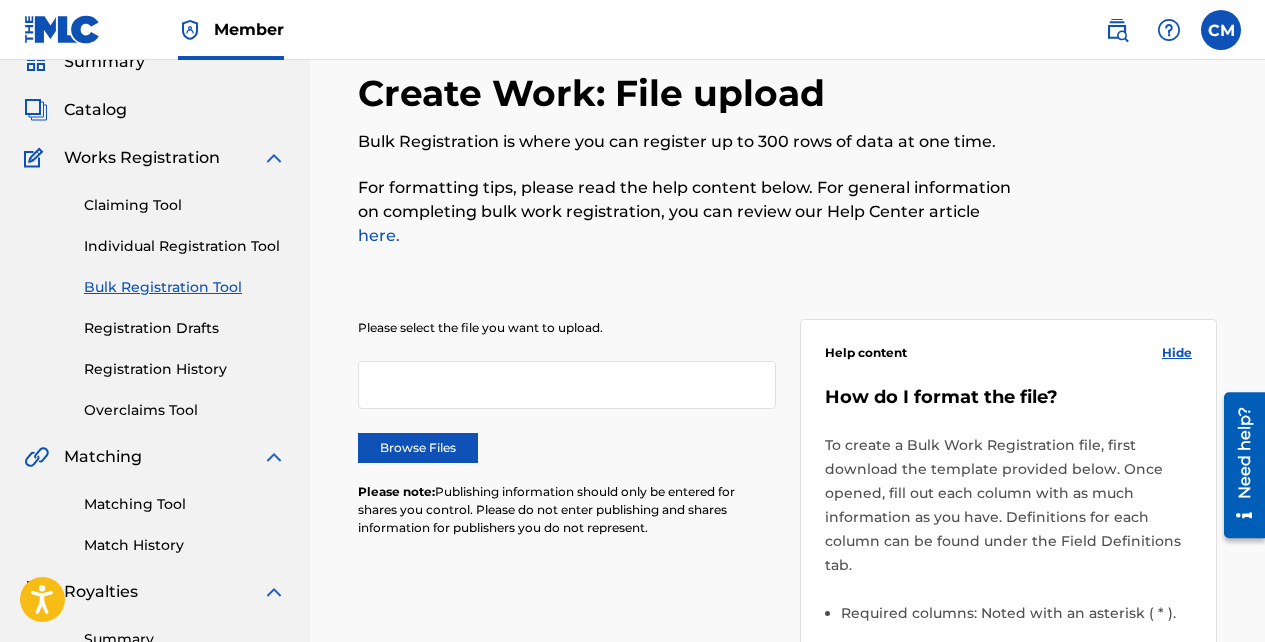 scroll, scrollTop: 90, scrollLeft: 0, axis: vertical 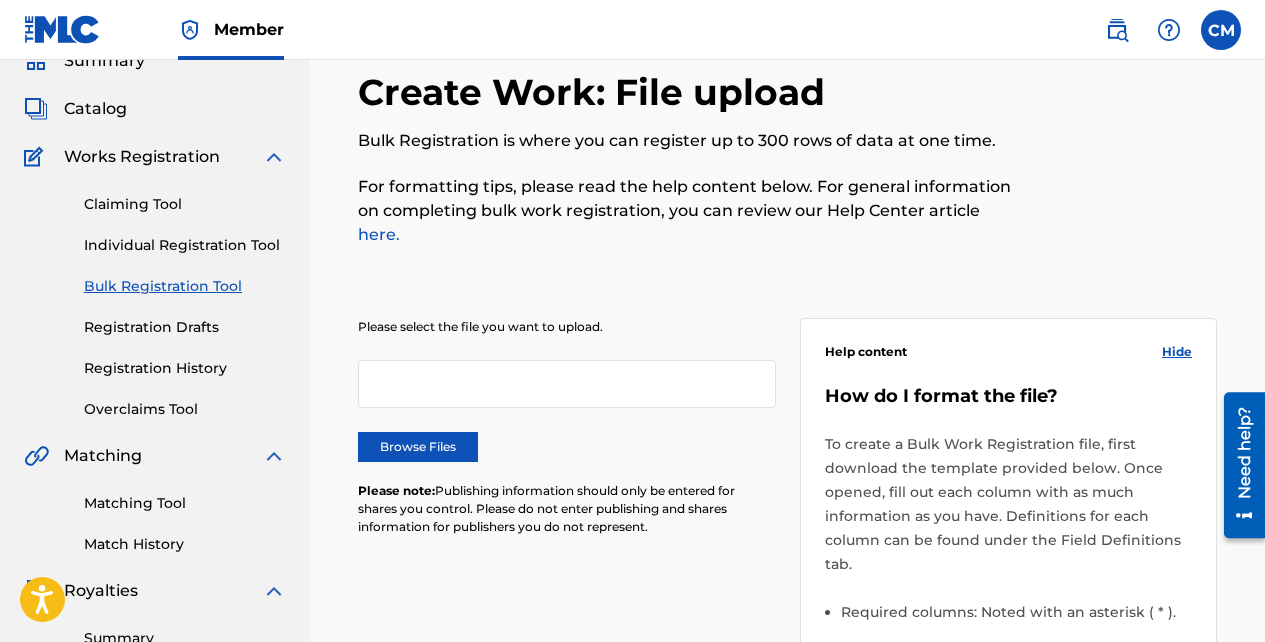 click at bounding box center [567, 384] 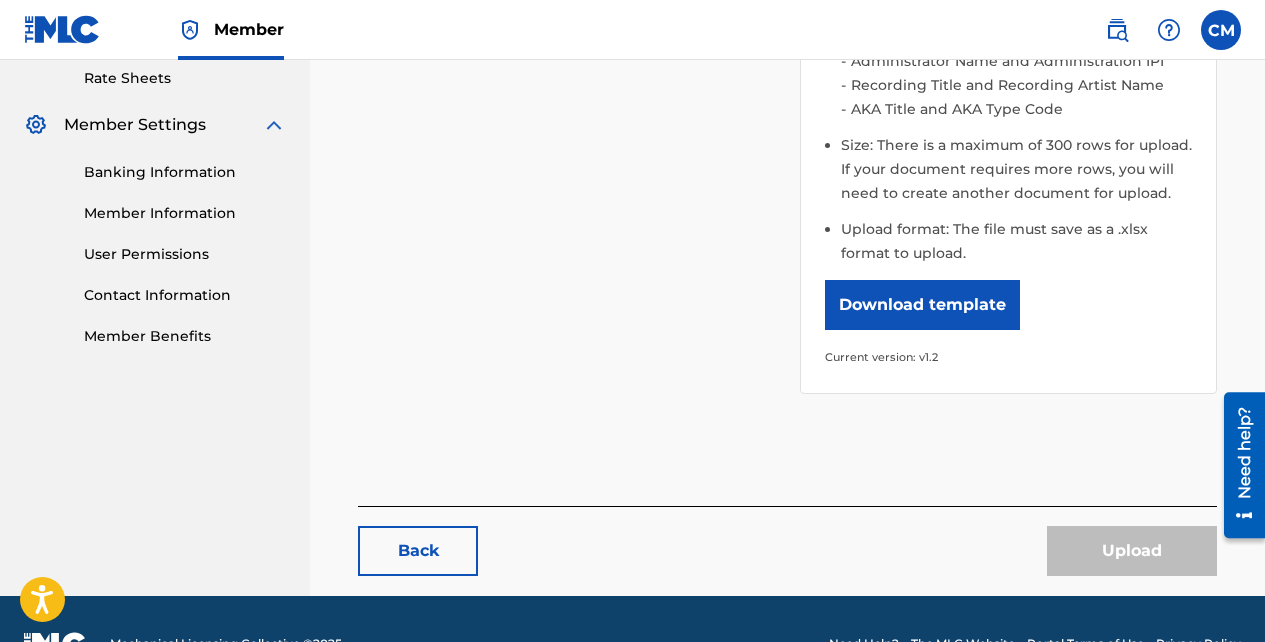 scroll, scrollTop: 772, scrollLeft: 0, axis: vertical 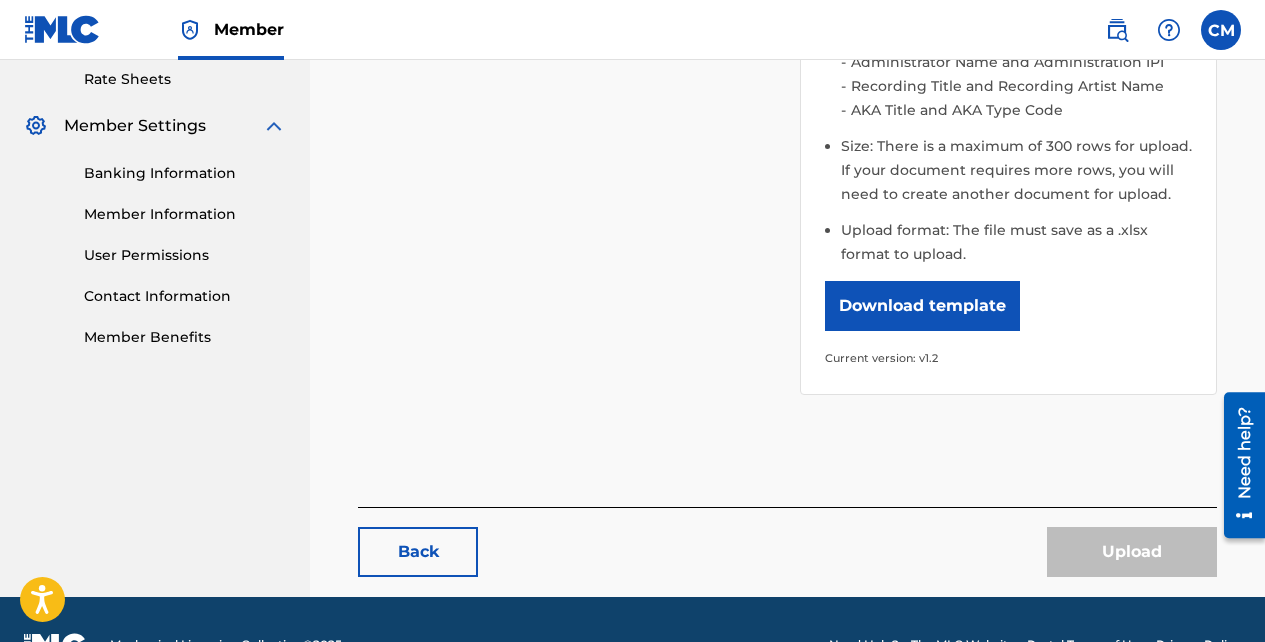 click on "Back" at bounding box center [418, 552] 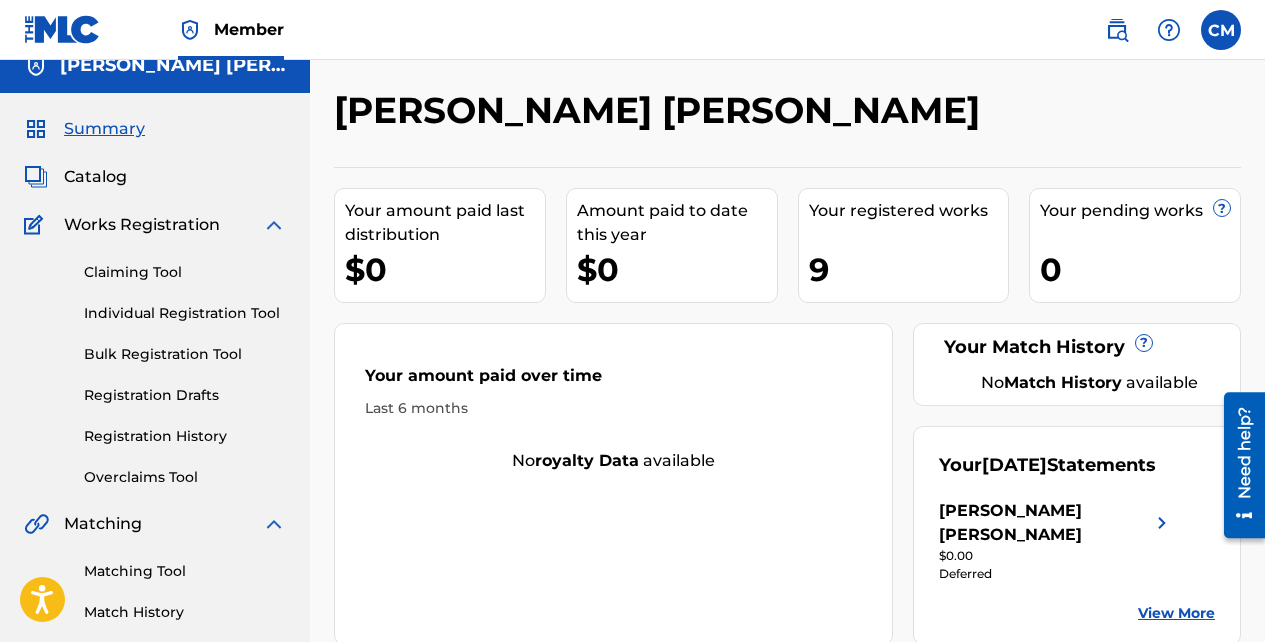 scroll, scrollTop: 0, scrollLeft: 0, axis: both 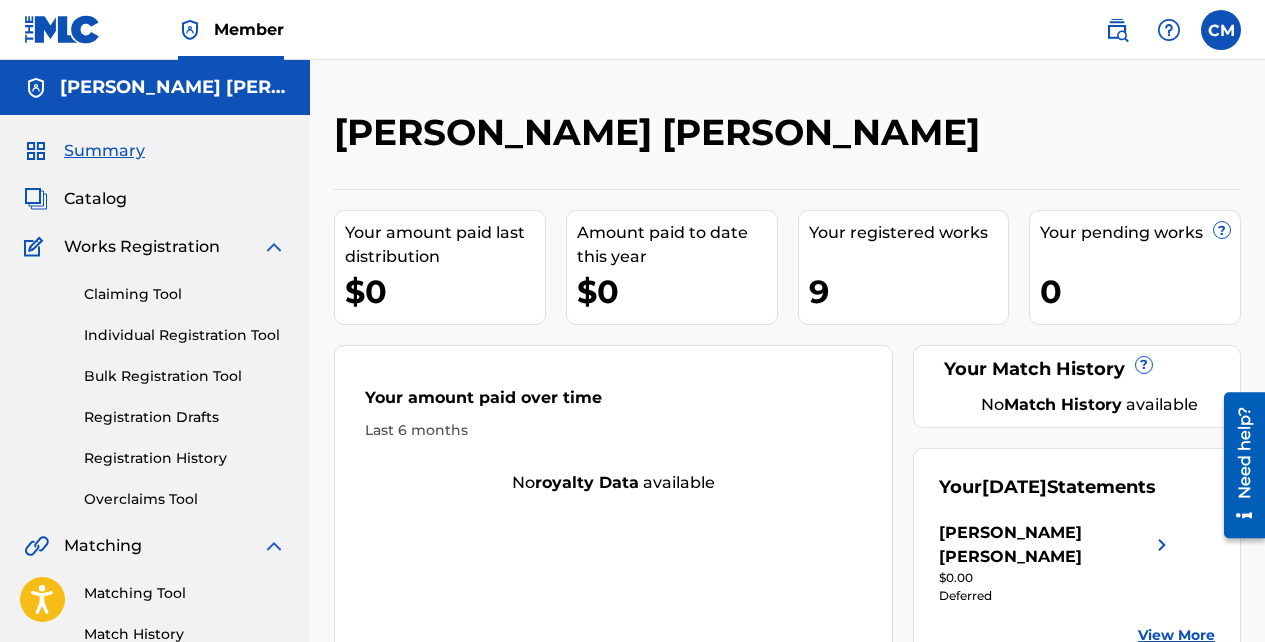 click on "Works Registration" at bounding box center (142, 247) 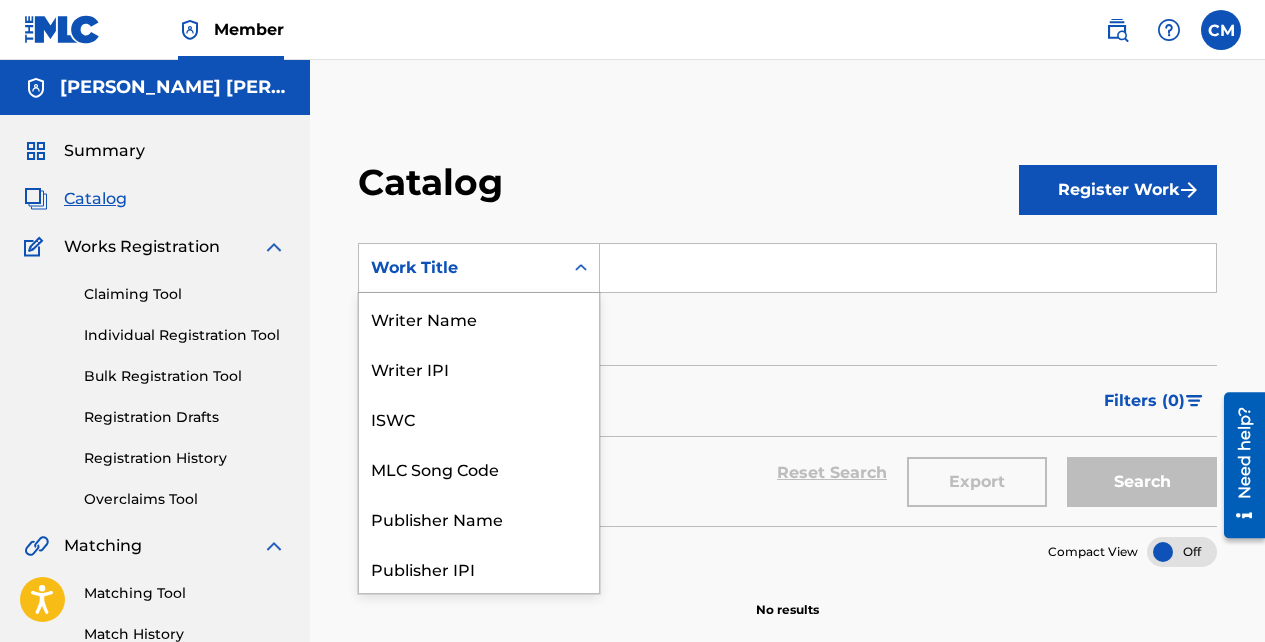 scroll, scrollTop: 300, scrollLeft: 0, axis: vertical 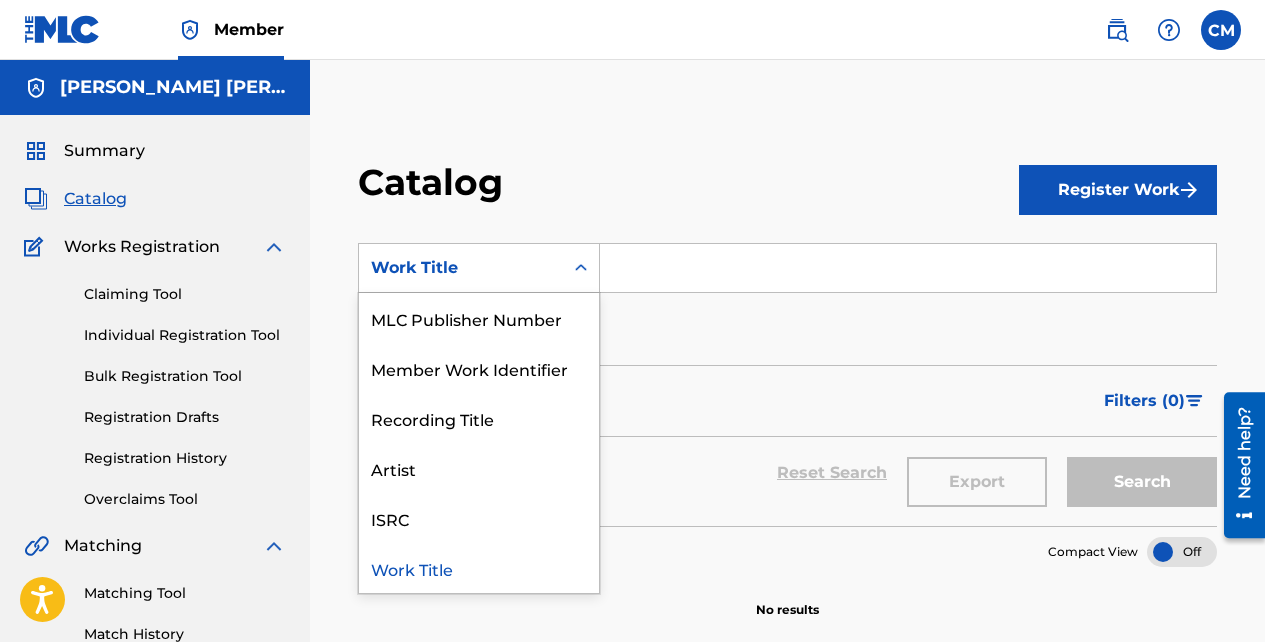 click on "SearchWithCriteria81a5e245-2aab-4969-8ac9-95031d015b64 12 results available. Use Up and Down to choose options, press Enter to select the currently focused option, press Escape to exit the menu, press Tab to select the option and exit the menu. Work Title Writer Name Writer IPI ISWC MLC Song Code Publisher Name Publisher IPI MLC Publisher Number Member Work Identifier Recording Title Artist ISRC Work Title Add Criteria" at bounding box center [787, 299] 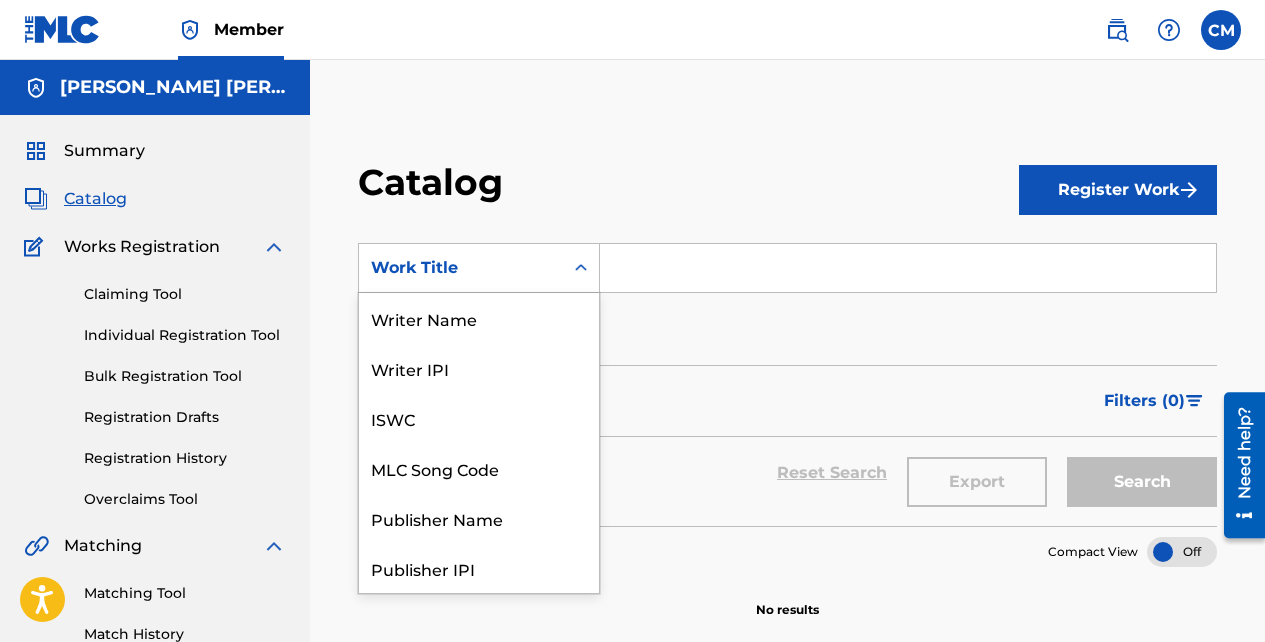 scroll, scrollTop: 300, scrollLeft: 0, axis: vertical 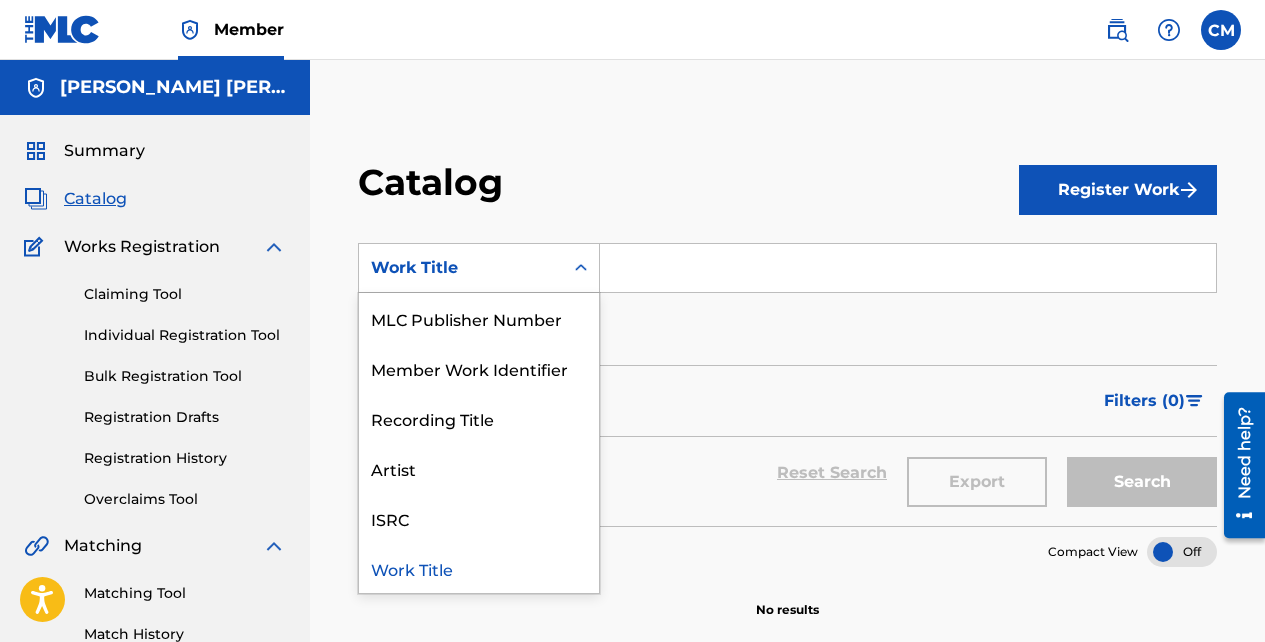 click on "Artist" at bounding box center (479, 468) 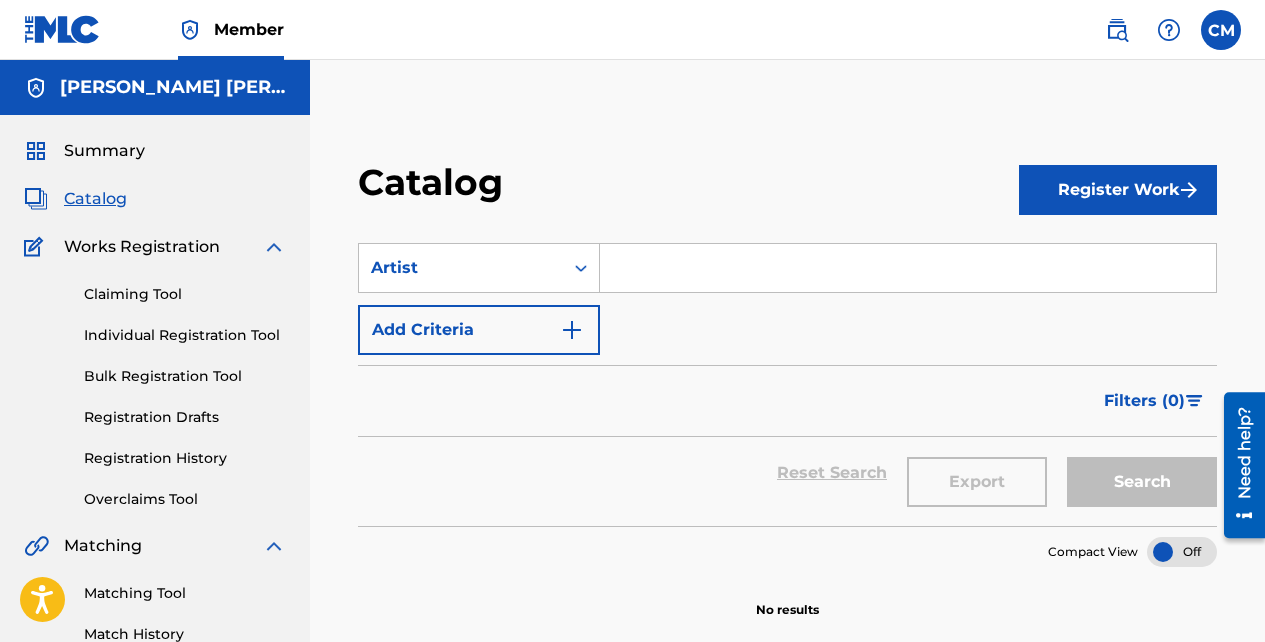 click at bounding box center [908, 268] 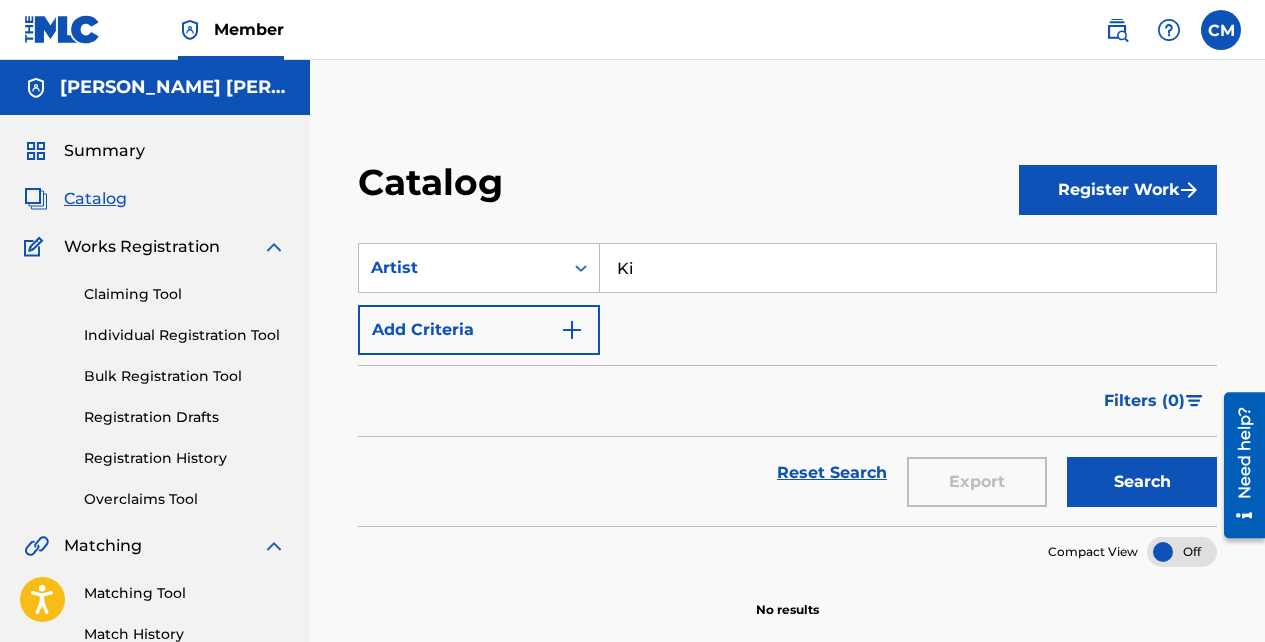 type on "K" 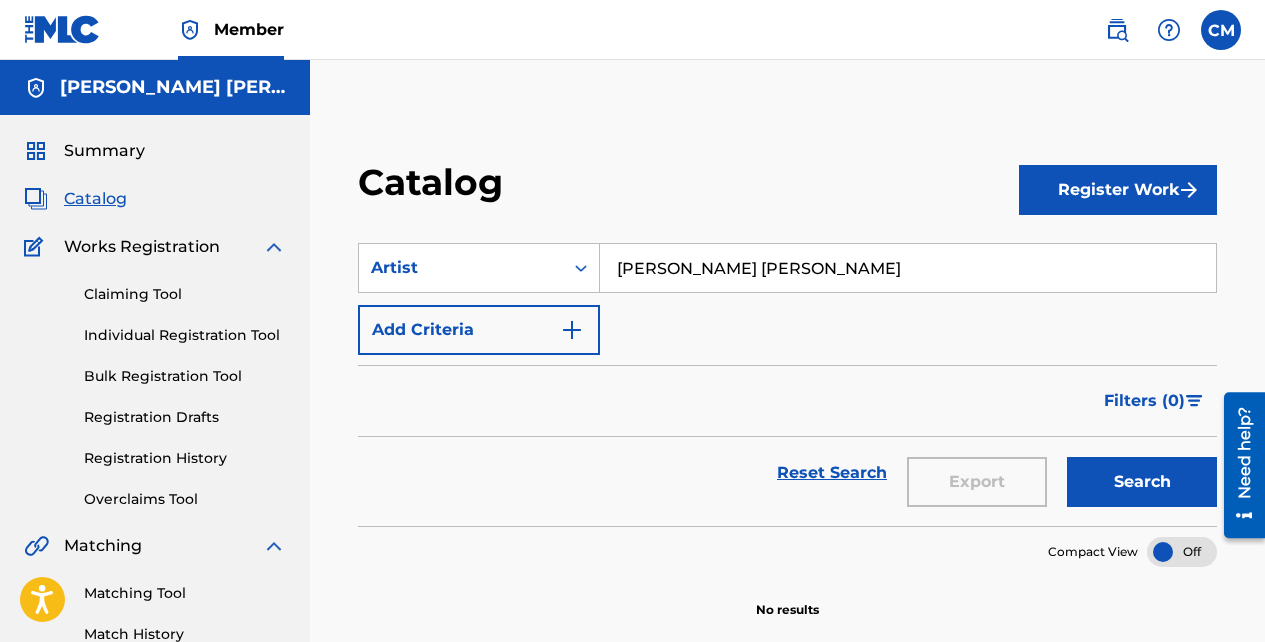 type on "[PERSON_NAME] [PERSON_NAME]" 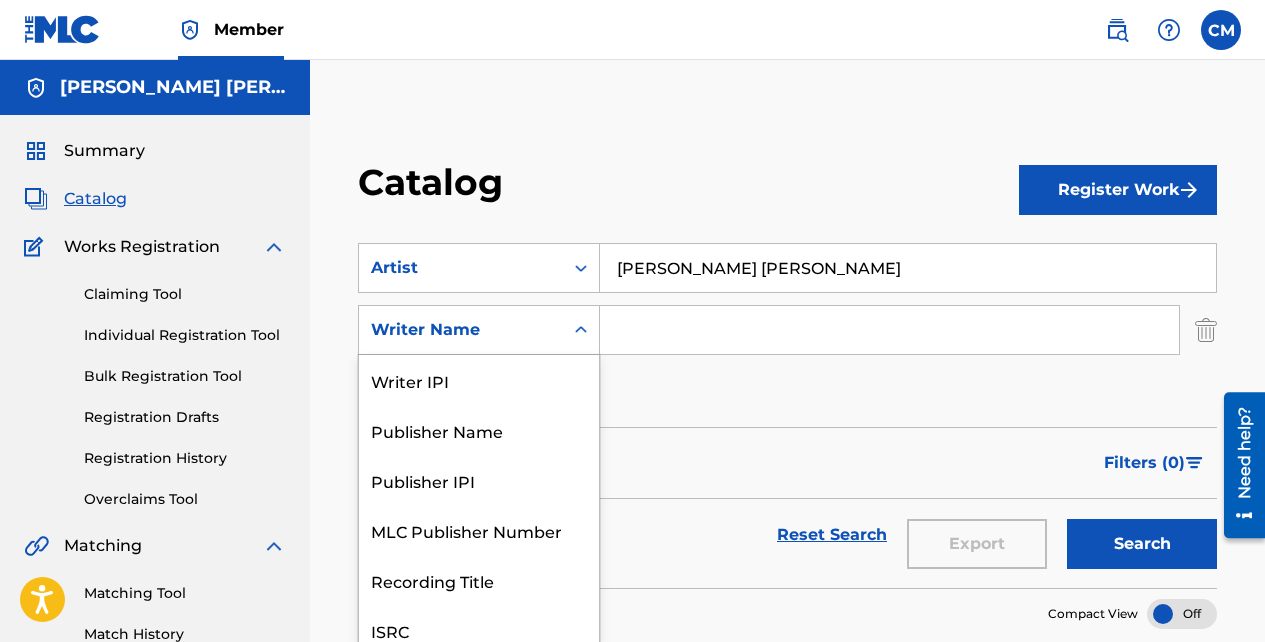 scroll, scrollTop: 14, scrollLeft: 0, axis: vertical 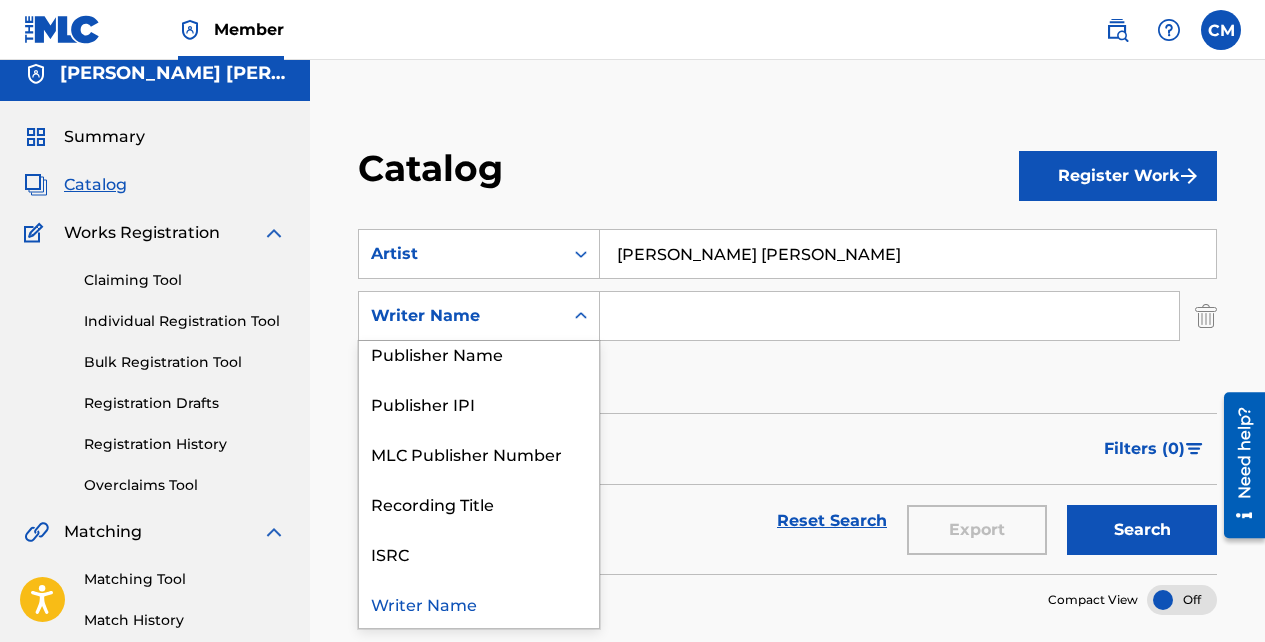 click on "ISRC" at bounding box center [479, 553] 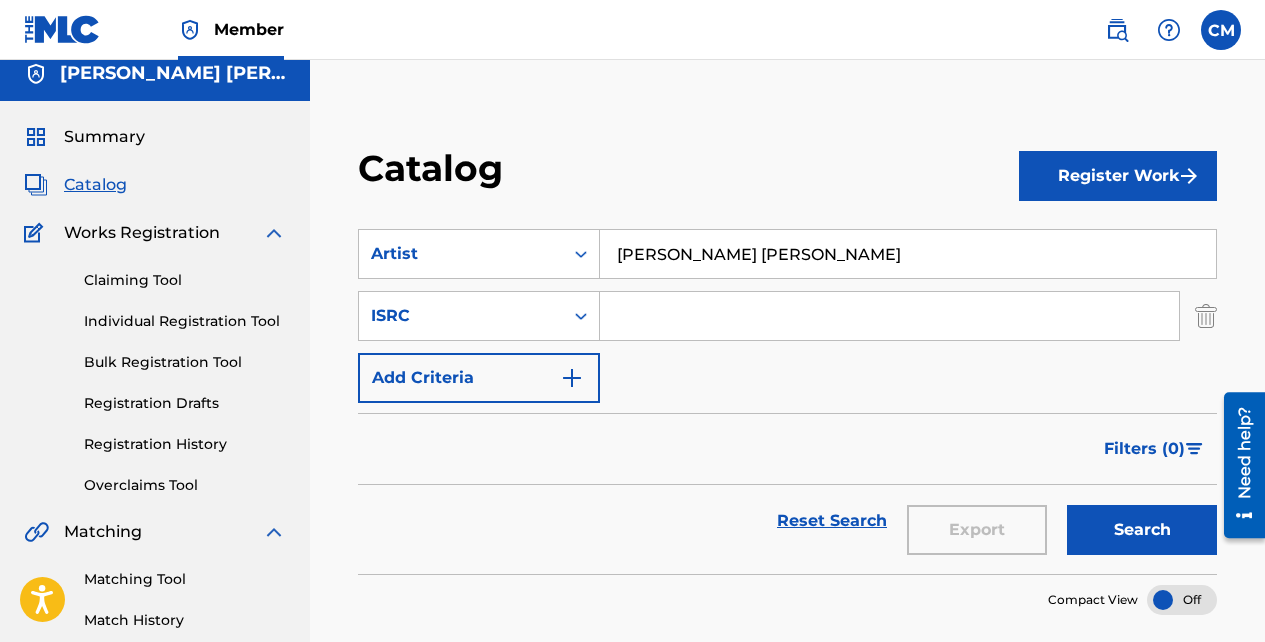 paste on "QZK6F2576875" 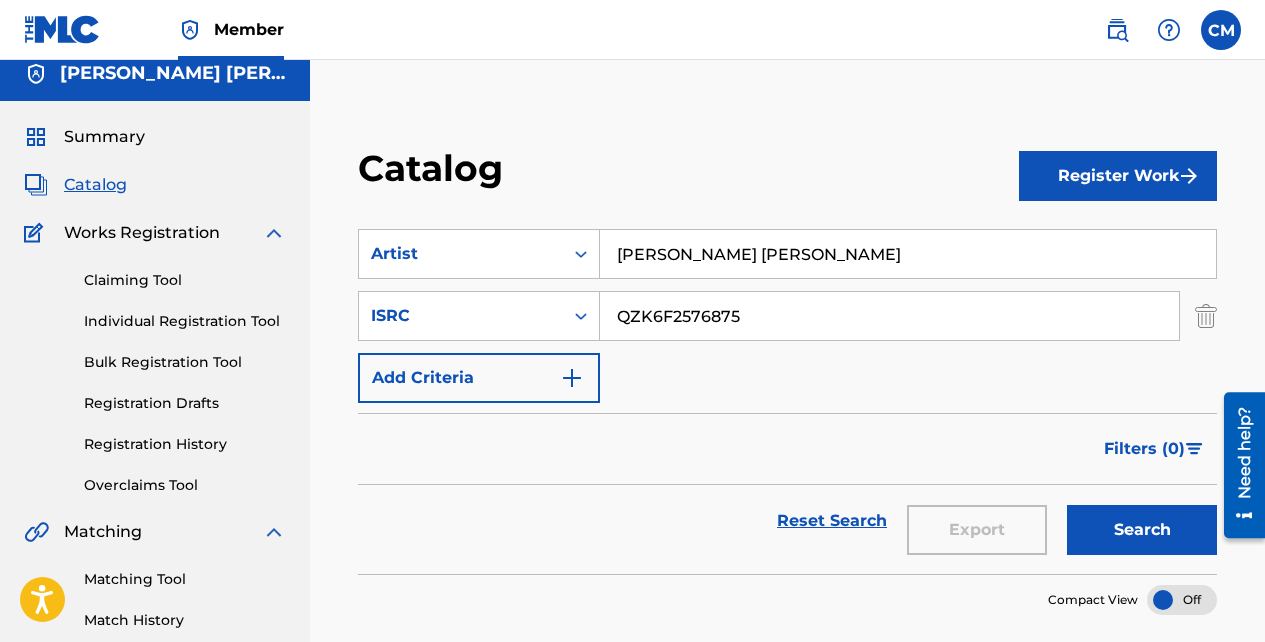 type on "QZK6F2576875" 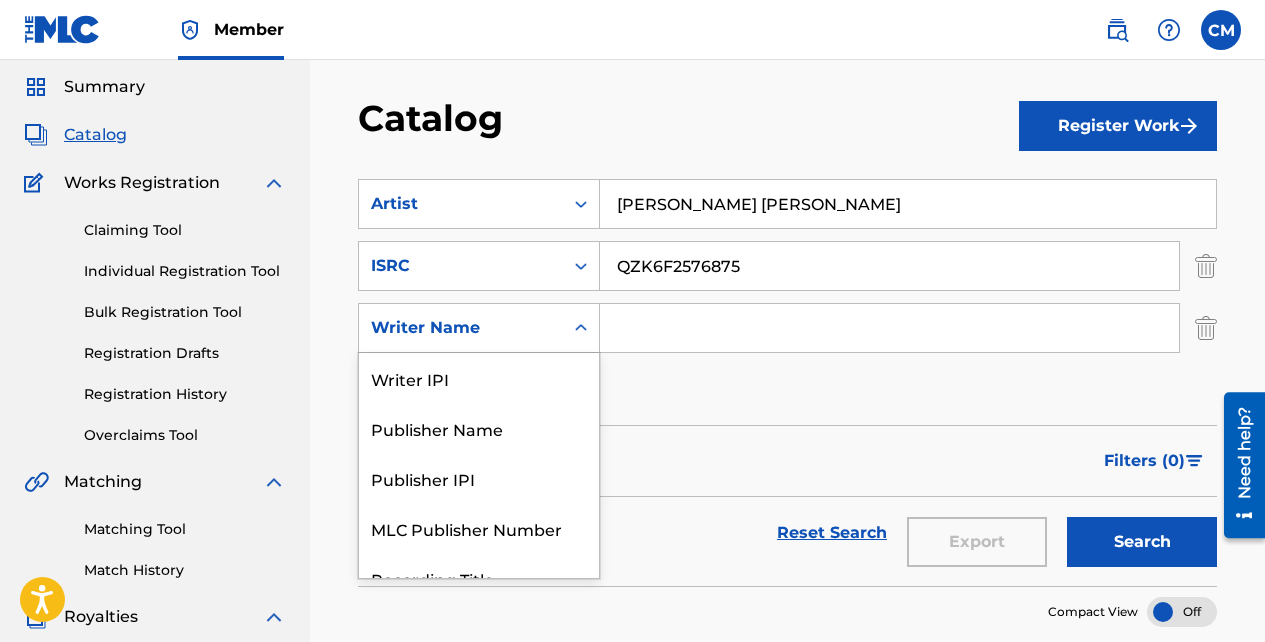 click on "6 results available. Use Up and Down to choose options, press Enter to select the currently focused option, press Escape to exit the menu, press Tab to select the option and exit the menu. Writer Name Writer IPI Publisher Name Publisher IPI MLC Publisher Number Recording Title Writer Name" at bounding box center [479, 328] 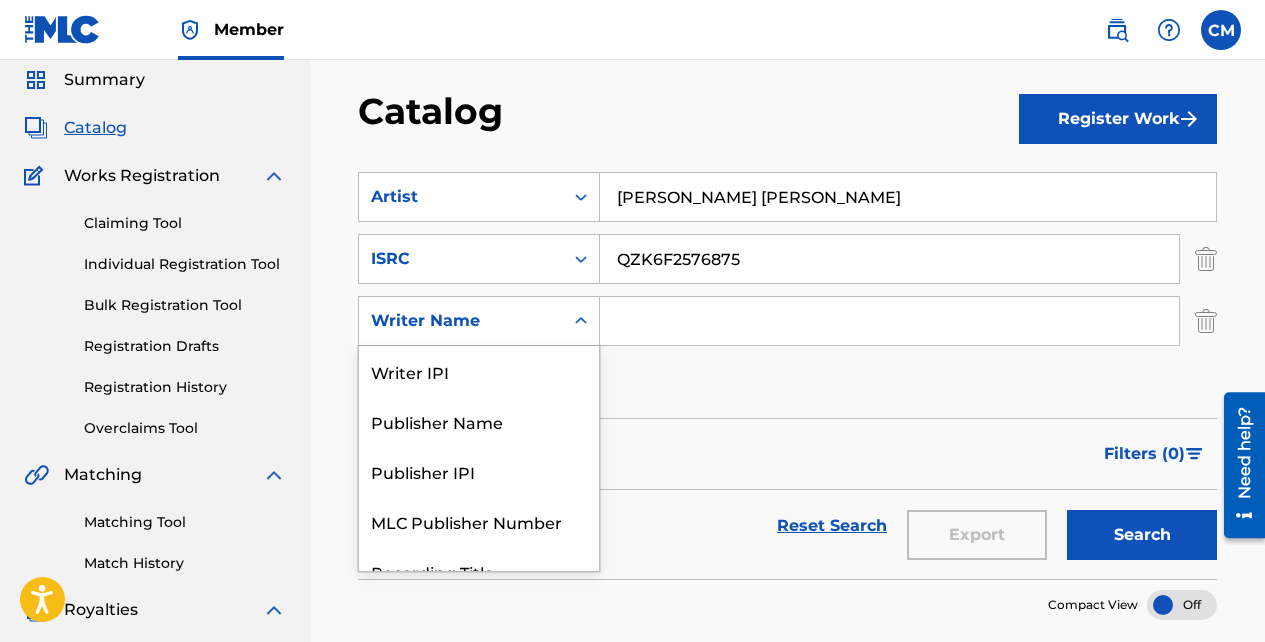 scroll, scrollTop: 76, scrollLeft: 0, axis: vertical 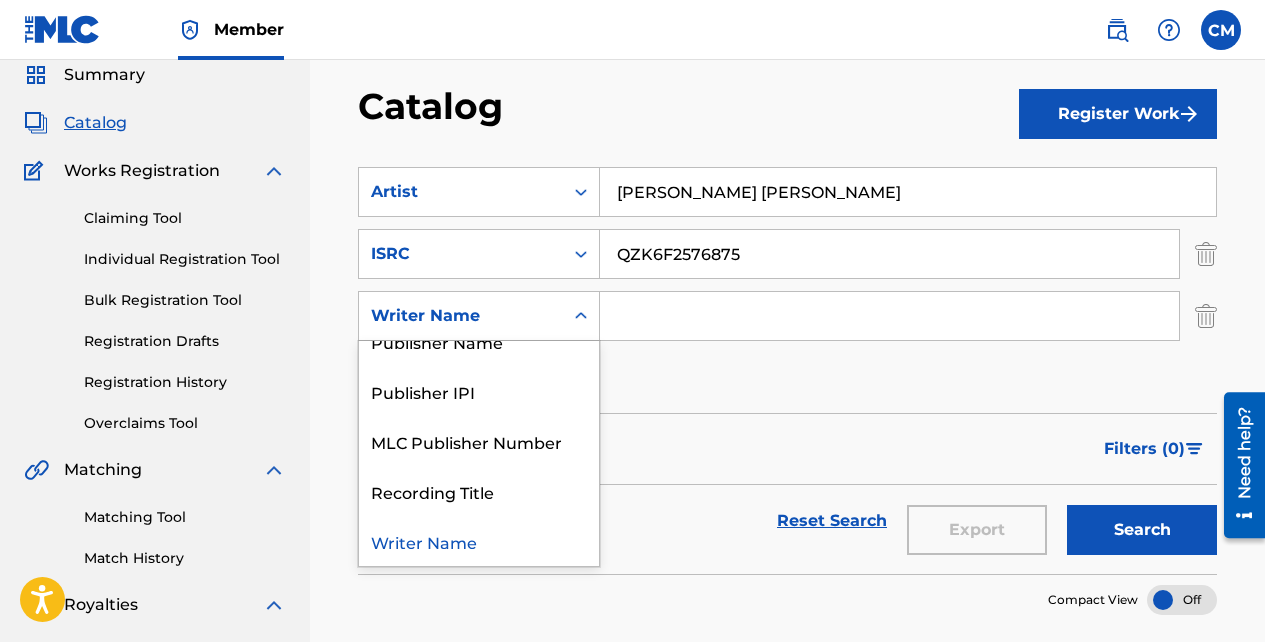 click on "Recording Title" at bounding box center (479, 491) 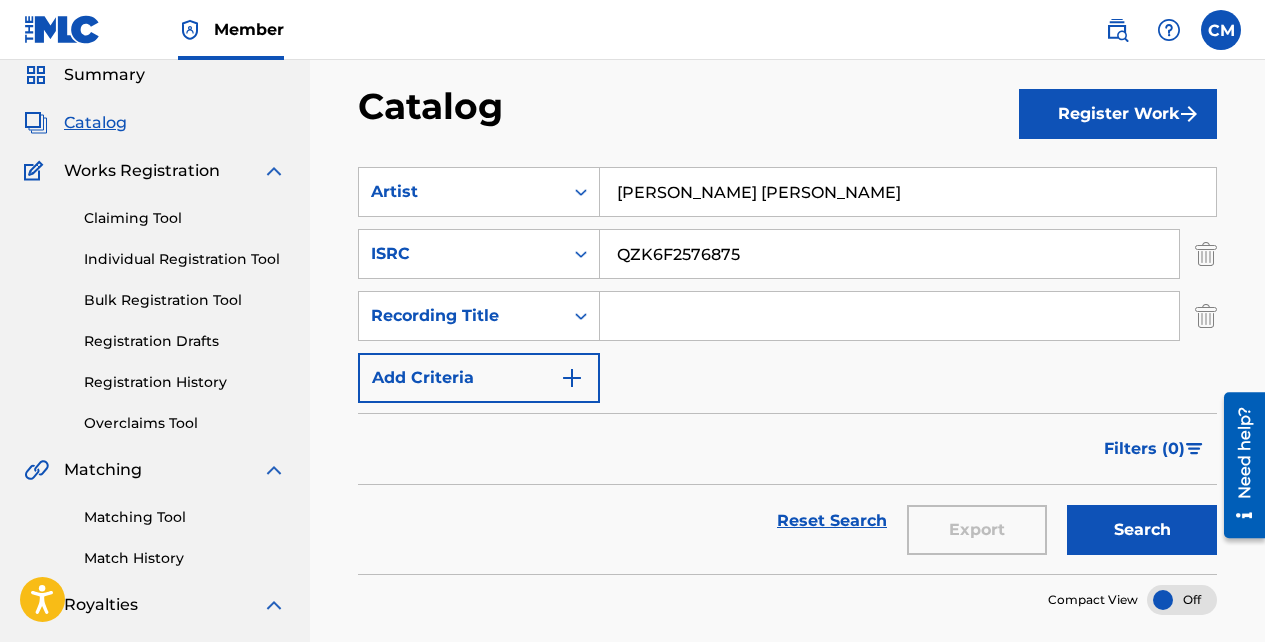 click at bounding box center (889, 316) 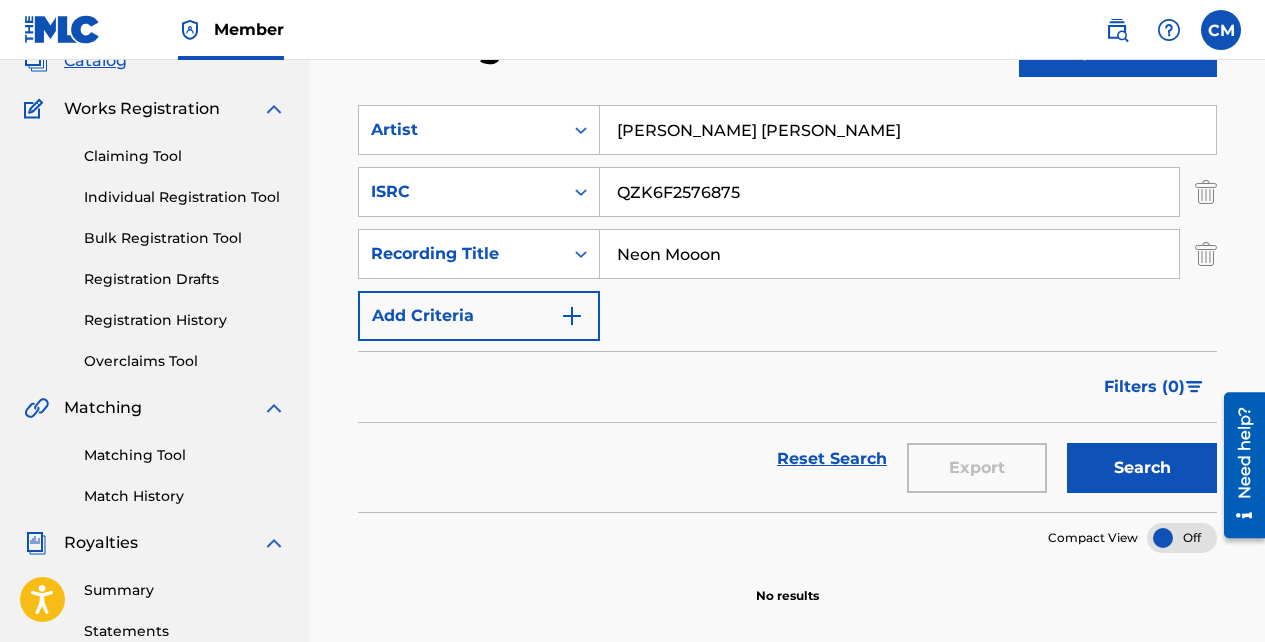 scroll, scrollTop: 132, scrollLeft: 0, axis: vertical 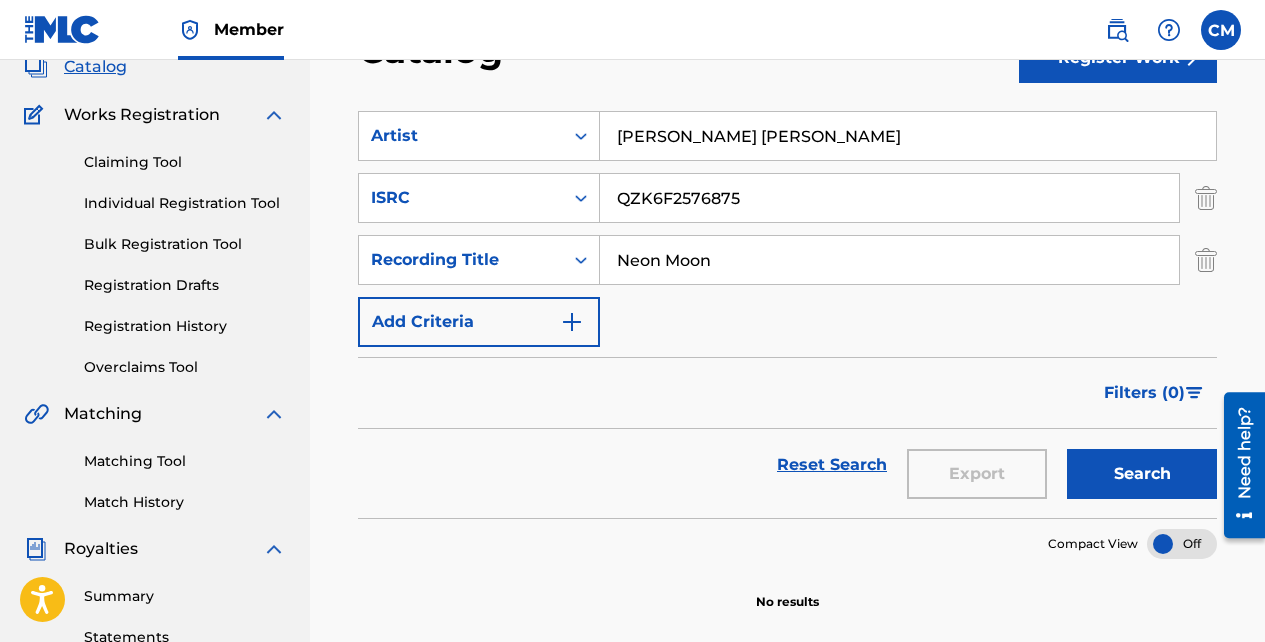 type on "Neon Moon" 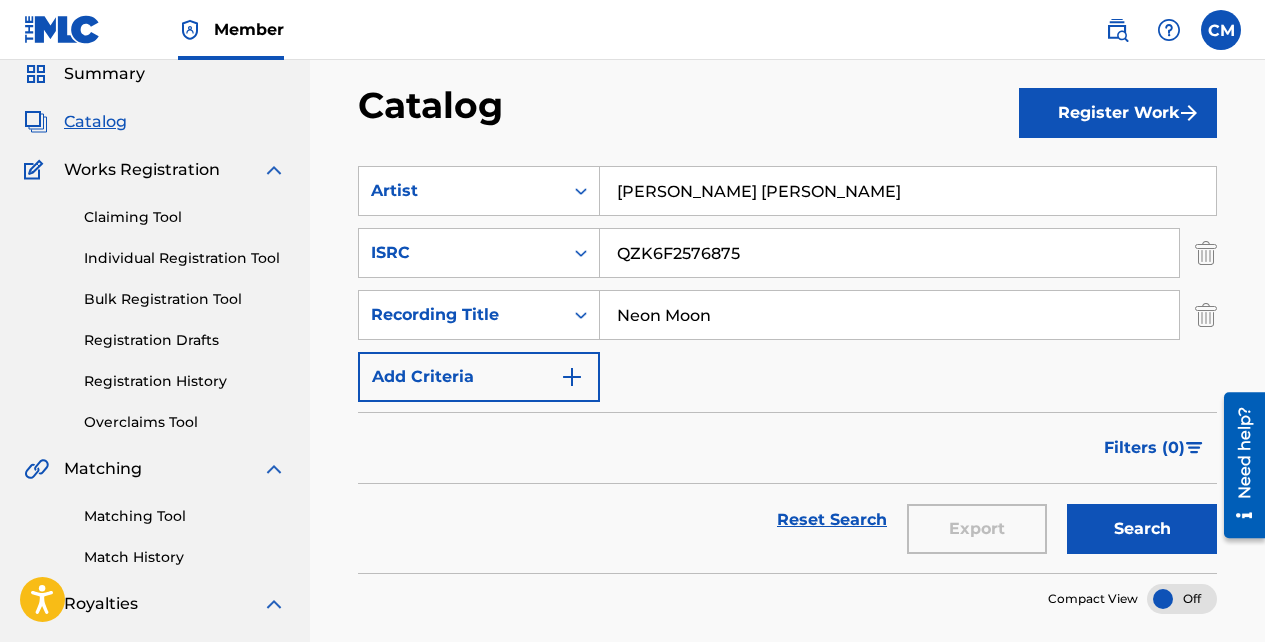 scroll, scrollTop: 0, scrollLeft: 0, axis: both 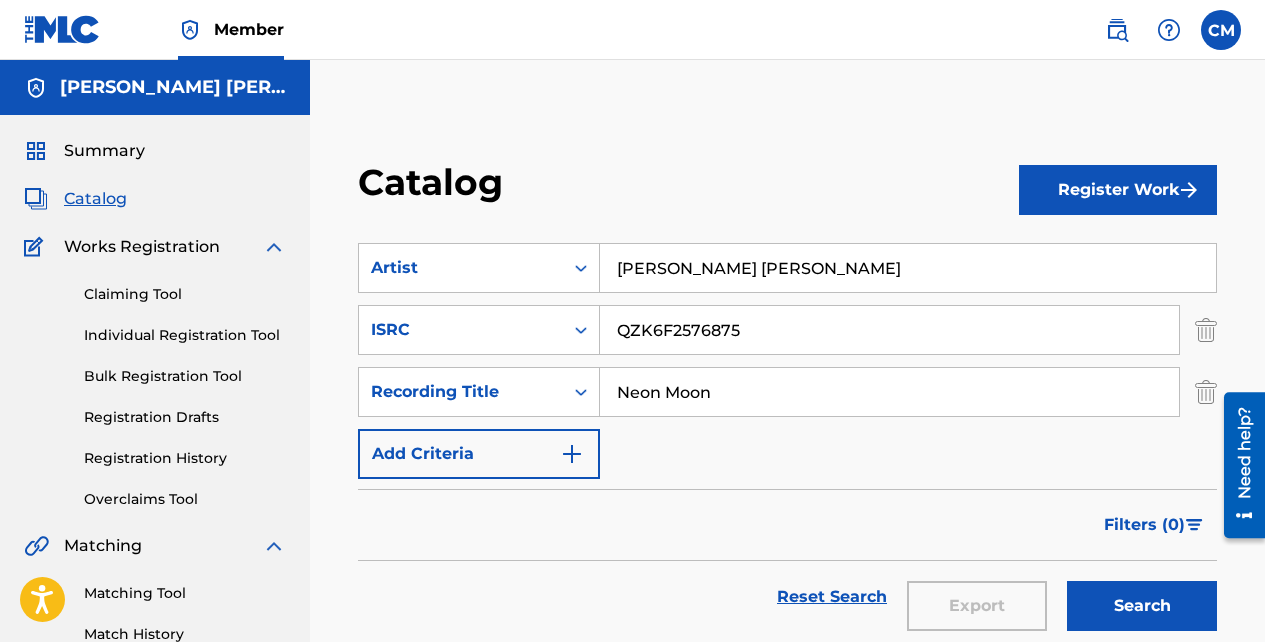 click on "SearchWithCriteriaa6181c6a-34ec-41f8-95ba-804ee451bfc4 Artist [PERSON_NAME] [PERSON_NAME] SearchWithCriteriaab554ea2-fbd9-43b6-8ae9-b98460b713e0 ISRC QZK6F2576875 SearchWithCriteria1711361f-72cb-4794-b93f-fb34116ca033 Recording Title Neon Moon Add Criteria" at bounding box center [787, 361] 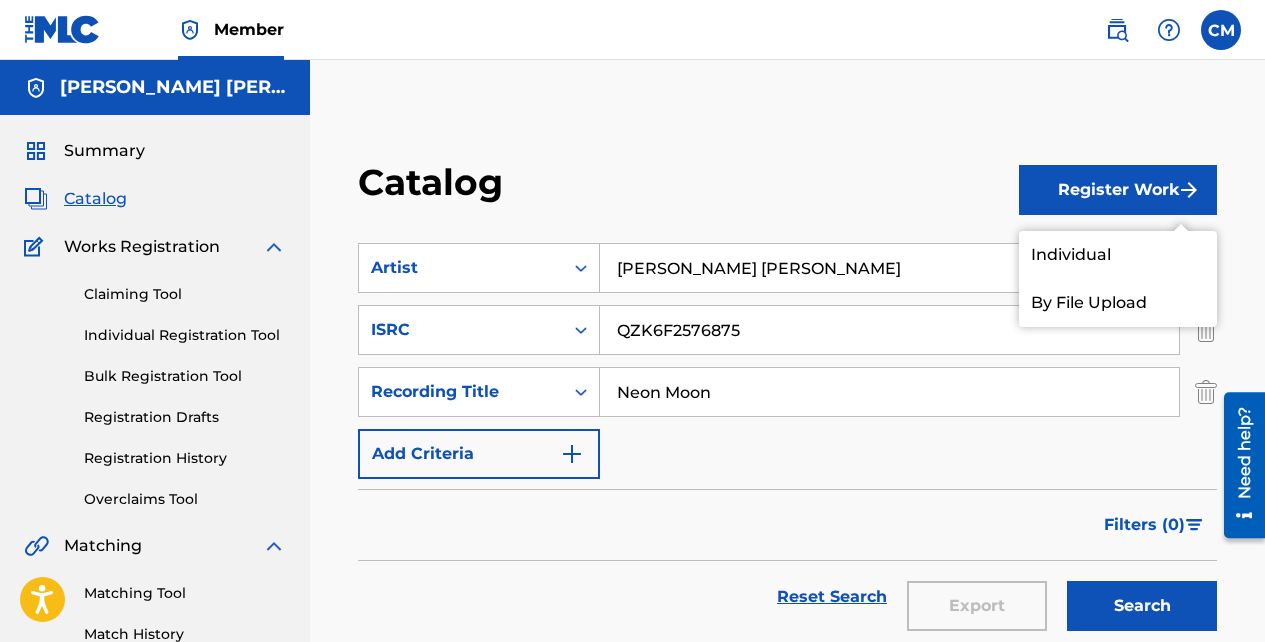 click on "Filters ( 0 )" at bounding box center (787, 525) 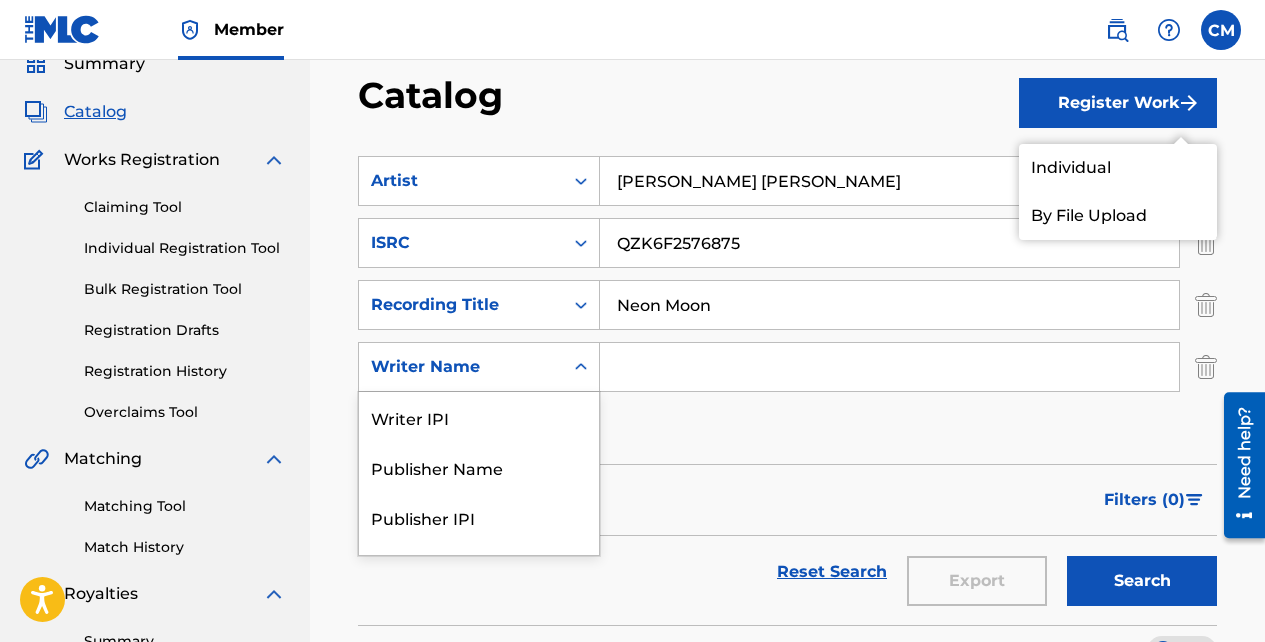 scroll, scrollTop: 88, scrollLeft: 0, axis: vertical 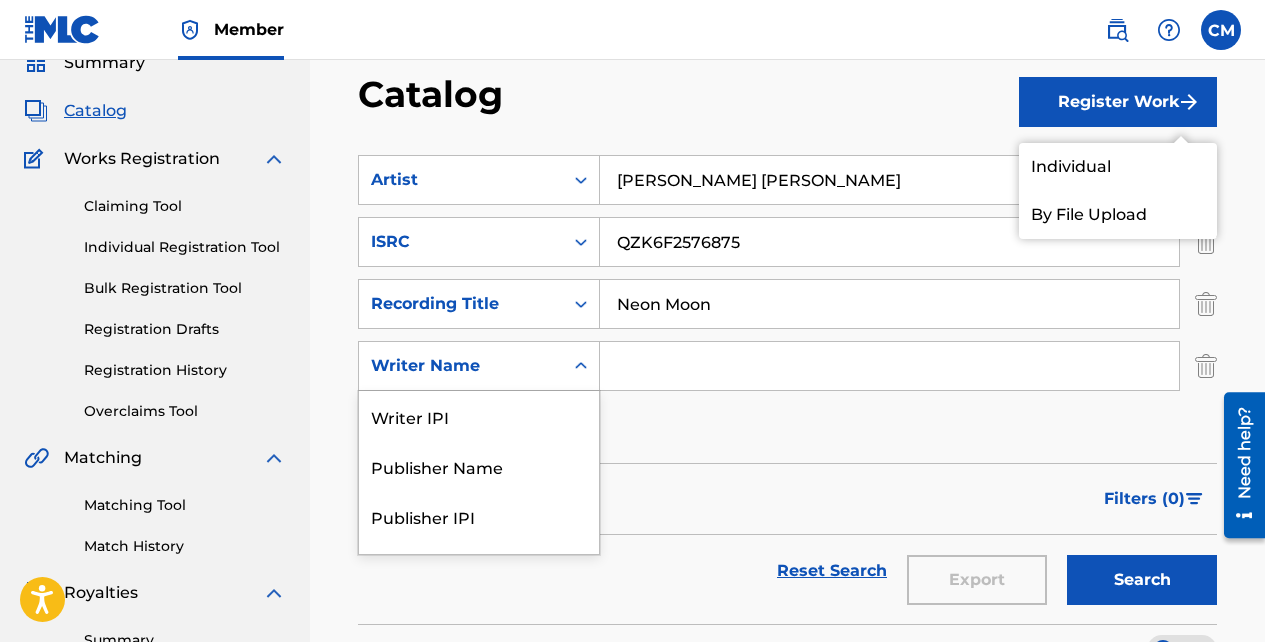 click on "Writer IPI" at bounding box center [479, 416] 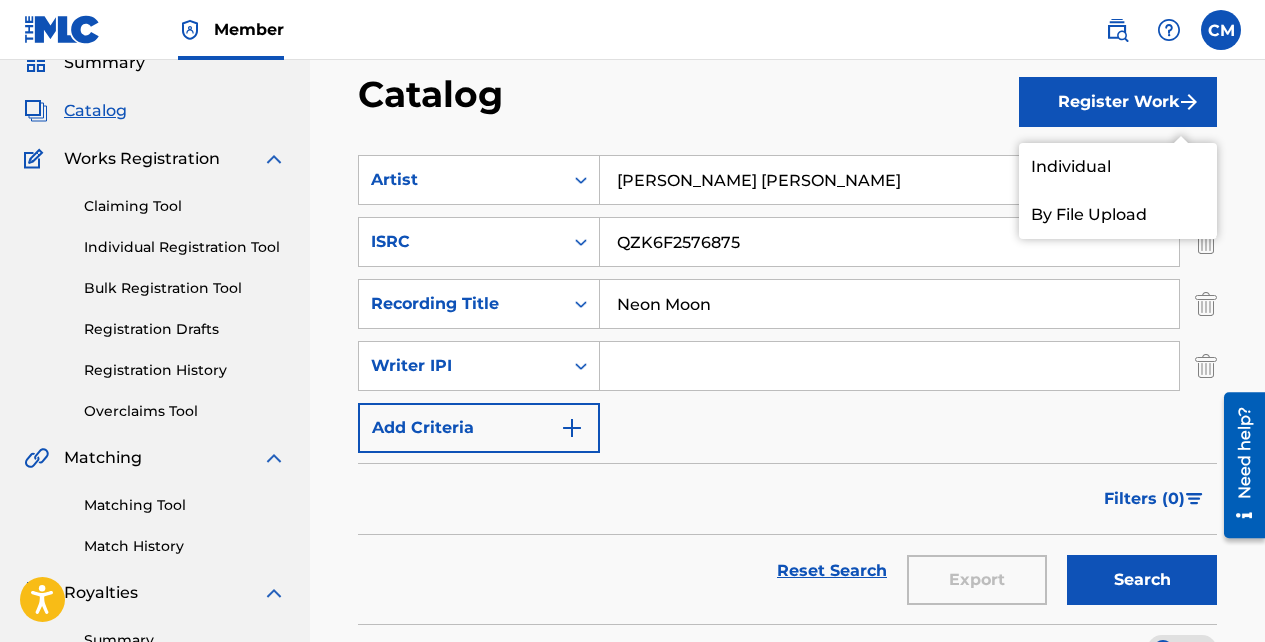 paste on "00137014406" 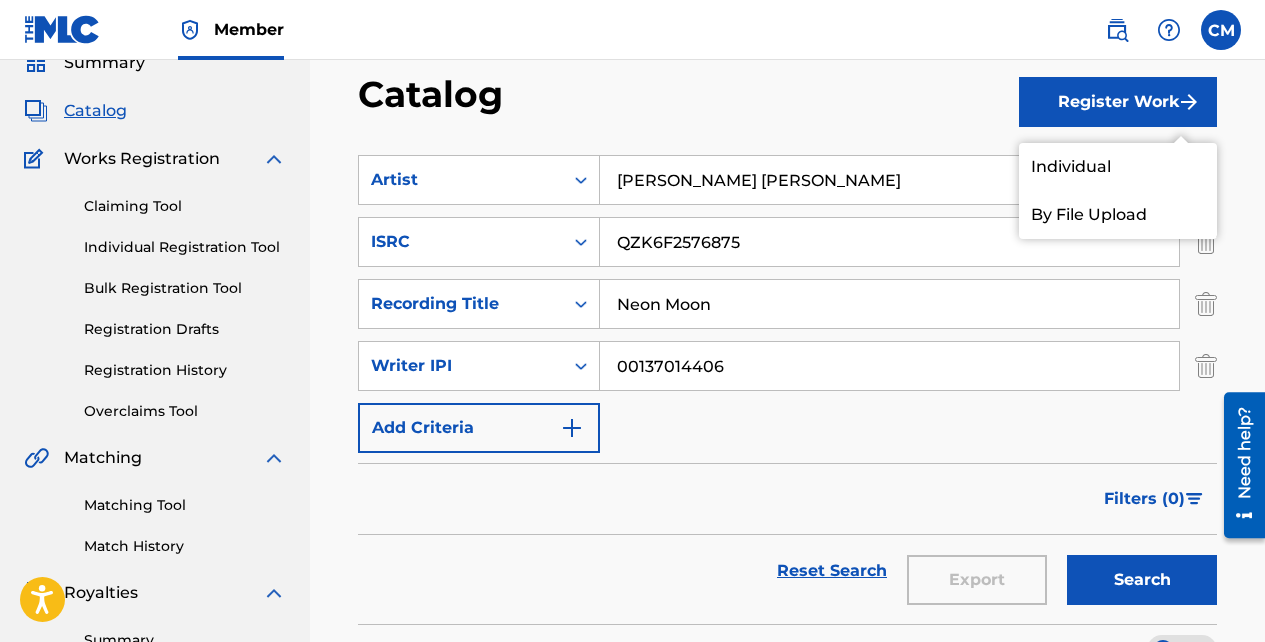 type on "00137014406" 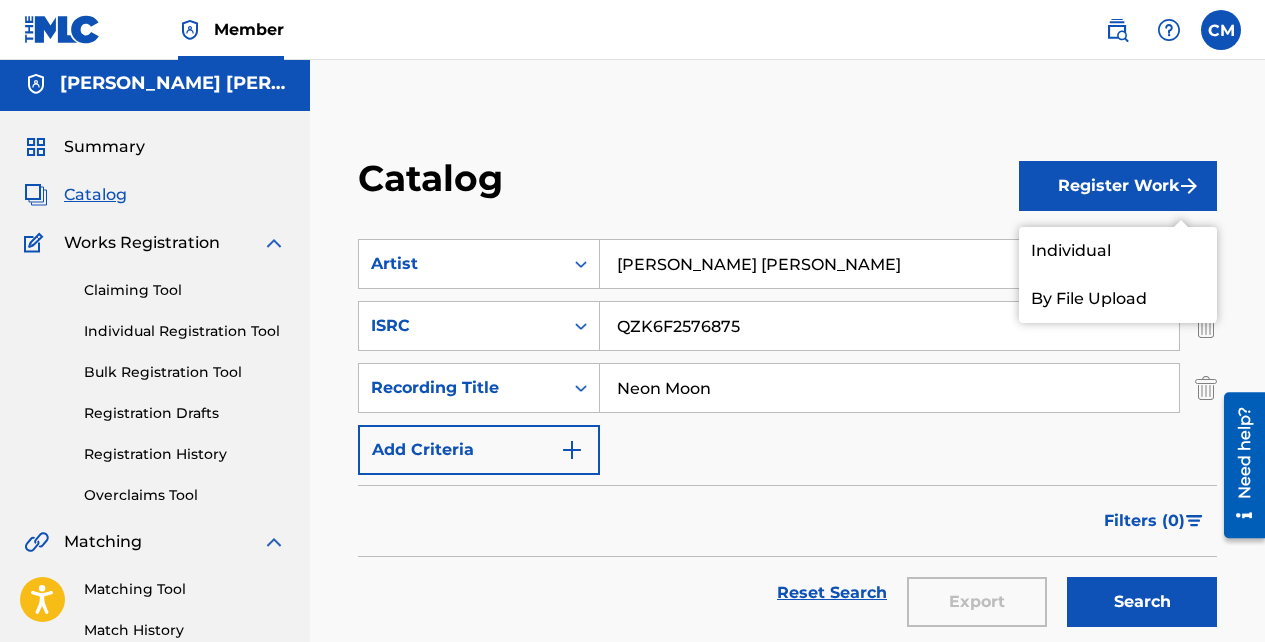scroll, scrollTop: 0, scrollLeft: 0, axis: both 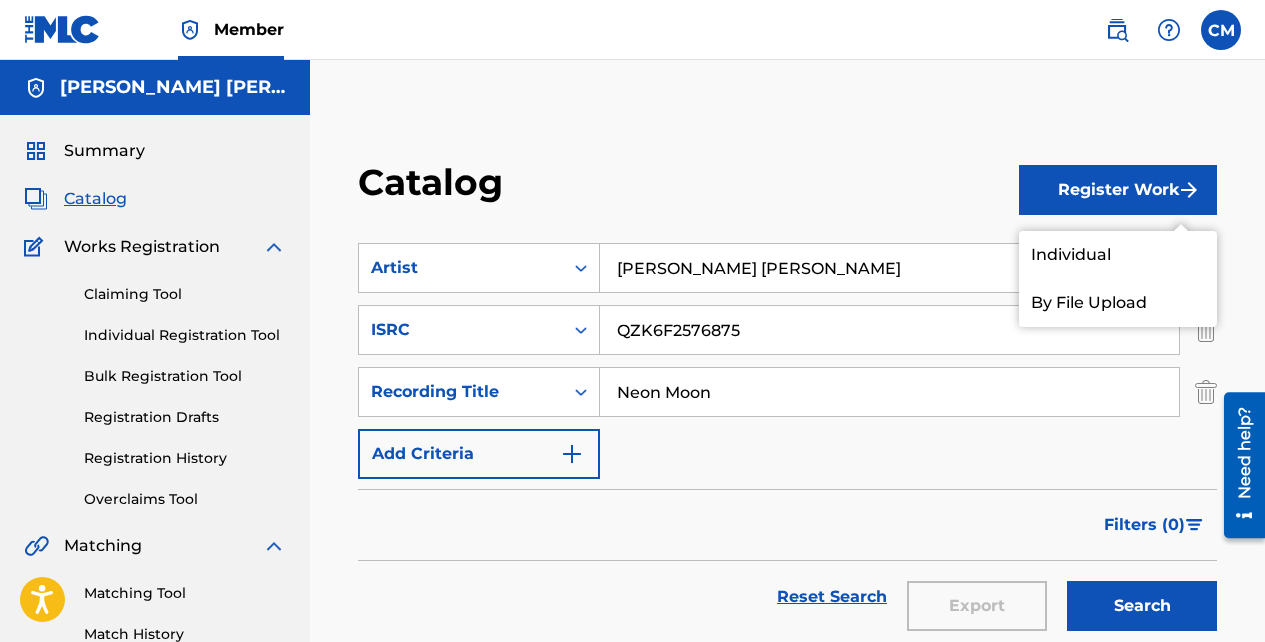 click on "Catalog" at bounding box center (688, 189) 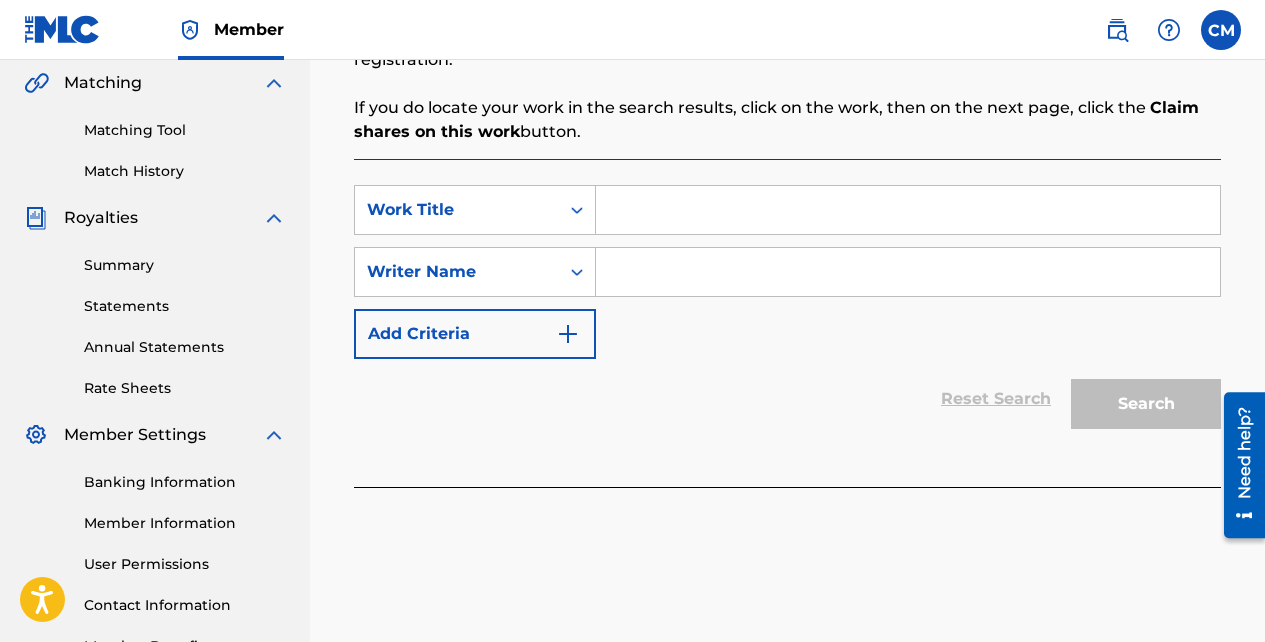 scroll, scrollTop: 456, scrollLeft: 0, axis: vertical 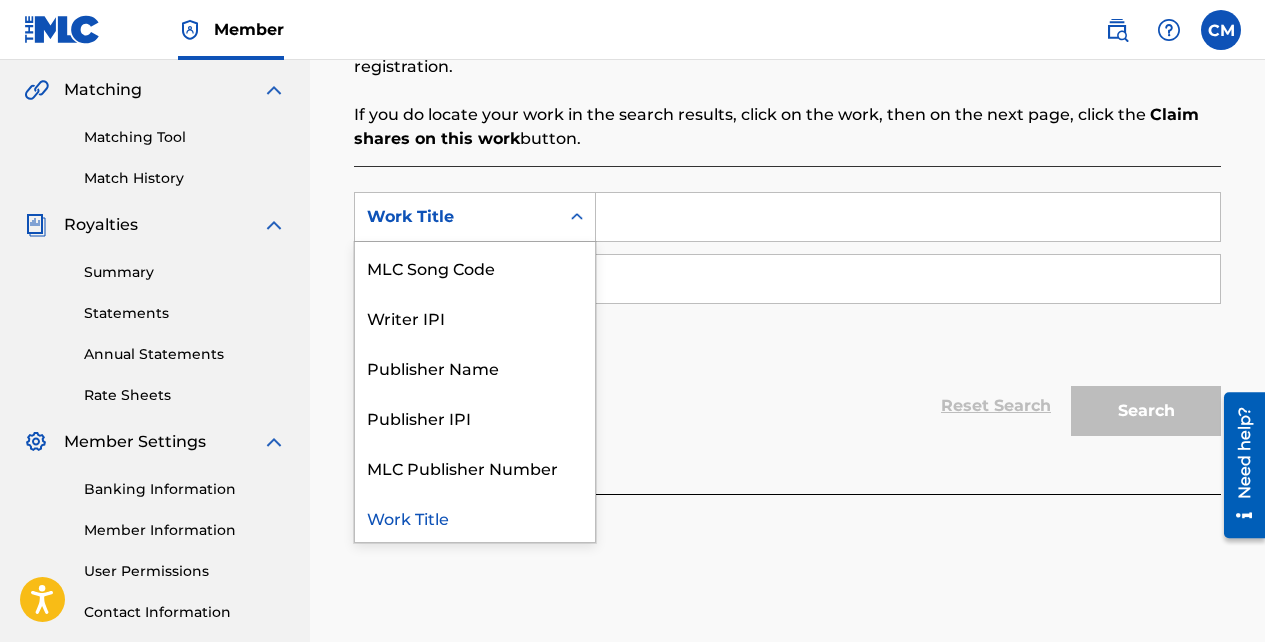 click on "Work Title" at bounding box center (475, 517) 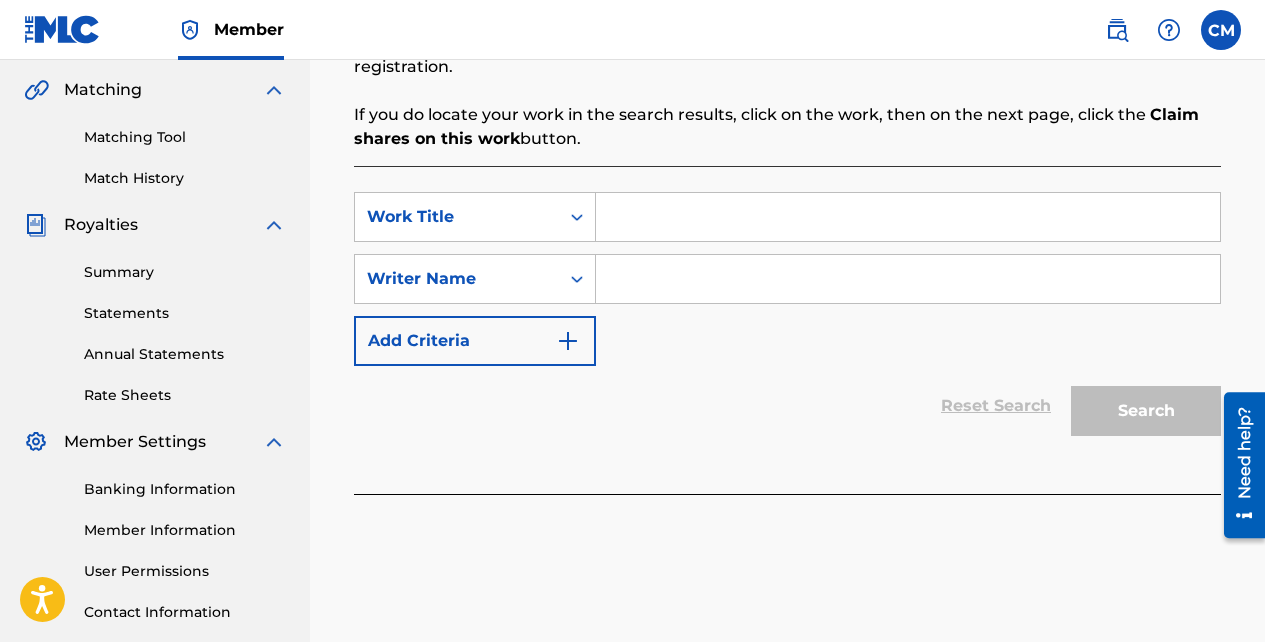 click at bounding box center (908, 217) 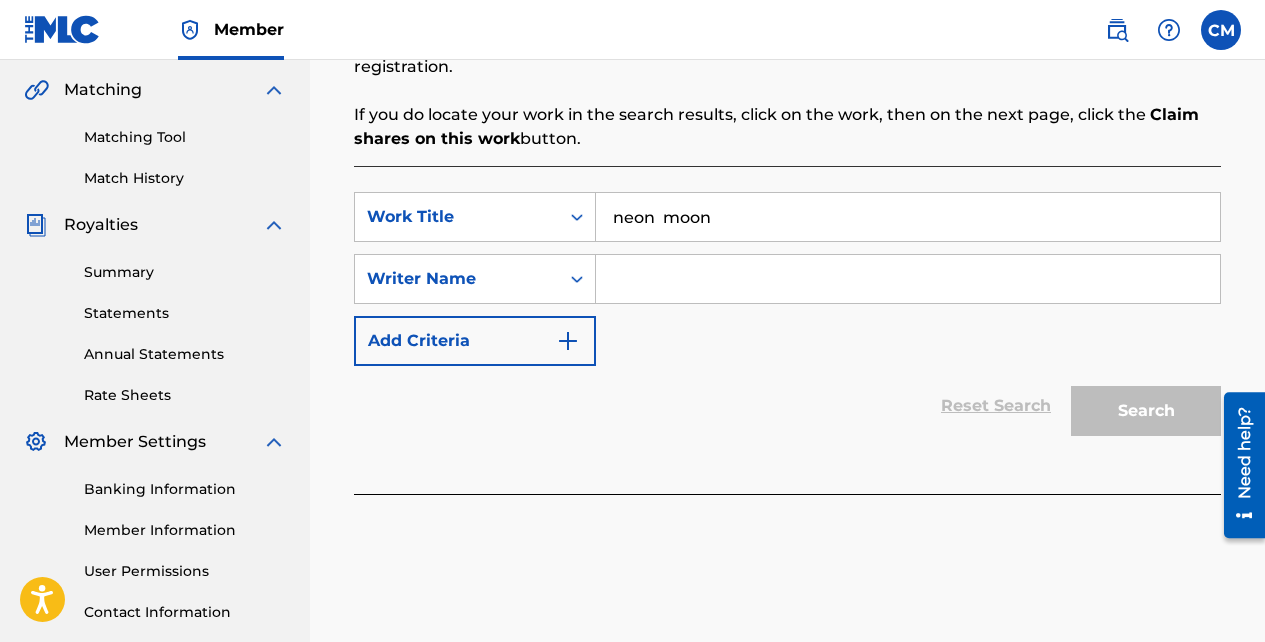 type on "neon  moon" 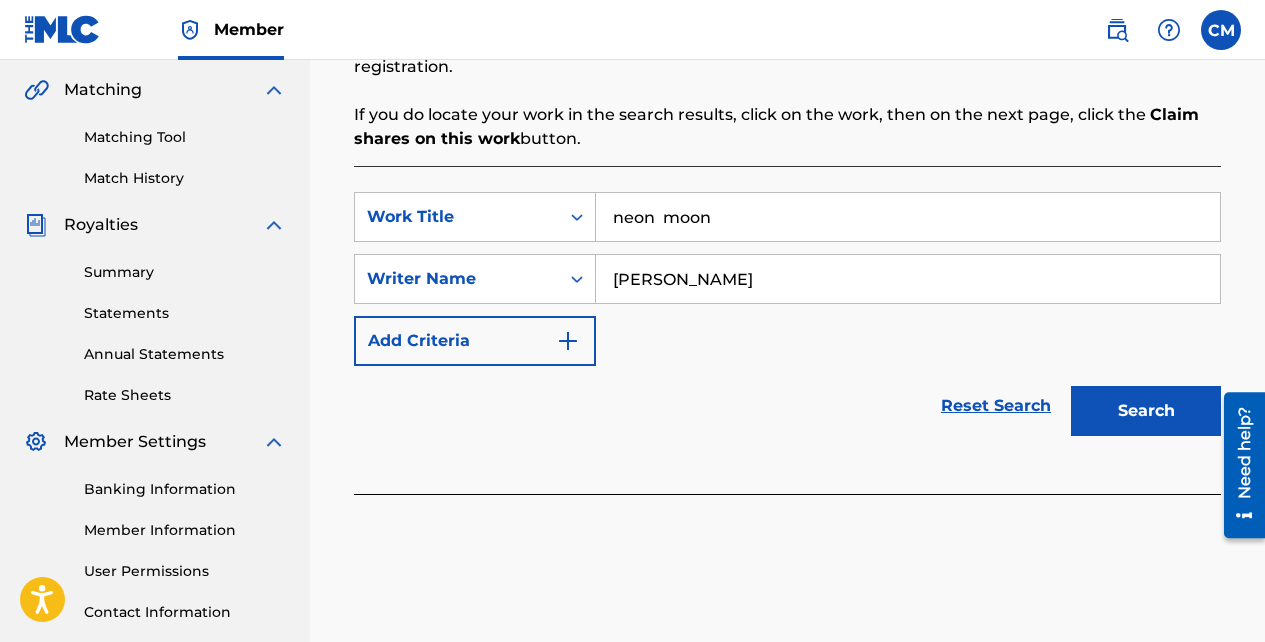 click on "Search" at bounding box center [1146, 411] 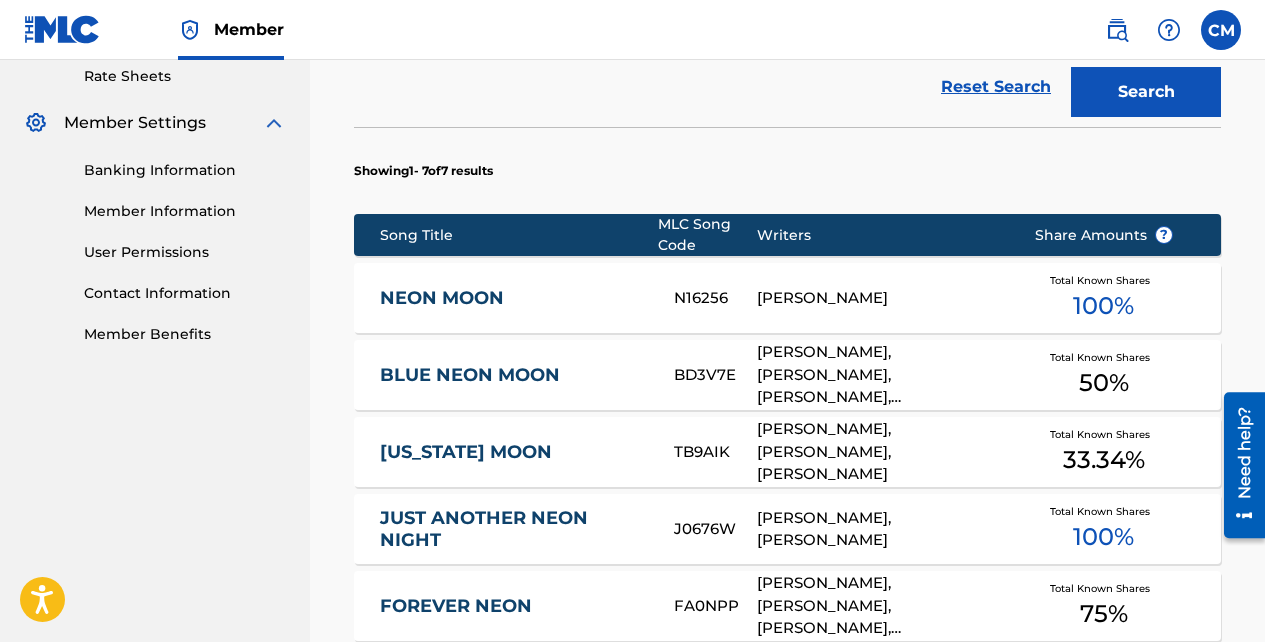 scroll, scrollTop: 771, scrollLeft: 0, axis: vertical 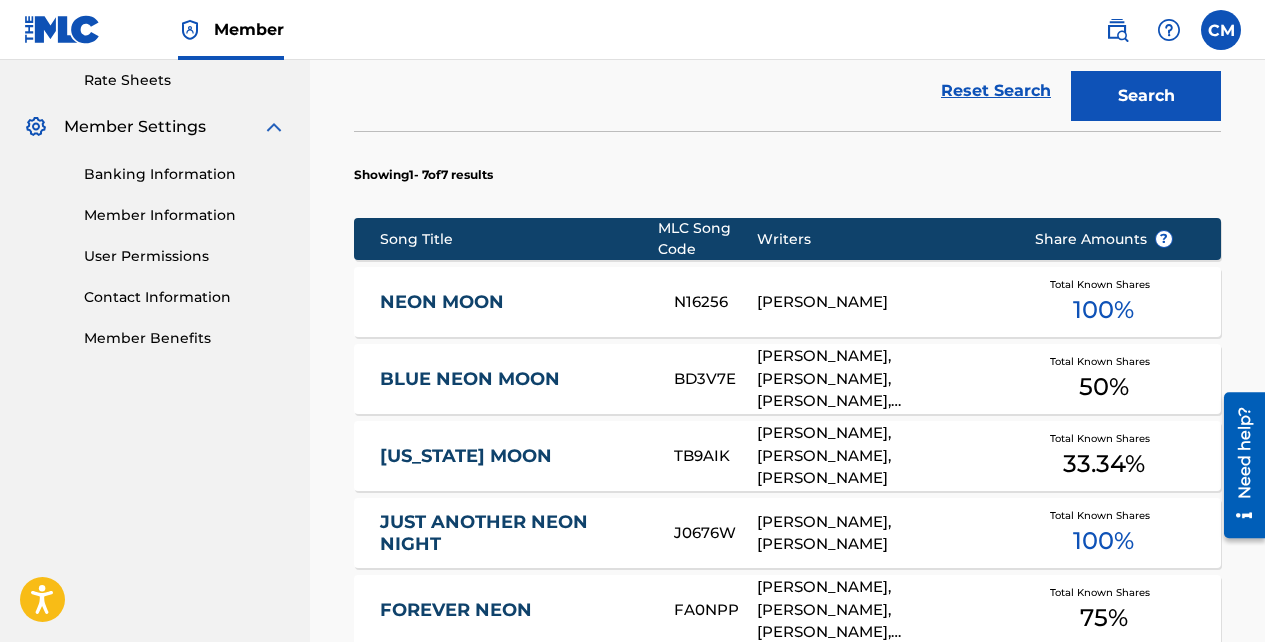click on "[PERSON_NAME]" at bounding box center [880, 302] 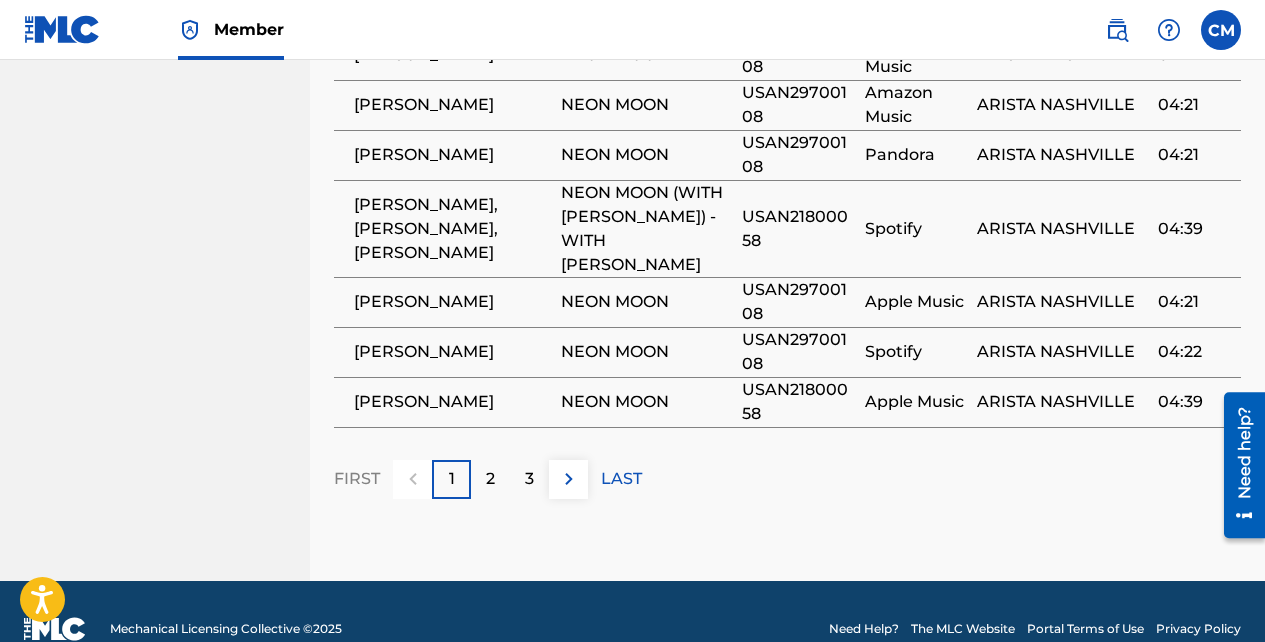 scroll, scrollTop: 1682, scrollLeft: 0, axis: vertical 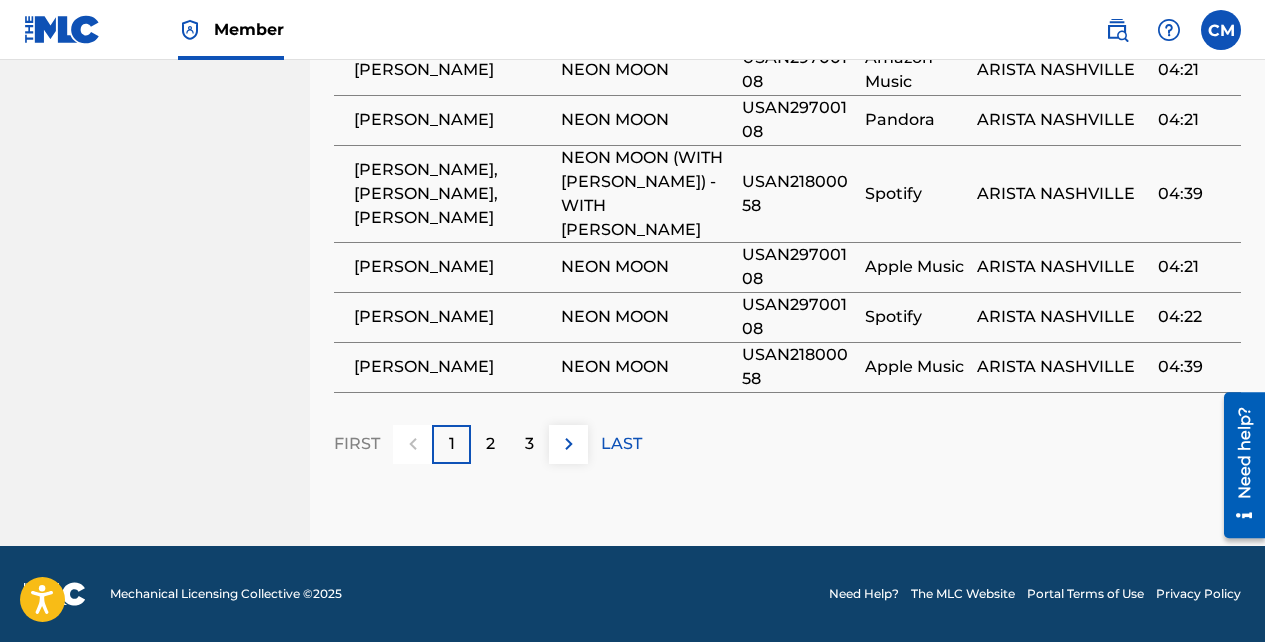 click on "2" at bounding box center (490, 444) 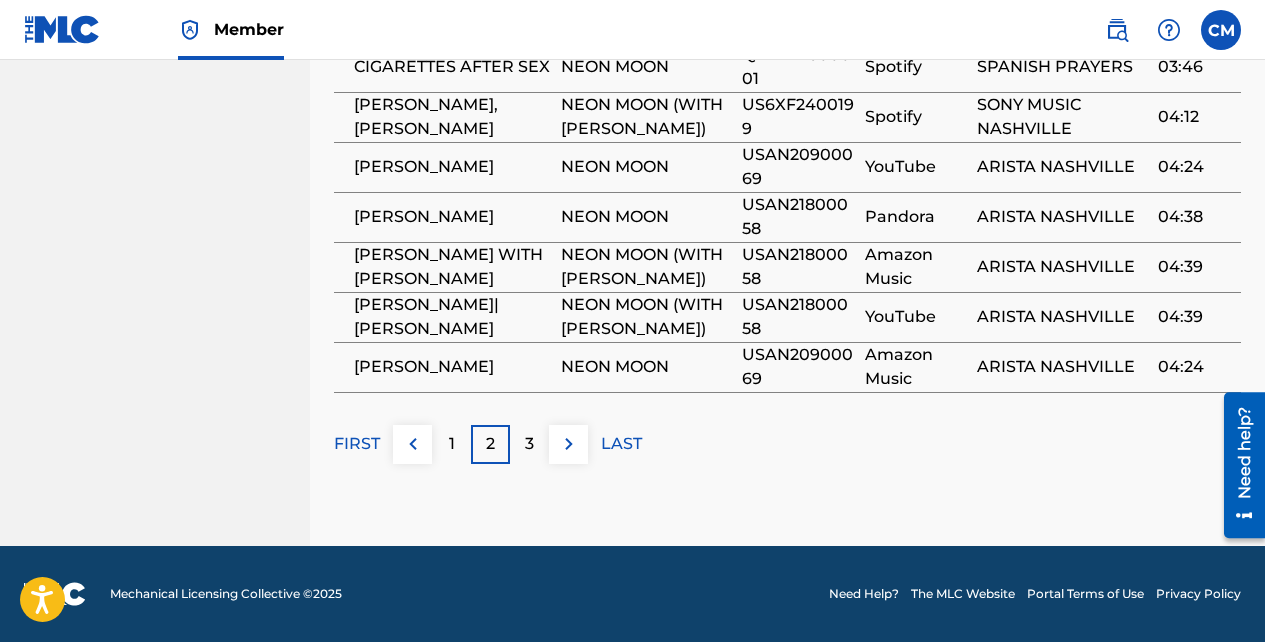 click on "3" at bounding box center (529, 444) 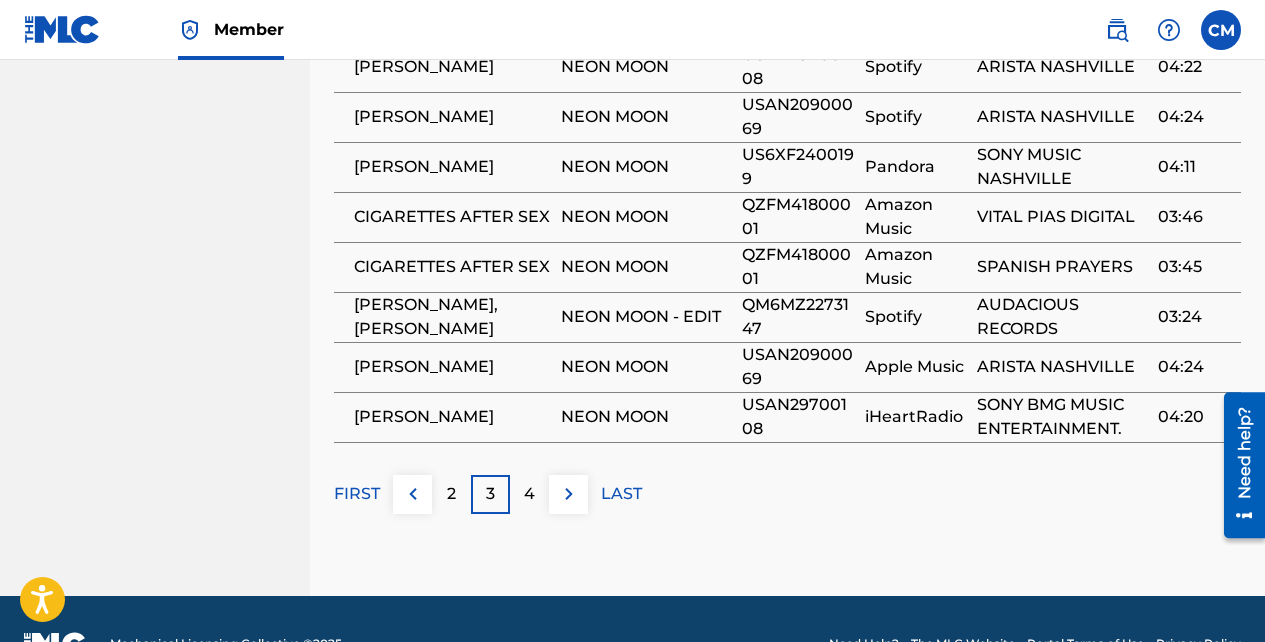 scroll, scrollTop: 1588, scrollLeft: 0, axis: vertical 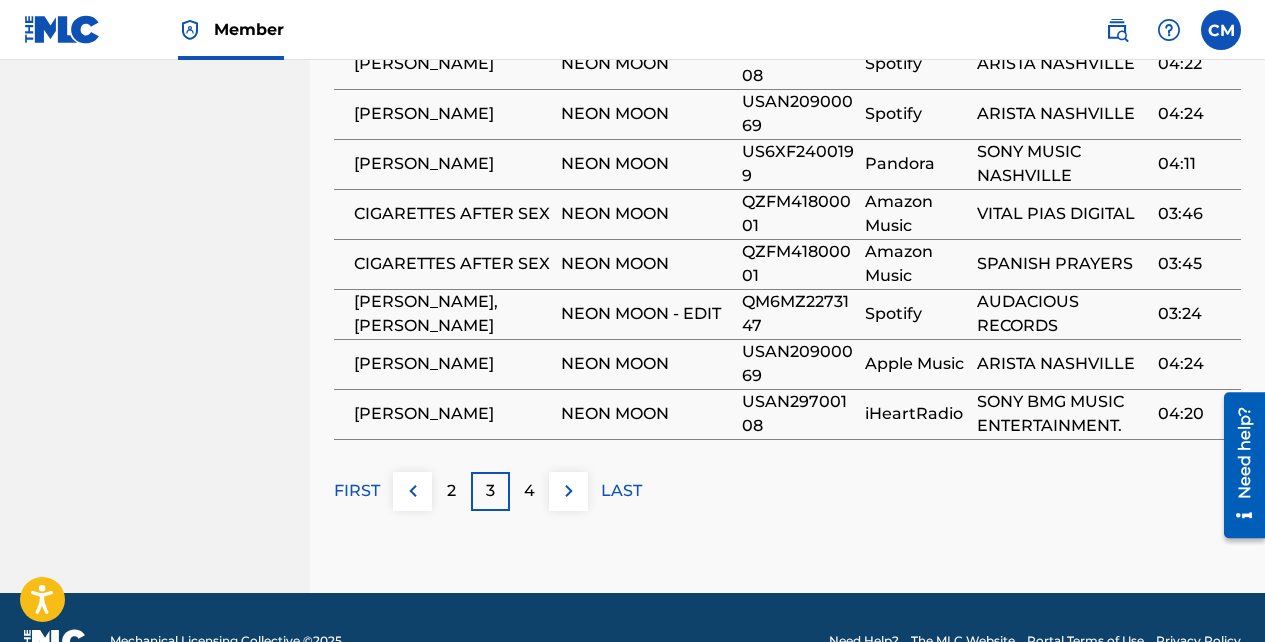 click on "4" at bounding box center (529, 491) 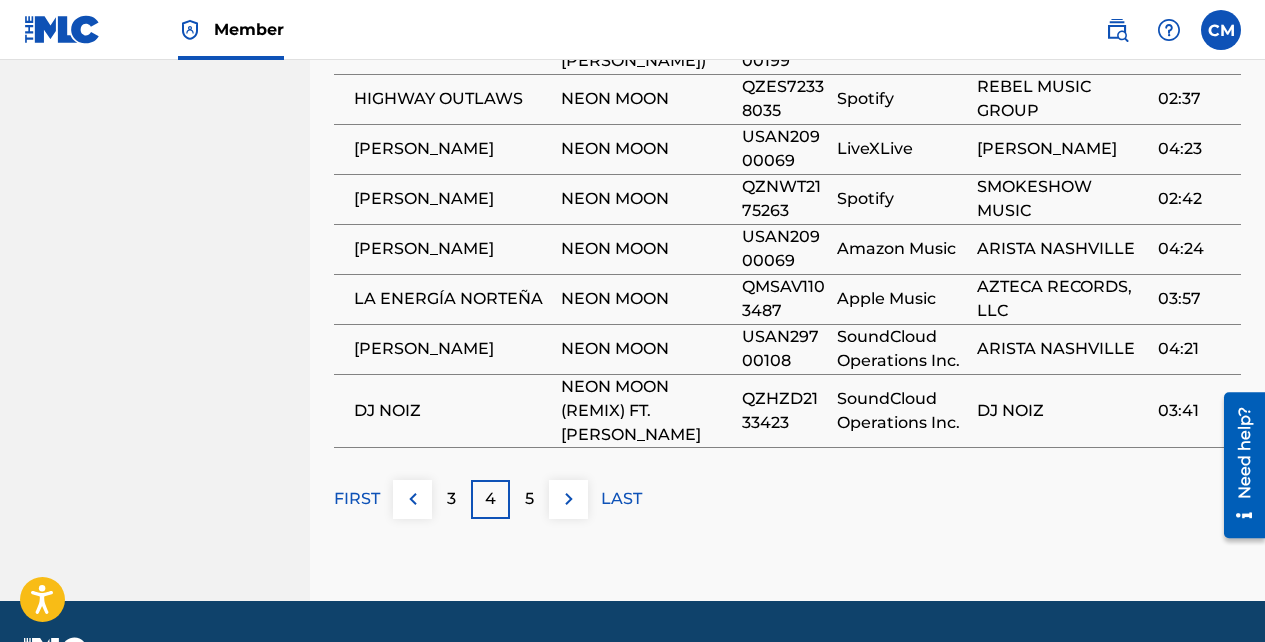 scroll, scrollTop: 1604, scrollLeft: 0, axis: vertical 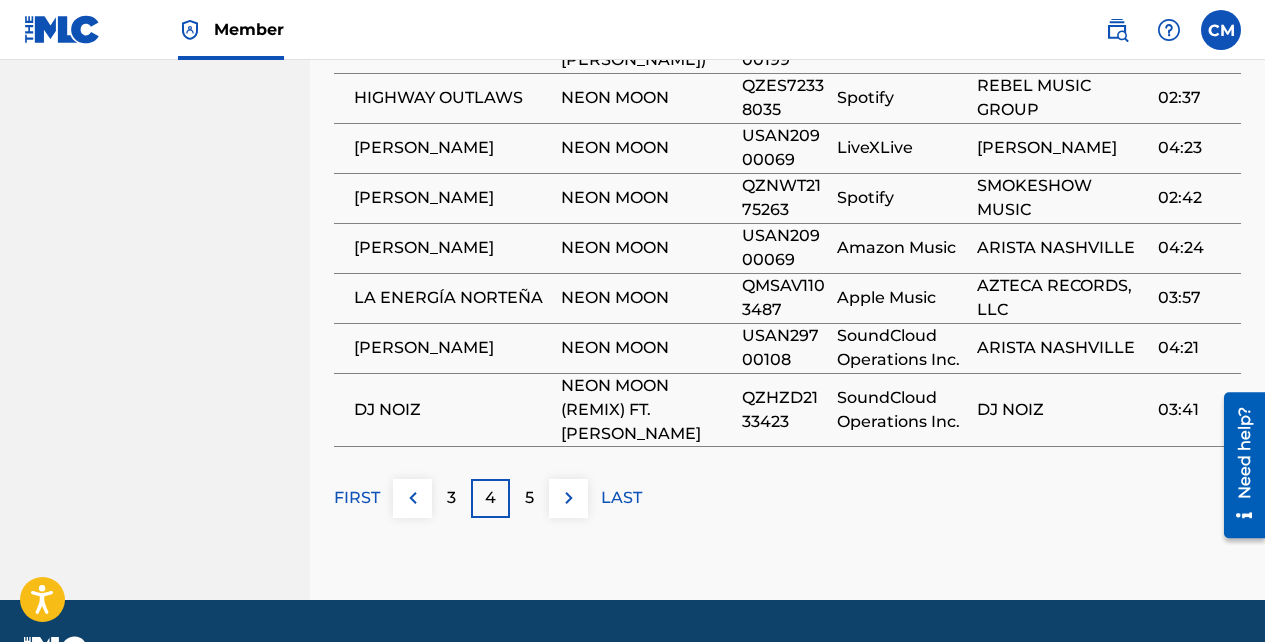 click on "5" at bounding box center (529, 498) 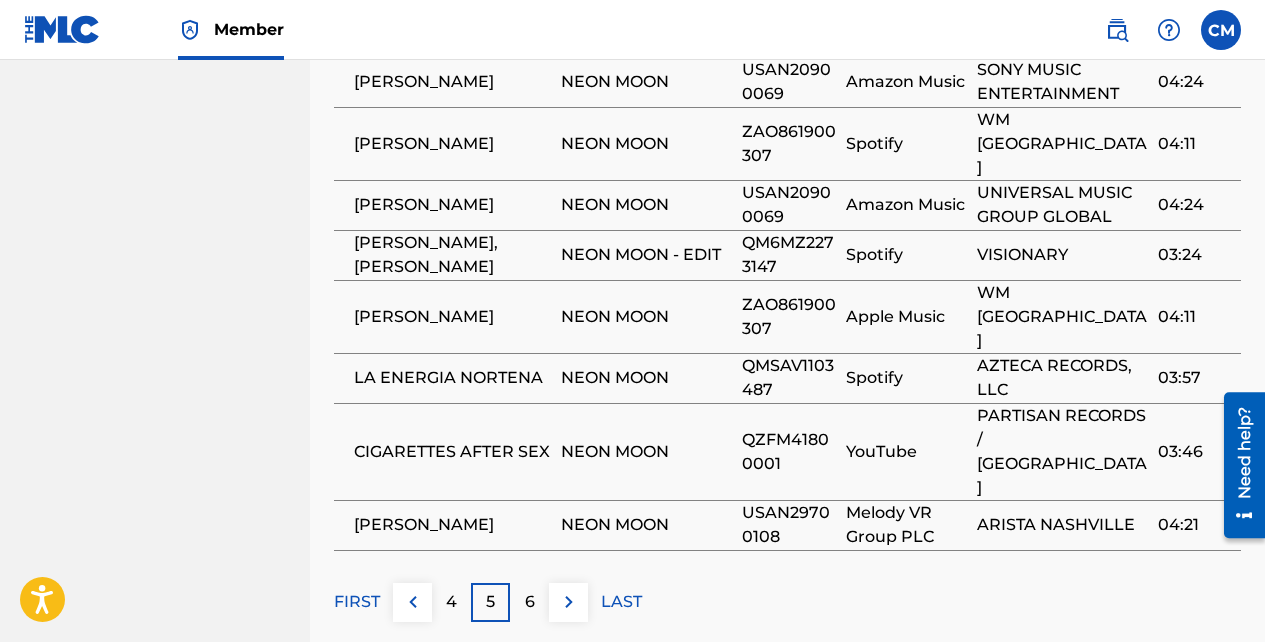 click on "6" at bounding box center [529, 602] 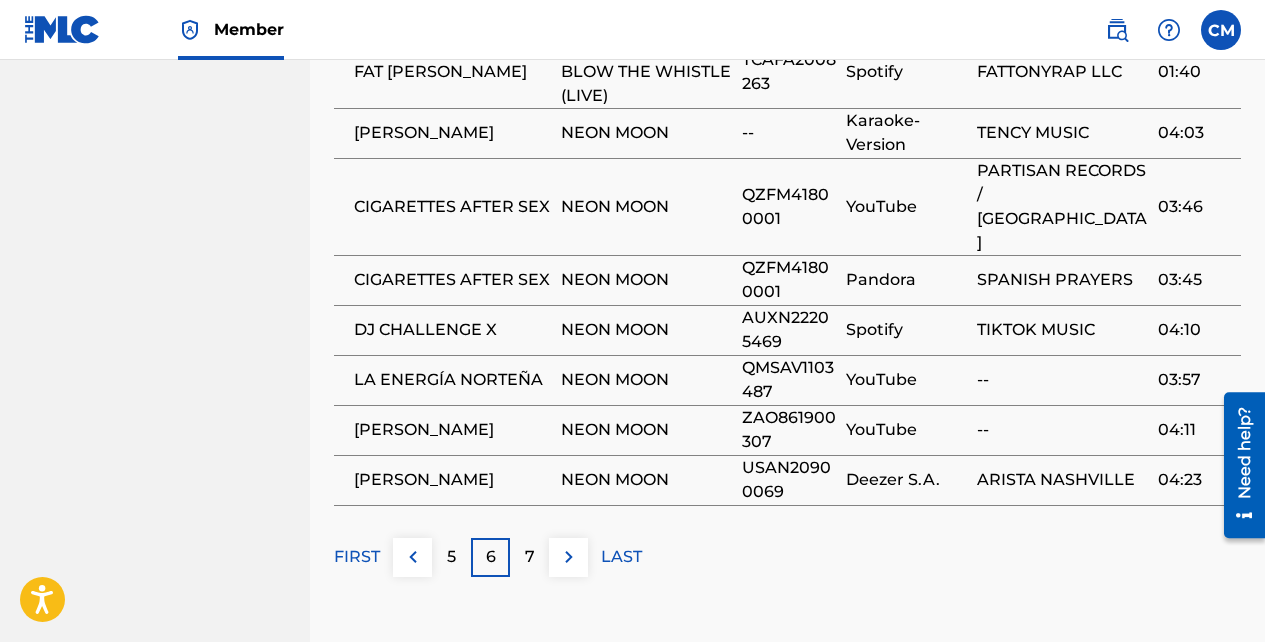click on "7" at bounding box center [530, 557] 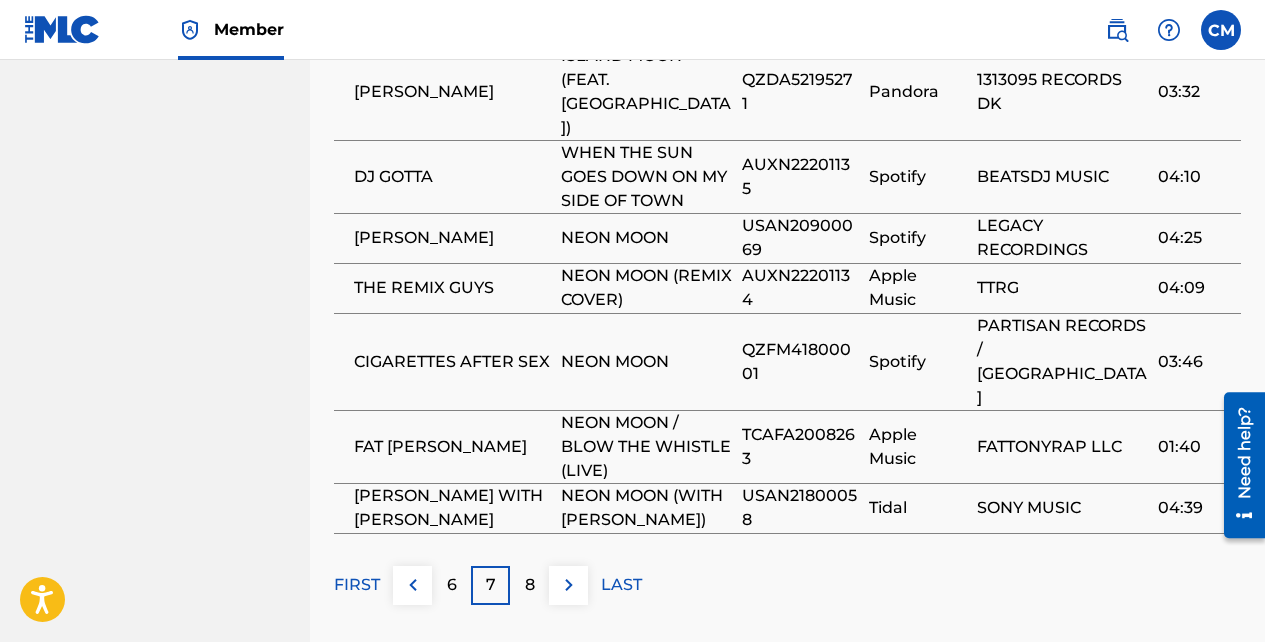 click on "8" at bounding box center [530, 585] 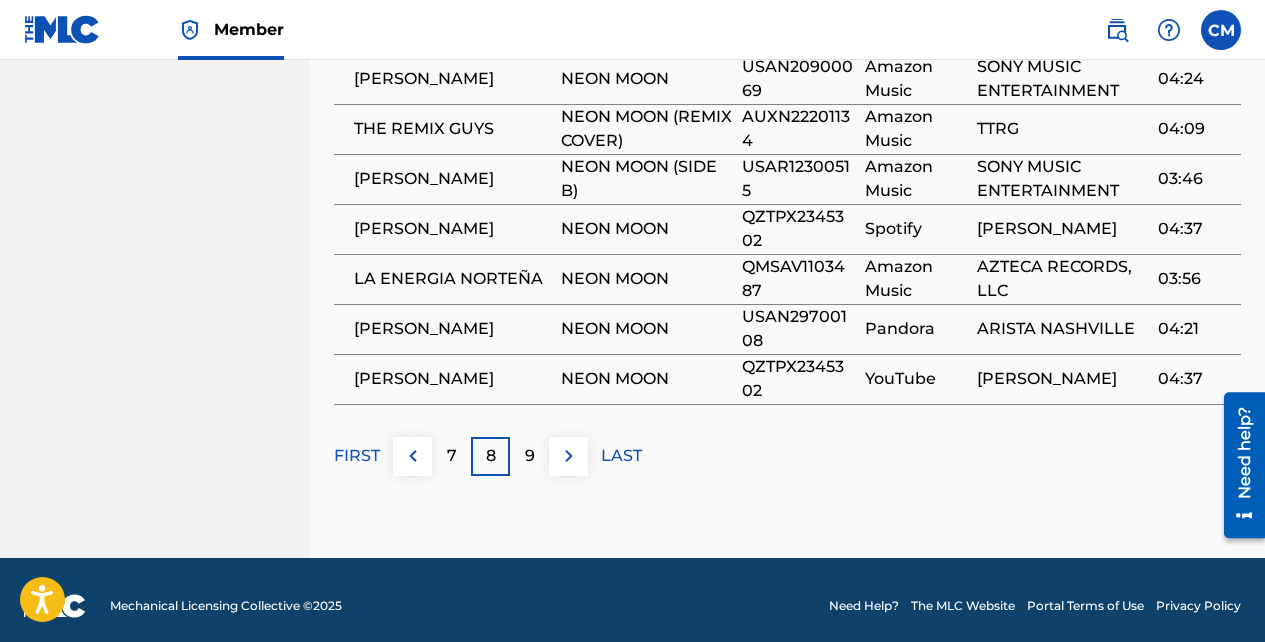 scroll, scrollTop: 1635, scrollLeft: 0, axis: vertical 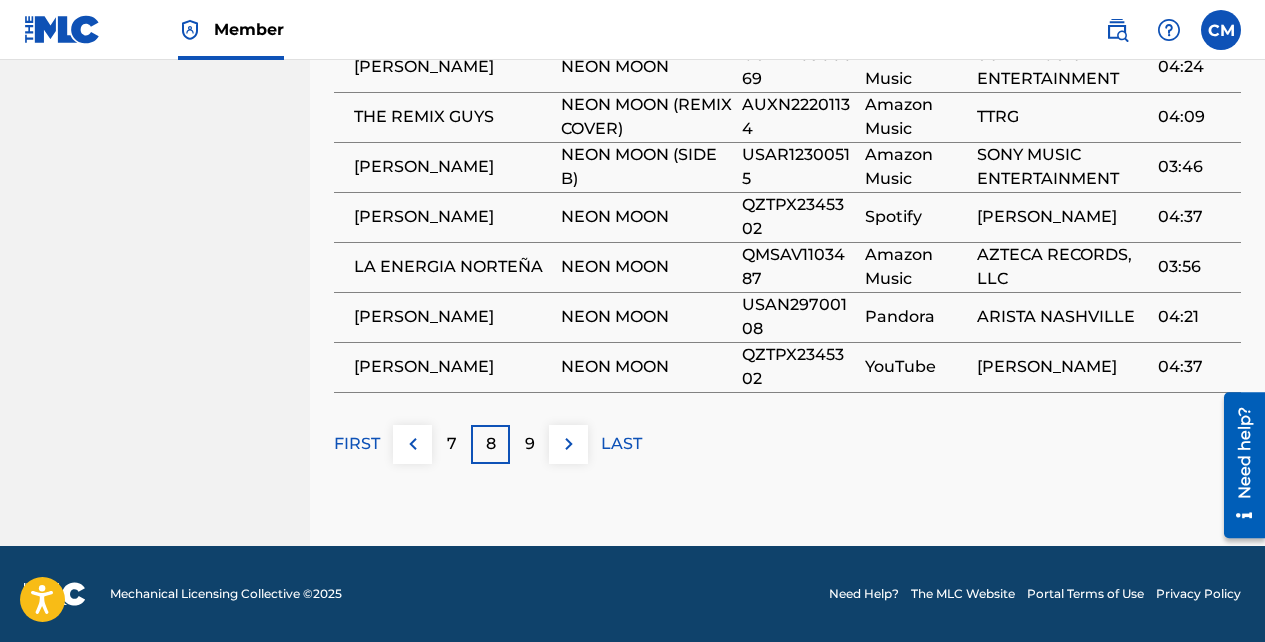 click on "9" at bounding box center (529, 444) 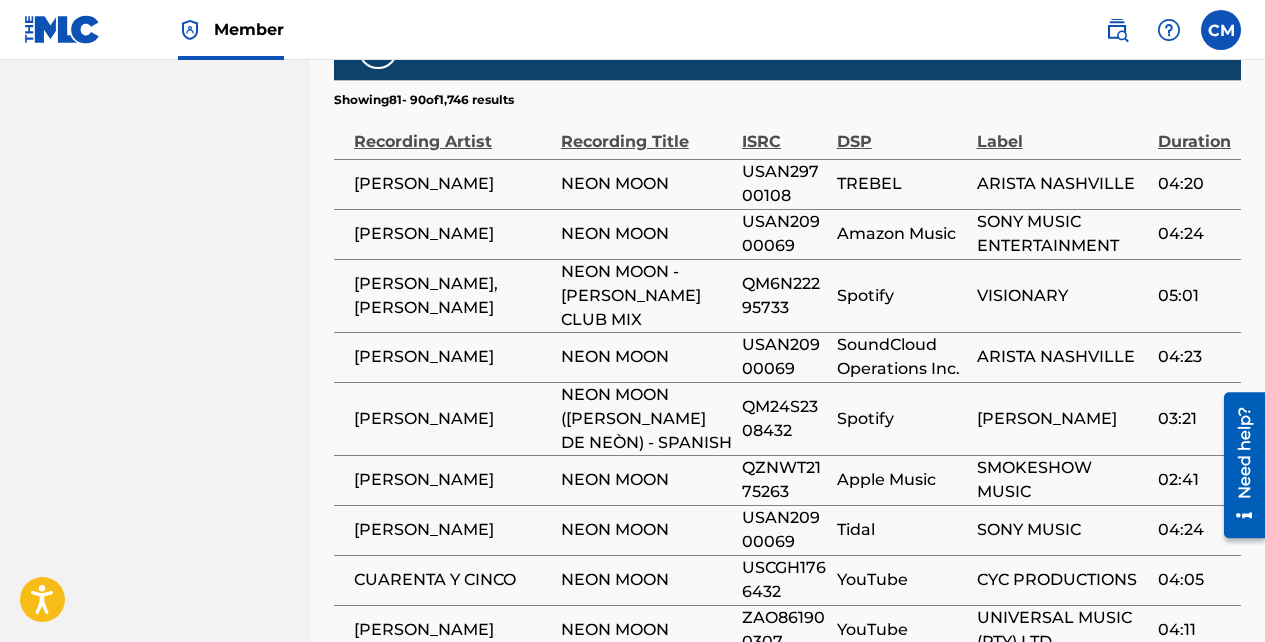 scroll, scrollTop: 1366, scrollLeft: 0, axis: vertical 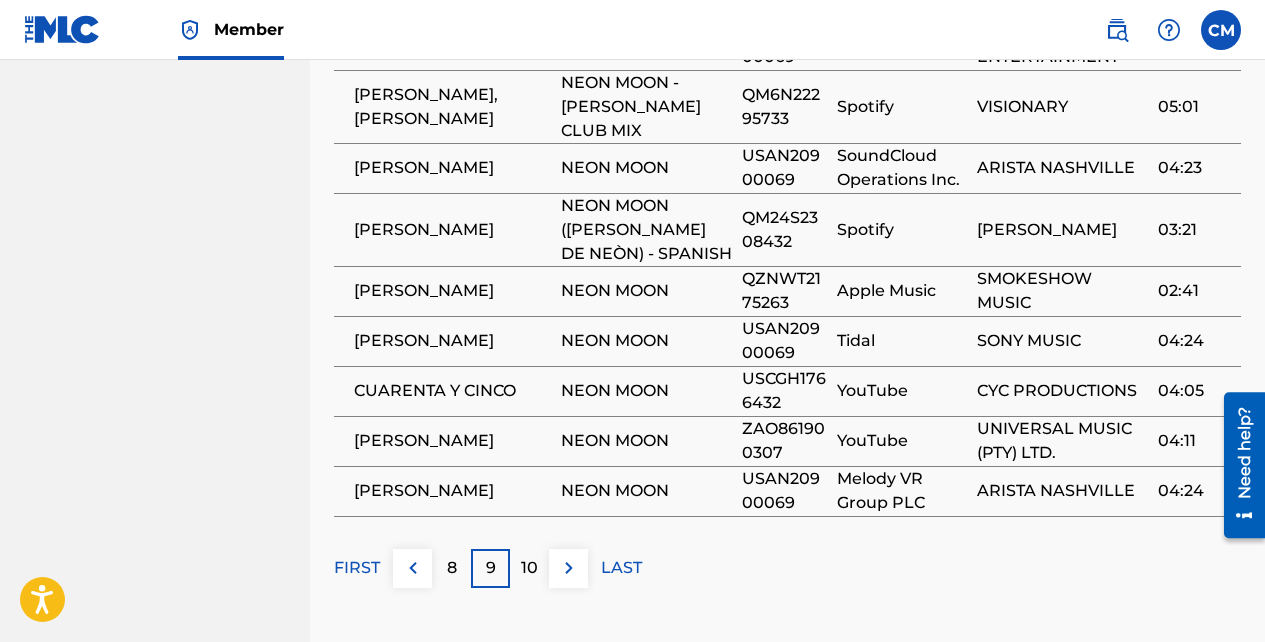click on "10" at bounding box center (529, 568) 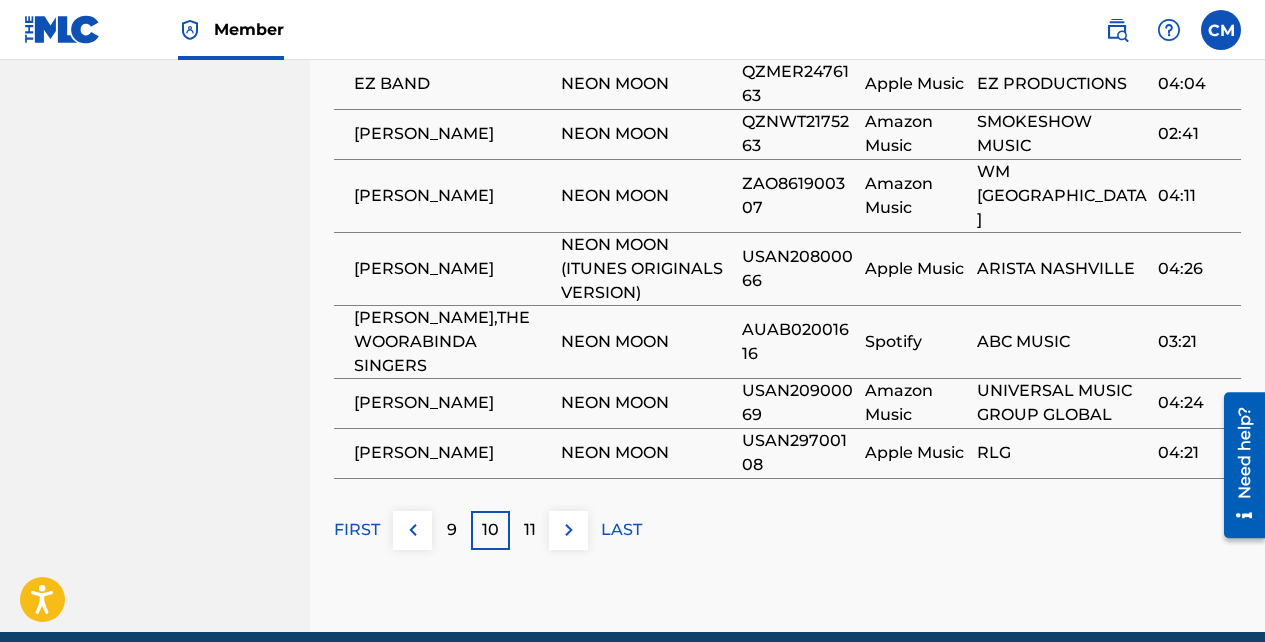 click on "11" at bounding box center (530, 530) 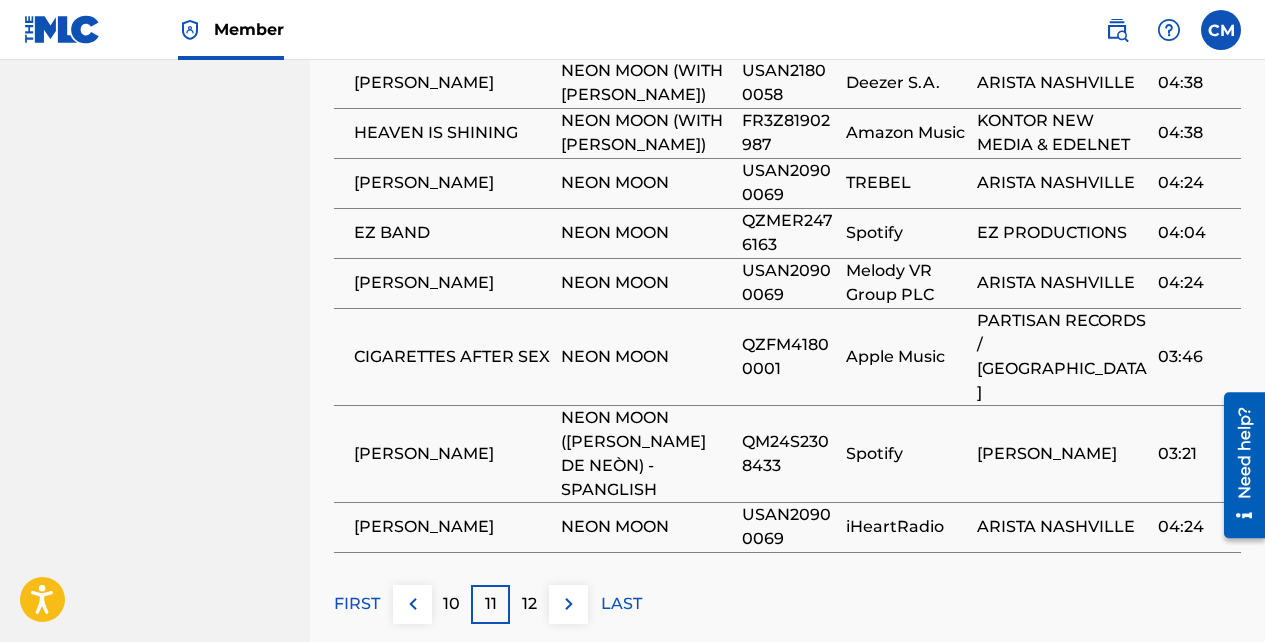 click on "12" at bounding box center (529, 604) 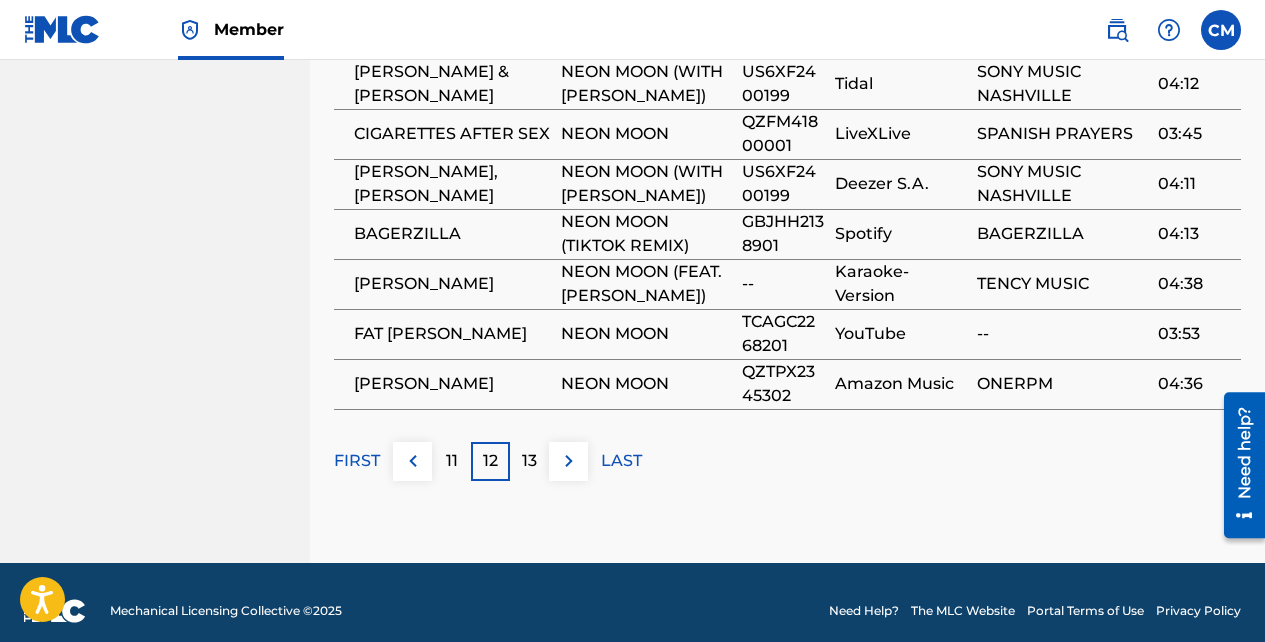 click on "13" at bounding box center [529, 461] 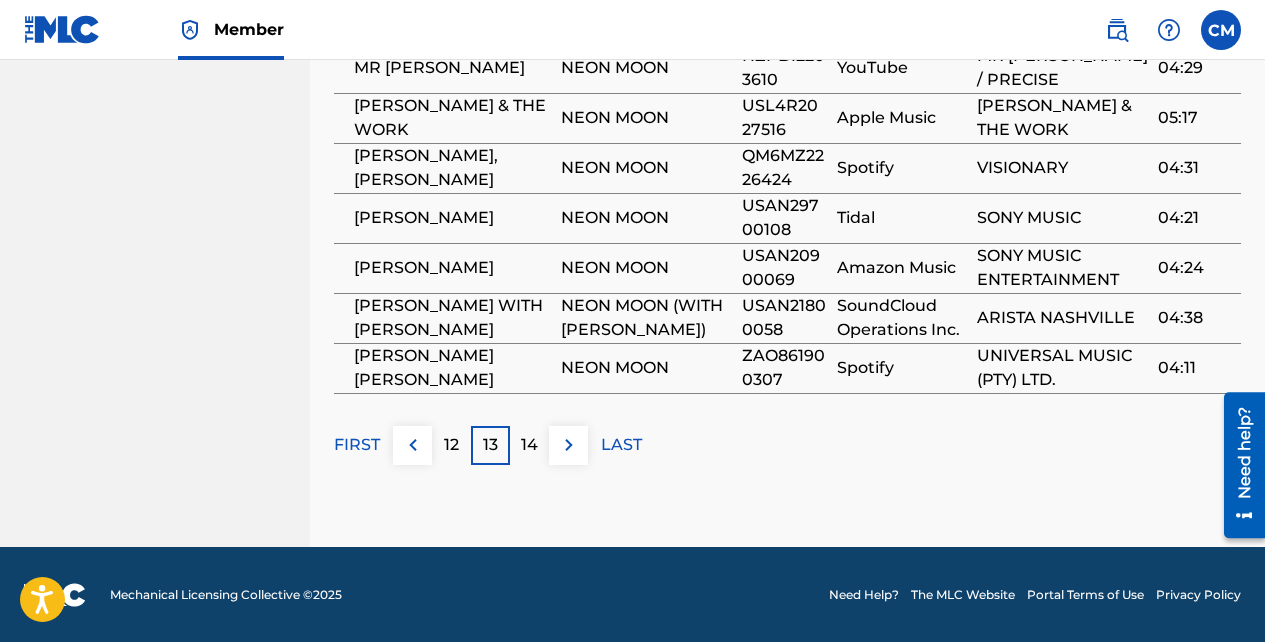 scroll, scrollTop: 1638, scrollLeft: 0, axis: vertical 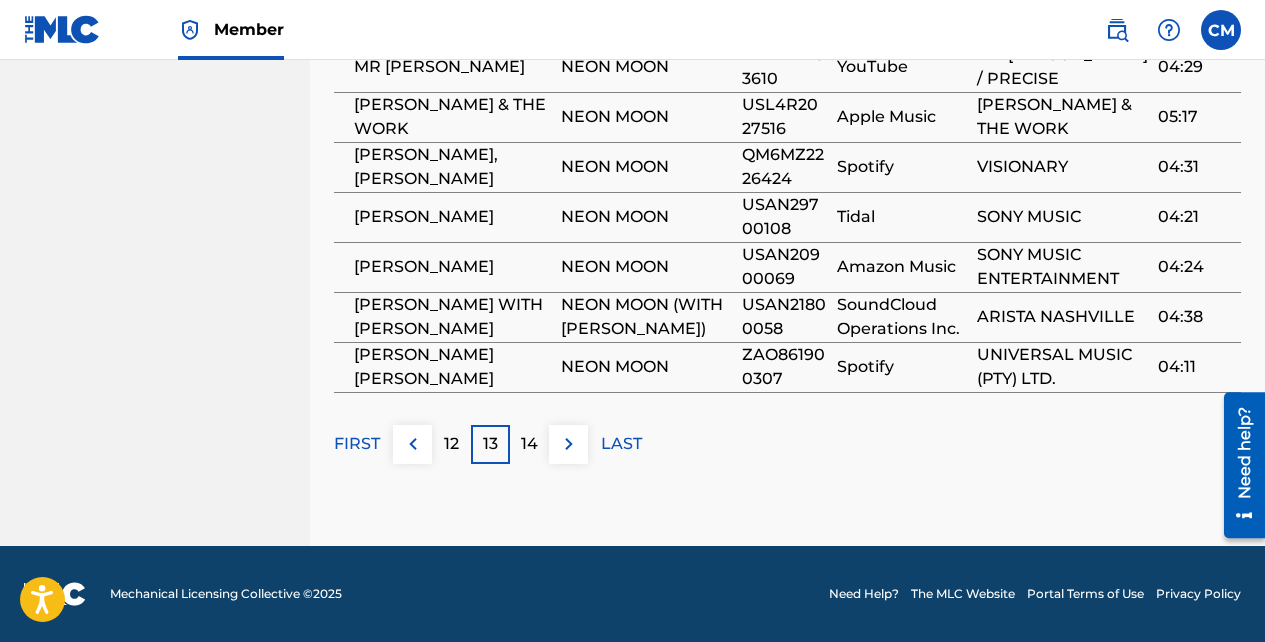click on "14" at bounding box center [529, 444] 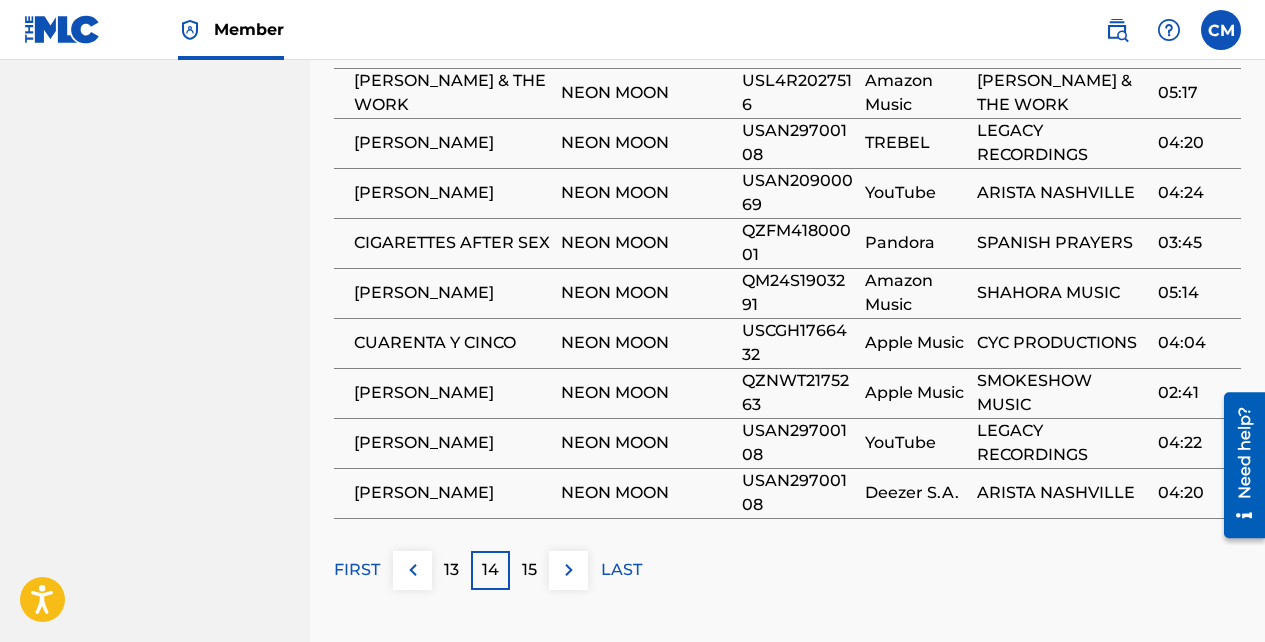 scroll, scrollTop: 1611, scrollLeft: 0, axis: vertical 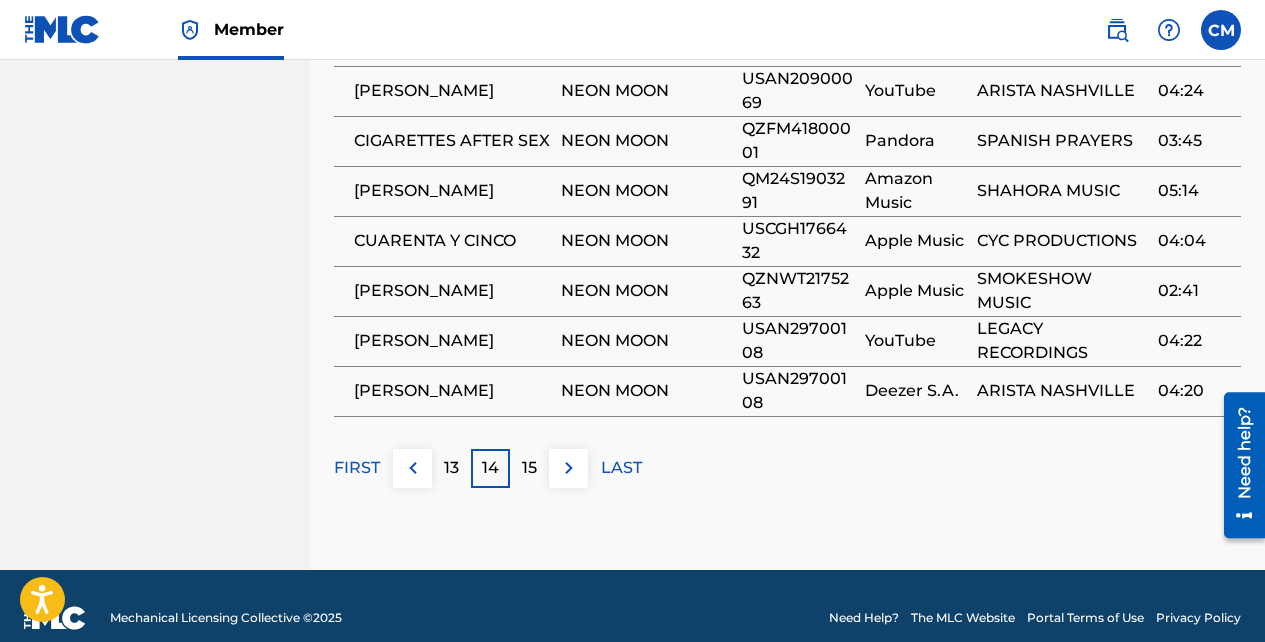 click on "15" at bounding box center [529, 468] 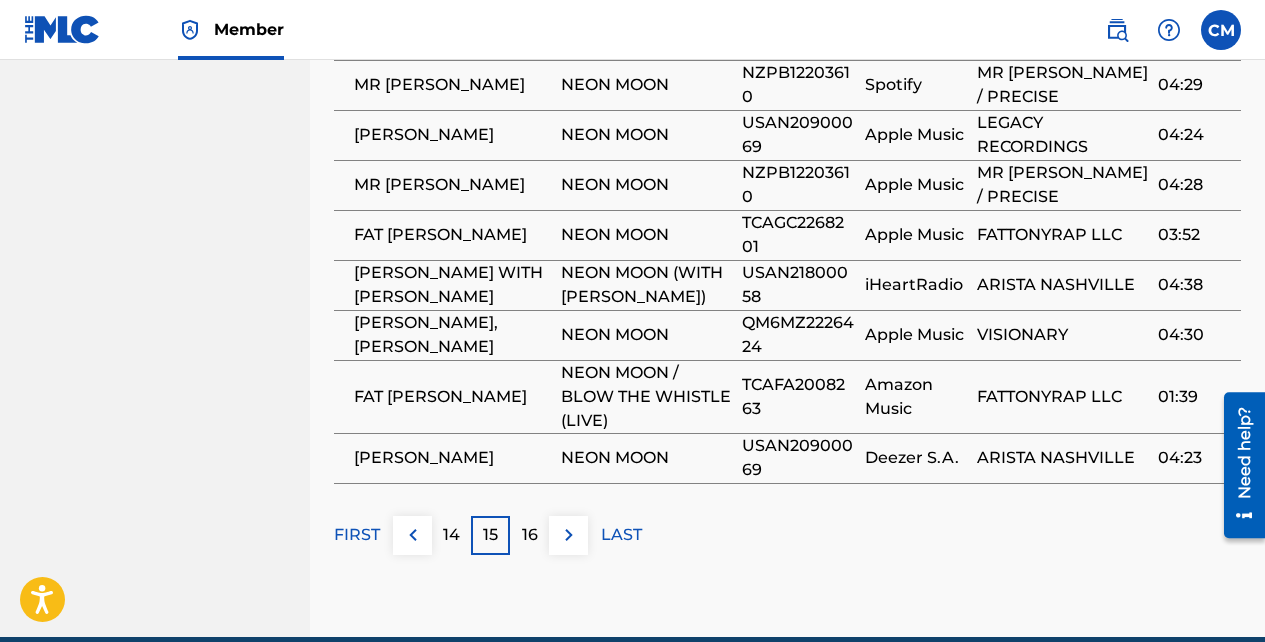 click on "LAST" at bounding box center [621, 535] 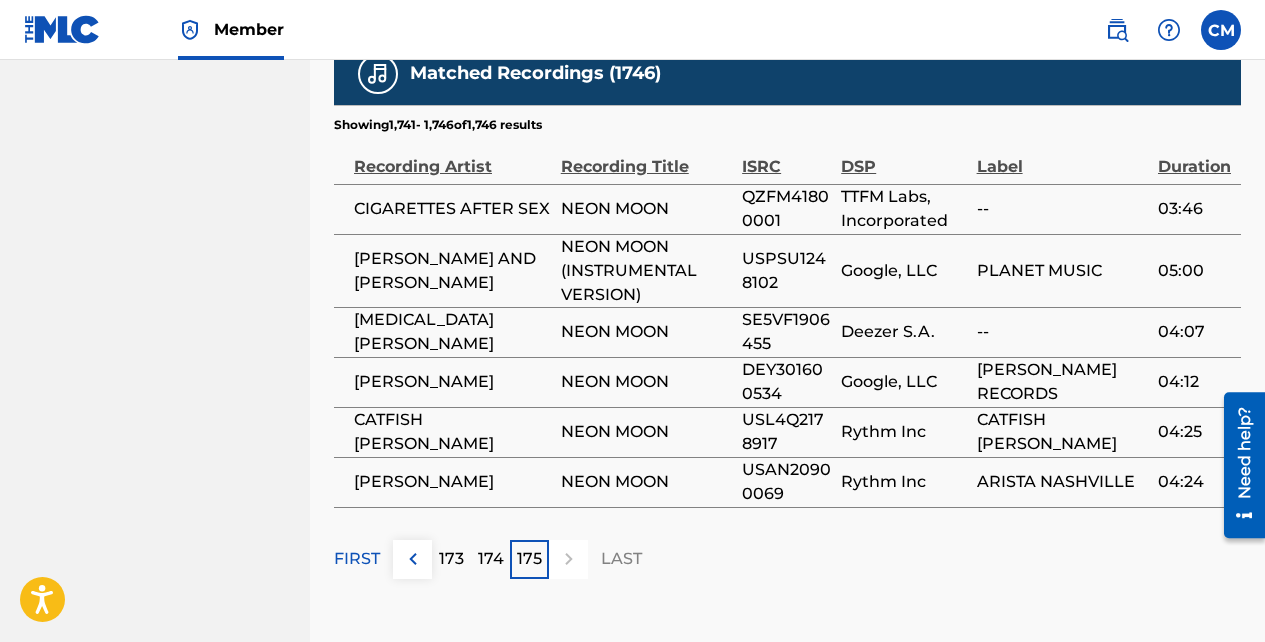 scroll, scrollTop: 1348, scrollLeft: 0, axis: vertical 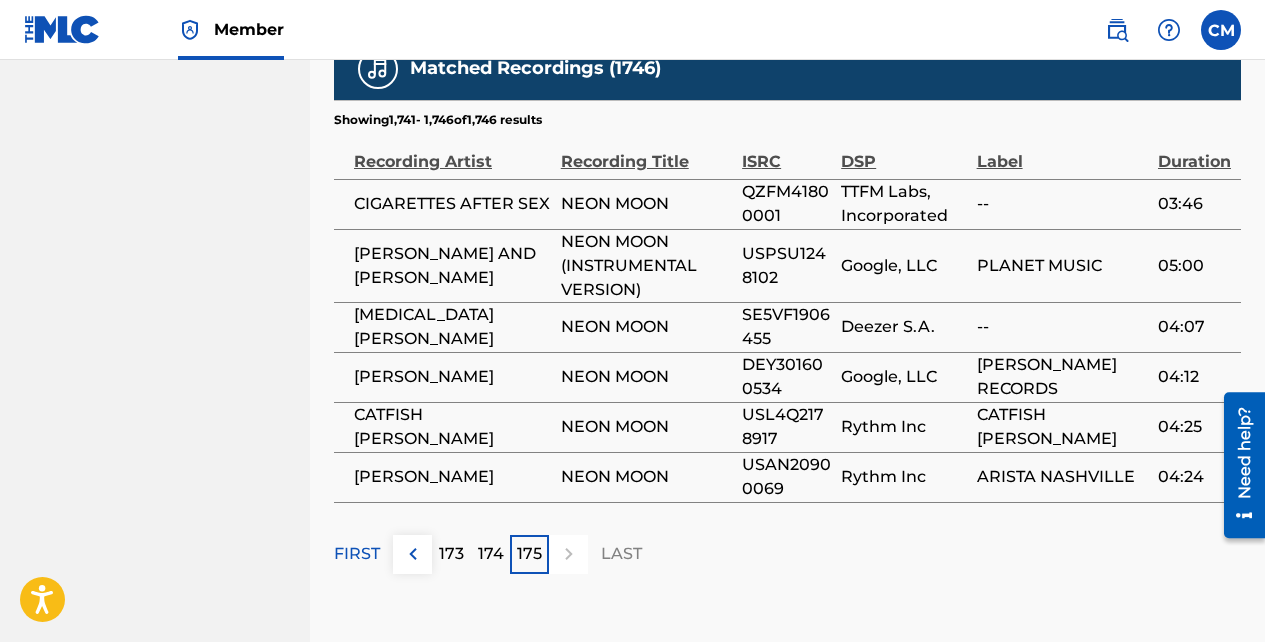 click at bounding box center [413, 554] 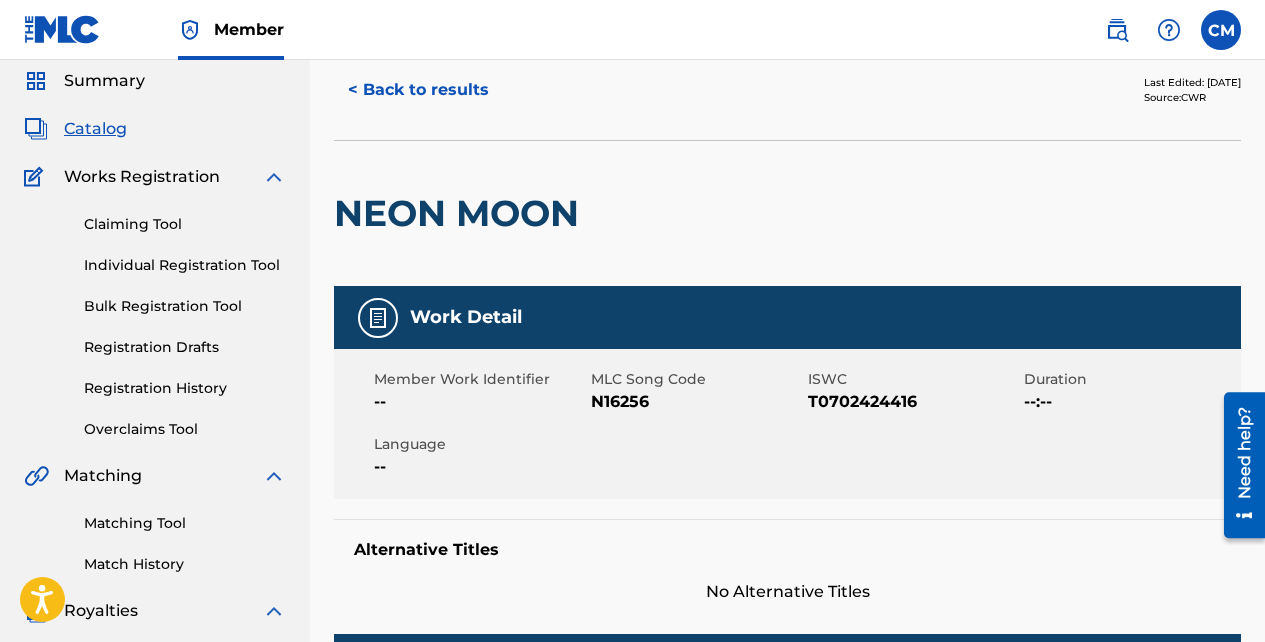 scroll, scrollTop: 0, scrollLeft: 0, axis: both 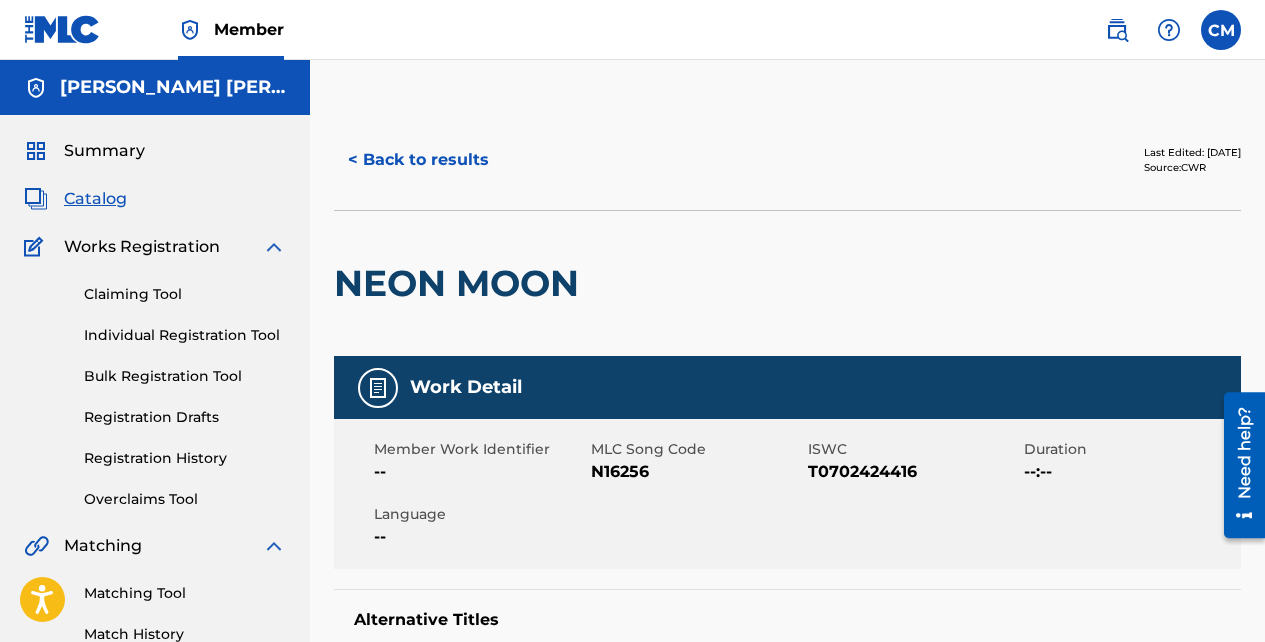 click on "< Back to results" at bounding box center (418, 160) 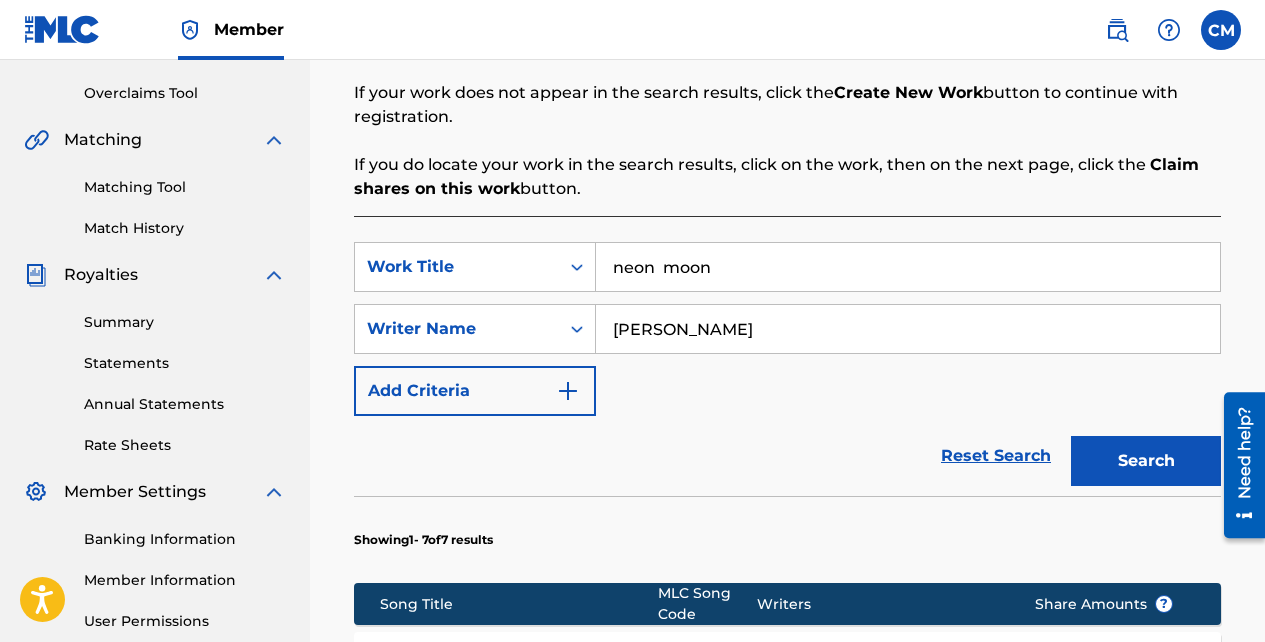 scroll, scrollTop: 396, scrollLeft: 0, axis: vertical 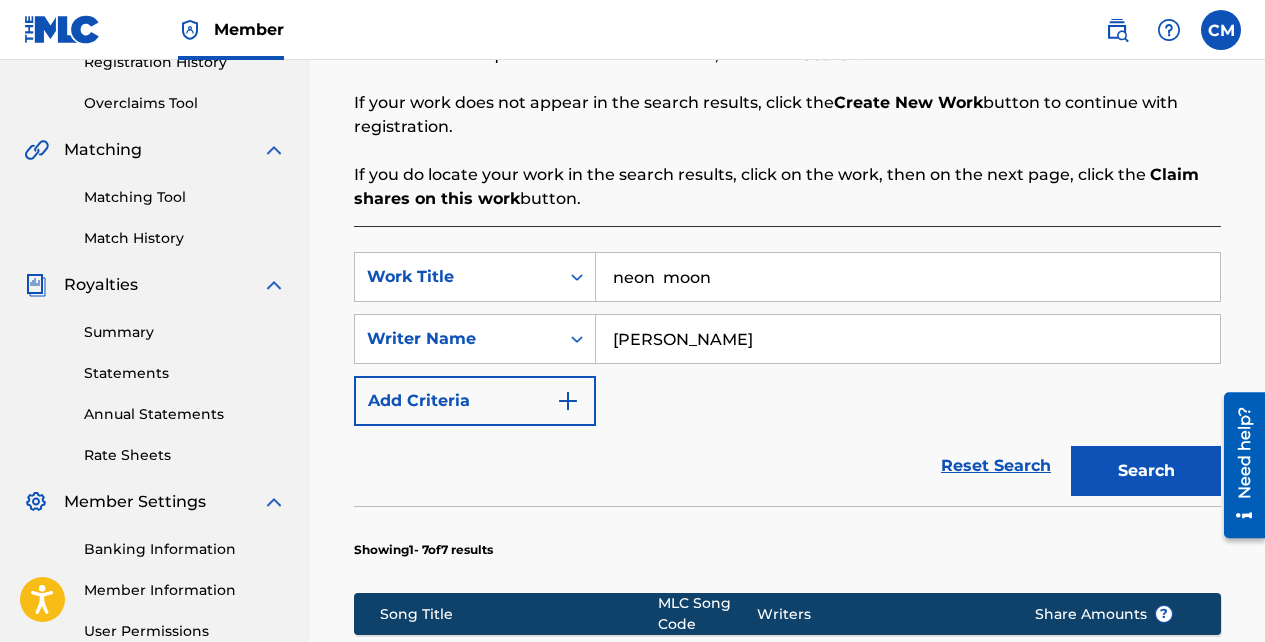 click on "Add Criteria" at bounding box center (475, 401) 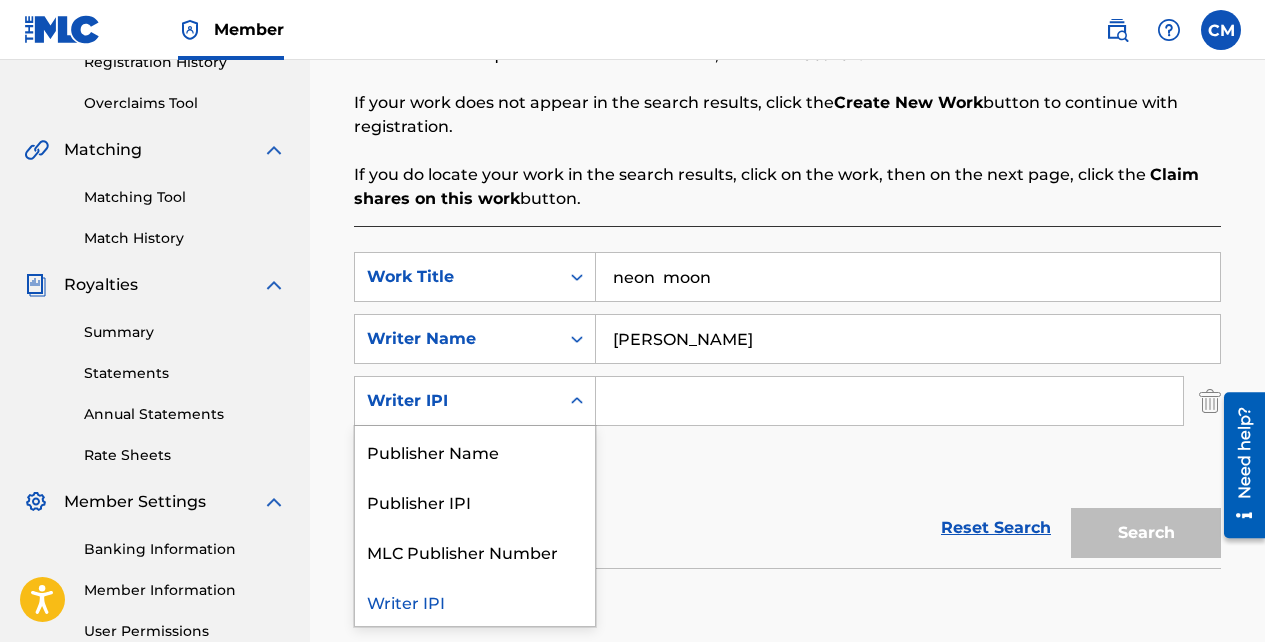 click on "Reset Search Search" at bounding box center (787, 528) 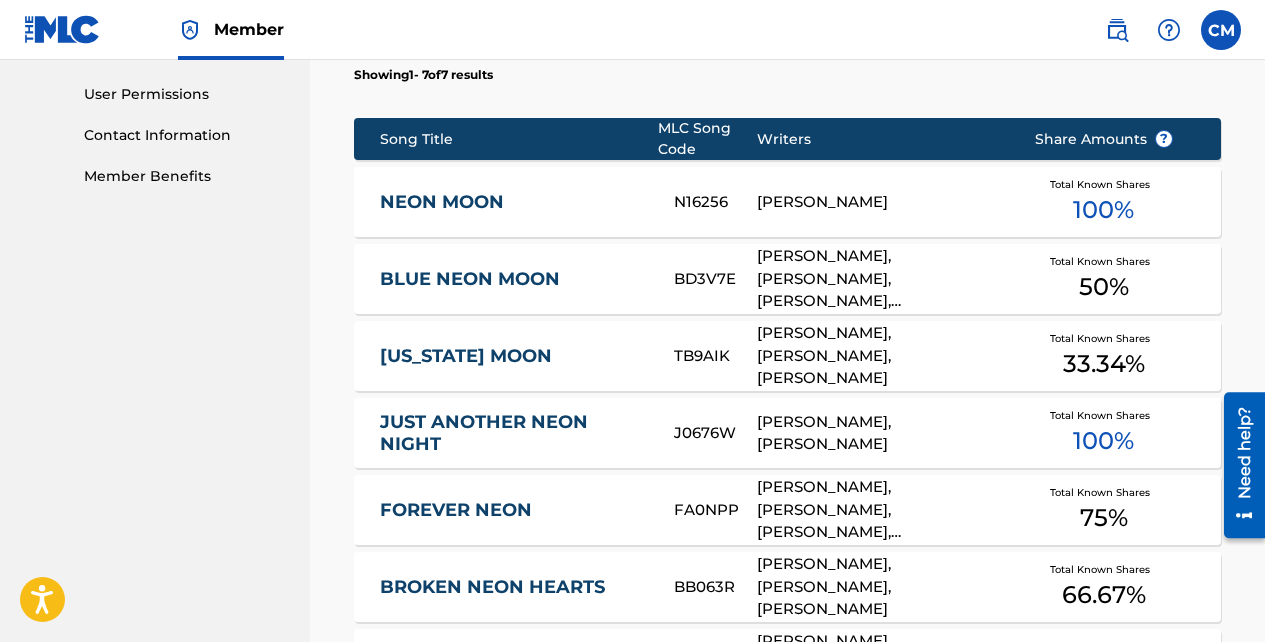 scroll, scrollTop: 913, scrollLeft: 0, axis: vertical 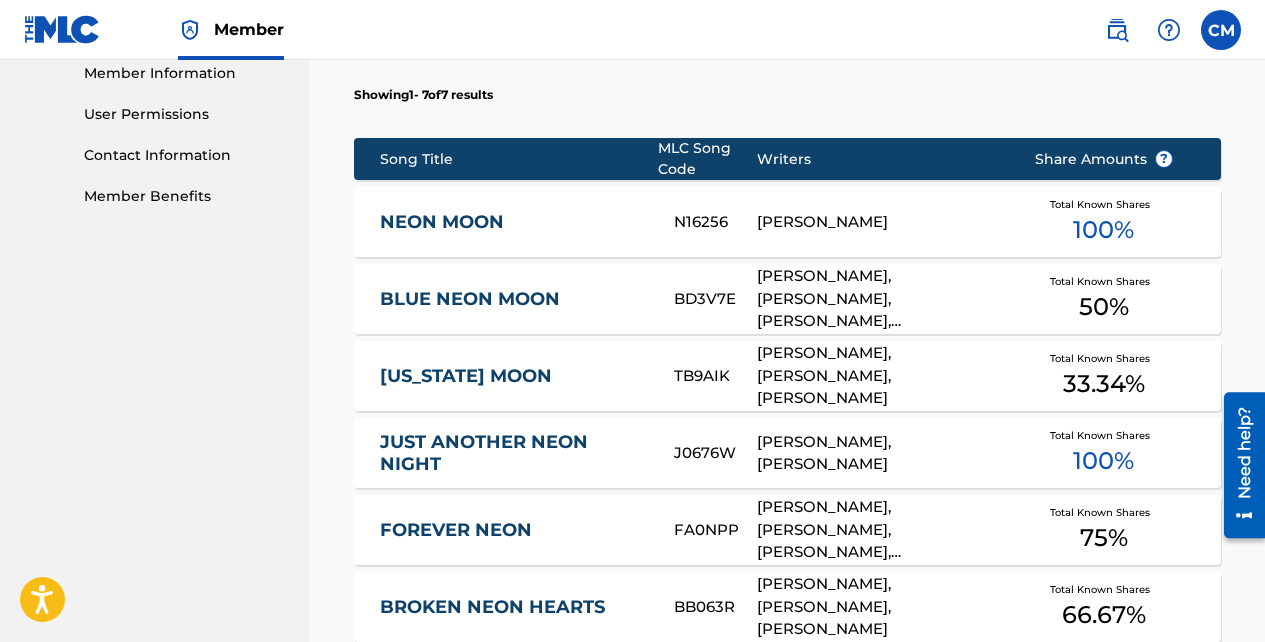 click on "NEON MOON" at bounding box center [513, 222] 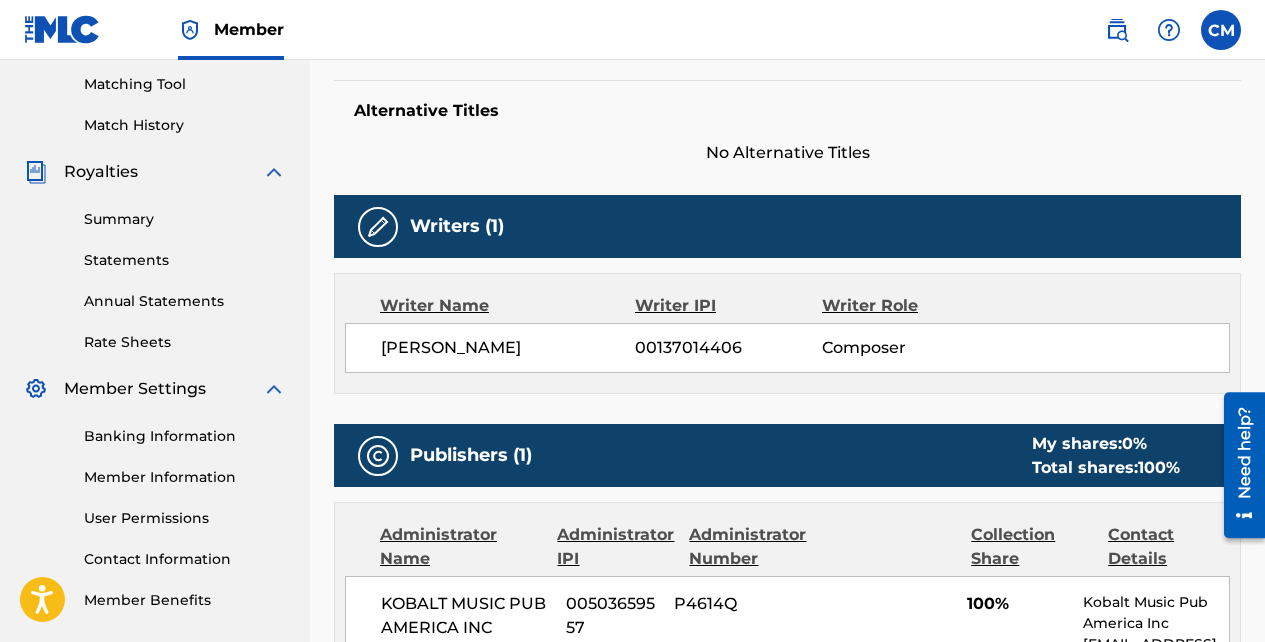 scroll, scrollTop: 523, scrollLeft: 0, axis: vertical 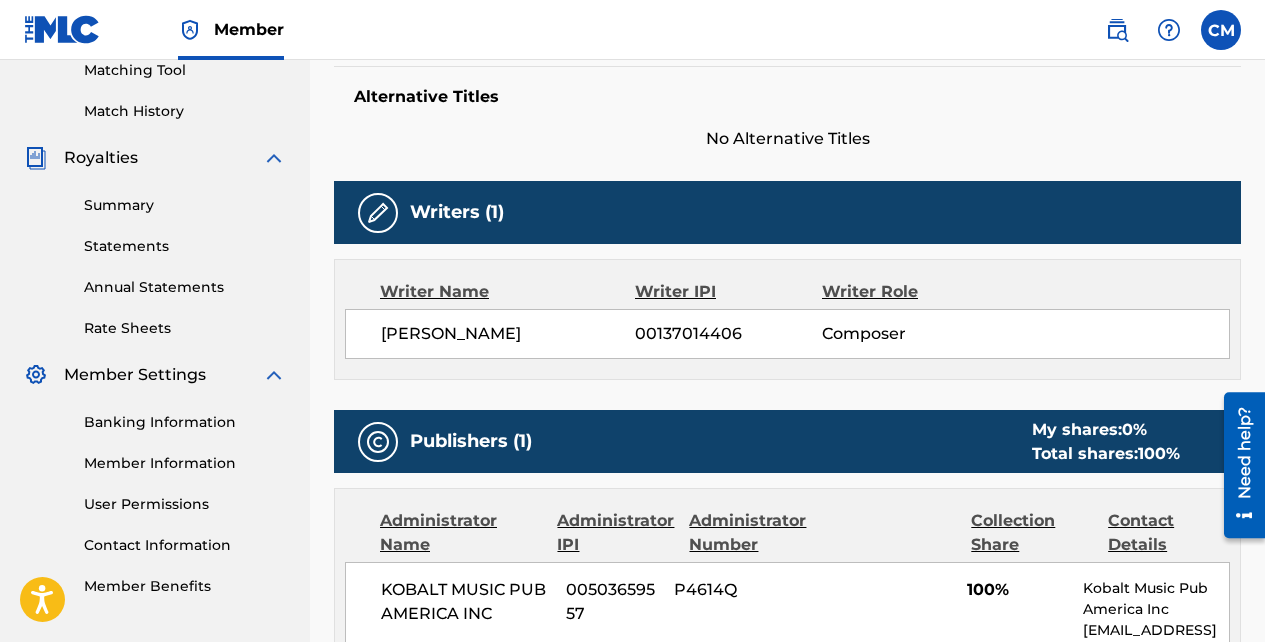click on "Composer" at bounding box center (907, 334) 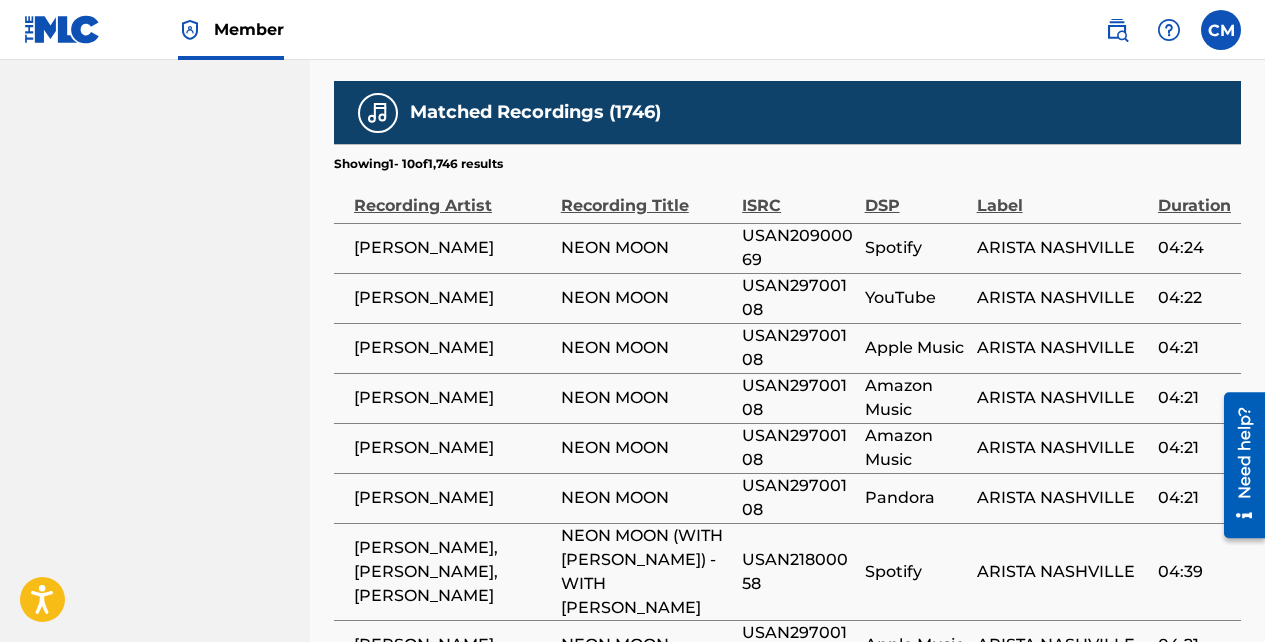 scroll, scrollTop: 1306, scrollLeft: 0, axis: vertical 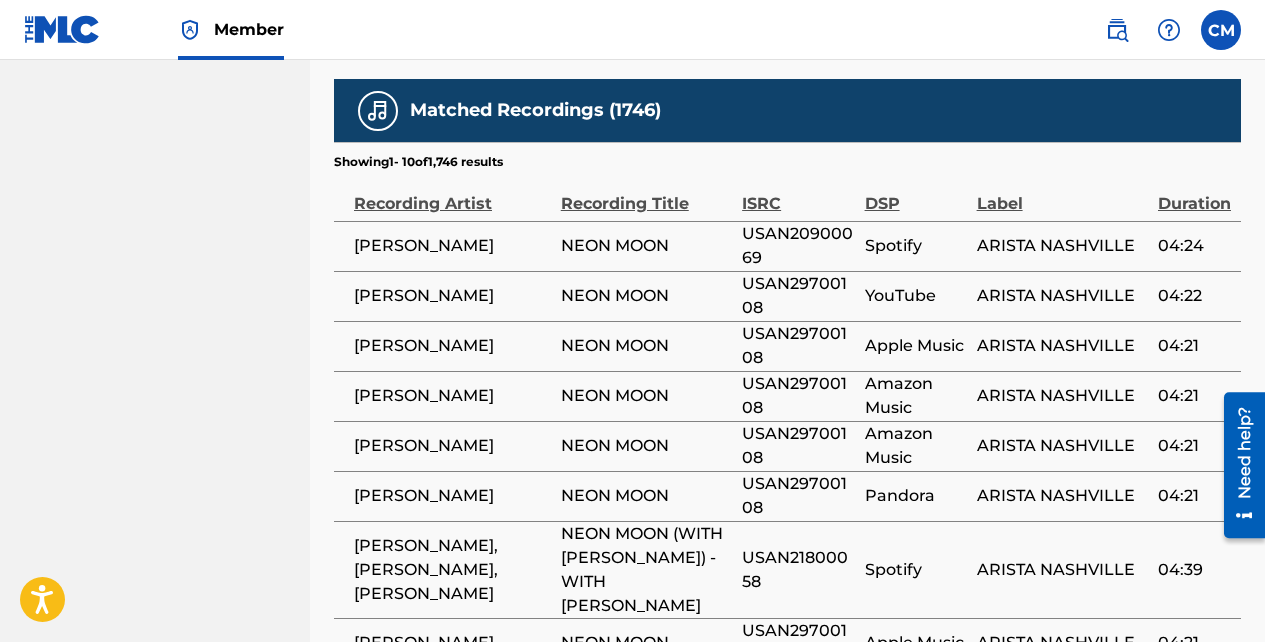 click on "[PERSON_NAME]" at bounding box center (447, 246) 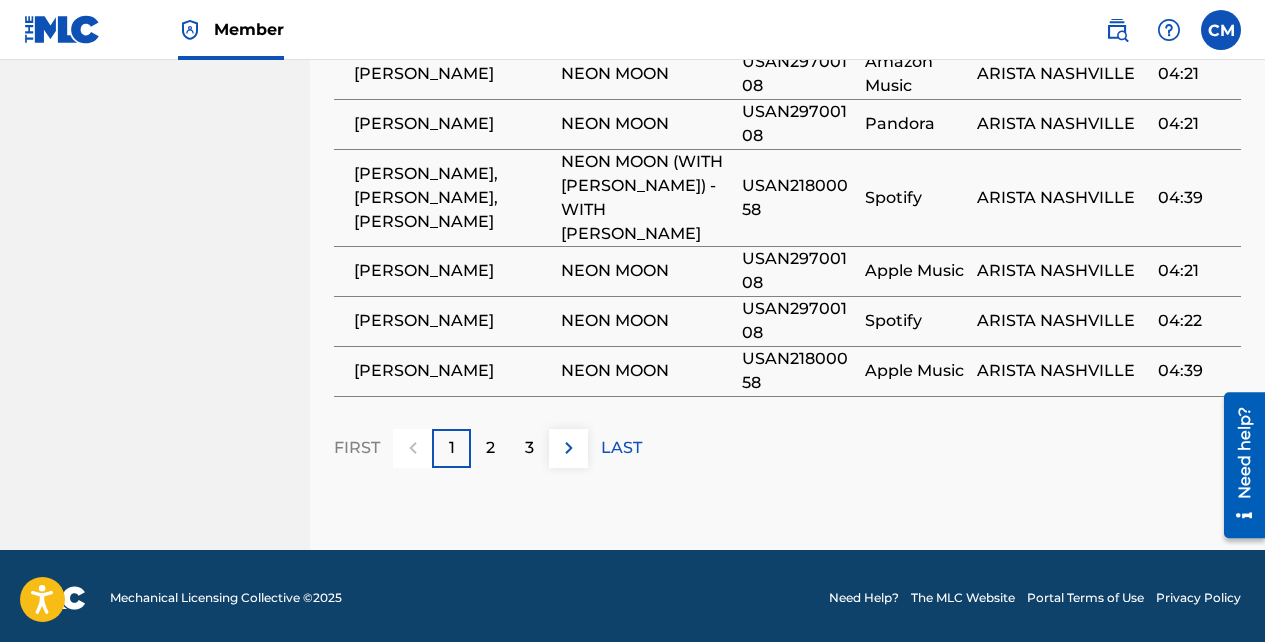 scroll, scrollTop: 1682, scrollLeft: 0, axis: vertical 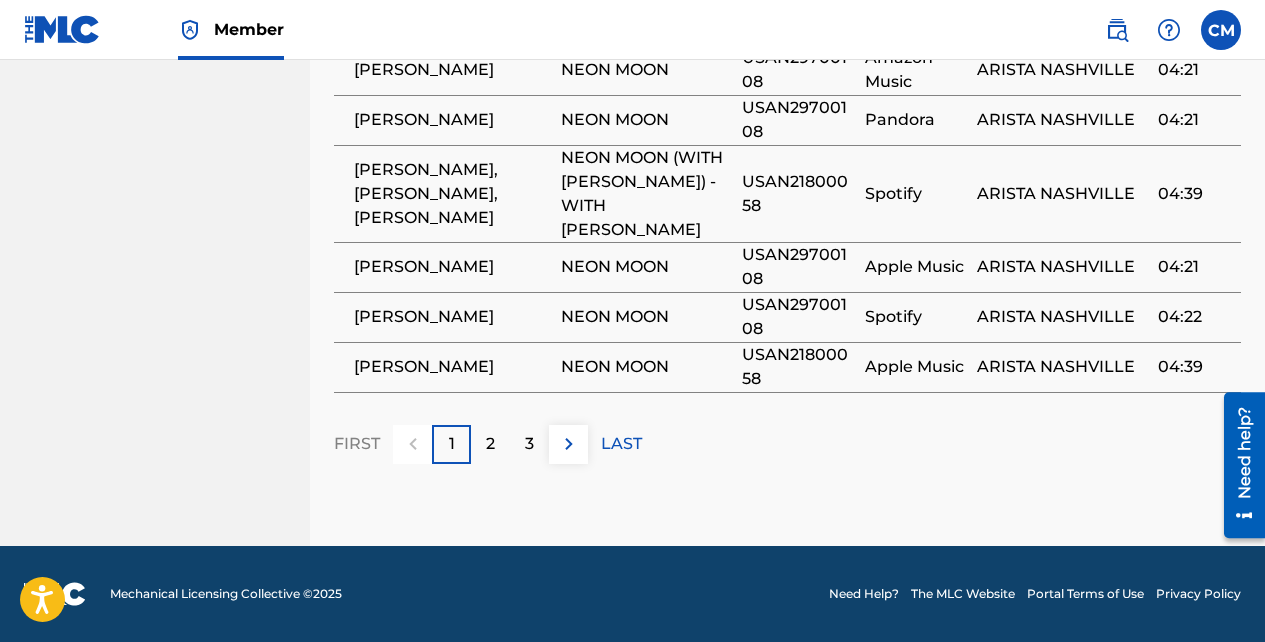 click on "3" at bounding box center (529, 444) 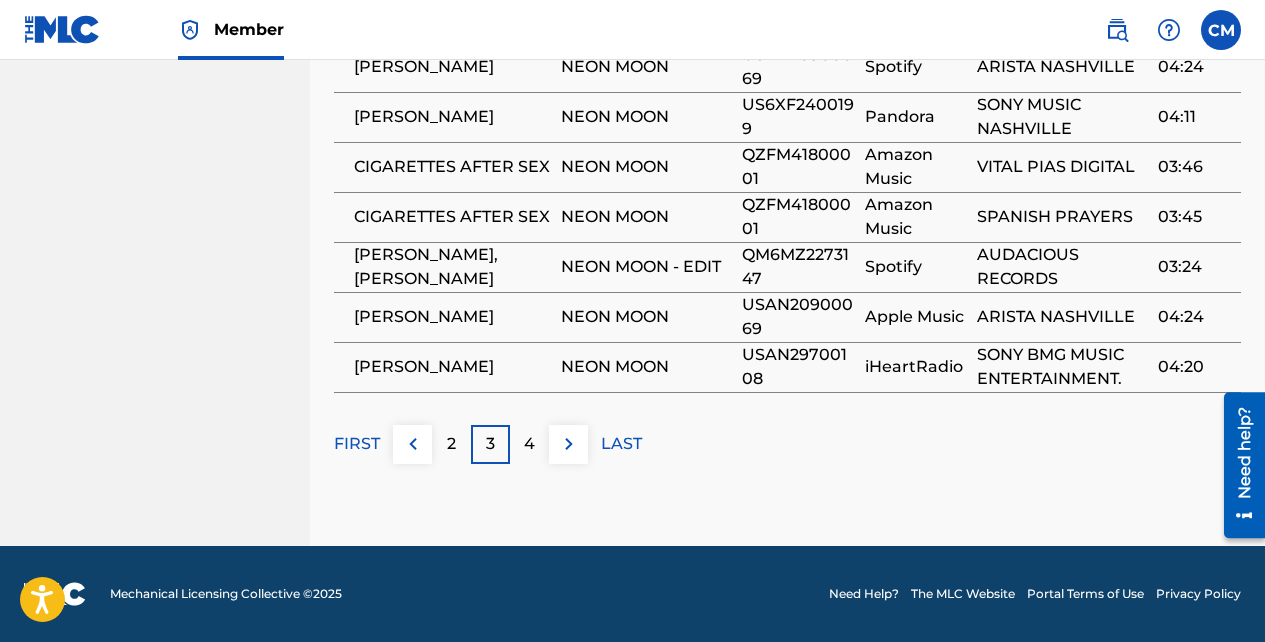 click on "4" at bounding box center [529, 444] 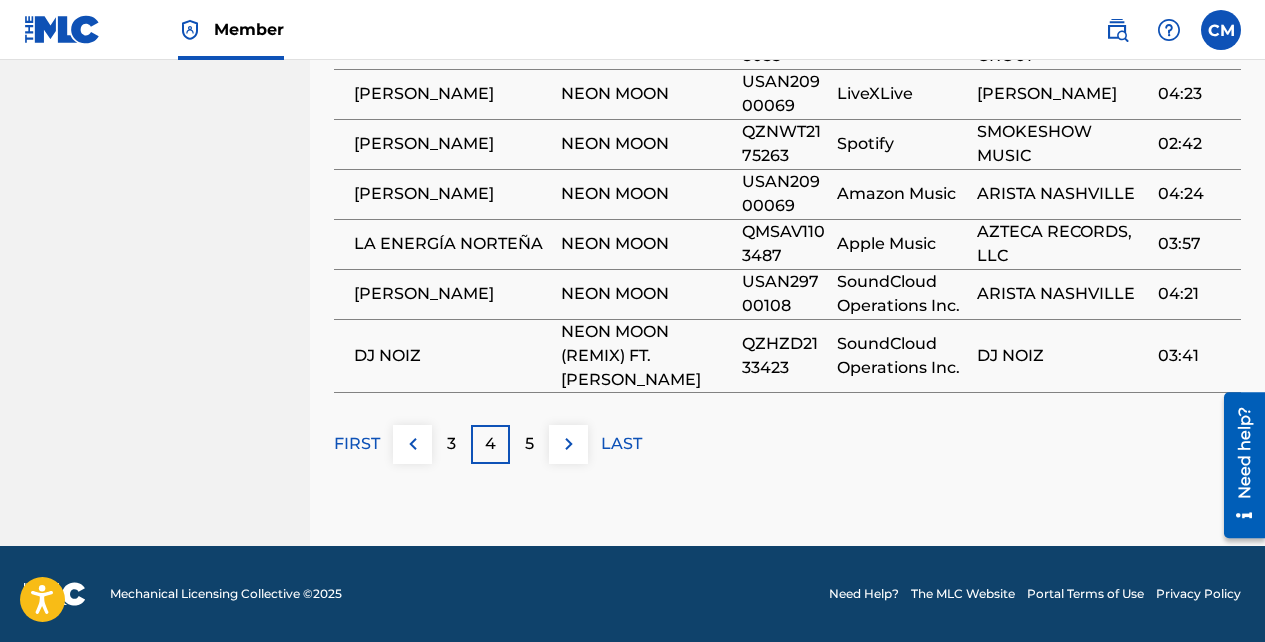 click on "5" at bounding box center (529, 444) 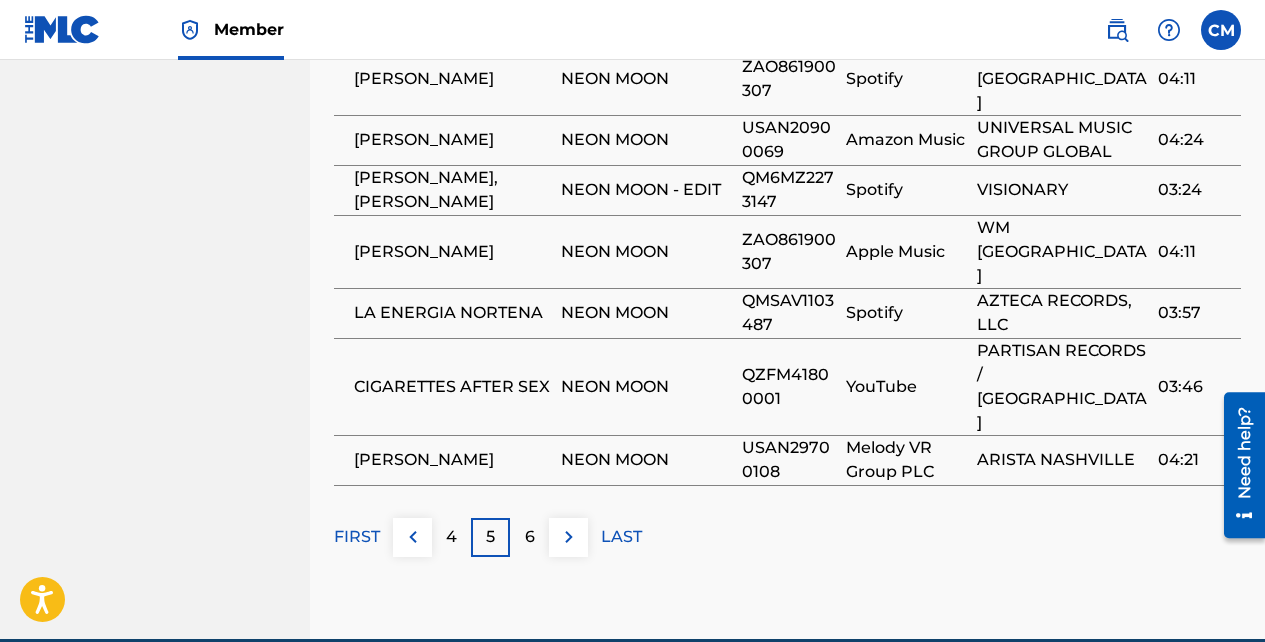 click on "6" at bounding box center (530, 537) 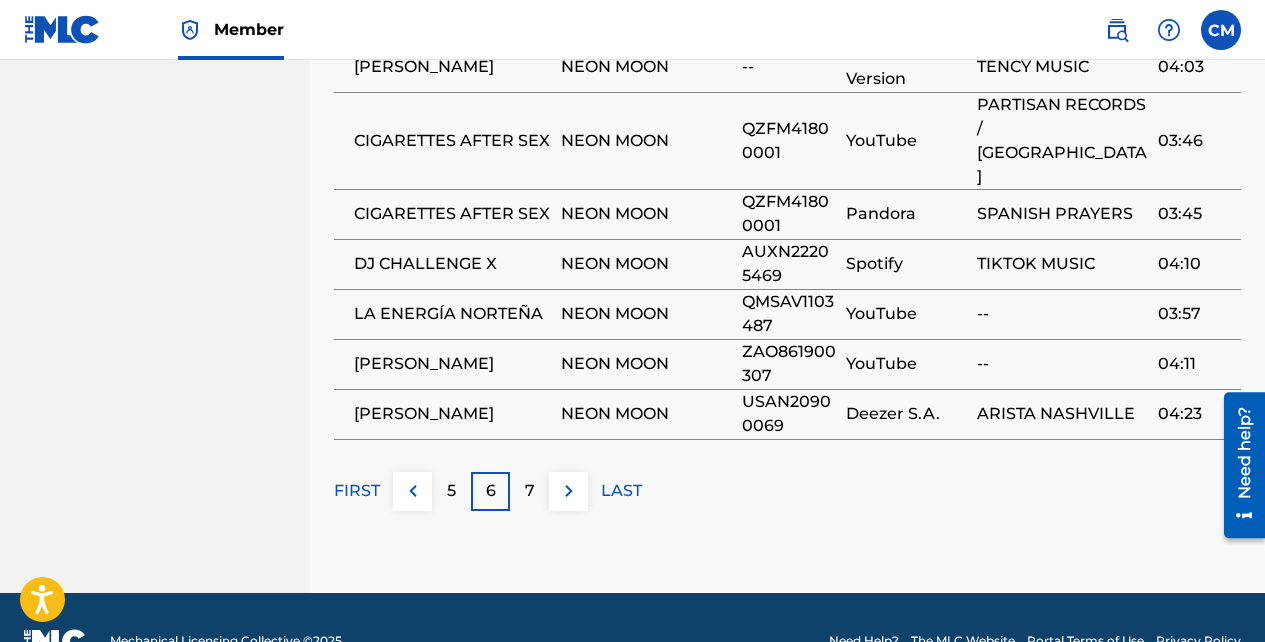 click on "7" at bounding box center (529, 491) 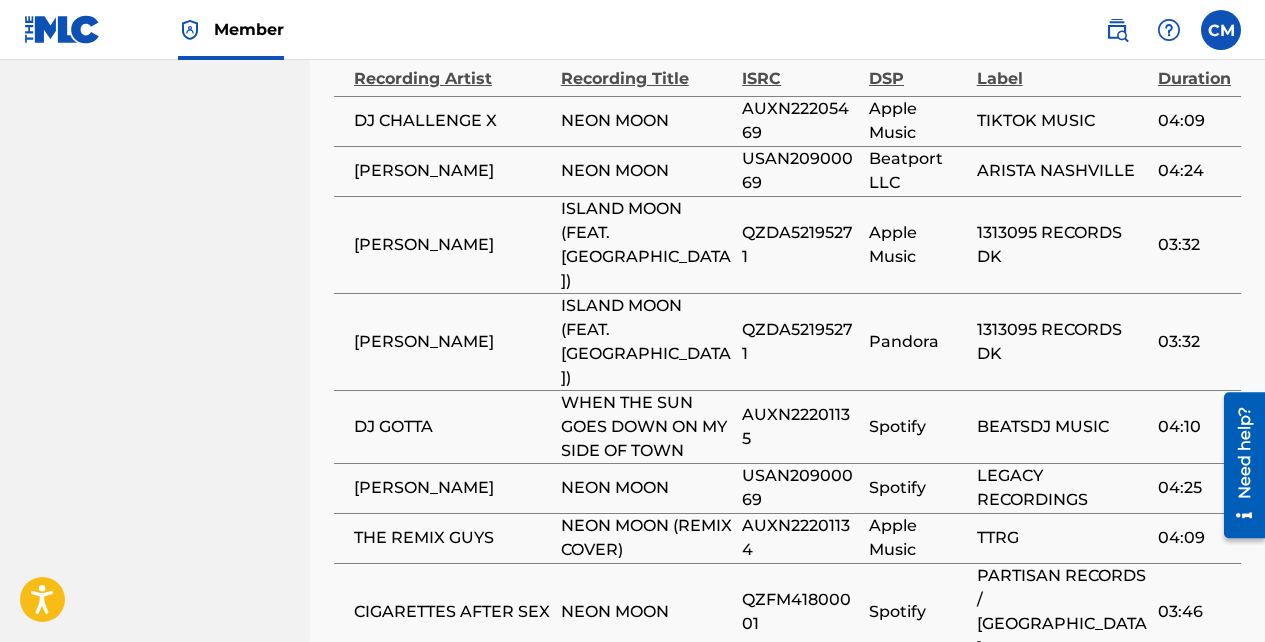 scroll, scrollTop: 1419, scrollLeft: 0, axis: vertical 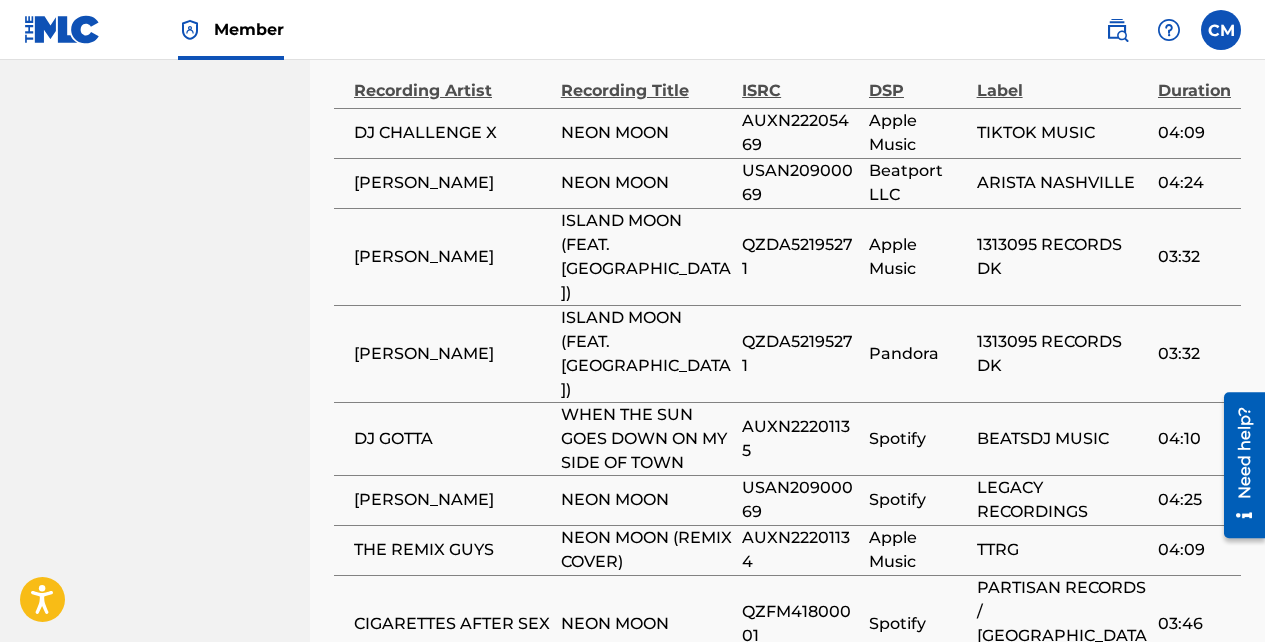 click on "DJ GOTTA" at bounding box center [452, 439] 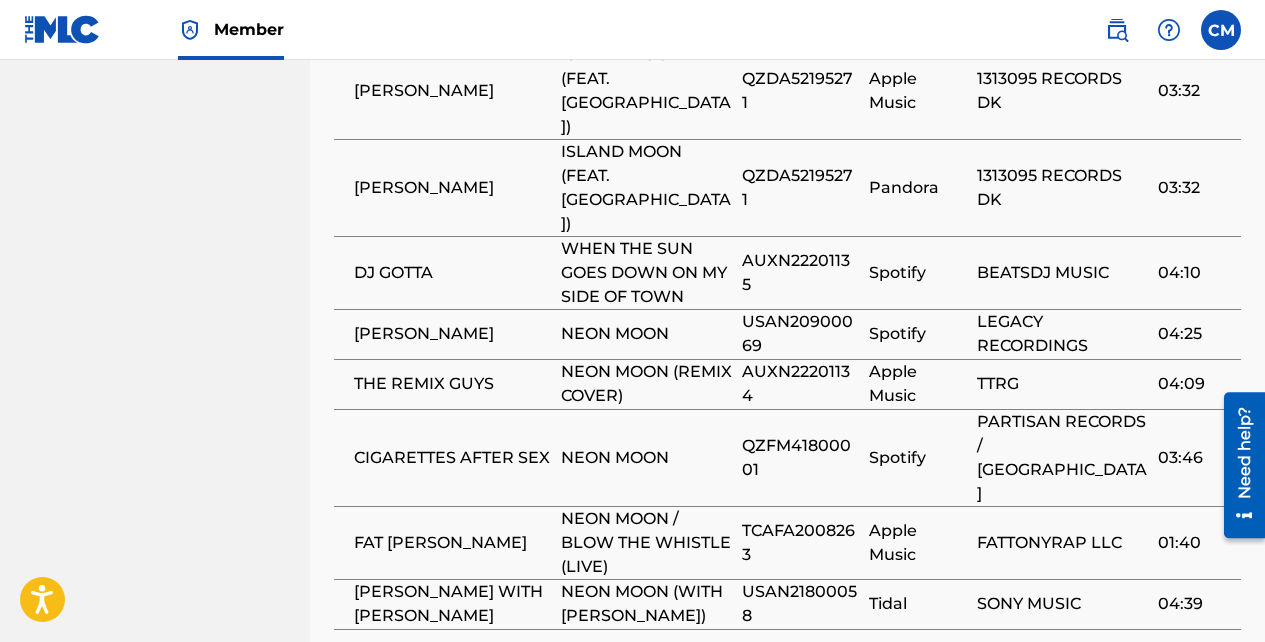 scroll, scrollTop: 1681, scrollLeft: 0, axis: vertical 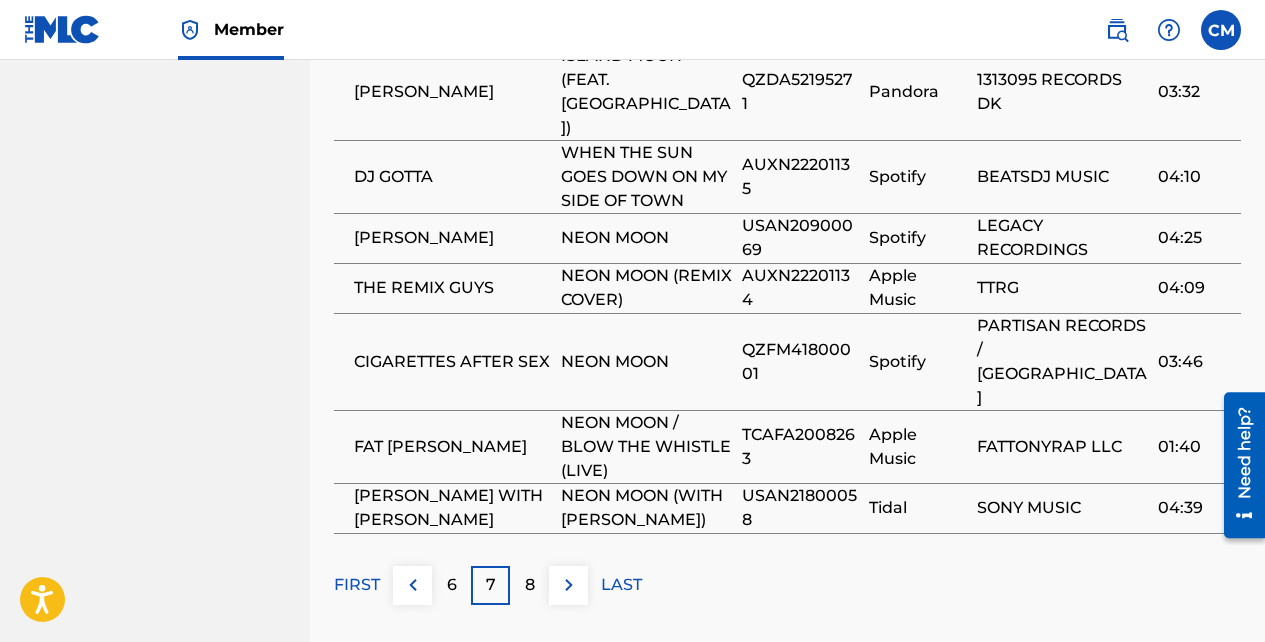 click on "NEON MOON (WITH [PERSON_NAME])" at bounding box center [646, 508] 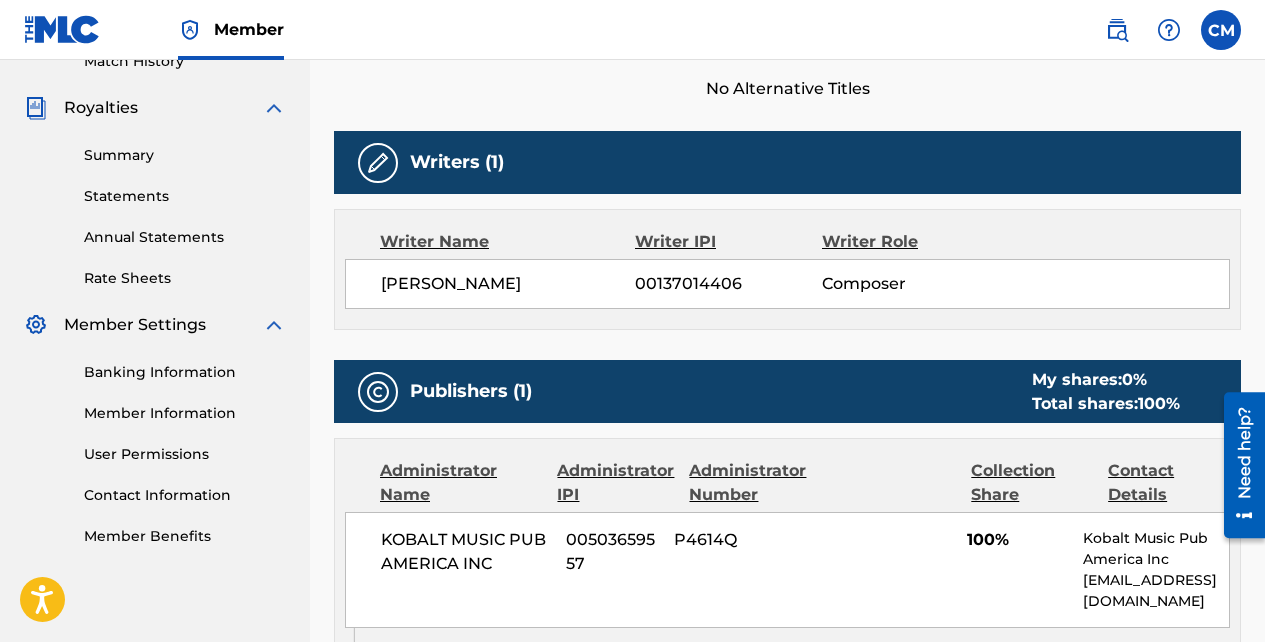 scroll, scrollTop: 574, scrollLeft: 0, axis: vertical 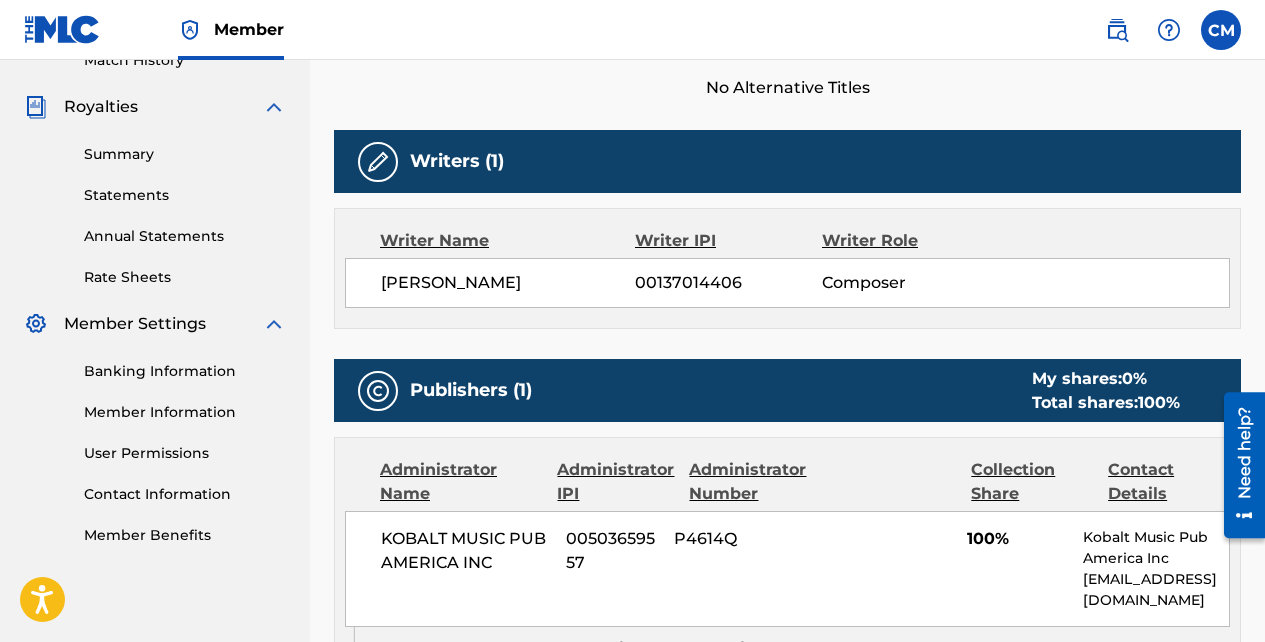 click on "Writer Name Writer IPI Writer Role [PERSON_NAME] 00137014406 Composer" at bounding box center (787, 268) 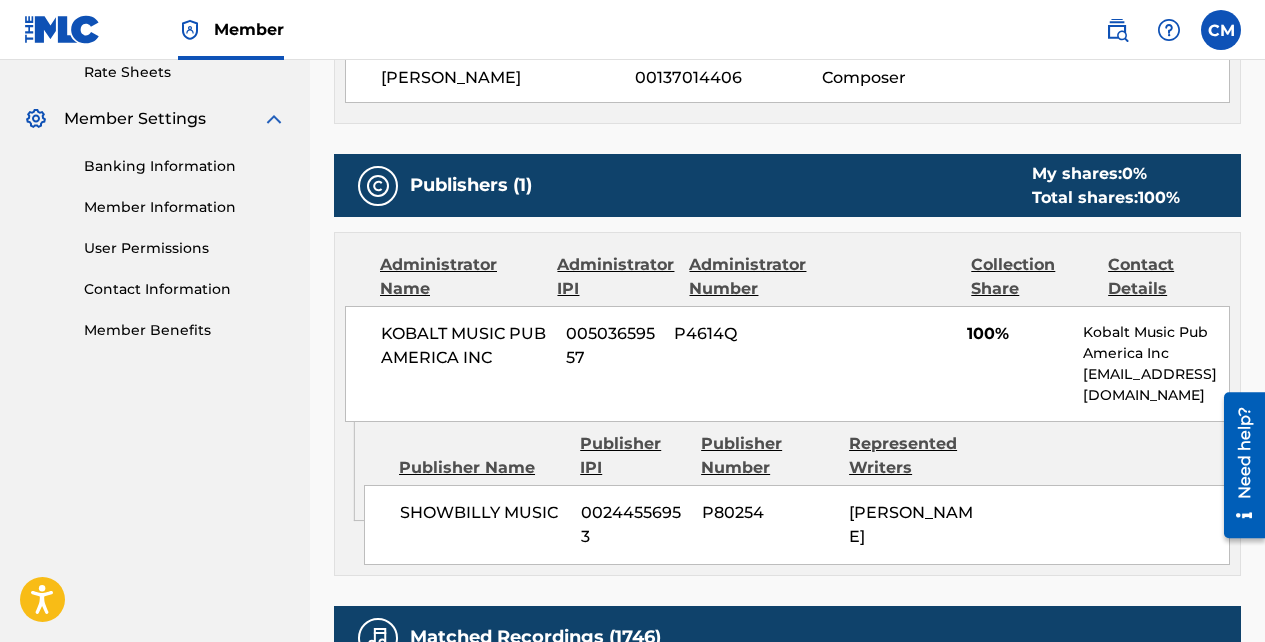 scroll, scrollTop: 781, scrollLeft: 0, axis: vertical 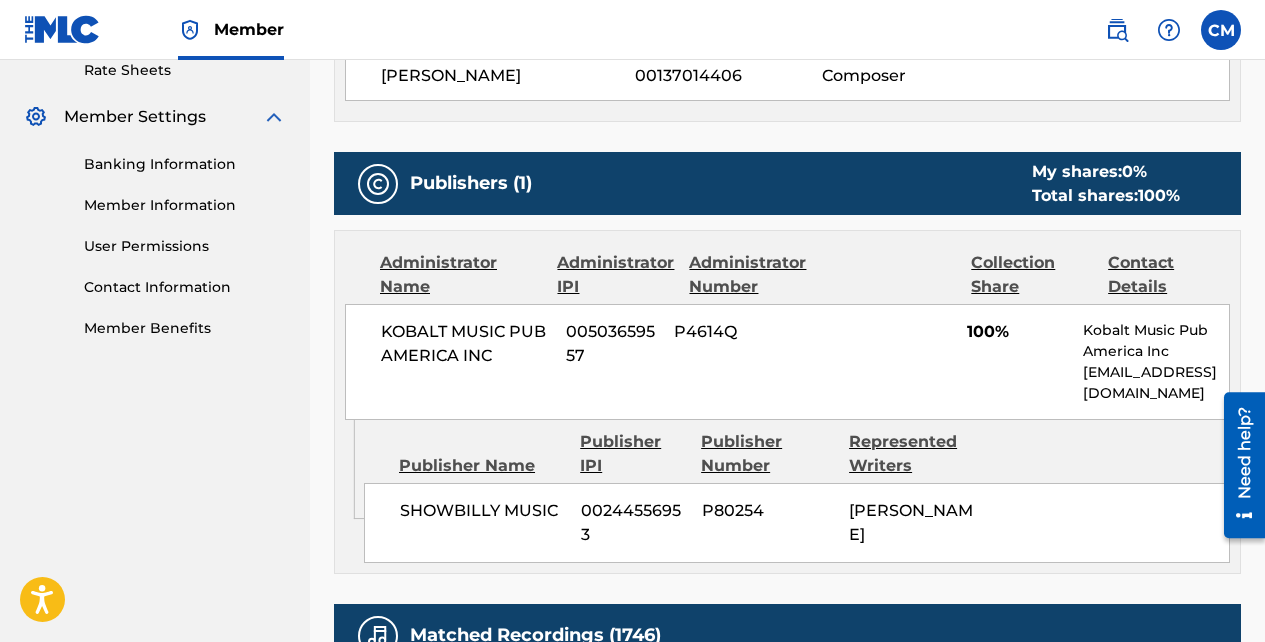 click on "[EMAIL_ADDRESS][DOMAIN_NAME]" at bounding box center [1156, 383] 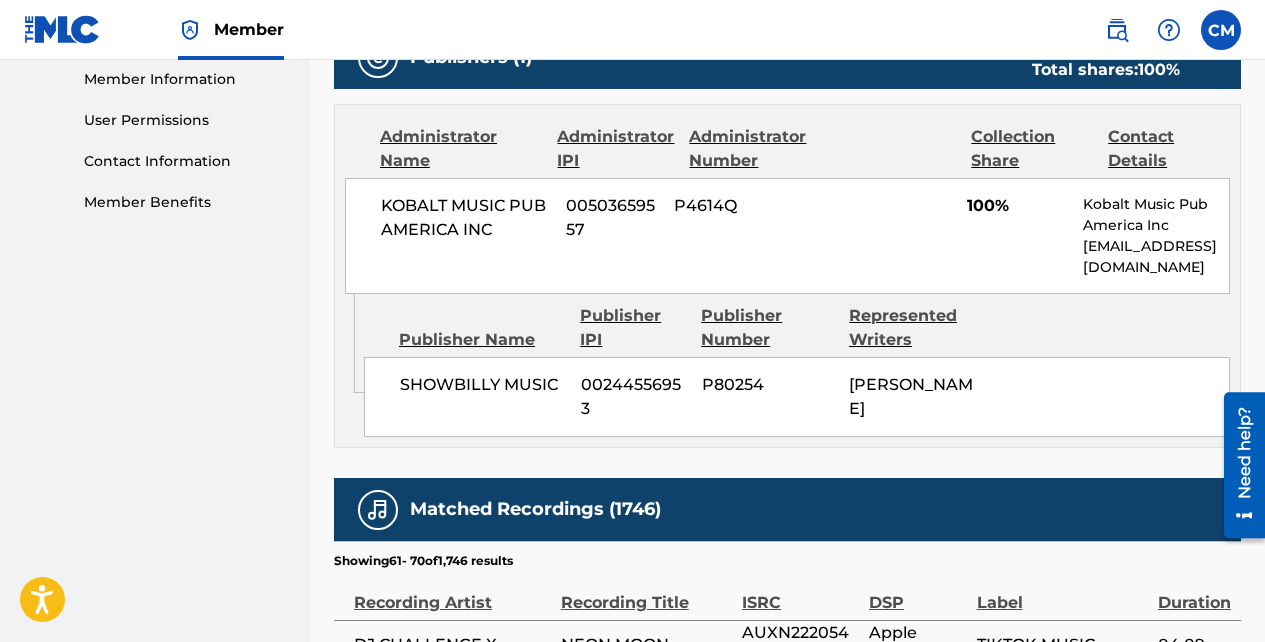 scroll, scrollTop: 916, scrollLeft: 0, axis: vertical 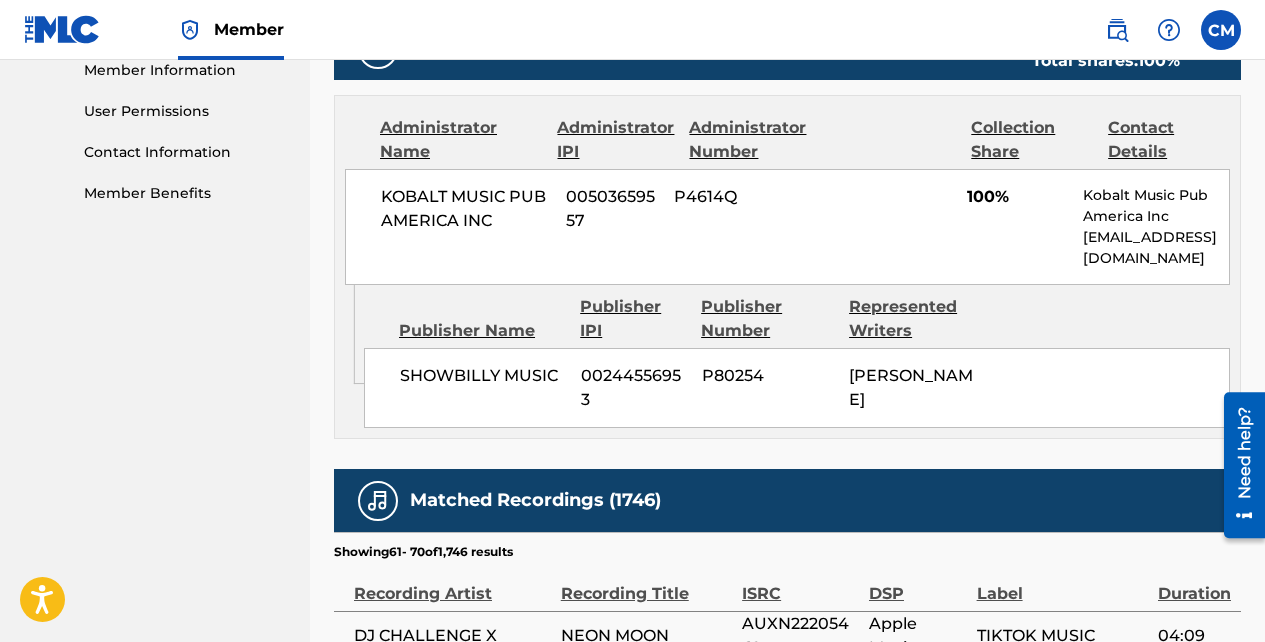 click on "[PERSON_NAME]" at bounding box center (915, 388) 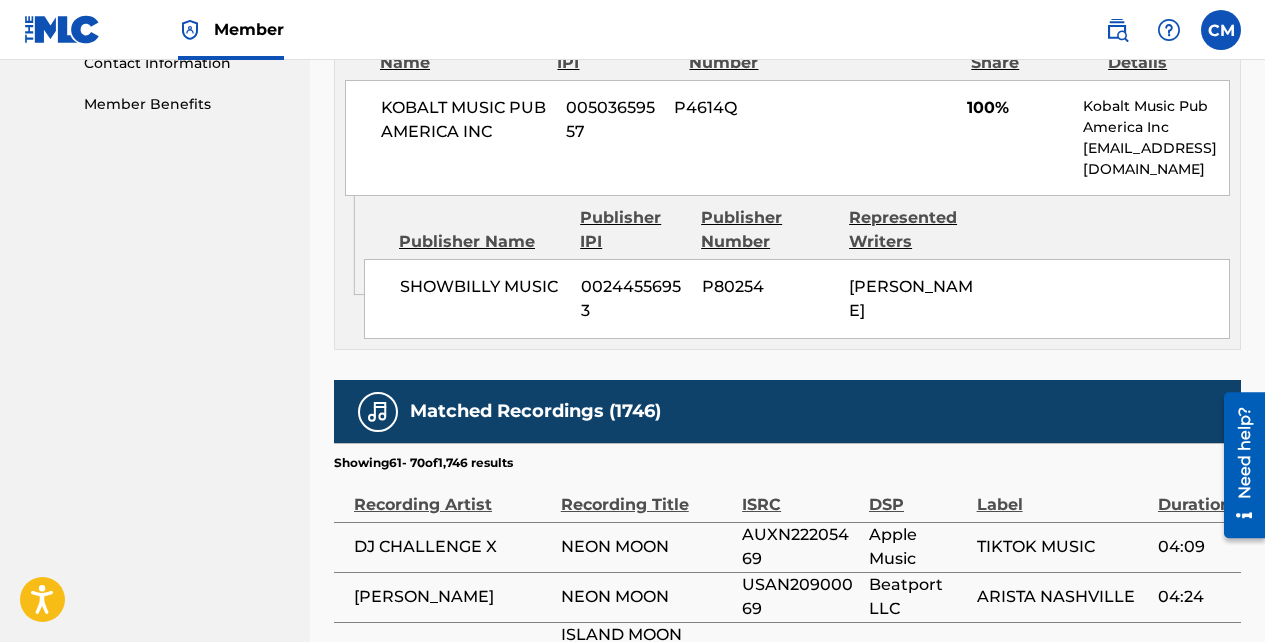 scroll, scrollTop: 1122, scrollLeft: 0, axis: vertical 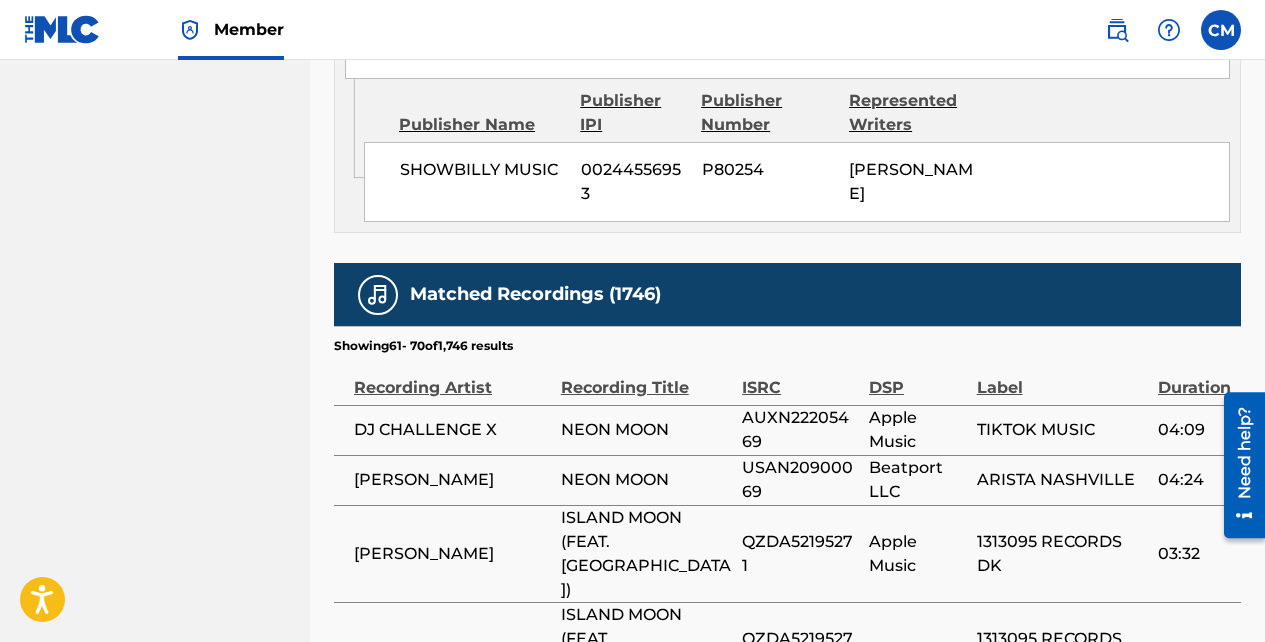 click on "NEON MOON" at bounding box center (646, 430) 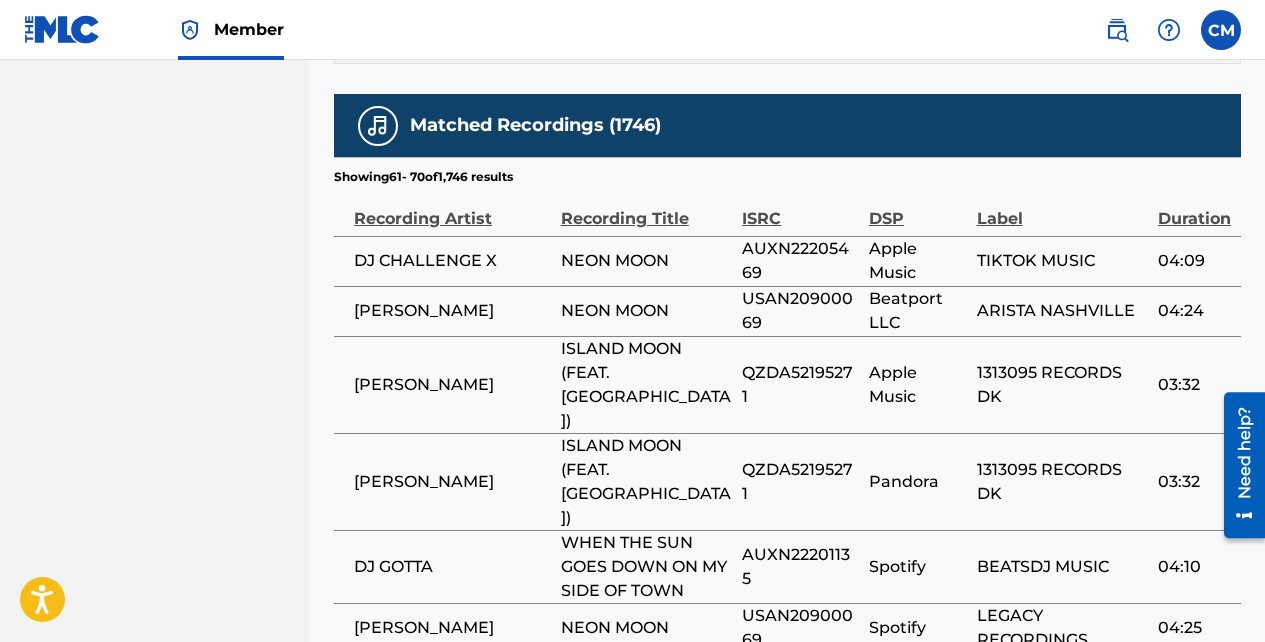 scroll, scrollTop: 1302, scrollLeft: 0, axis: vertical 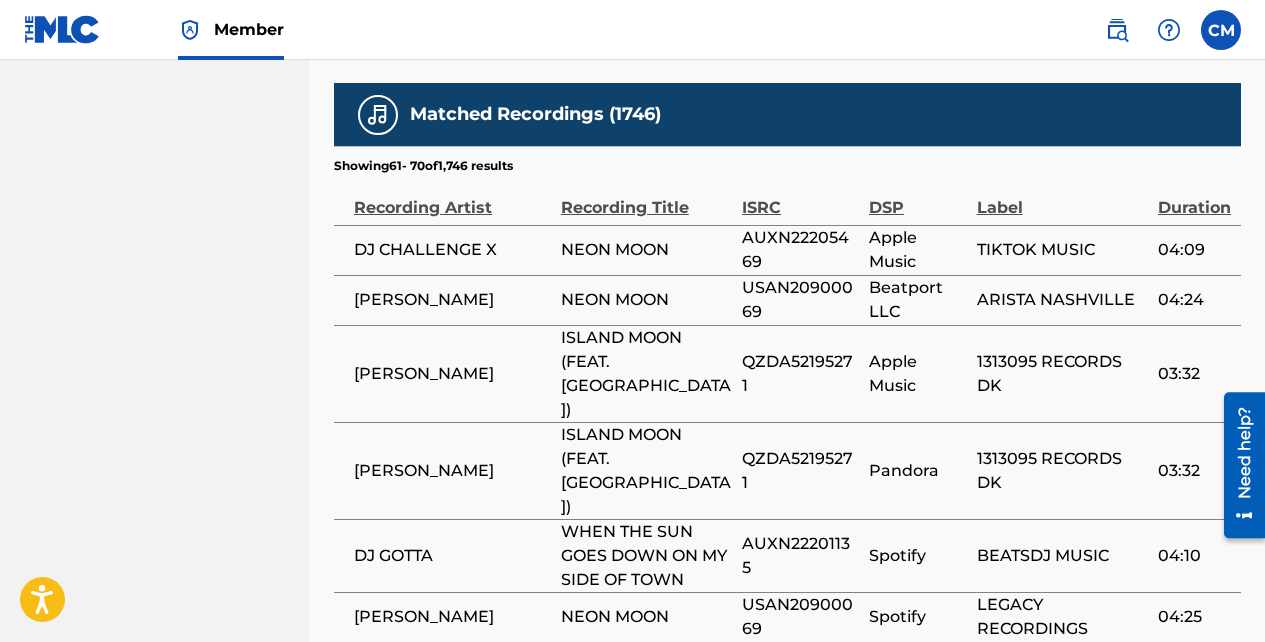 click on "ARISTA NASHVILLE" at bounding box center [1062, 300] 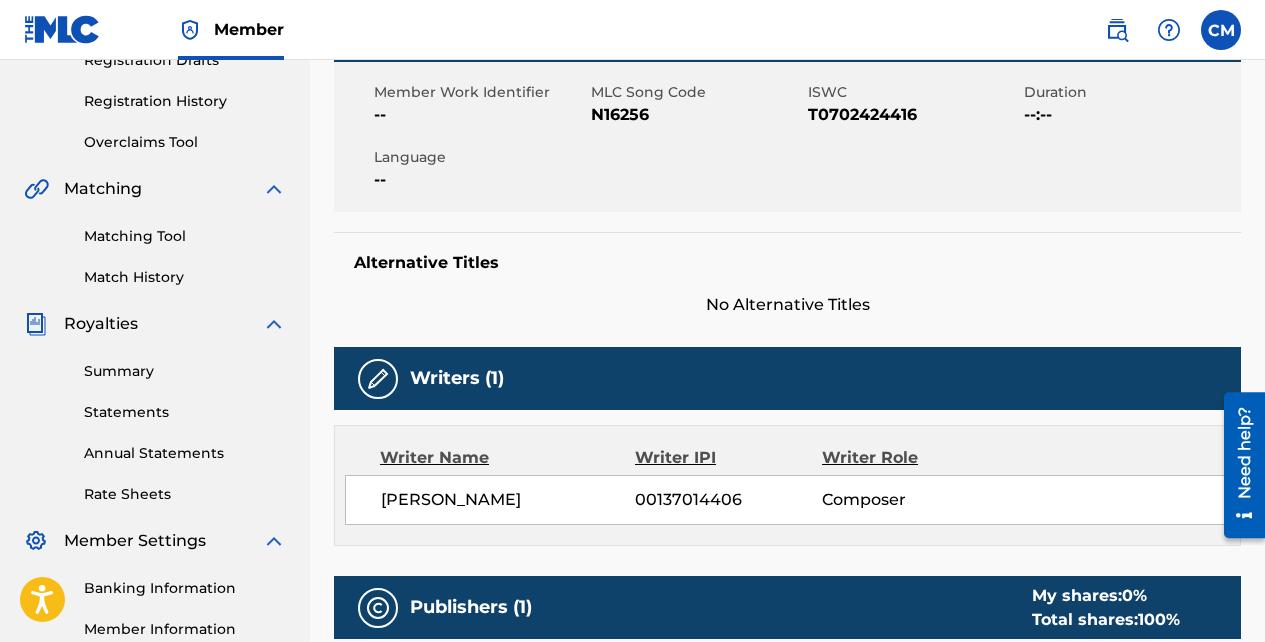 scroll, scrollTop: 0, scrollLeft: 0, axis: both 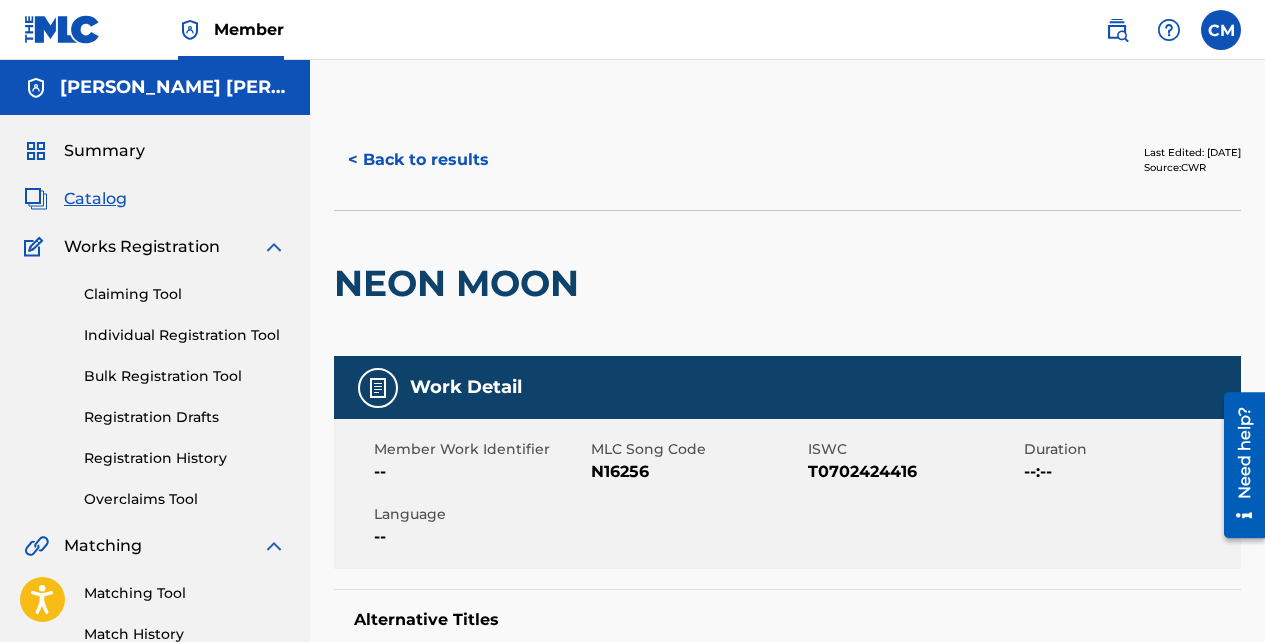 click on "< Back to results" at bounding box center (418, 160) 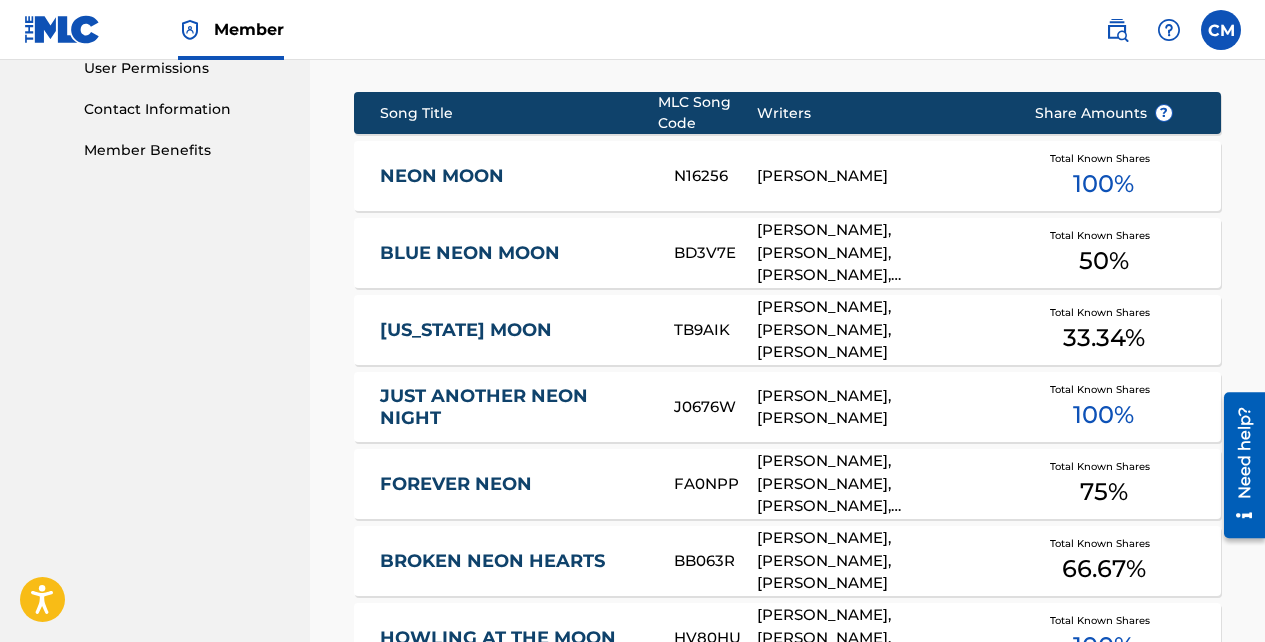 scroll, scrollTop: 961, scrollLeft: 0, axis: vertical 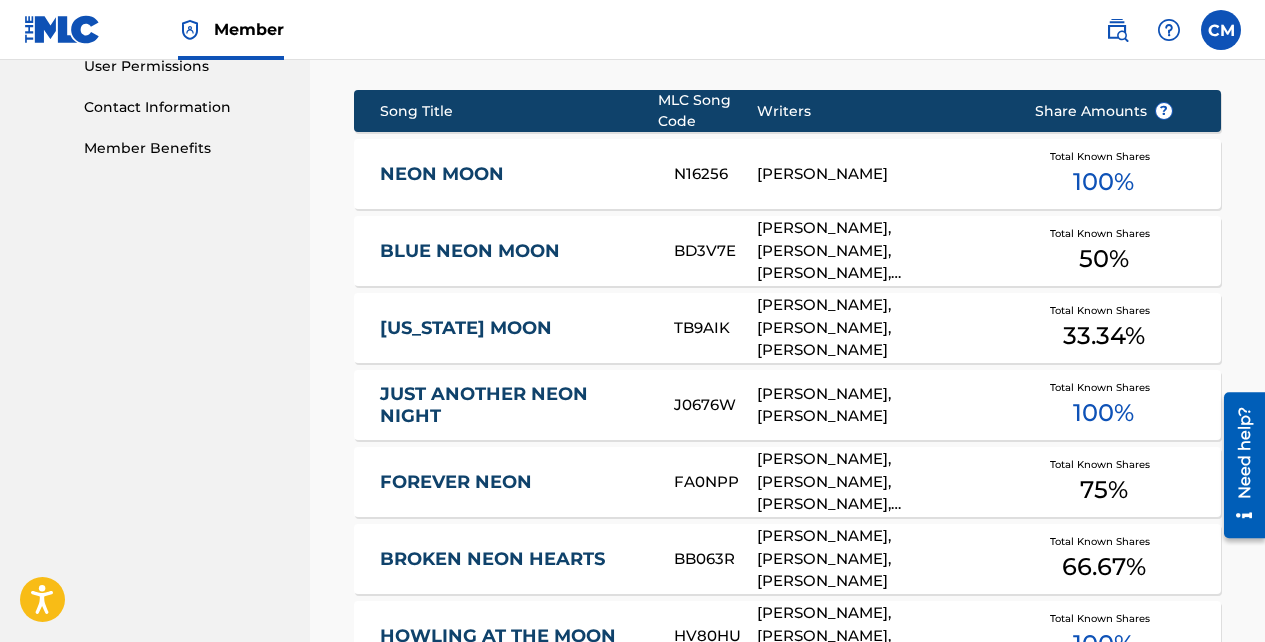 click on "100 %" at bounding box center (1103, 182) 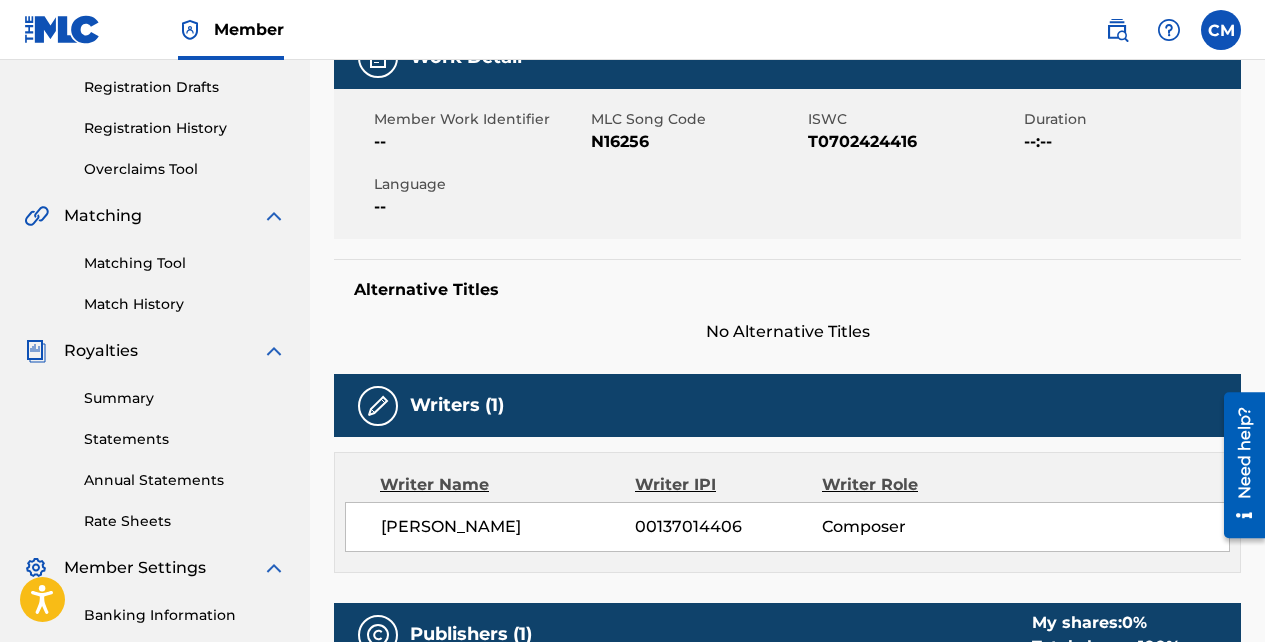 scroll, scrollTop: 120, scrollLeft: 0, axis: vertical 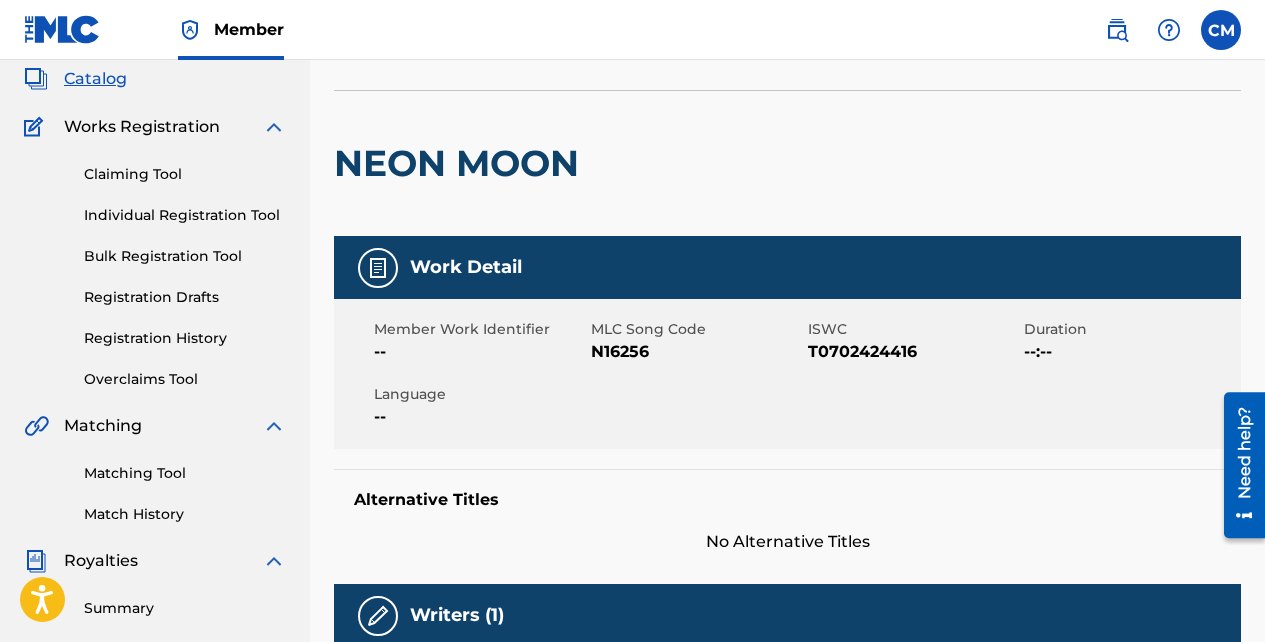 click on "Member Work Identifier -- MLC Song Code N16256 ISWC T0702424416 Duration --:-- Language --" at bounding box center [787, 374] 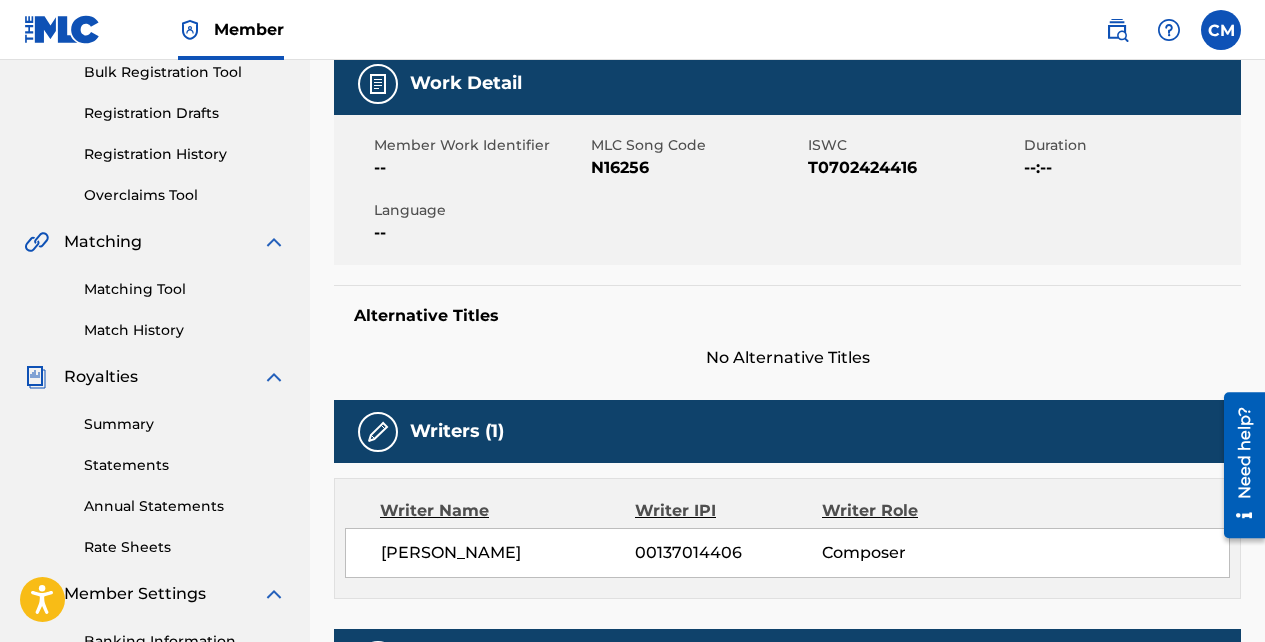 scroll, scrollTop: 442, scrollLeft: 0, axis: vertical 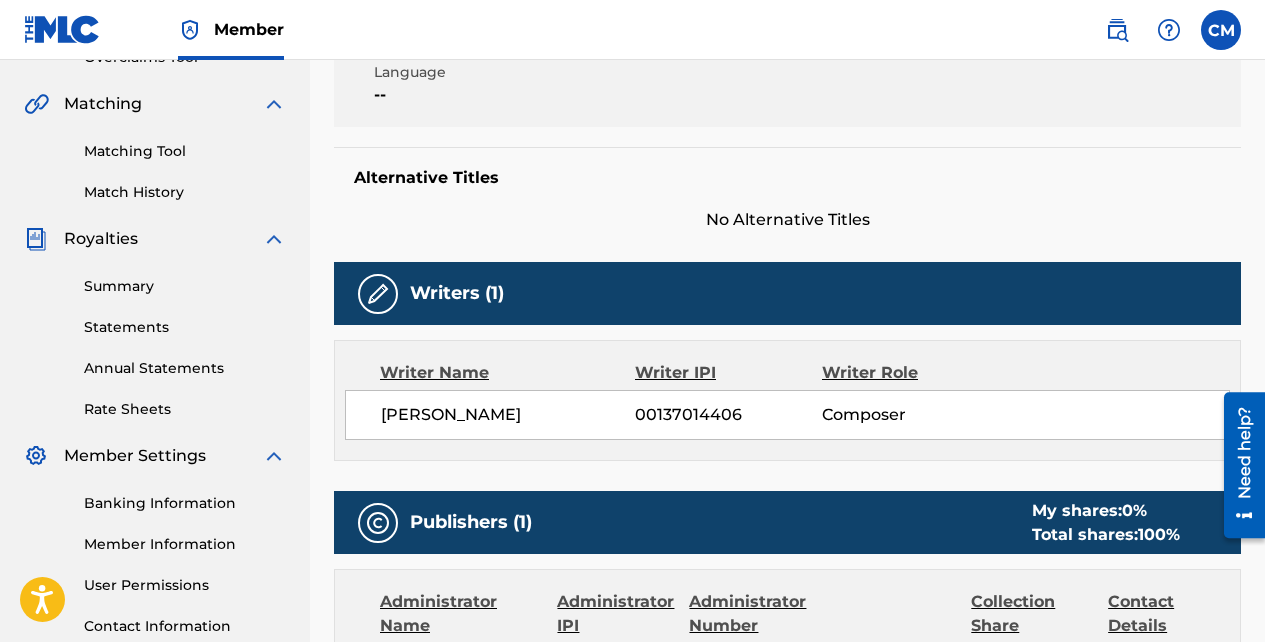 click on "Composer" at bounding box center [907, 415] 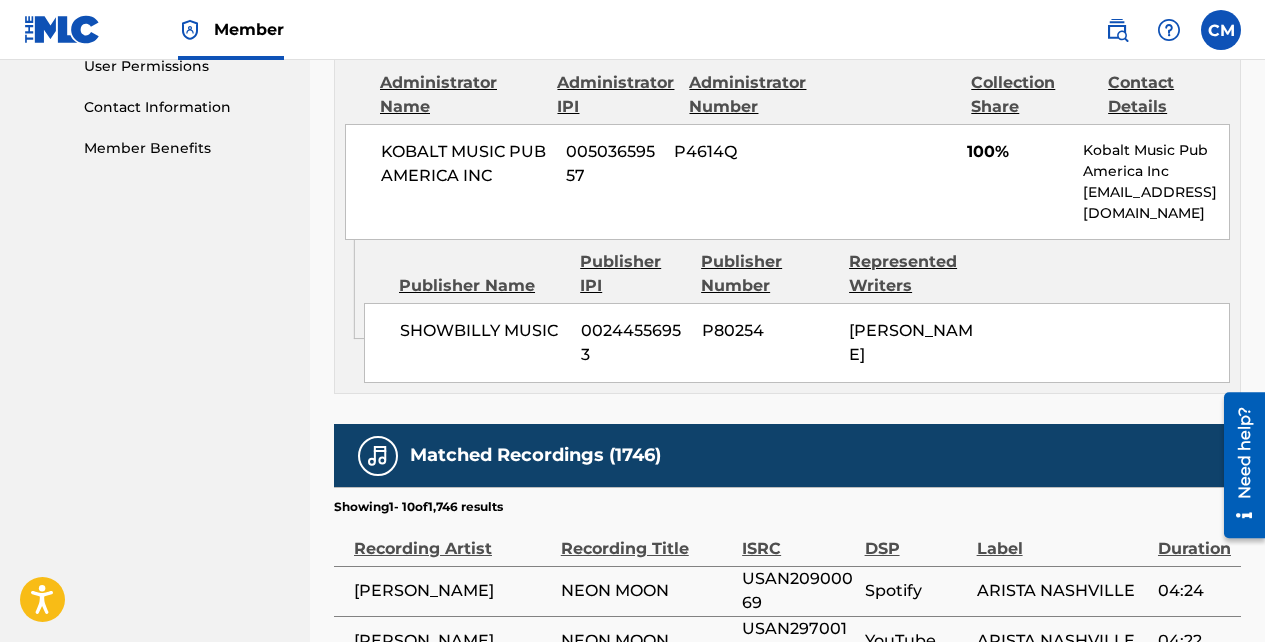 scroll, scrollTop: 985, scrollLeft: 0, axis: vertical 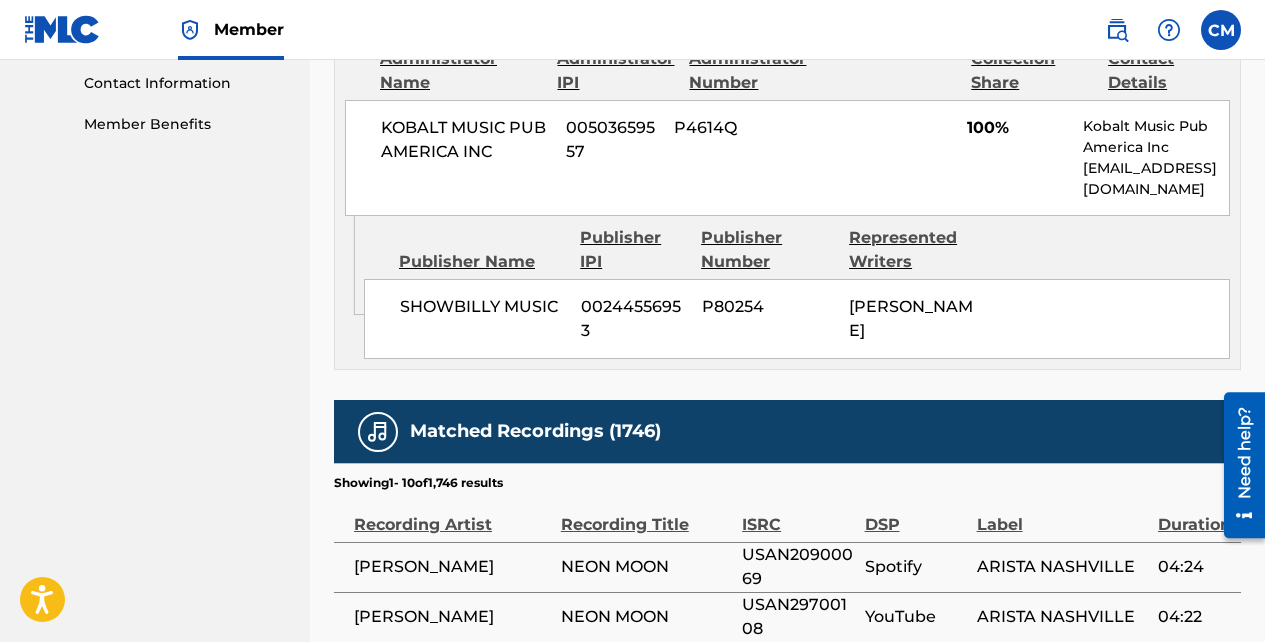 click on "SHOWBILLY MUSIC 00244556953 P80254 [PERSON_NAME]" at bounding box center (797, 319) 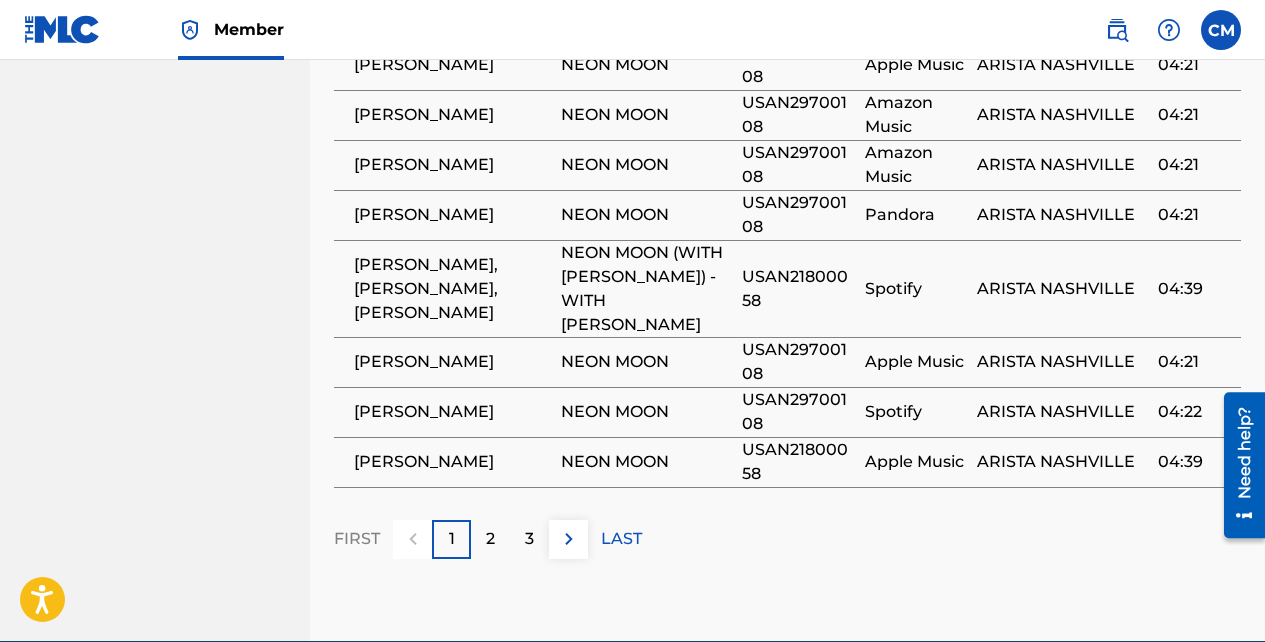 scroll, scrollTop: 1682, scrollLeft: 0, axis: vertical 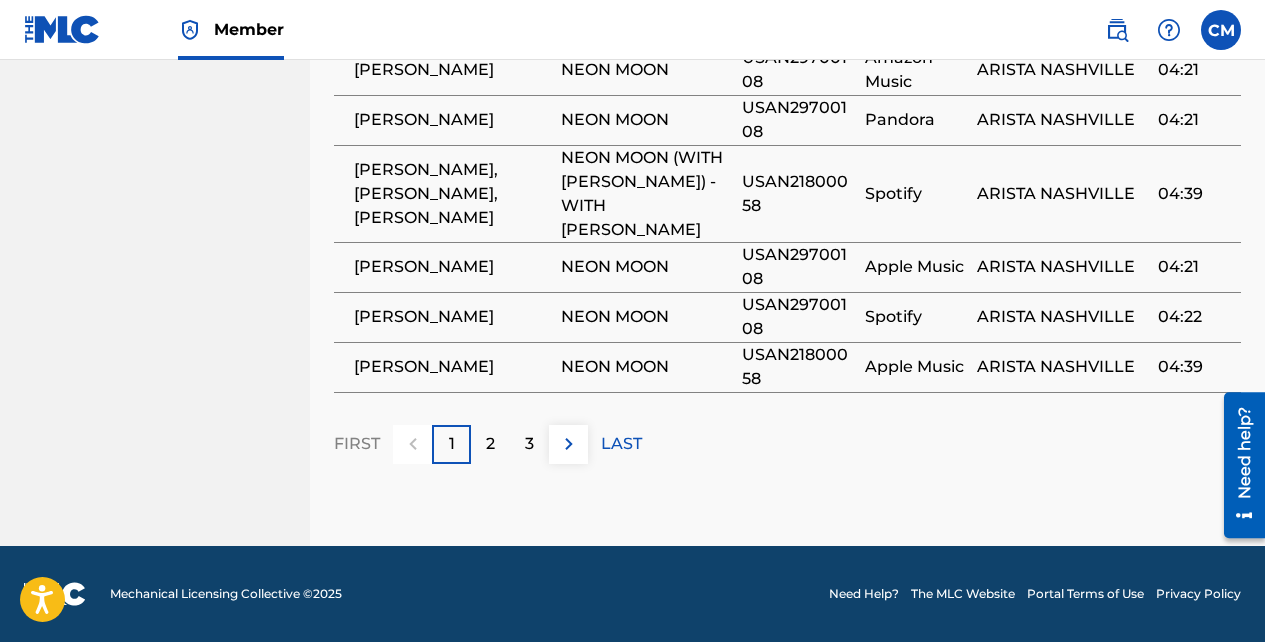 click on "ARISTA NASHVILLE" at bounding box center [1067, 367] 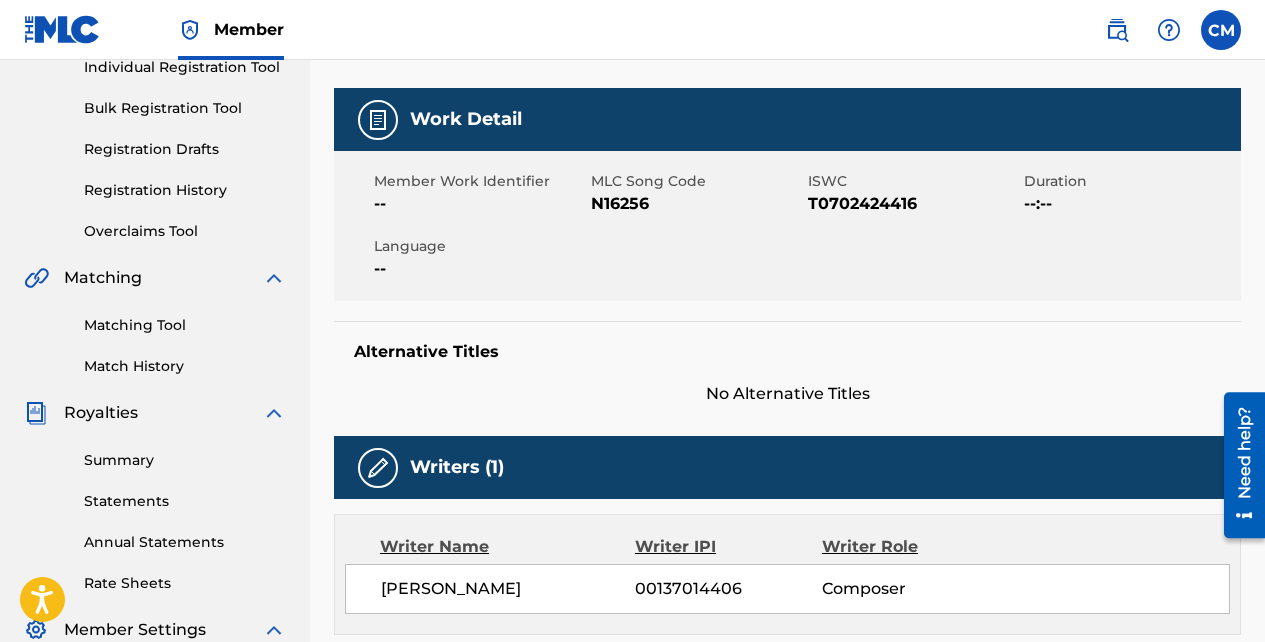 scroll, scrollTop: 0, scrollLeft: 0, axis: both 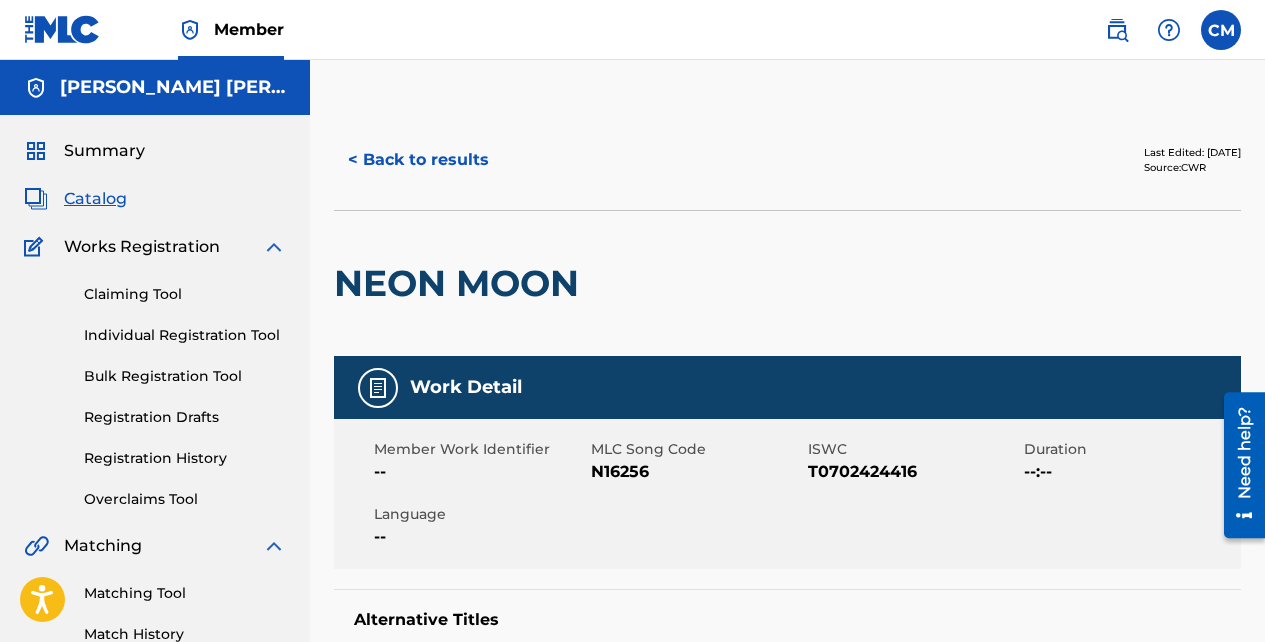 click on "< Back to results" at bounding box center [418, 160] 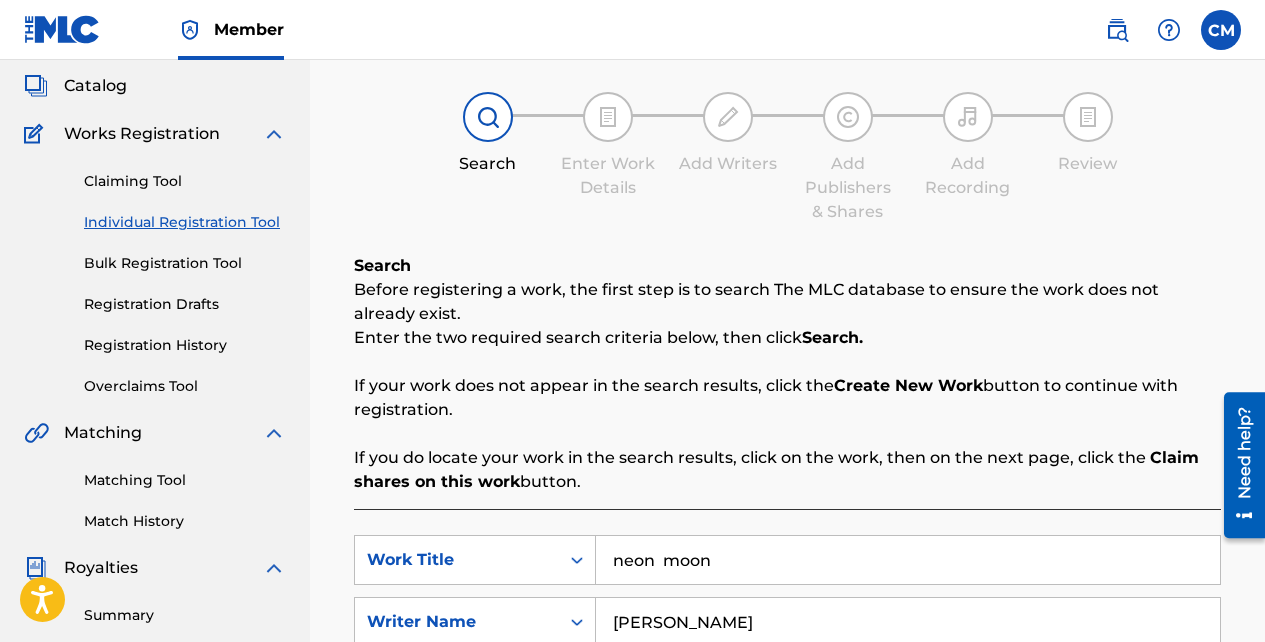 scroll, scrollTop: 114, scrollLeft: 0, axis: vertical 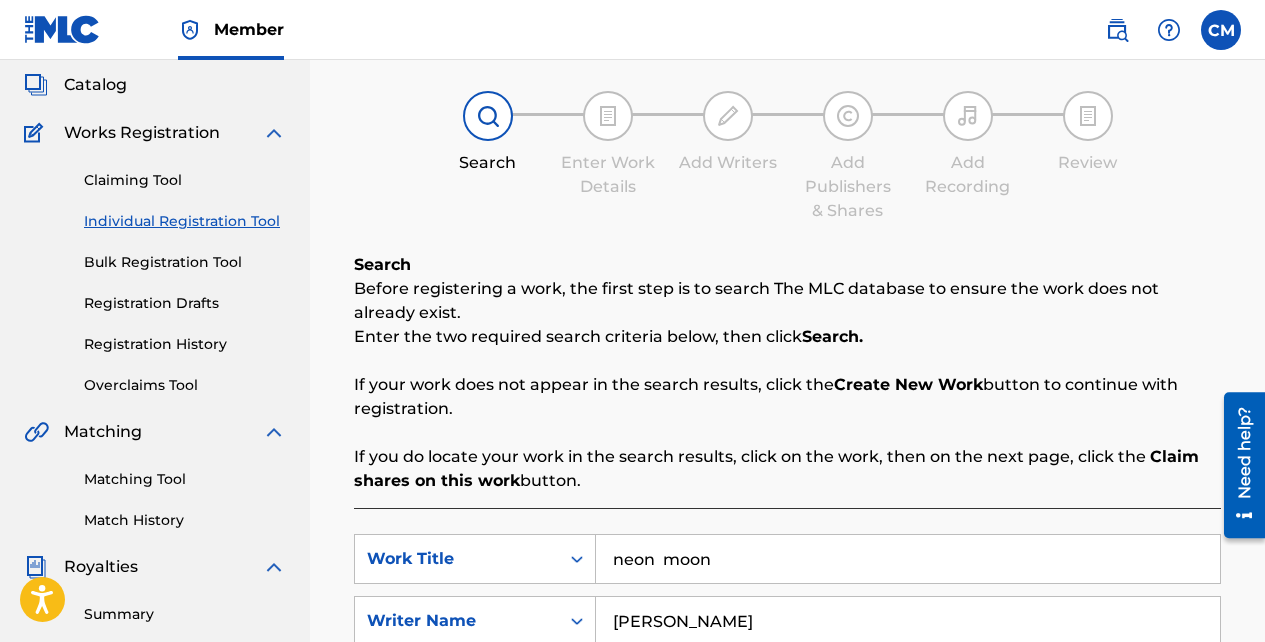 click at bounding box center [968, 116] 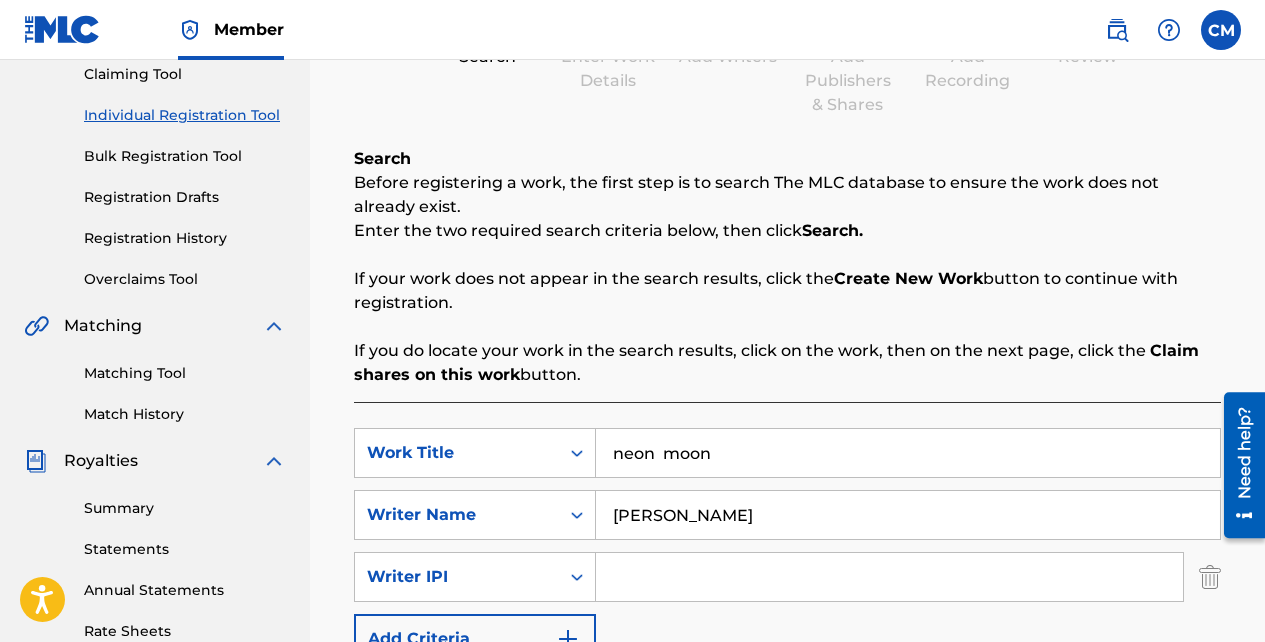 scroll, scrollTop: 226, scrollLeft: 0, axis: vertical 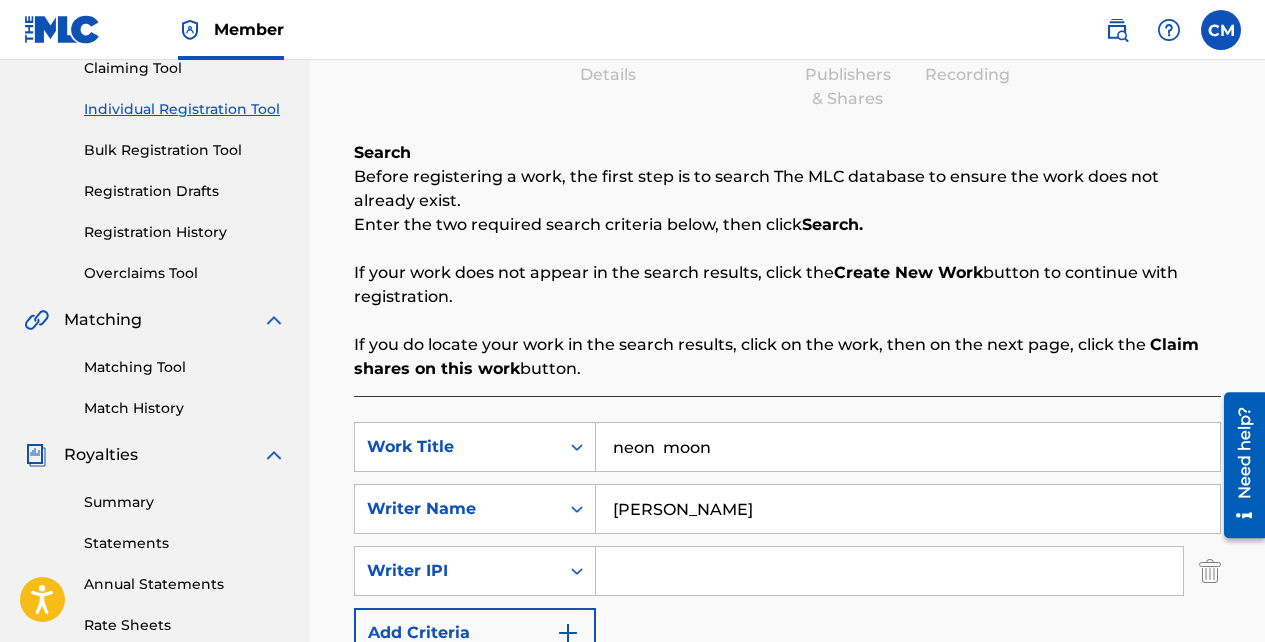 click on "Bulk Registration Tool" at bounding box center [185, 150] 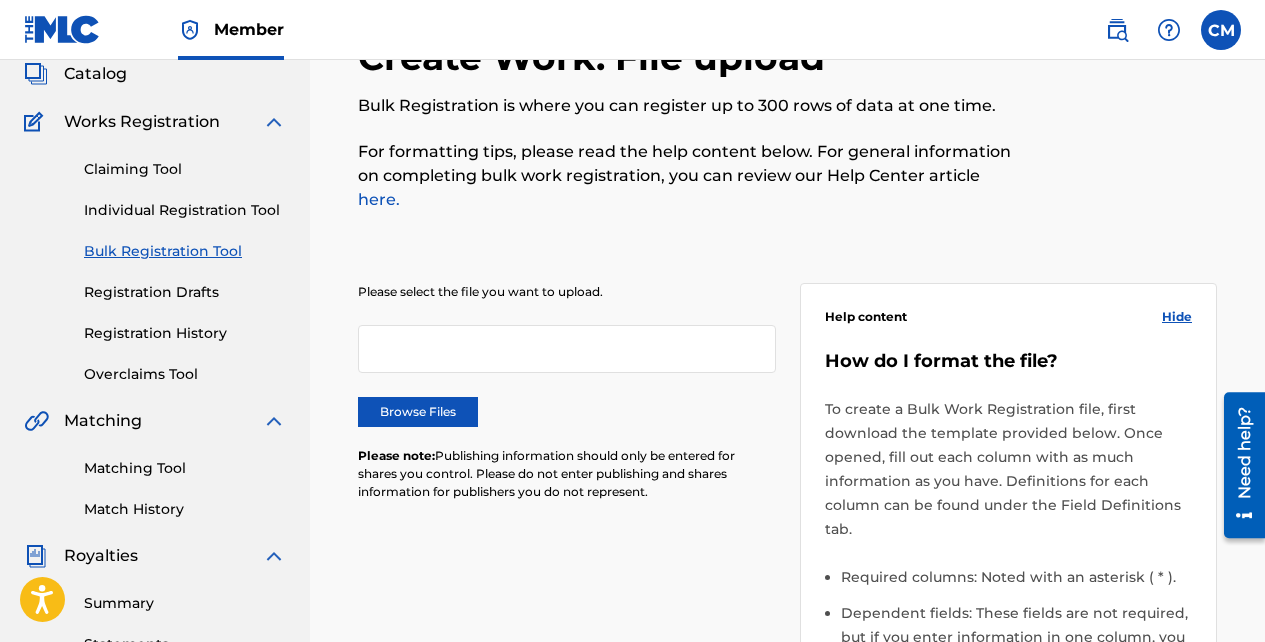 scroll, scrollTop: 126, scrollLeft: 0, axis: vertical 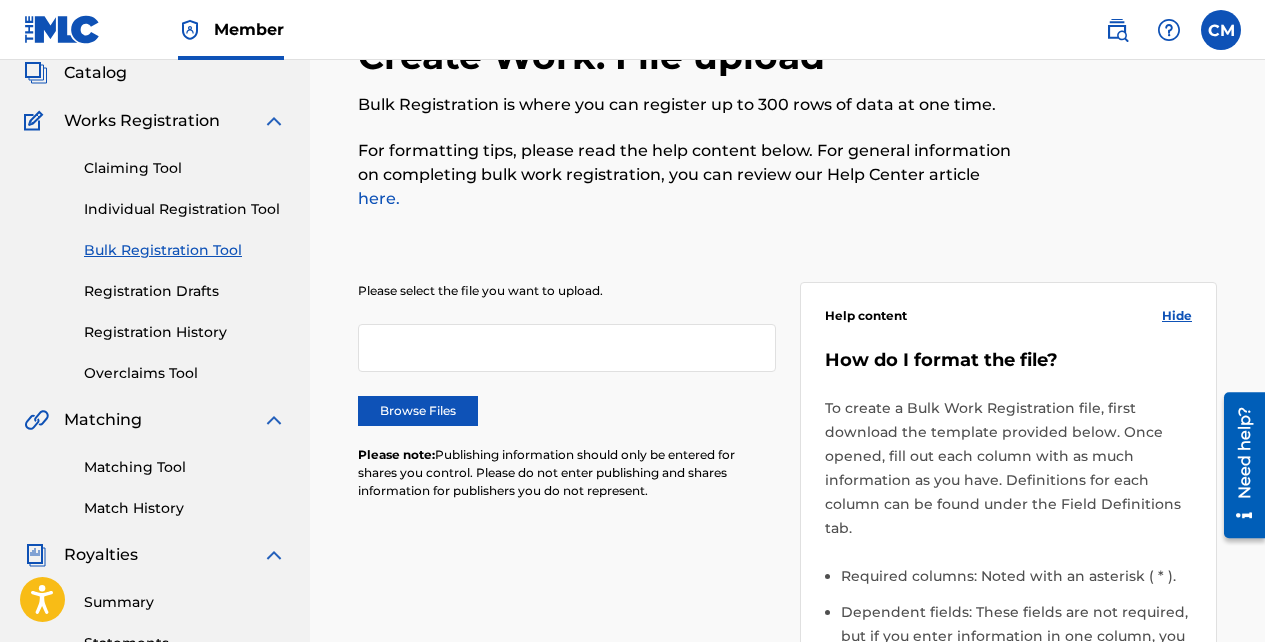 click on "Registration Drafts" at bounding box center (185, 291) 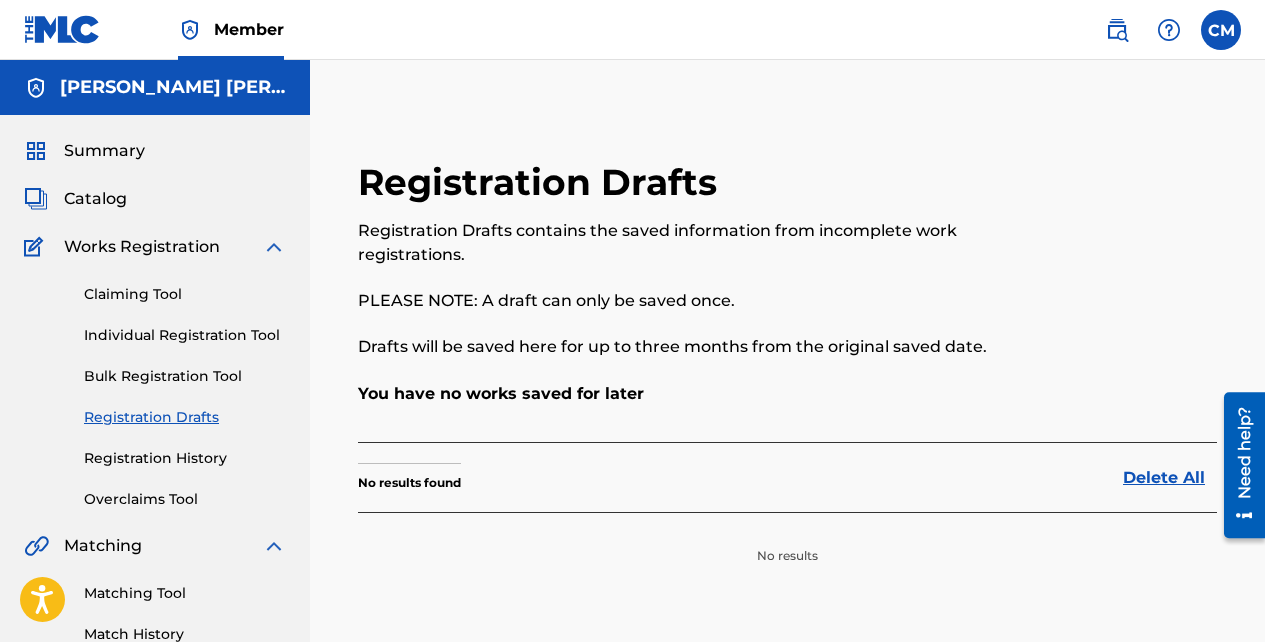 click on "Bulk Registration Tool" at bounding box center [185, 376] 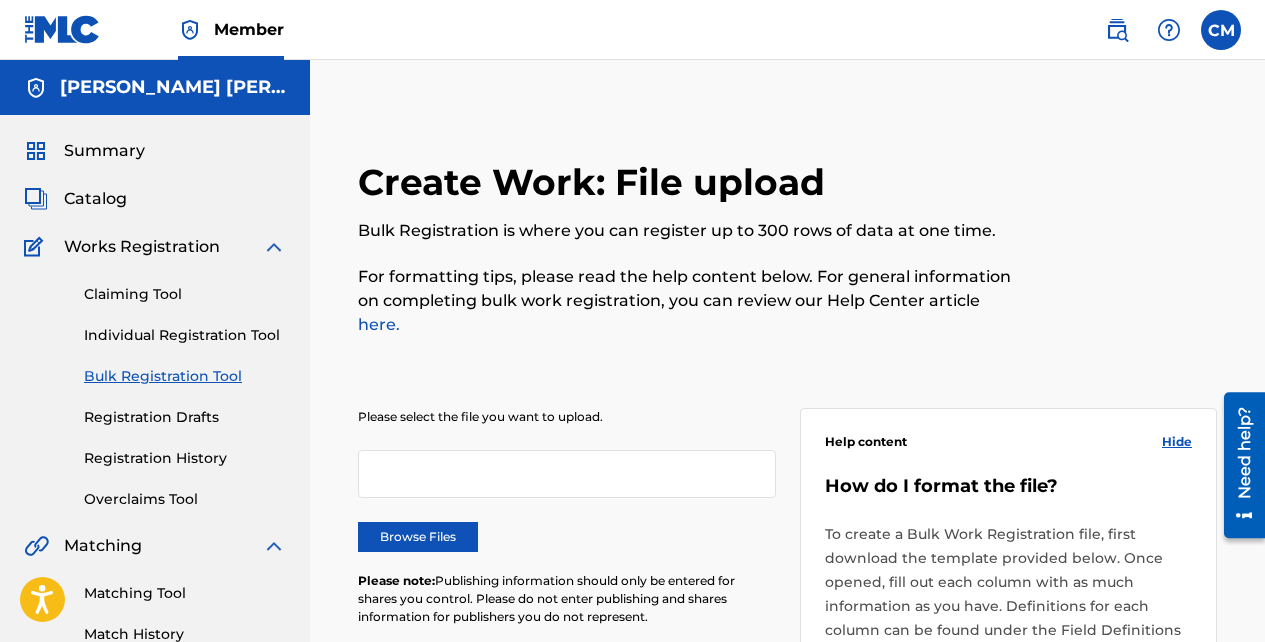 click on "Registration History" at bounding box center (185, 458) 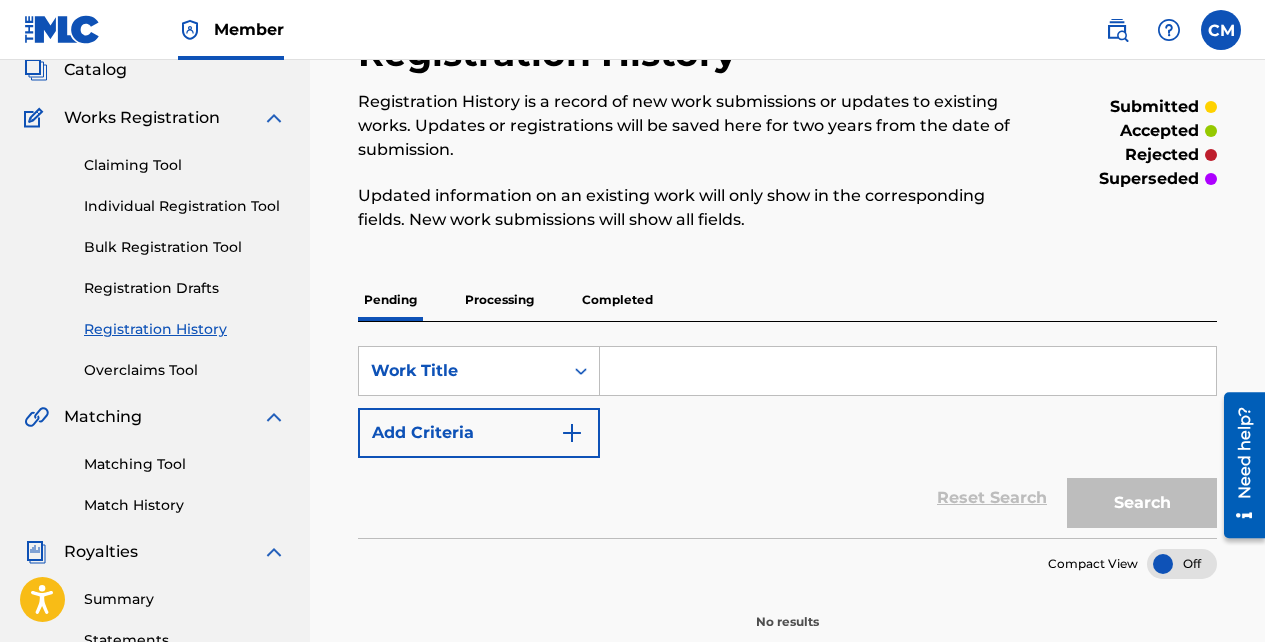 scroll, scrollTop: 83, scrollLeft: 0, axis: vertical 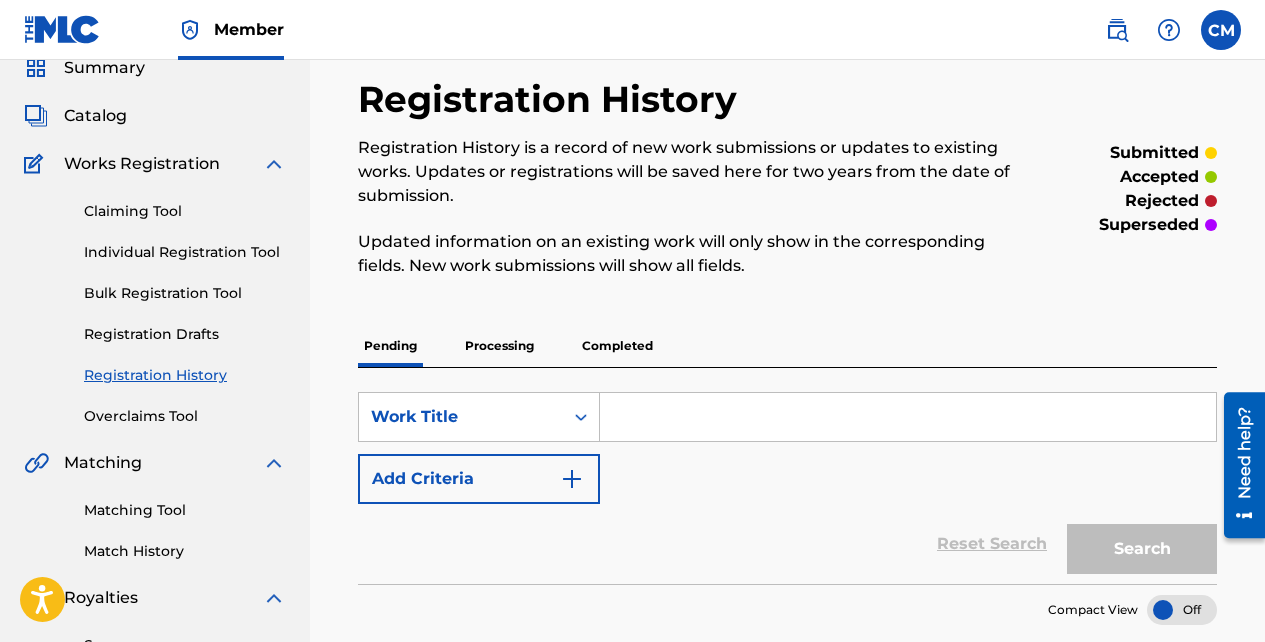 click on "Processing" at bounding box center [499, 346] 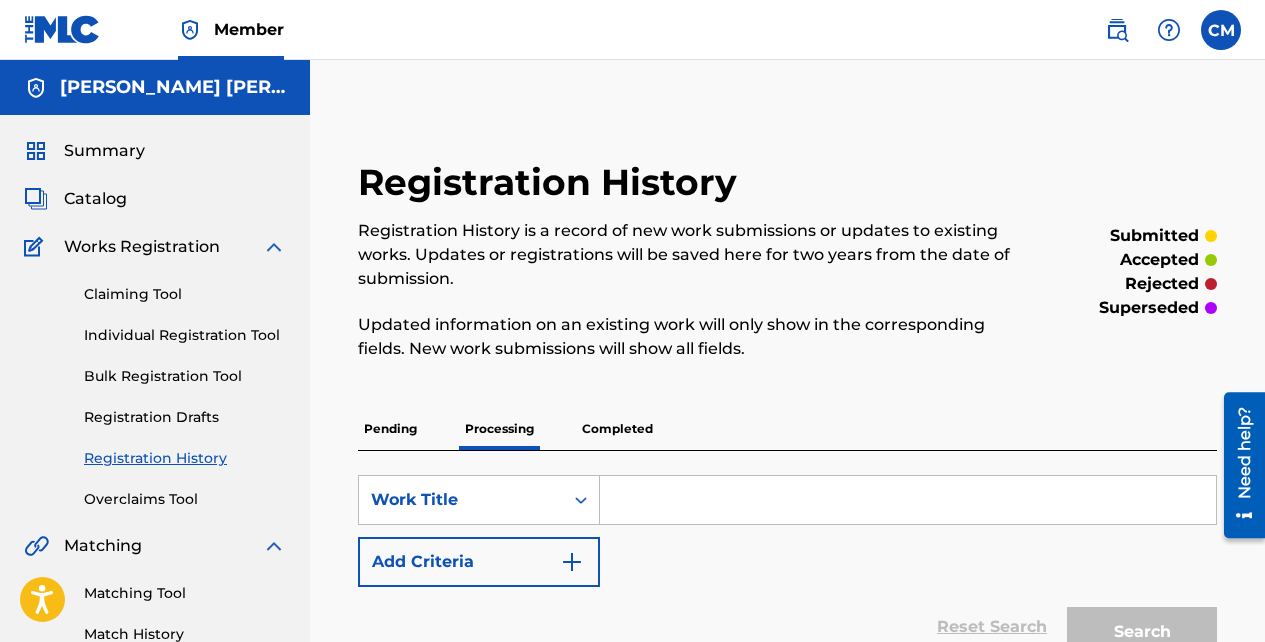 click on "Completed" at bounding box center (617, 429) 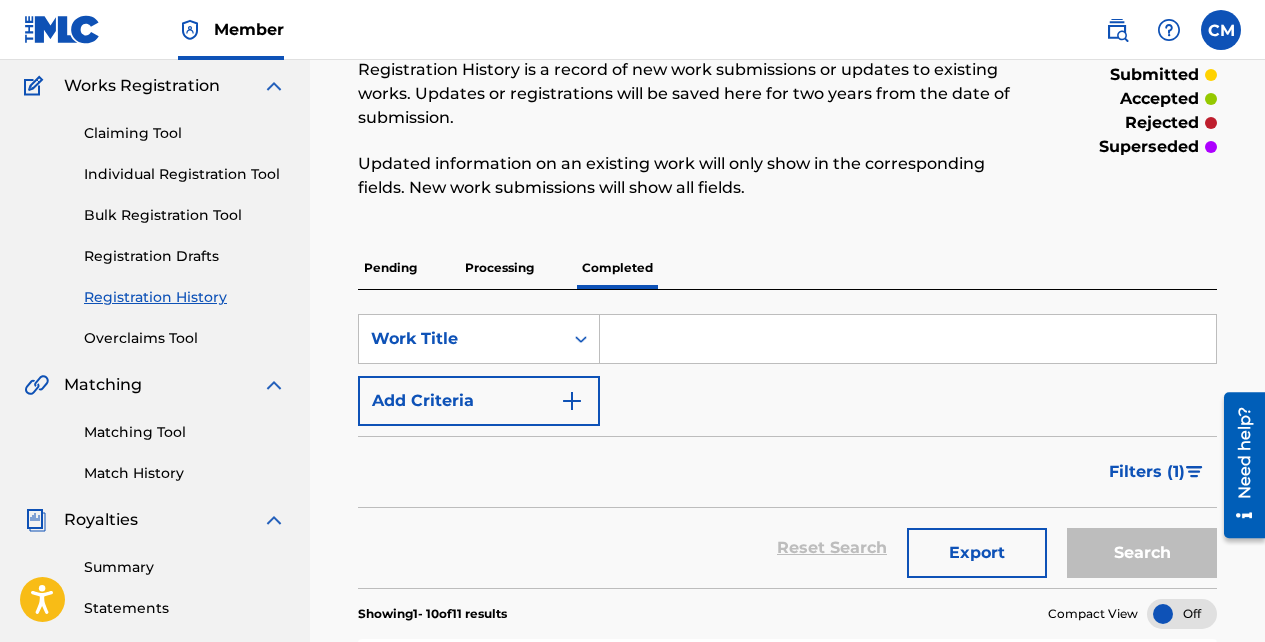 scroll, scrollTop: 160, scrollLeft: 0, axis: vertical 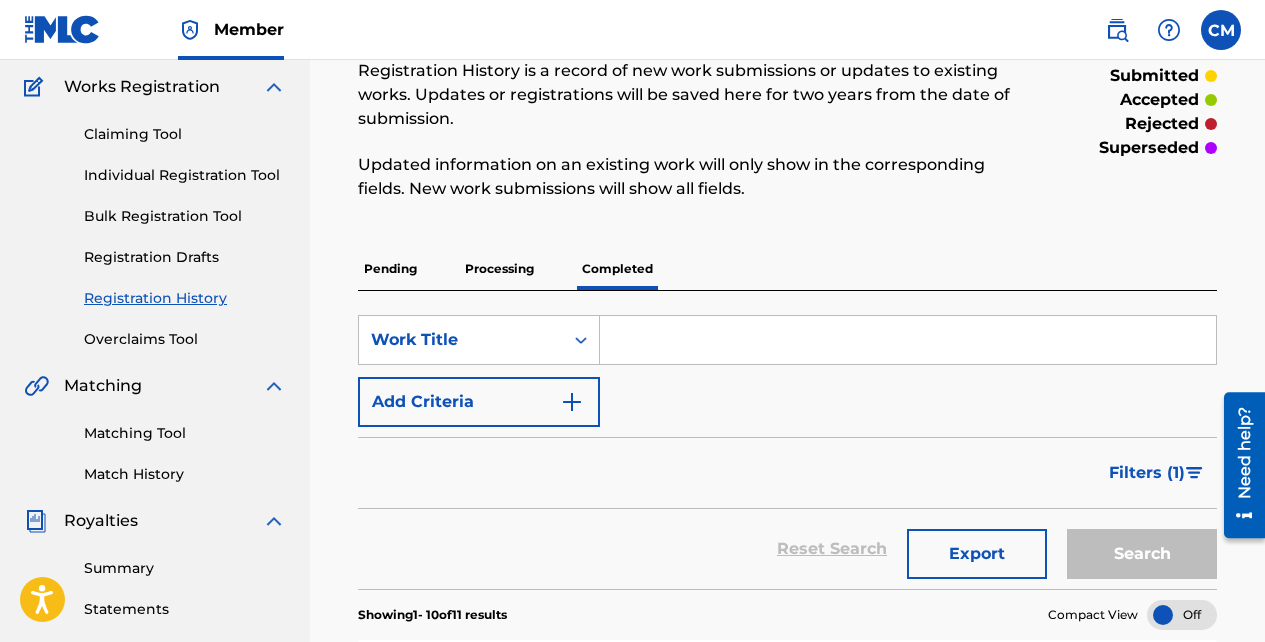 click at bounding box center [908, 340] 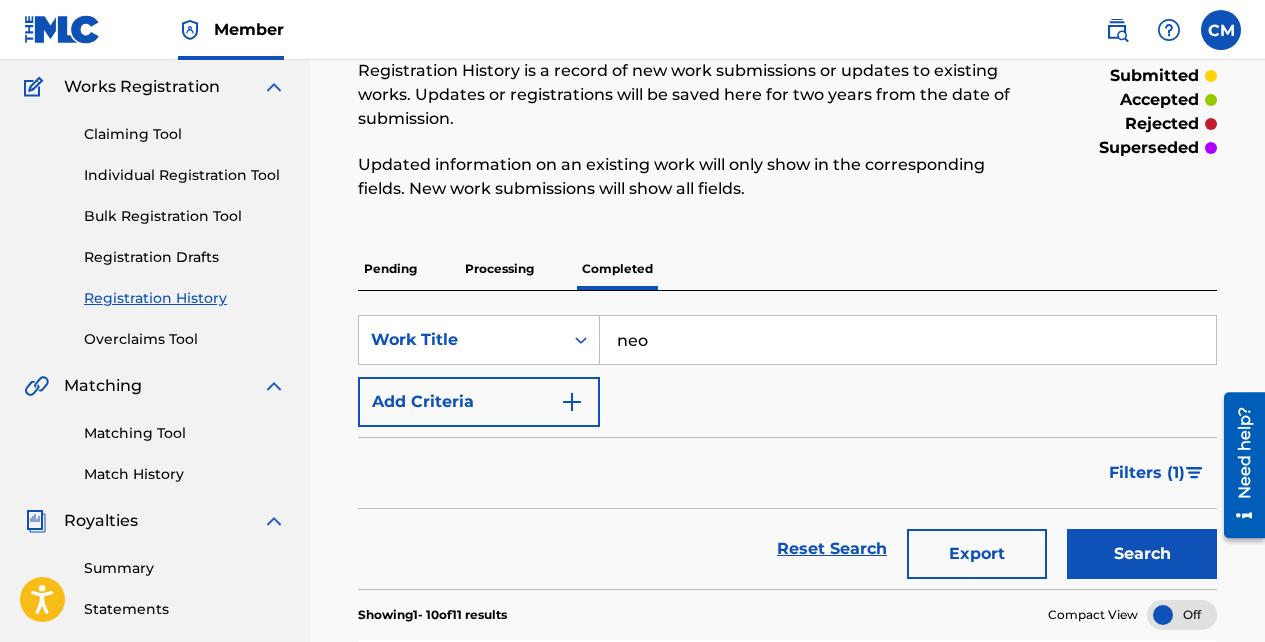 type on "neon" 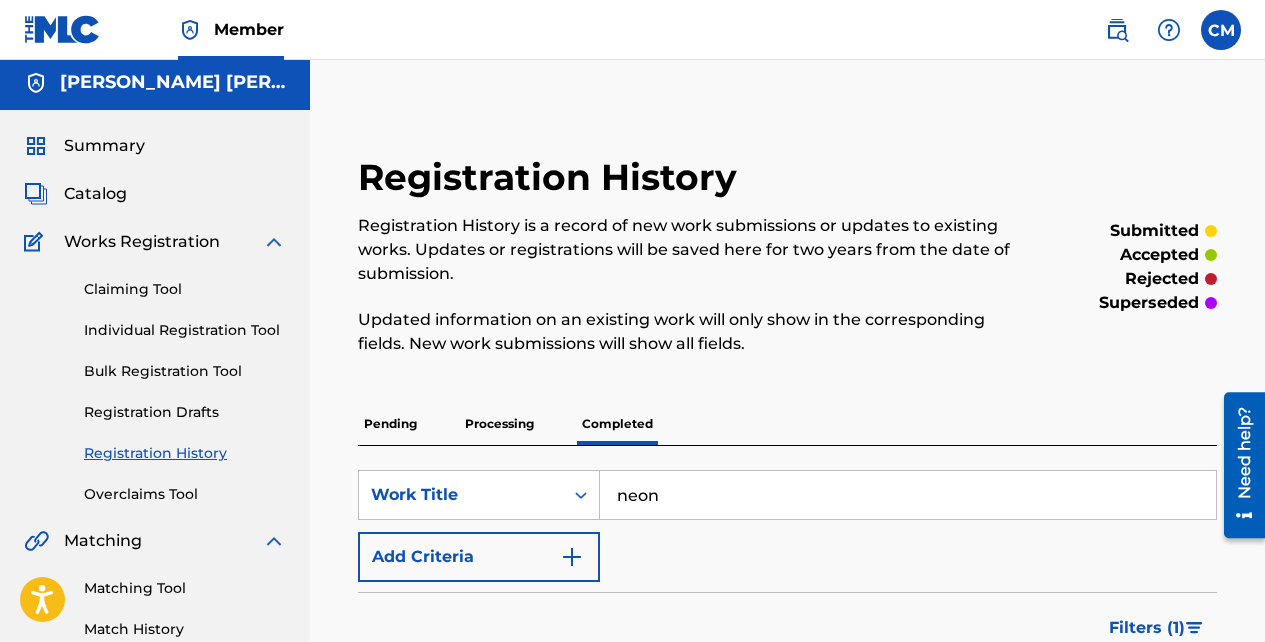 scroll, scrollTop: 0, scrollLeft: 0, axis: both 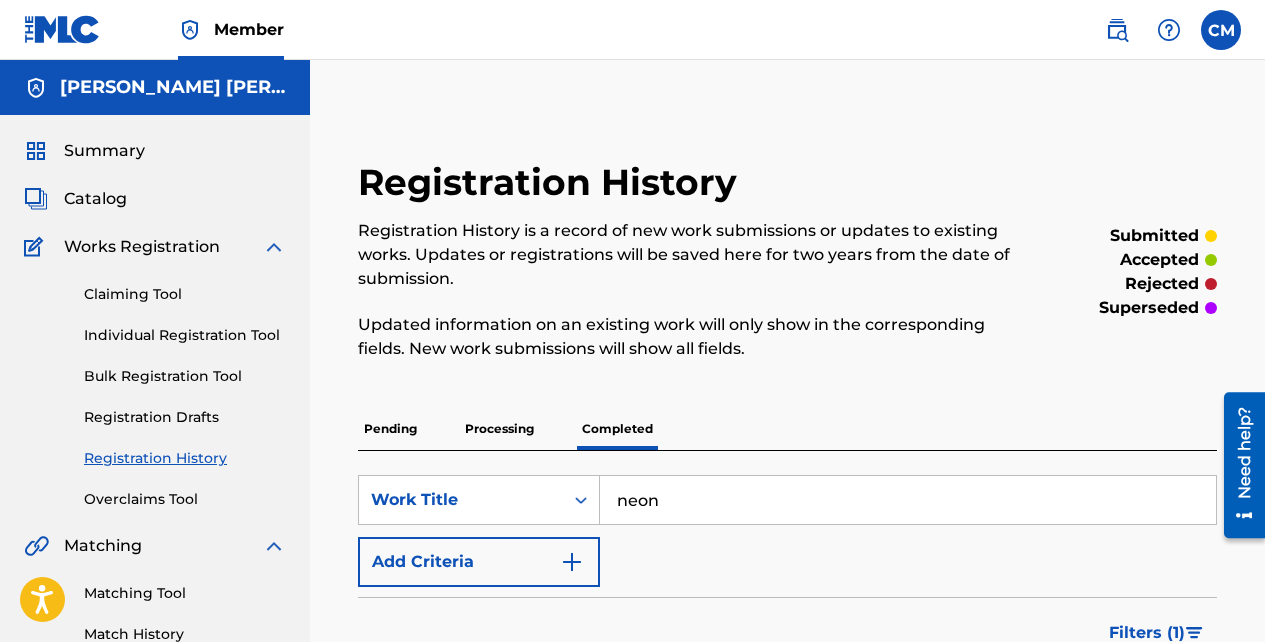 click on "Claiming Tool" at bounding box center (185, 294) 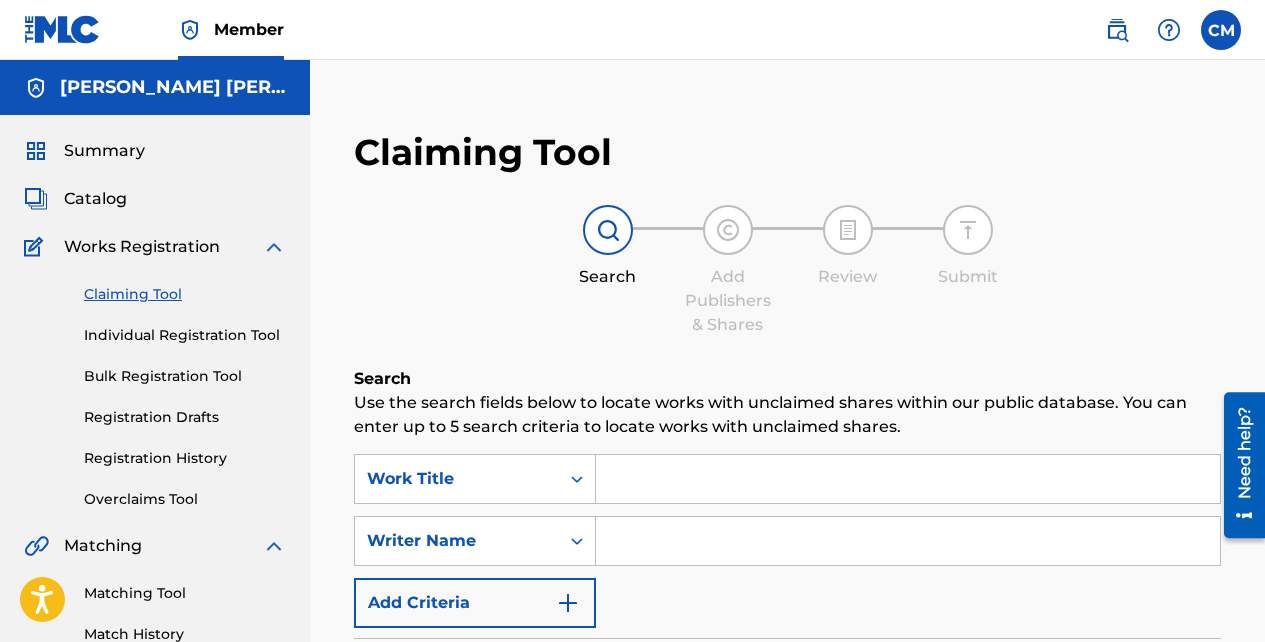 click on "Catalog" at bounding box center (95, 199) 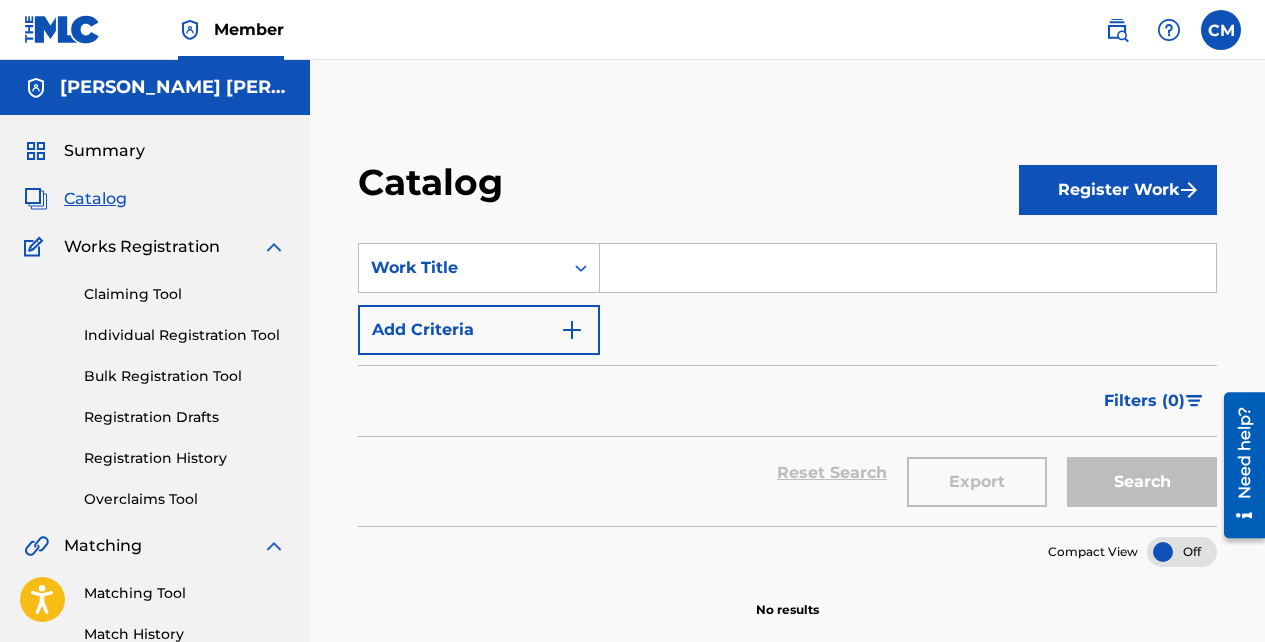 click on "Register Work" at bounding box center (1118, 190) 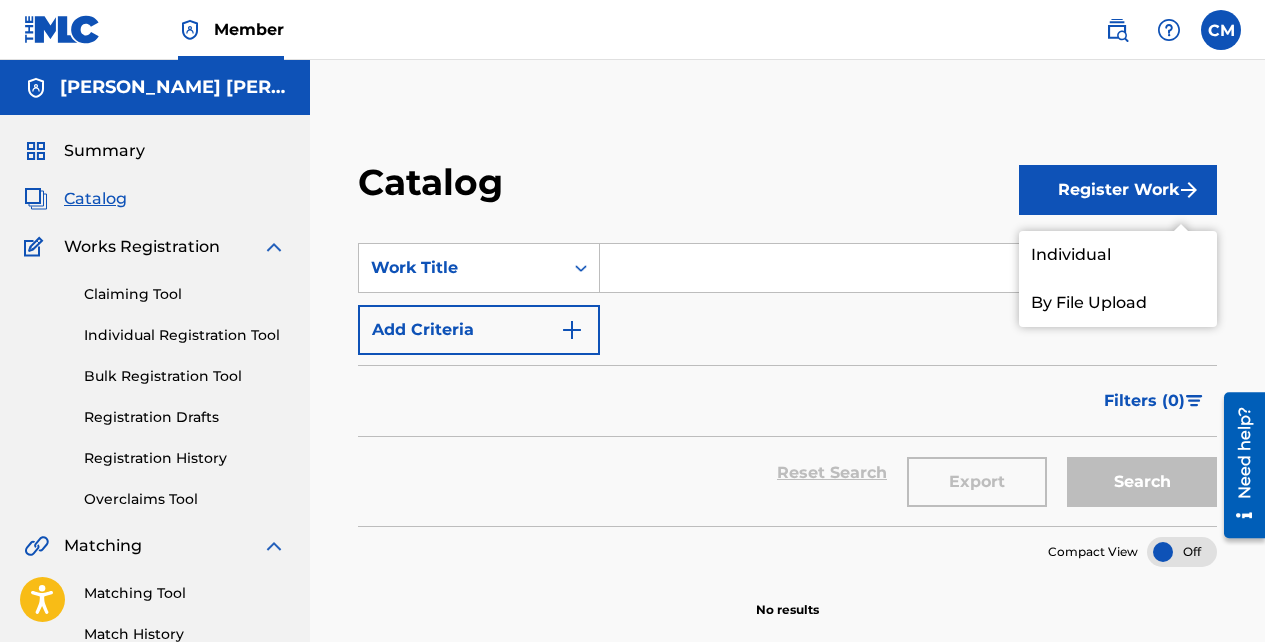 click on "Individual" at bounding box center [1118, 255] 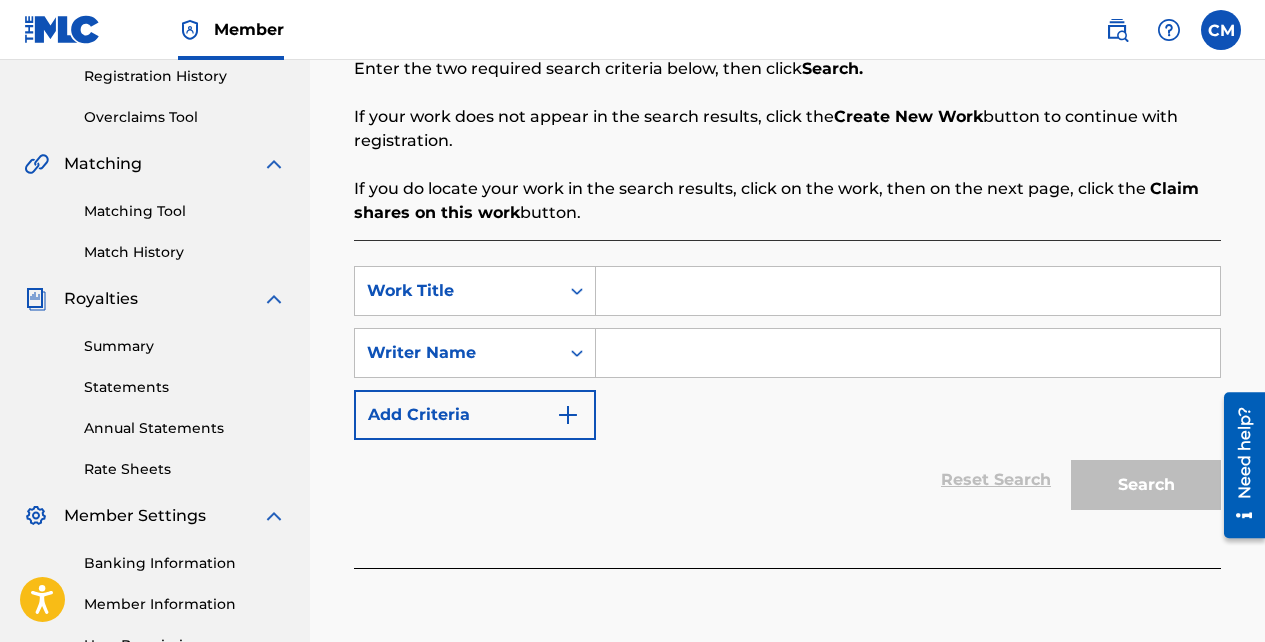scroll, scrollTop: 457, scrollLeft: 0, axis: vertical 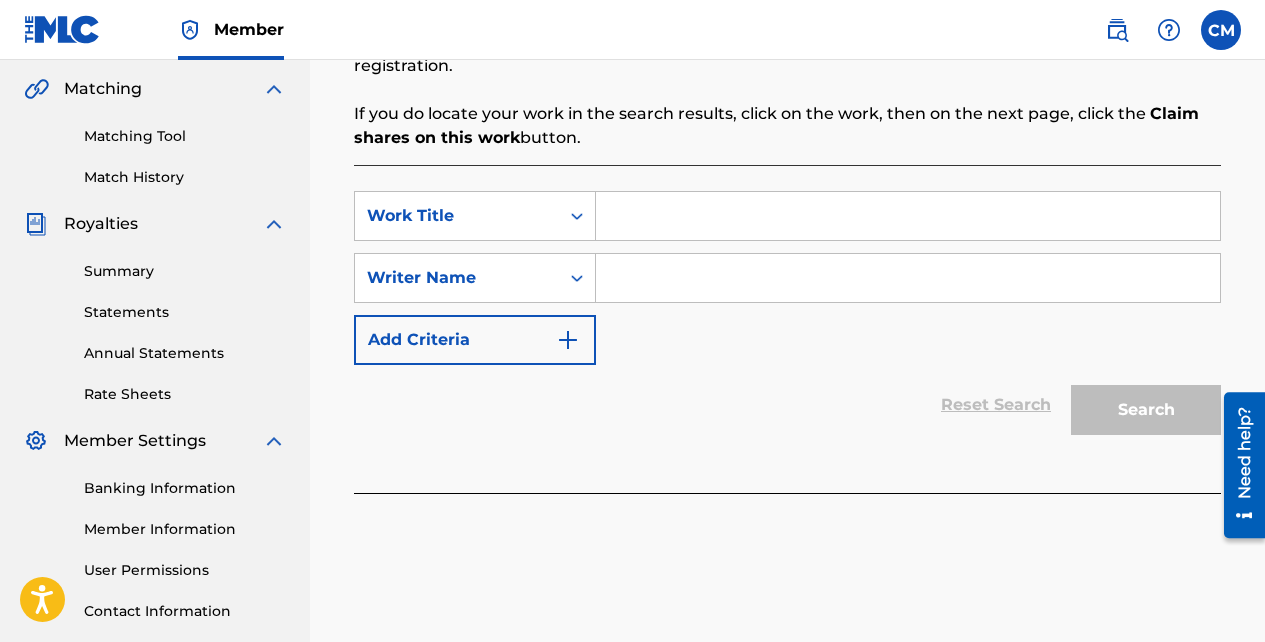 click at bounding box center [908, 216] 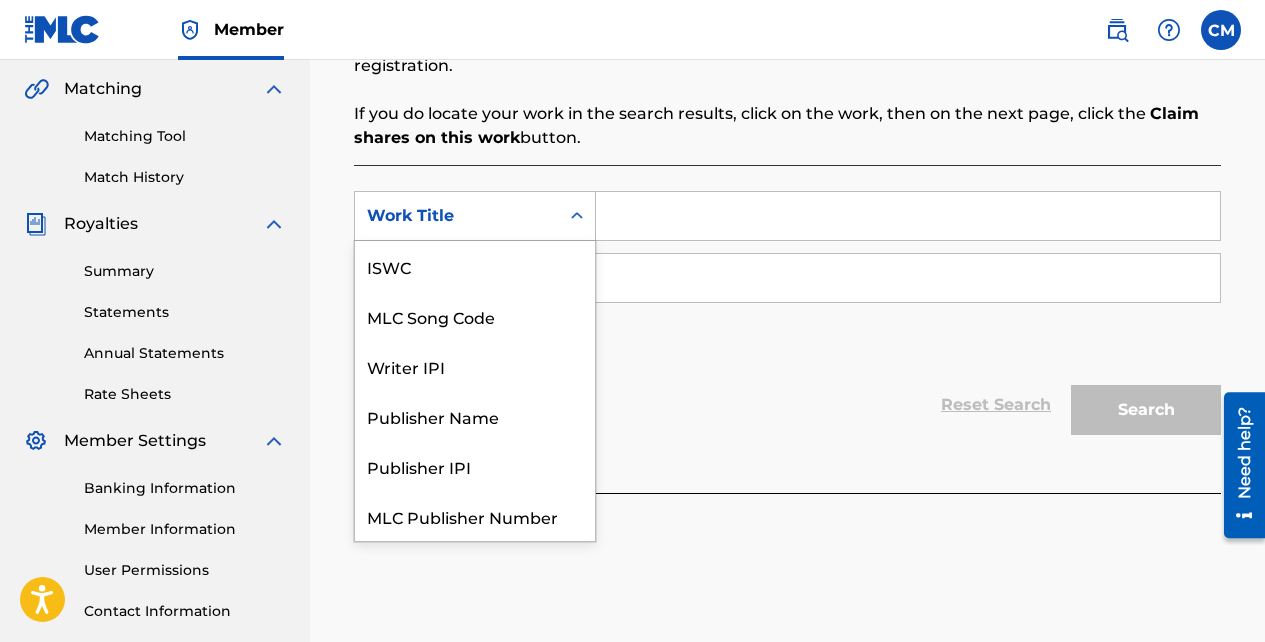 scroll, scrollTop: 0, scrollLeft: 0, axis: both 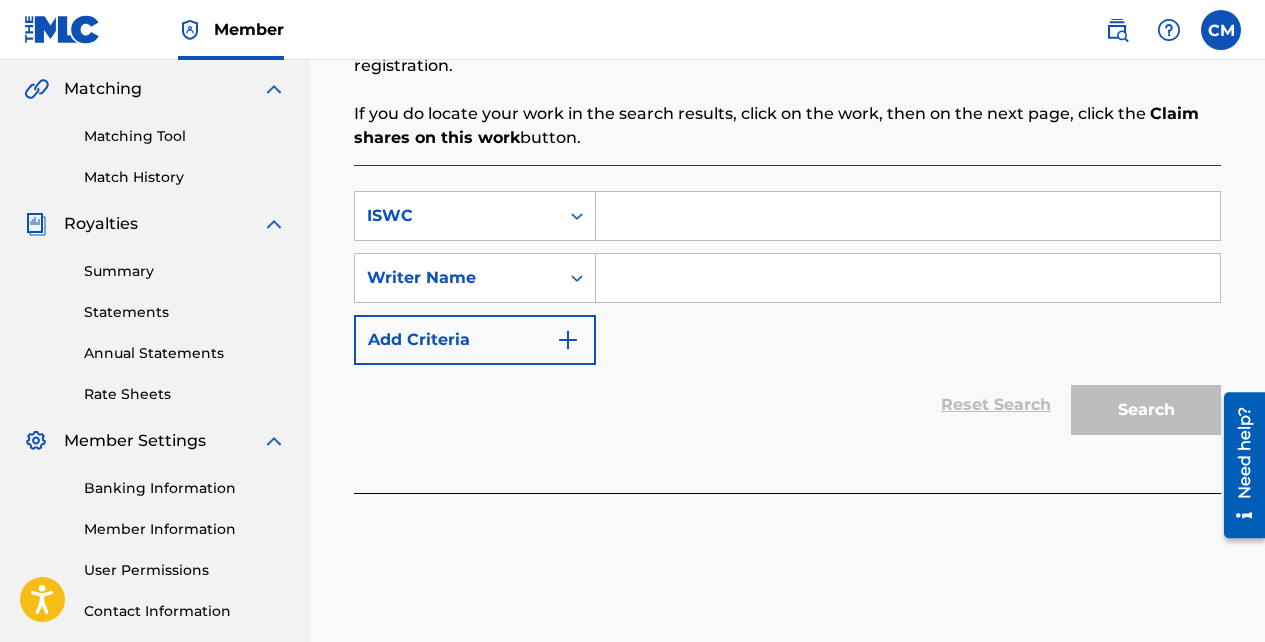click at bounding box center [908, 216] 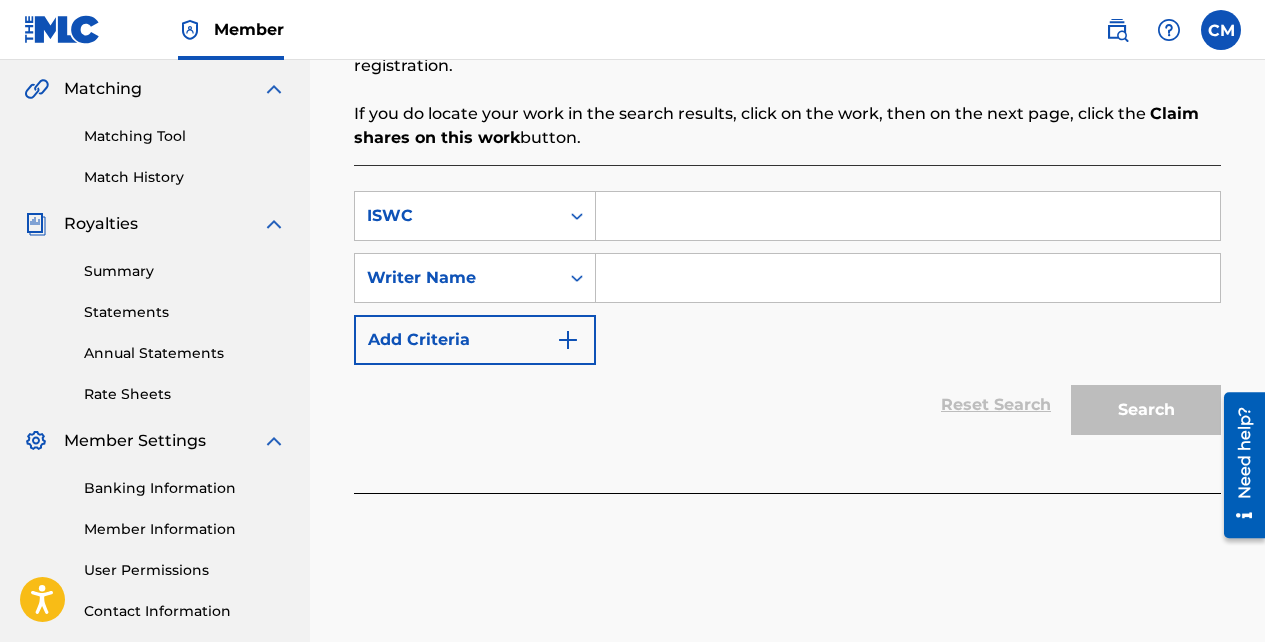 click at bounding box center (908, 216) 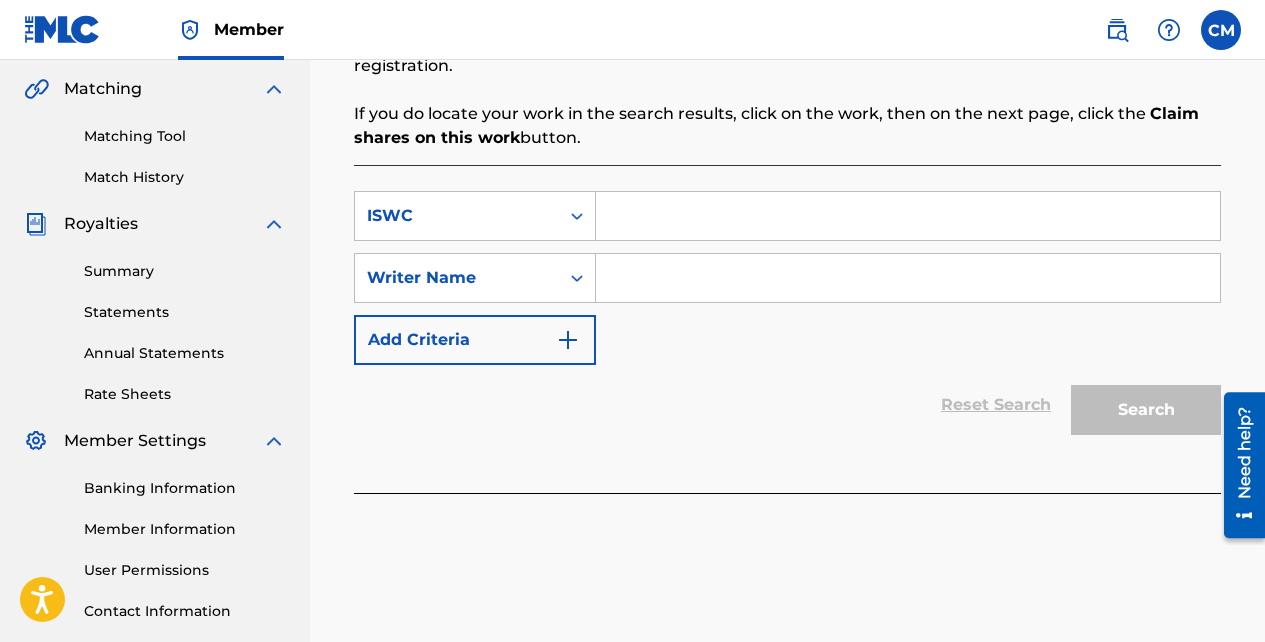 click at bounding box center (908, 216) 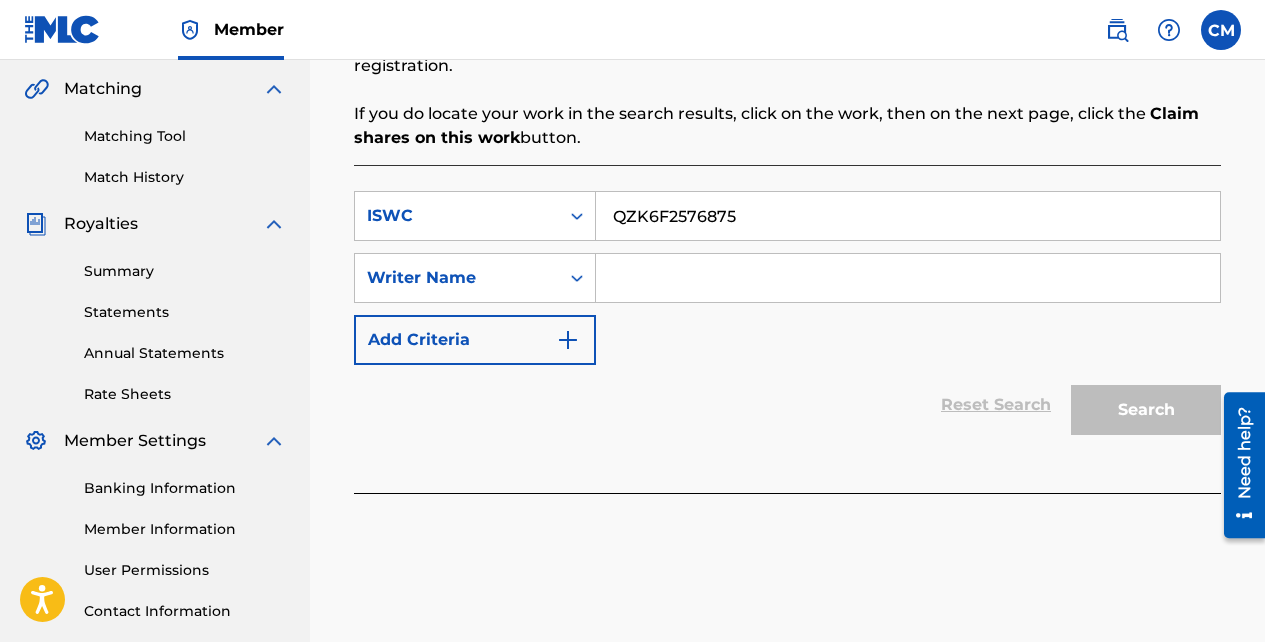 type on "QZK6F2576875" 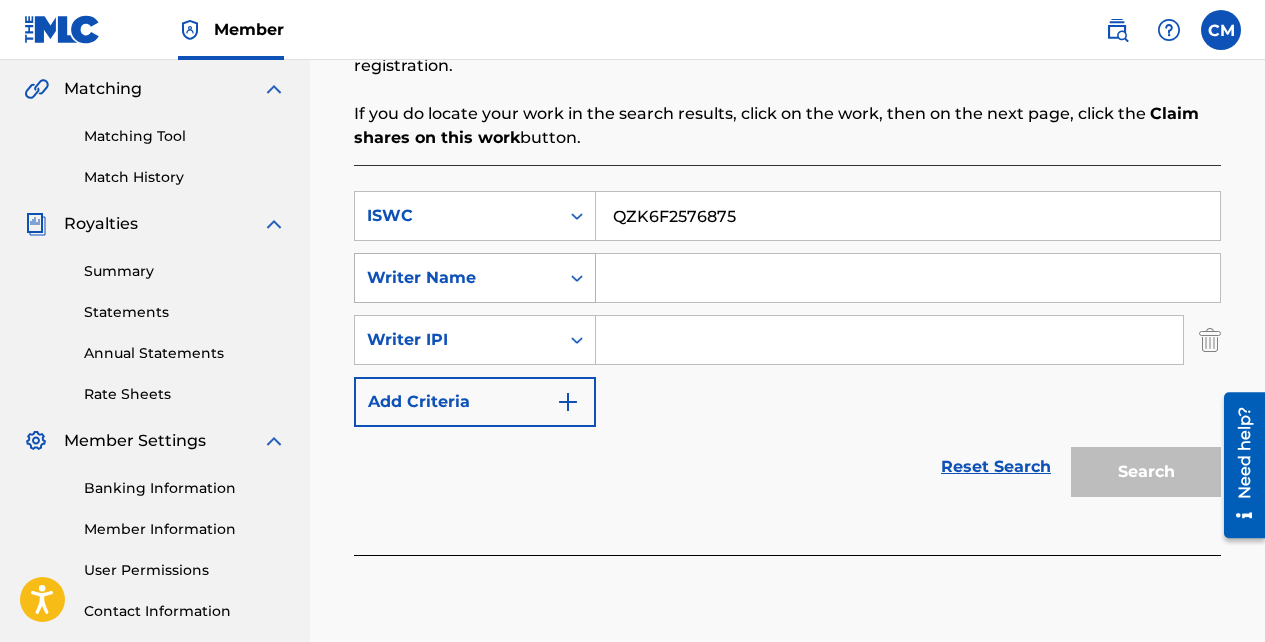 click 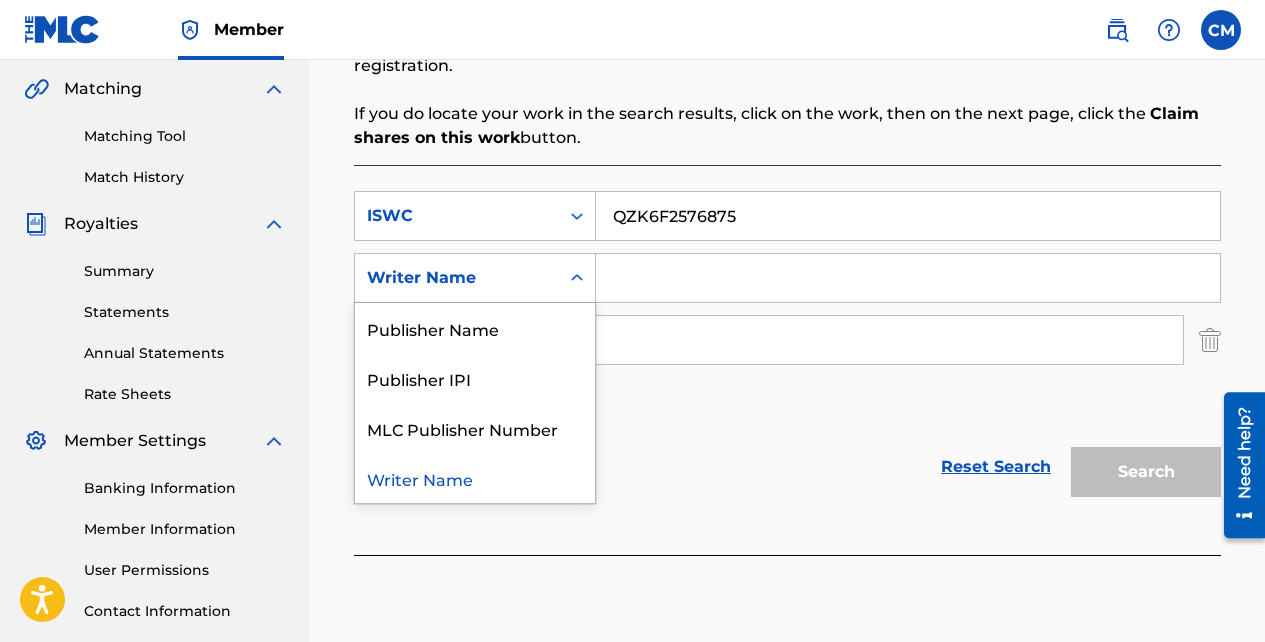 click on "SearchWithCriteria2d133e54-d044-4fa5-a2b9-f1eed4b2b701 ISWC QZK6F2576875 SearchWithCriteria309c88c9-ee0a-4d77-b1e5-b2363888b1a2 4 results available. Use Up and Down to choose options, press Enter to select the currently focused option, press Escape to exit the menu, press Tab to select the option and exit the menu. Writer Name Publisher Name Publisher IPI MLC Publisher Number Writer Name SearchWithCriteriafb717abc-9a4b-4ed7-83b6-af68cced2cbc Writer IPI Add Criteria" at bounding box center (787, 309) 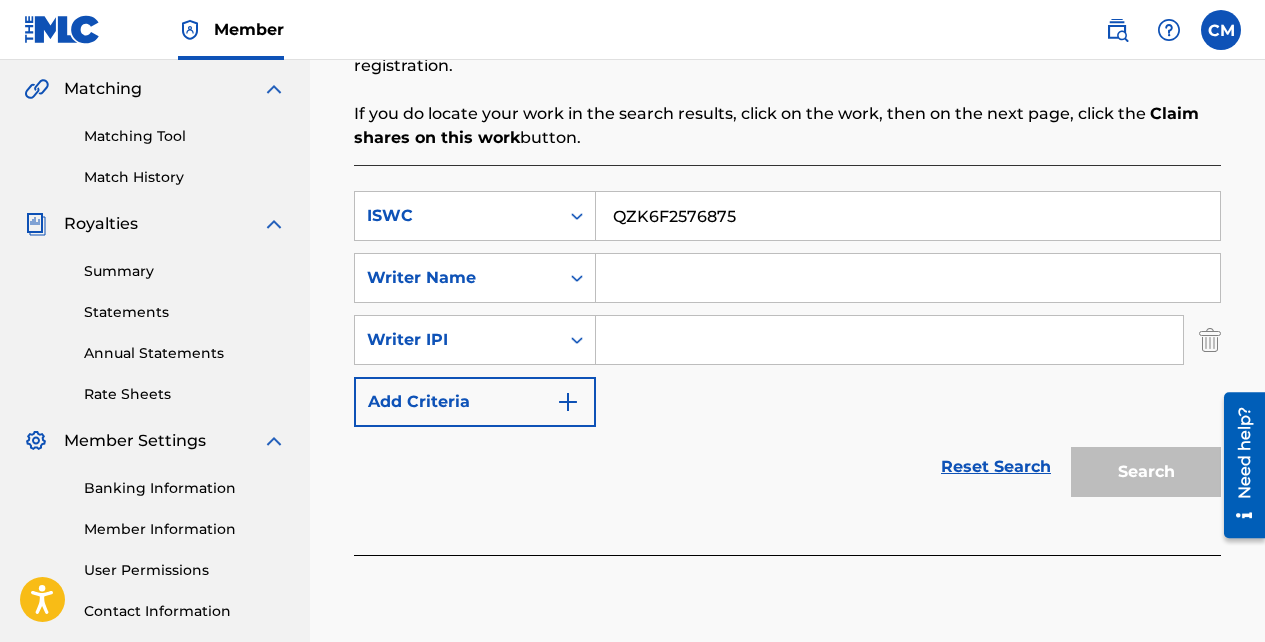click at bounding box center (908, 278) 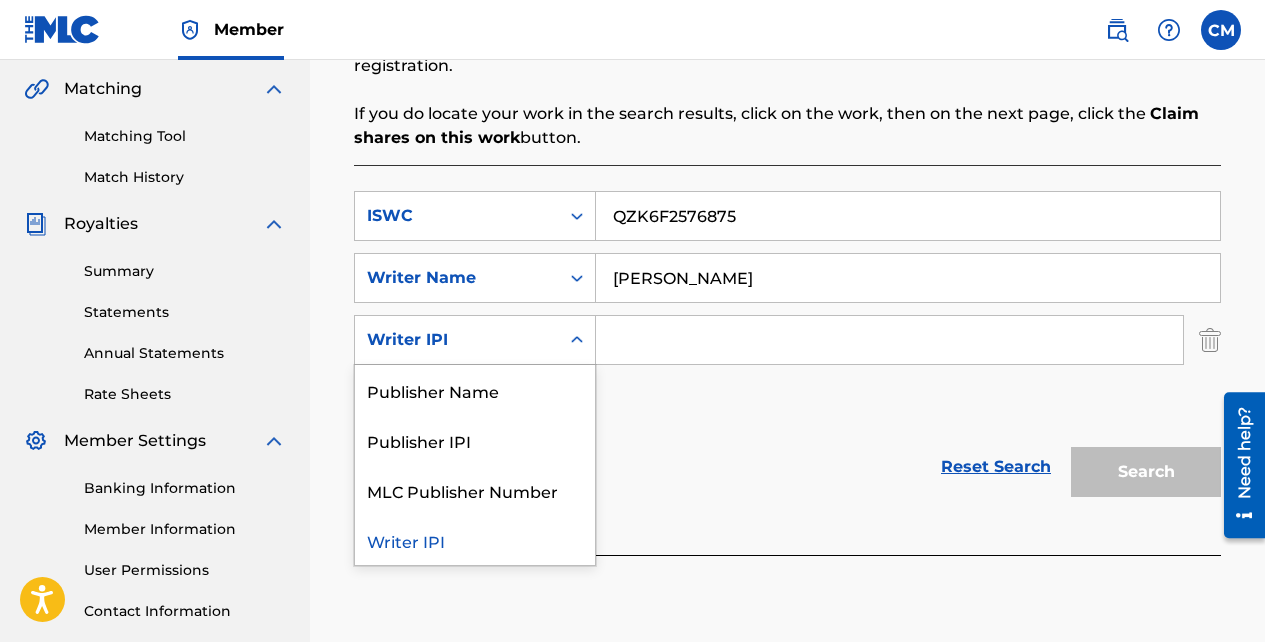 click on "Writer IPI" at bounding box center [457, 340] 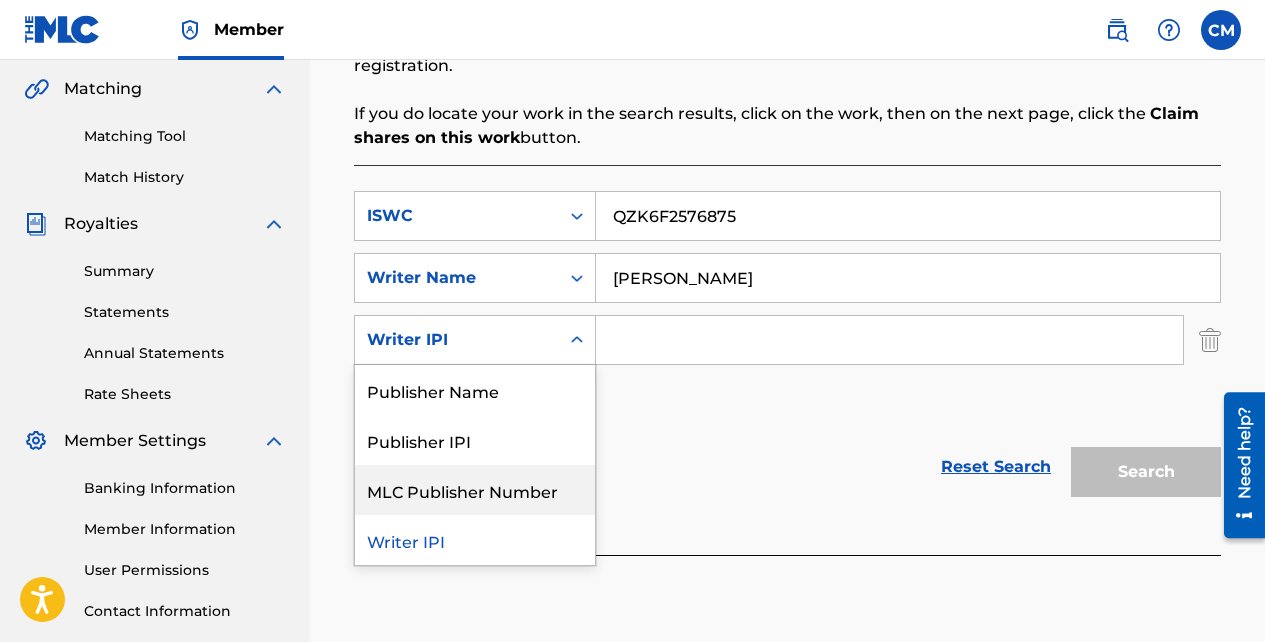 click on "Reset Search Search" at bounding box center [787, 467] 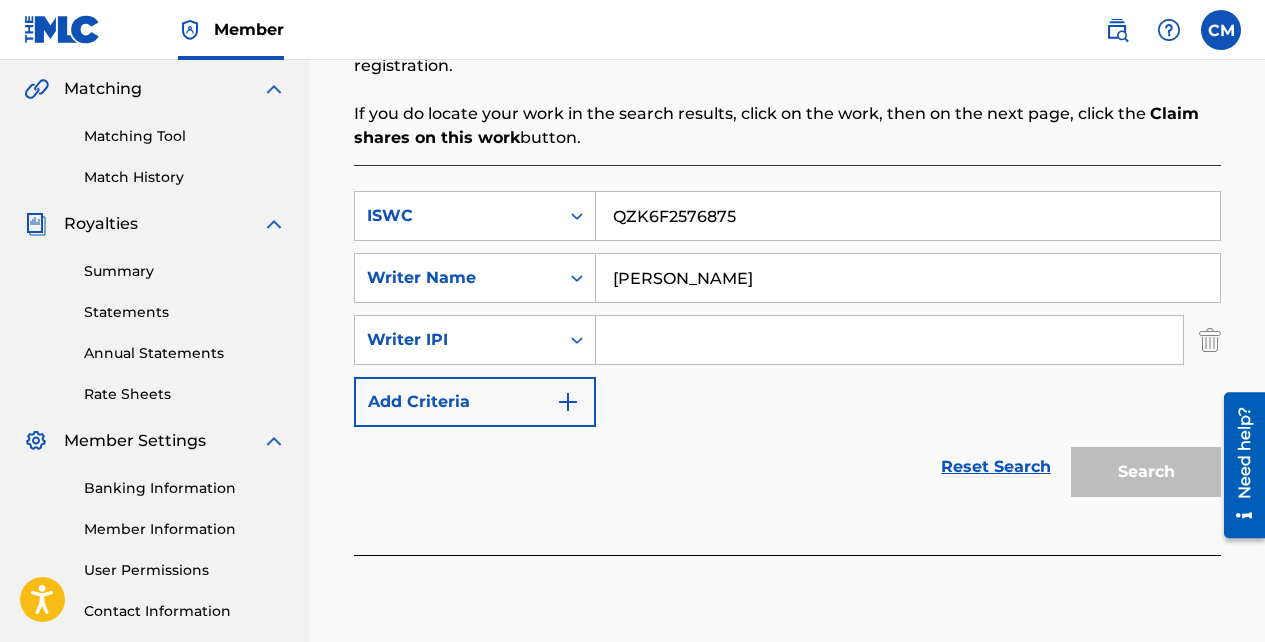 click on "Search" at bounding box center (1141, 467) 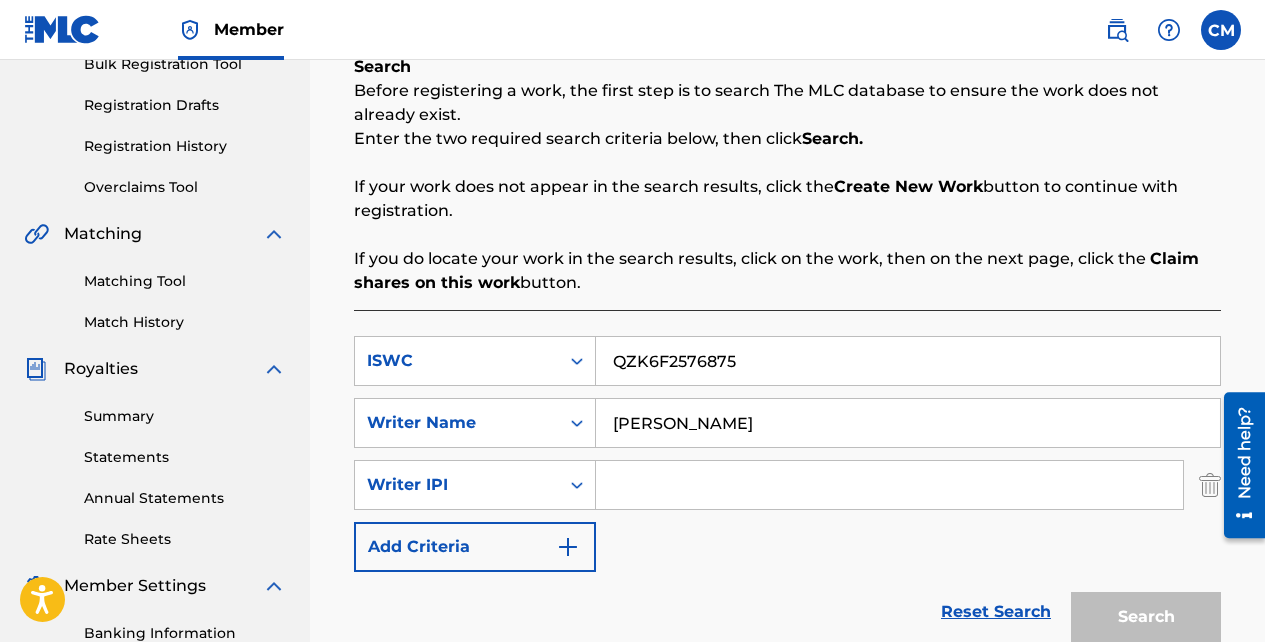 scroll, scrollTop: 323, scrollLeft: 0, axis: vertical 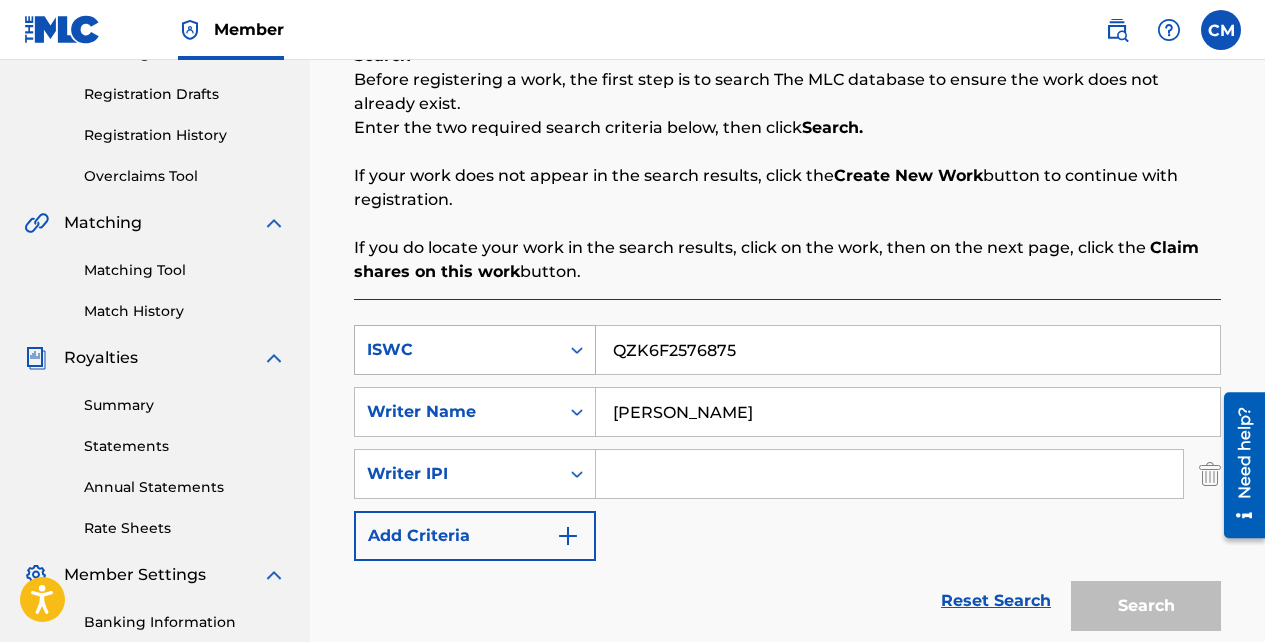 click 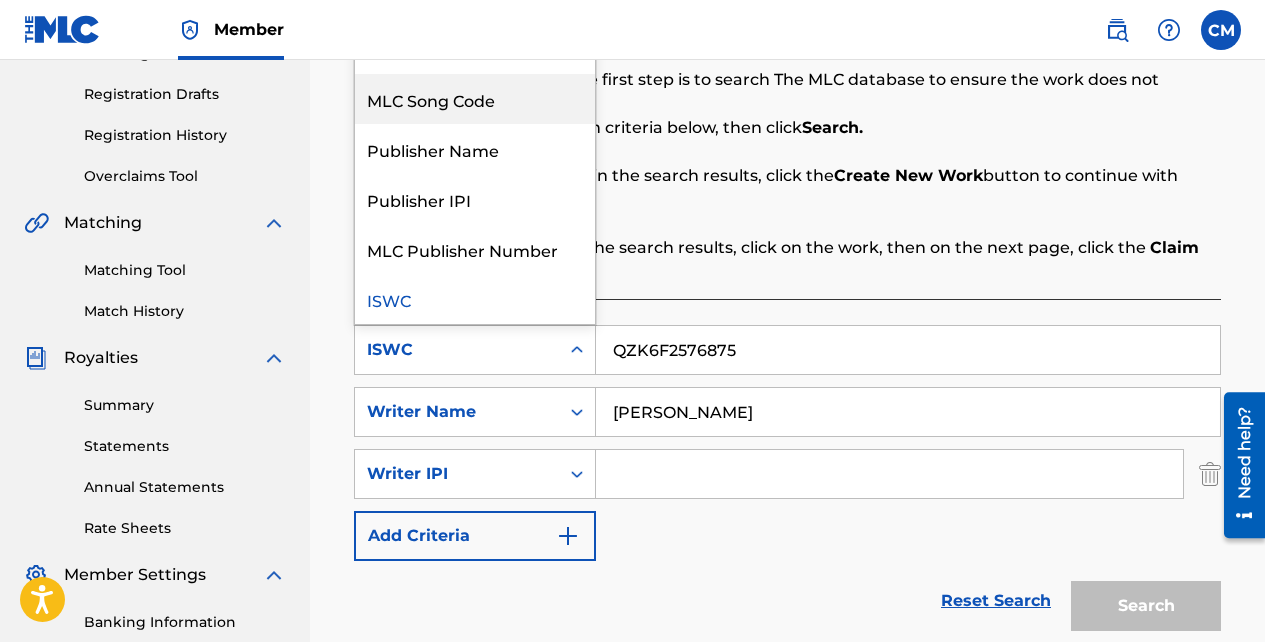 click on "MLC Song Code" at bounding box center [475, 99] 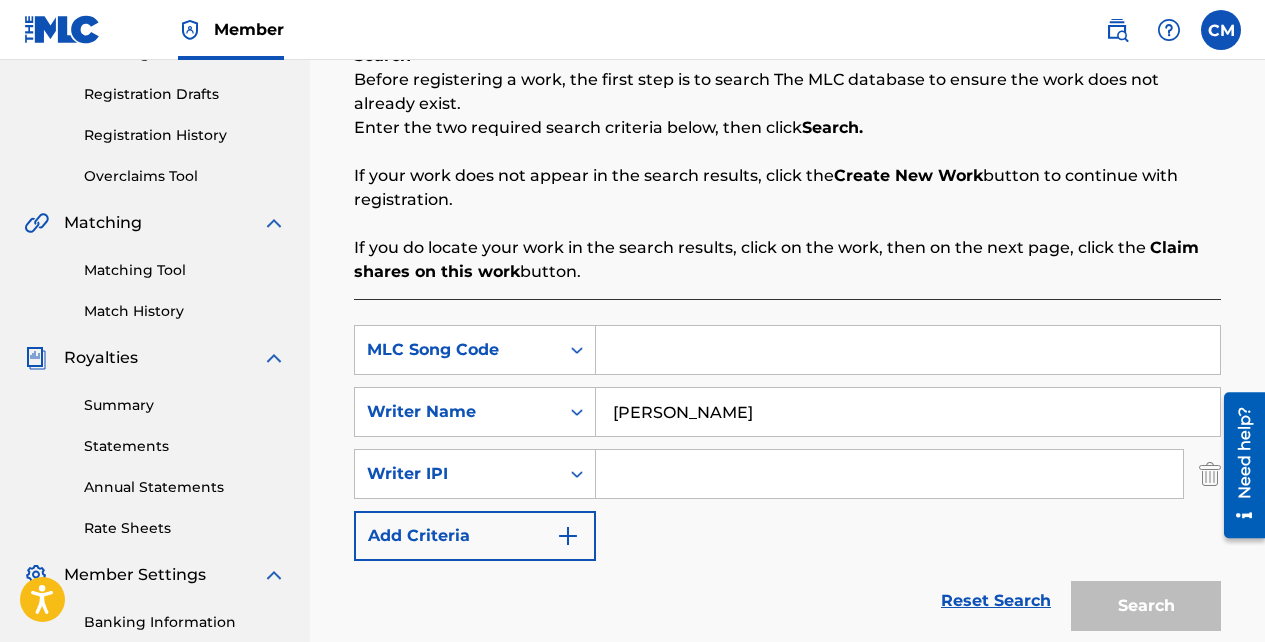 click at bounding box center (908, 350) 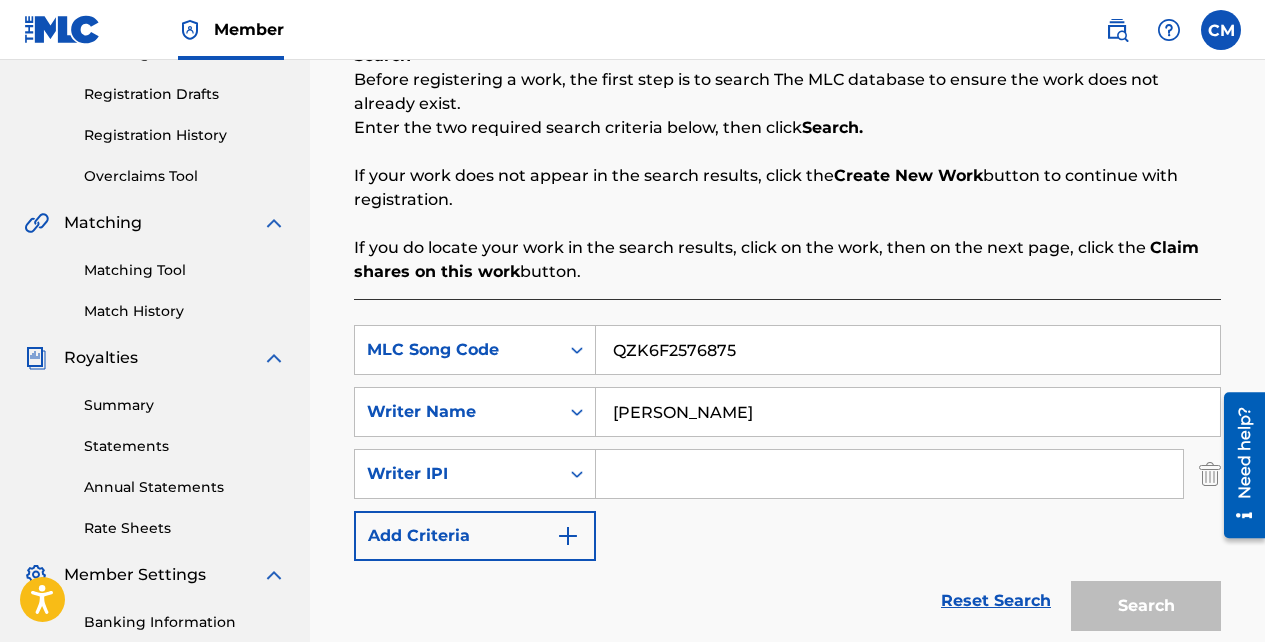 type on "QZK6F2576875" 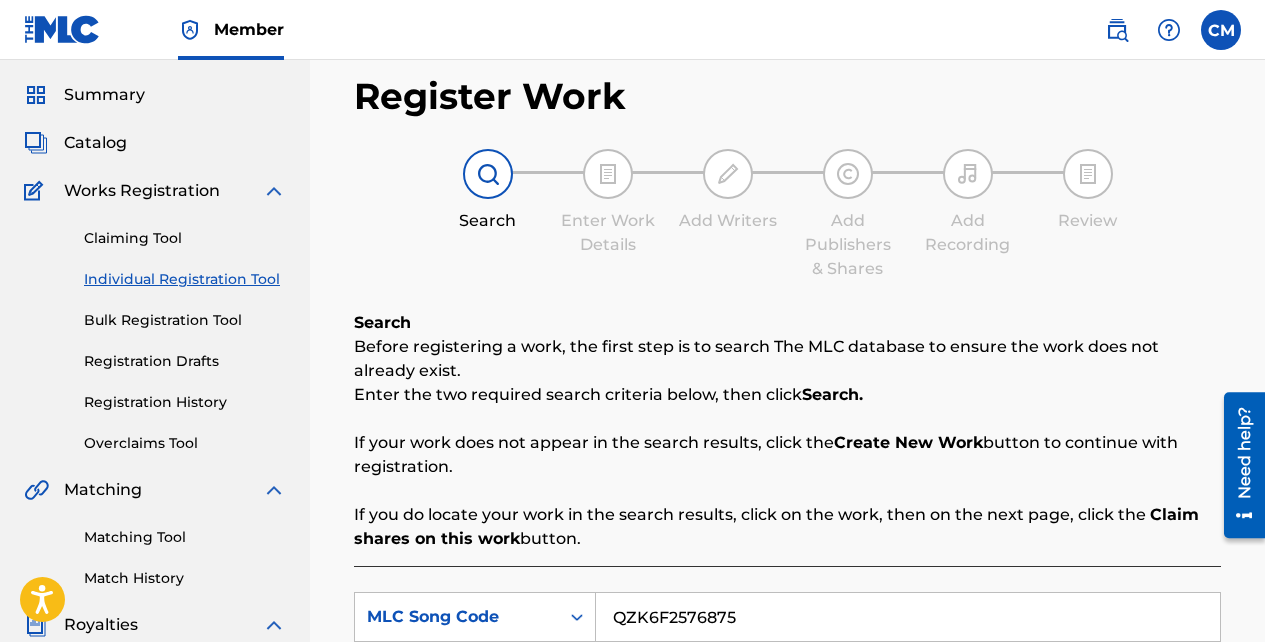 scroll, scrollTop: 55, scrollLeft: 0, axis: vertical 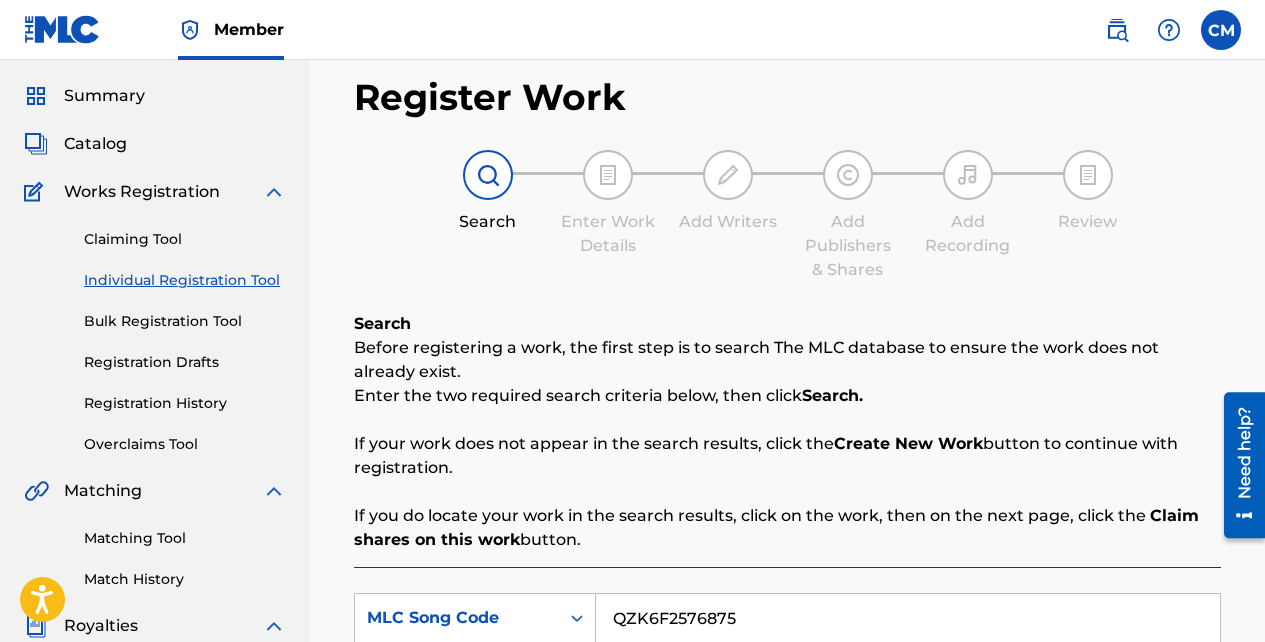 click on "Catalog" at bounding box center [95, 144] 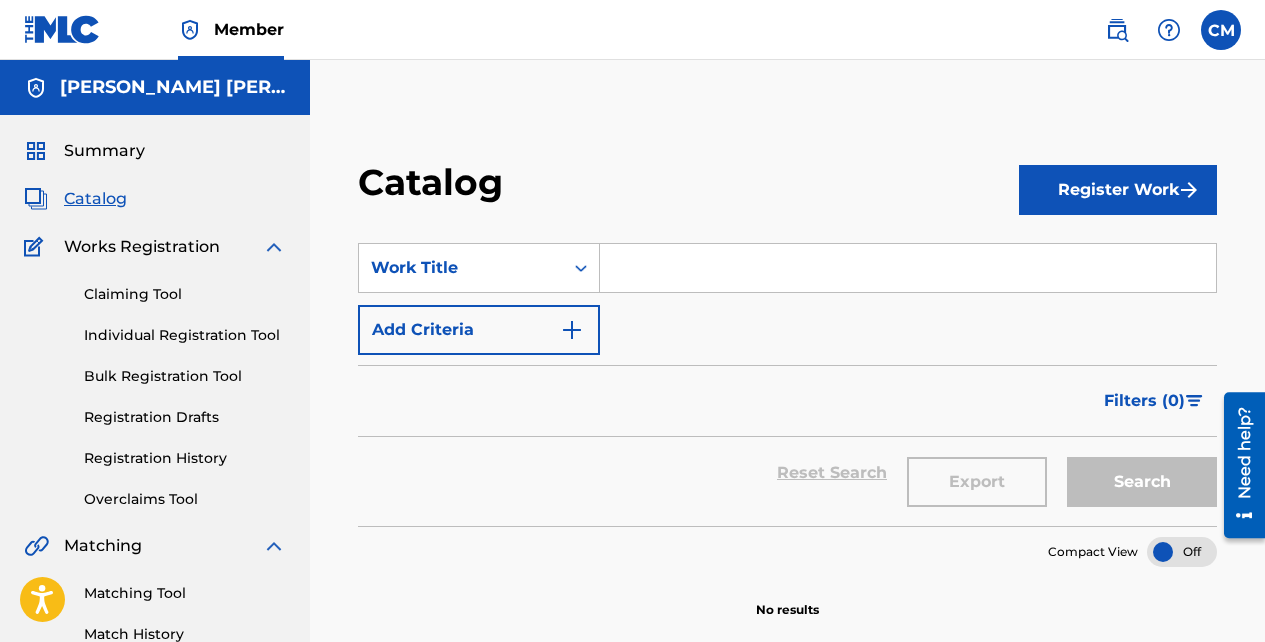 click on "Register Work" at bounding box center (1118, 190) 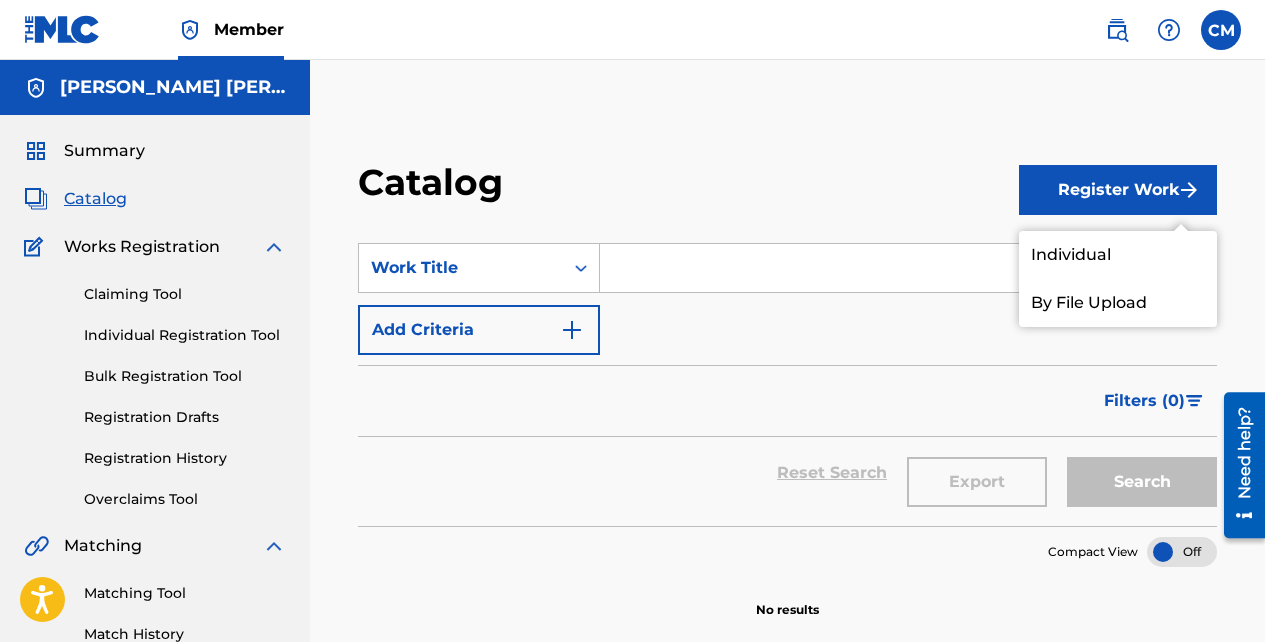 click on "Register Work" at bounding box center [1118, 190] 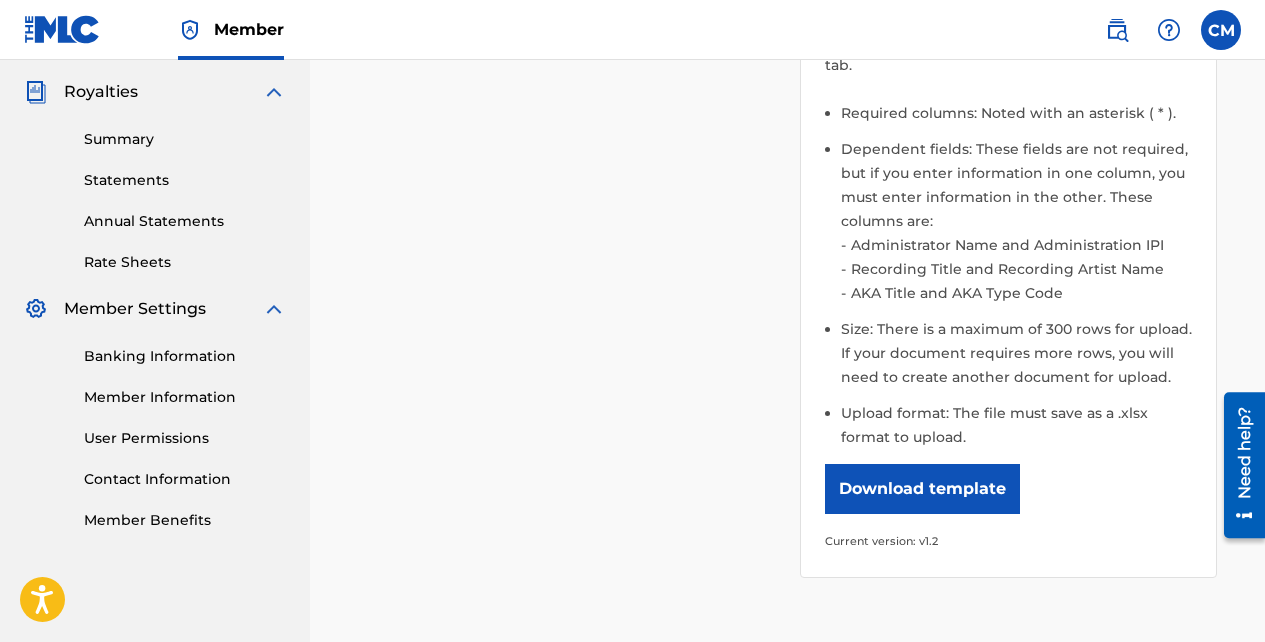 scroll, scrollTop: 583, scrollLeft: 0, axis: vertical 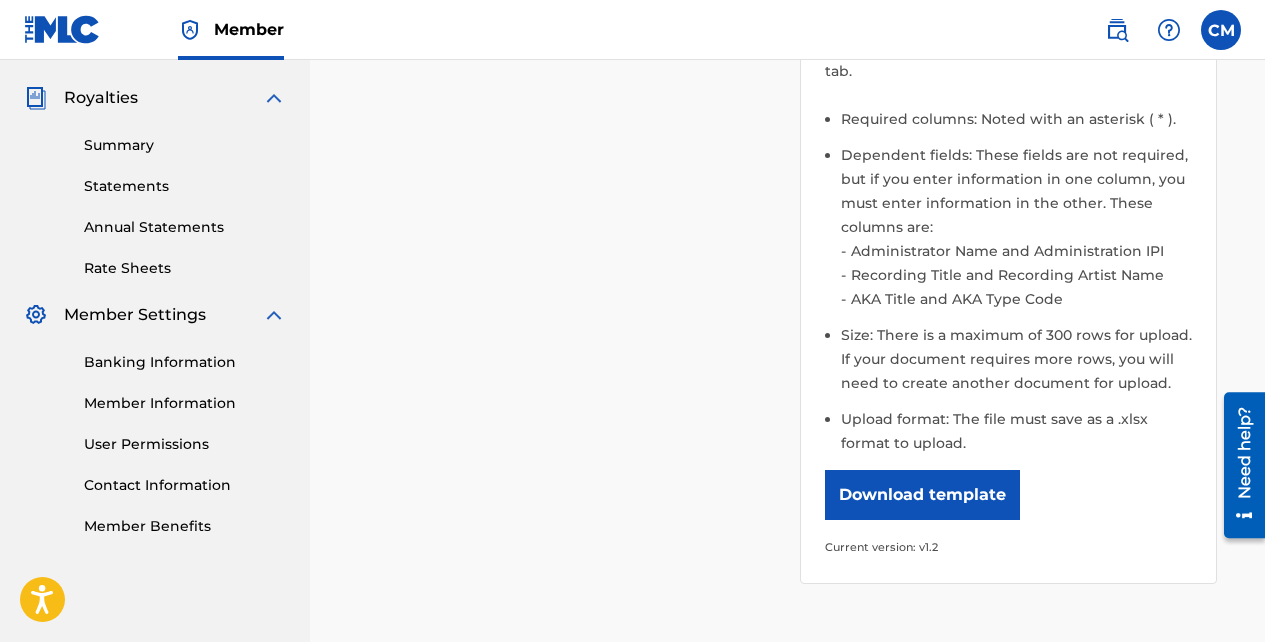 click on "Download template" at bounding box center [922, 495] 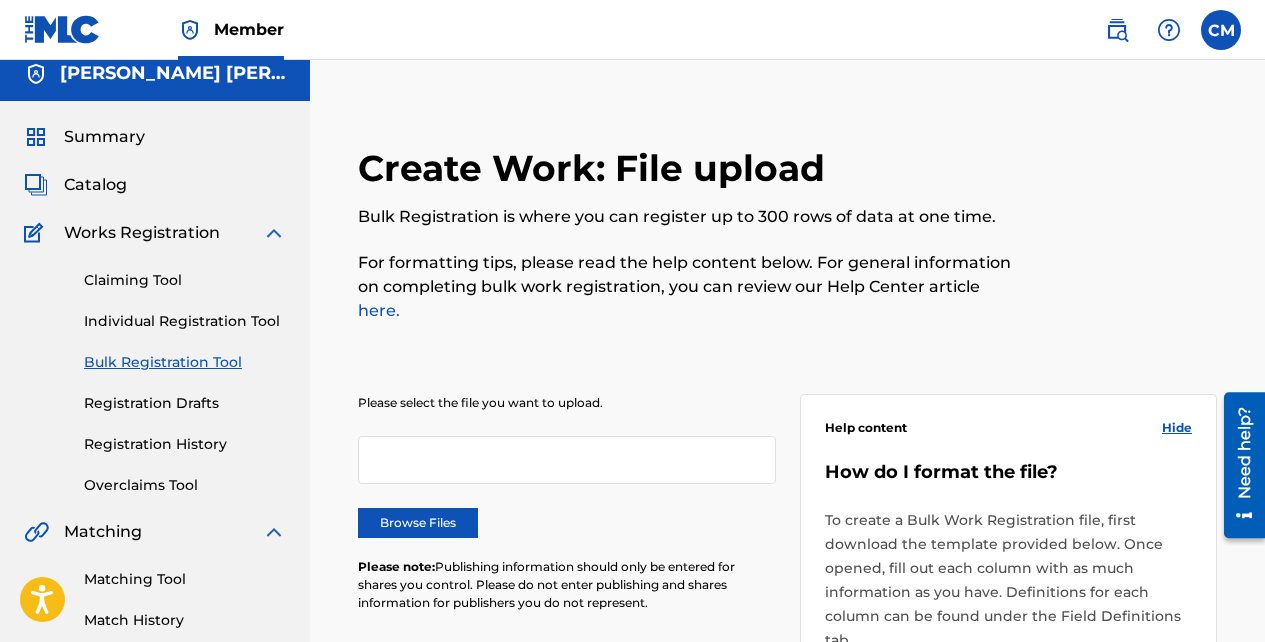 scroll, scrollTop: 7, scrollLeft: 0, axis: vertical 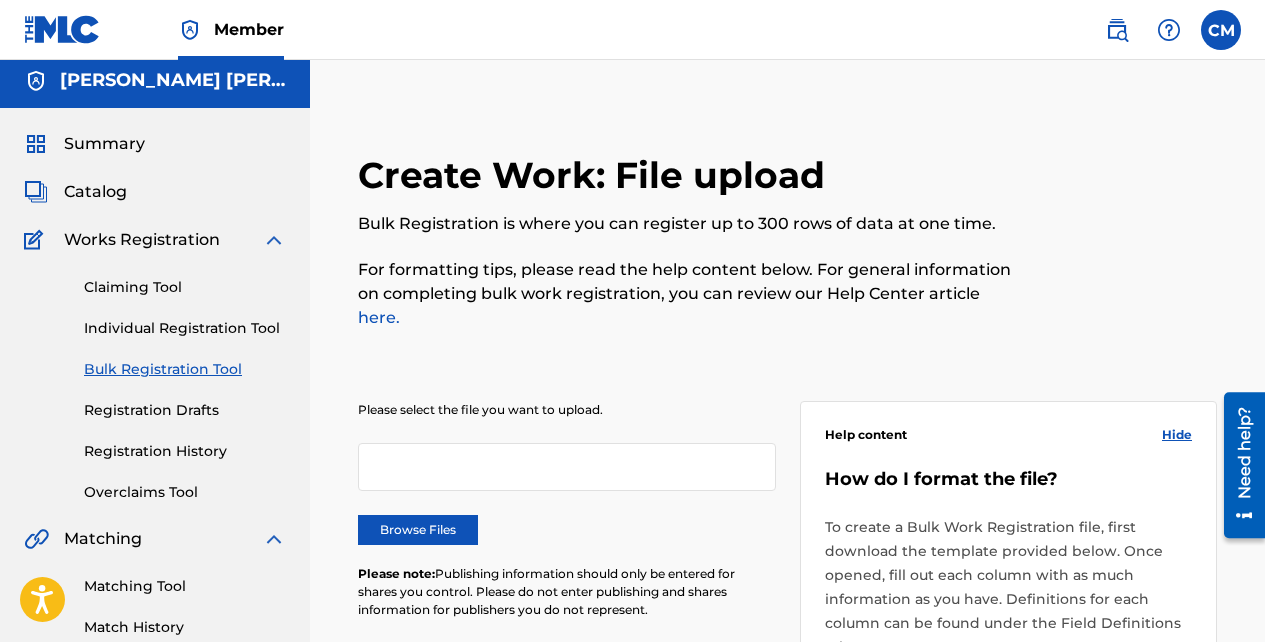 click on "Catalog" at bounding box center (95, 192) 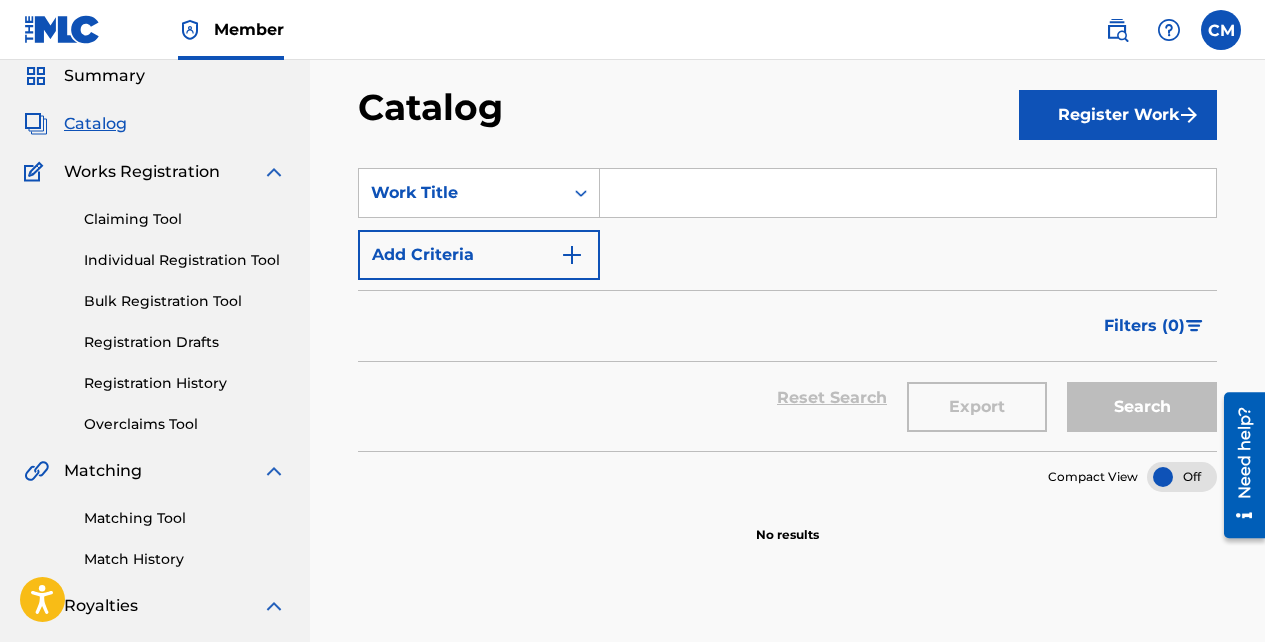 scroll, scrollTop: 83, scrollLeft: 0, axis: vertical 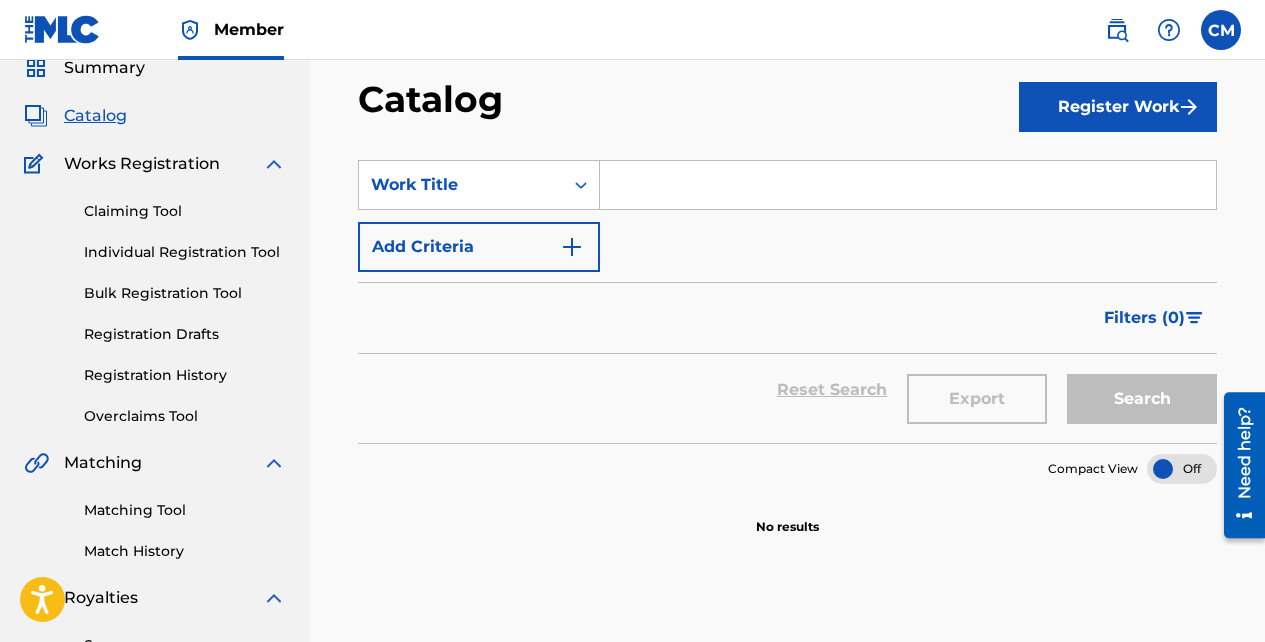 click on "Matching Tool" at bounding box center [185, 510] 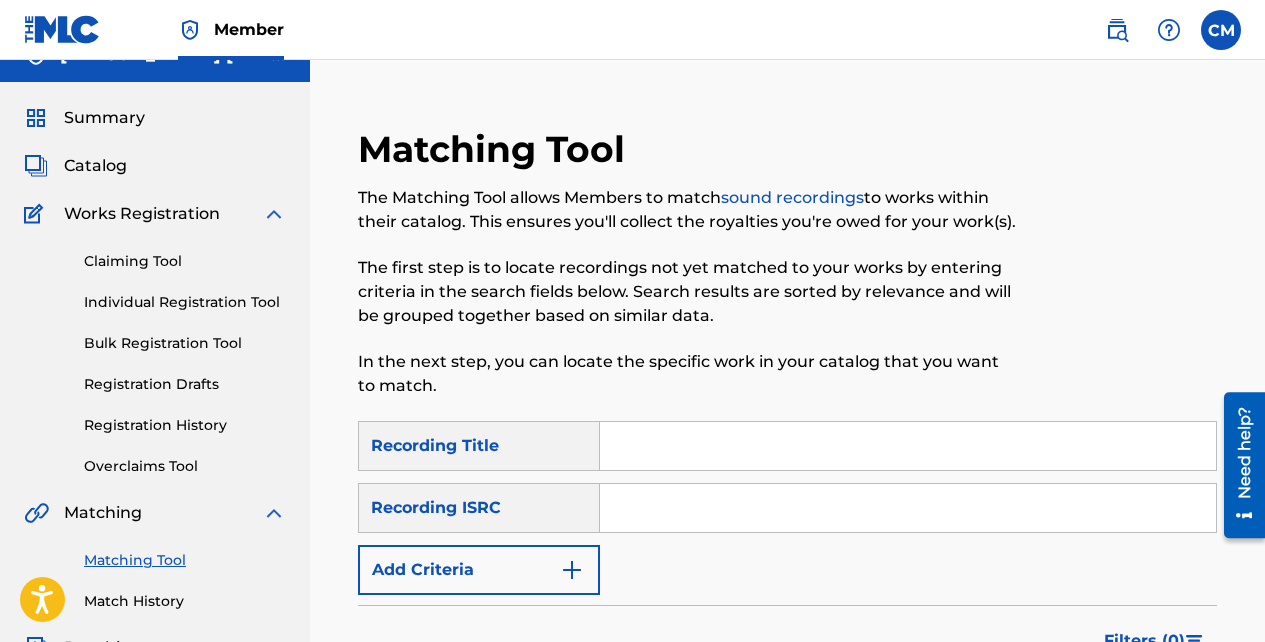 scroll, scrollTop: 32, scrollLeft: 0, axis: vertical 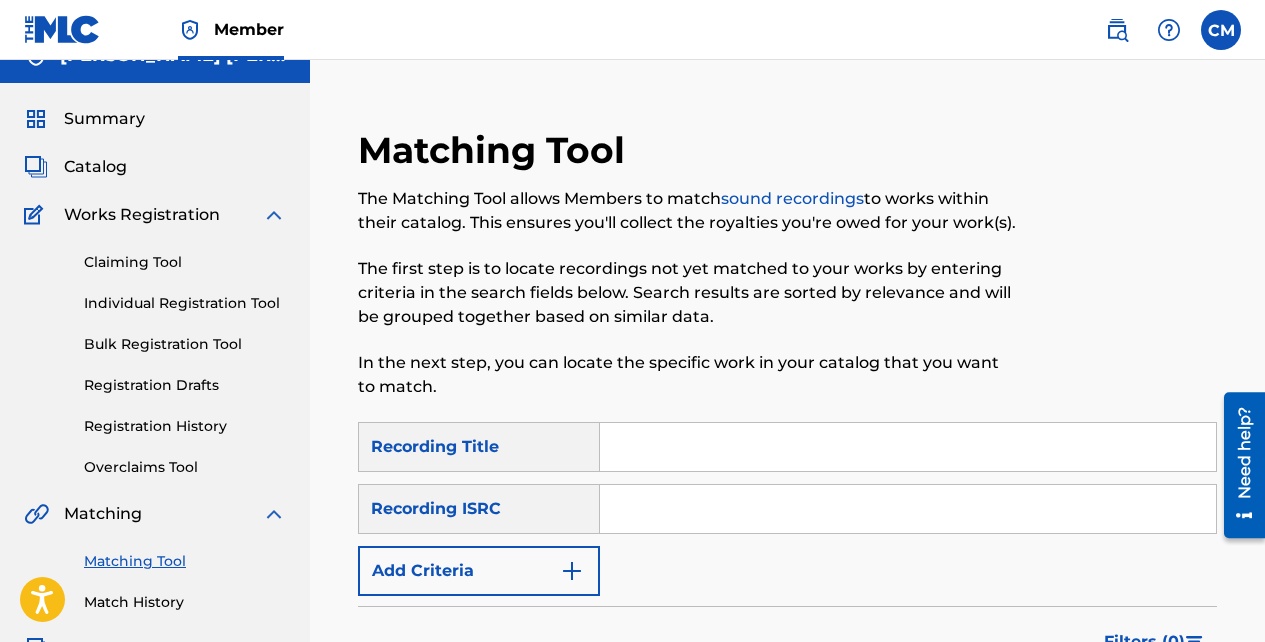 click at bounding box center (908, 447) 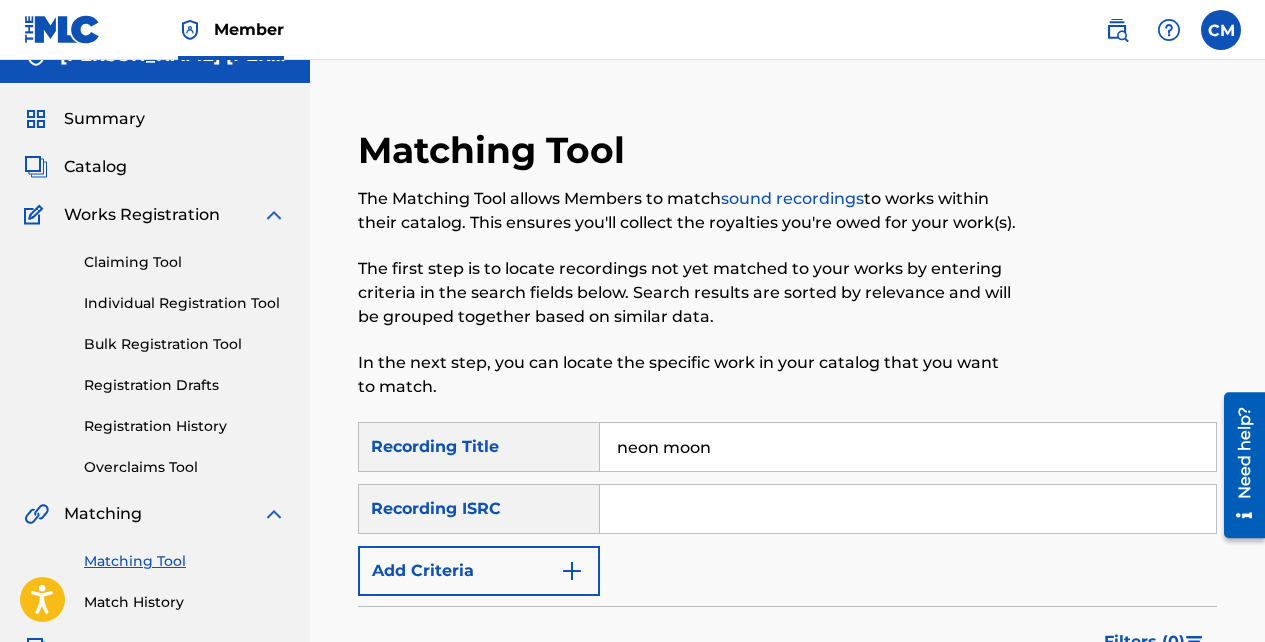 type on "neon moon" 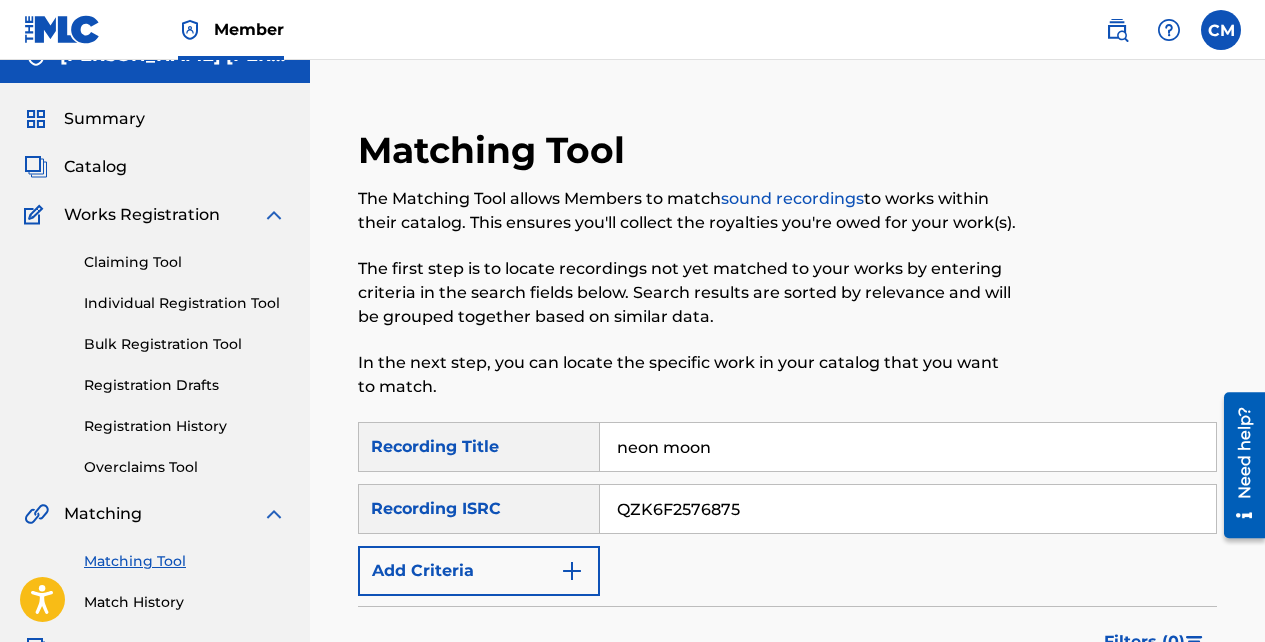 type on "QZK6F2576875" 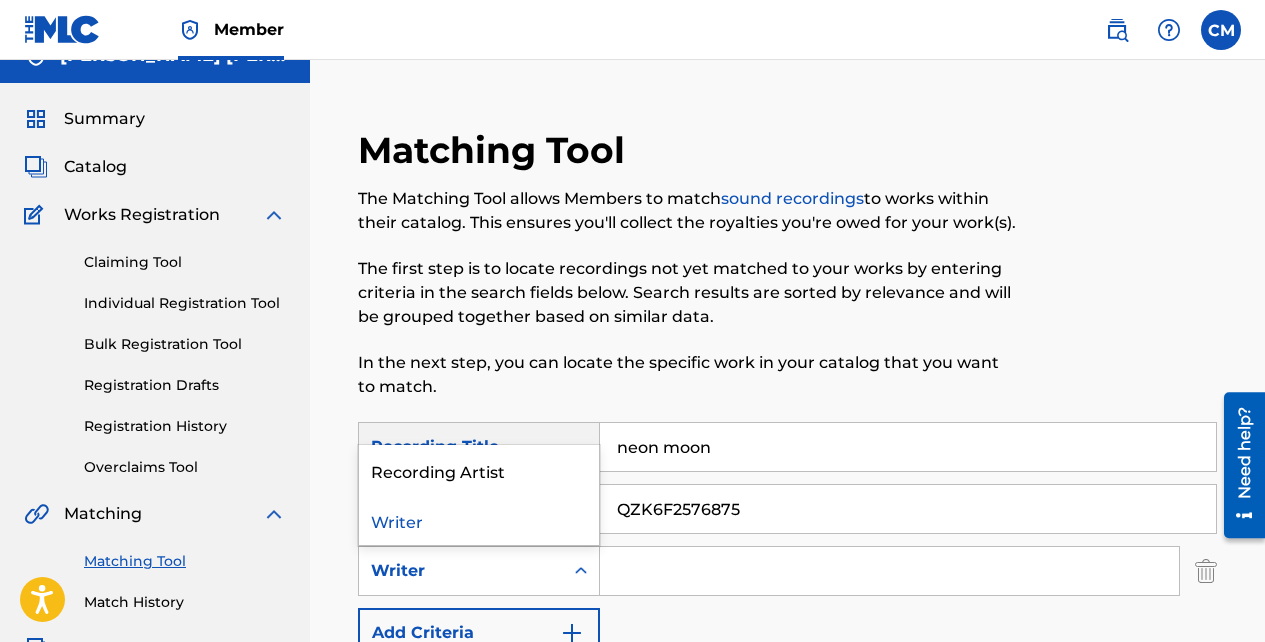 click on "Recording Artist" at bounding box center (479, 470) 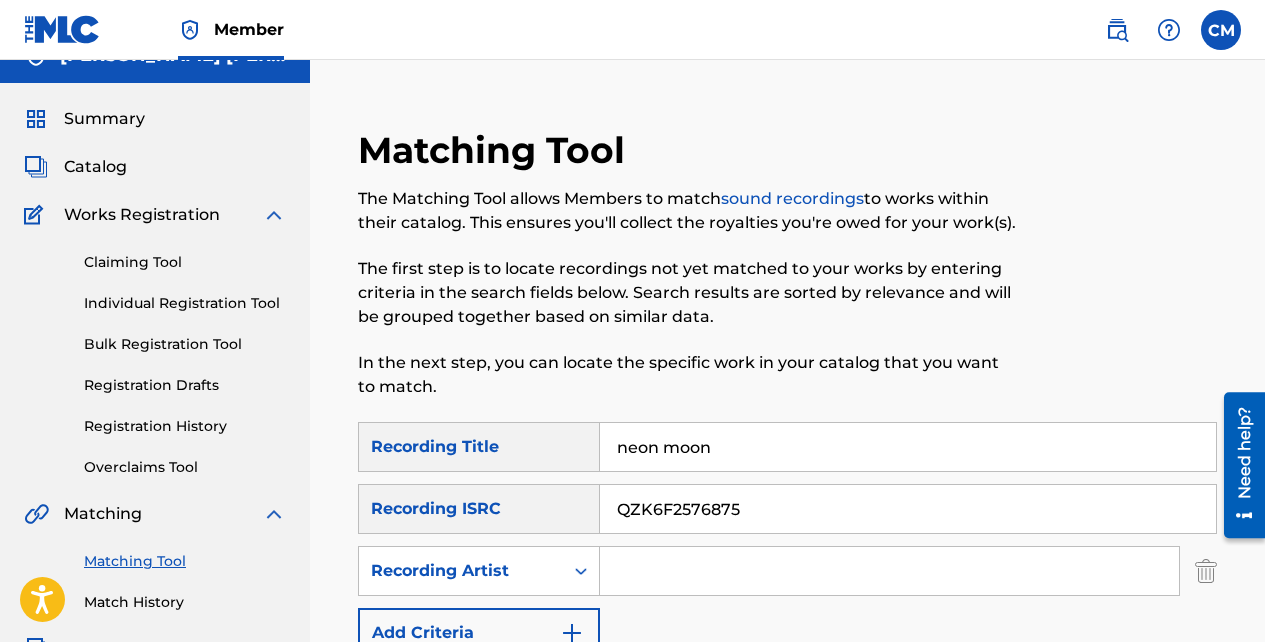 click at bounding box center [889, 571] 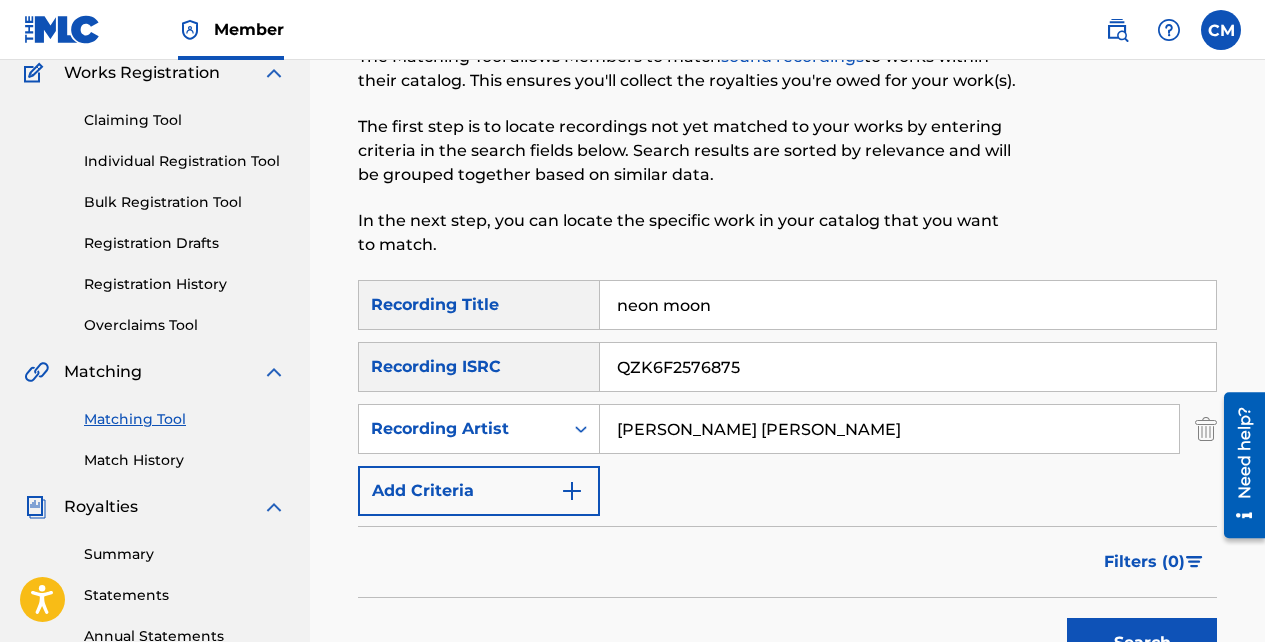 scroll, scrollTop: 335, scrollLeft: 0, axis: vertical 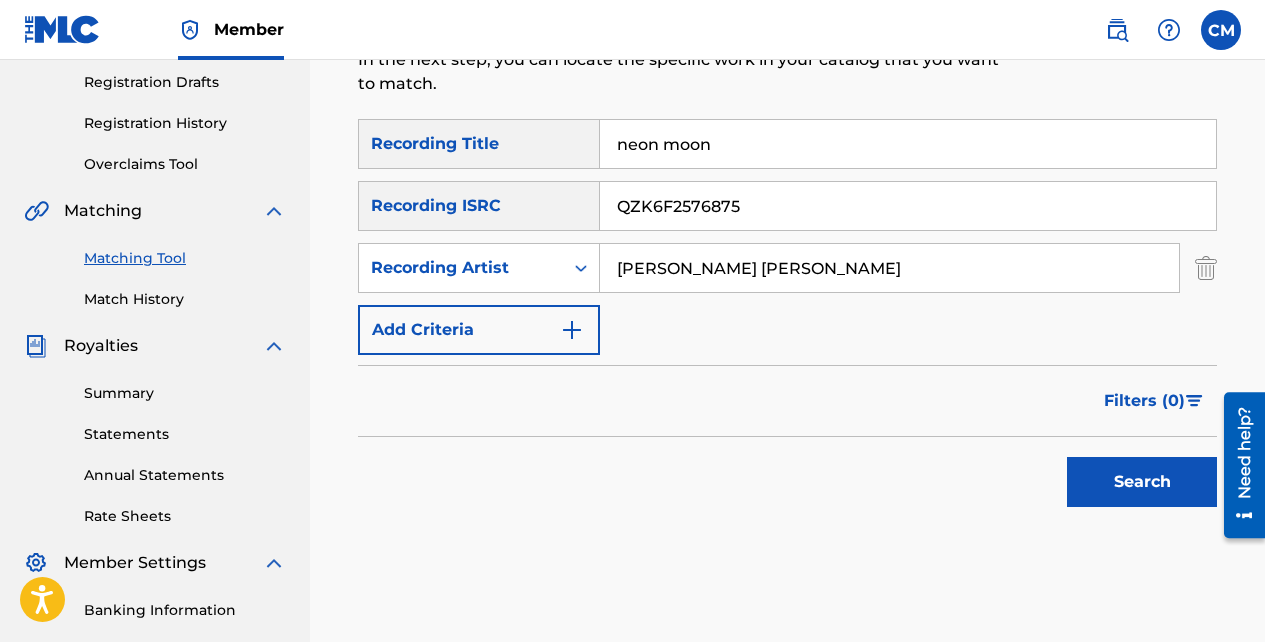 click on "Search" at bounding box center [1142, 482] 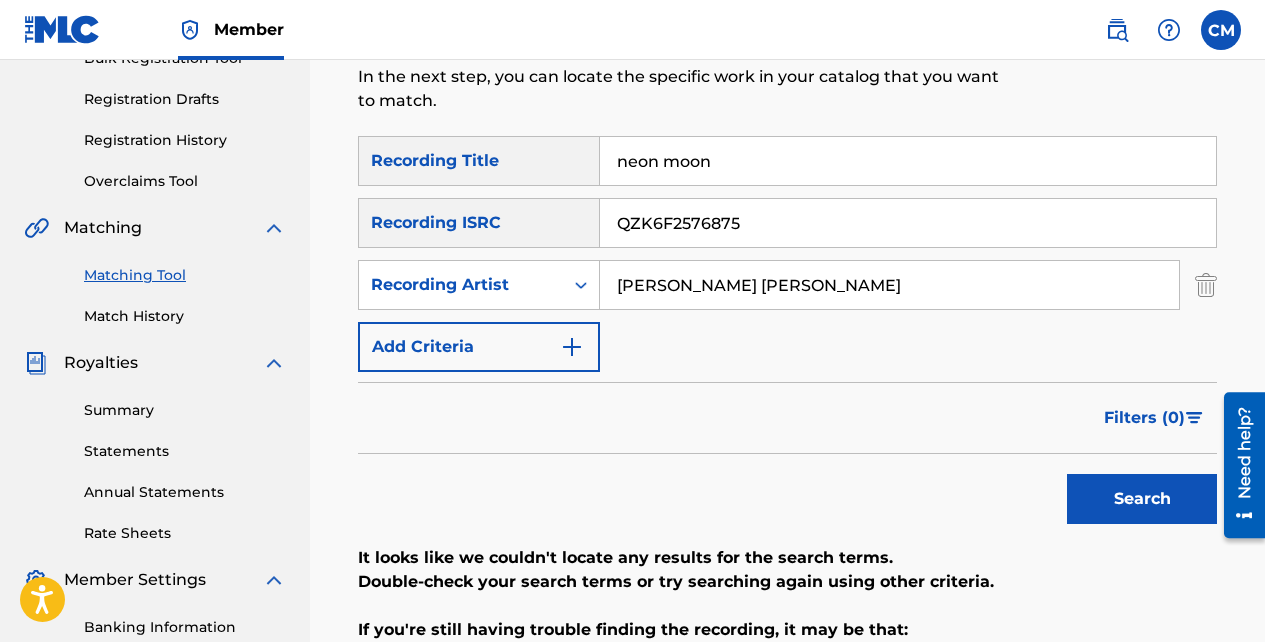 scroll, scrollTop: 291, scrollLeft: 0, axis: vertical 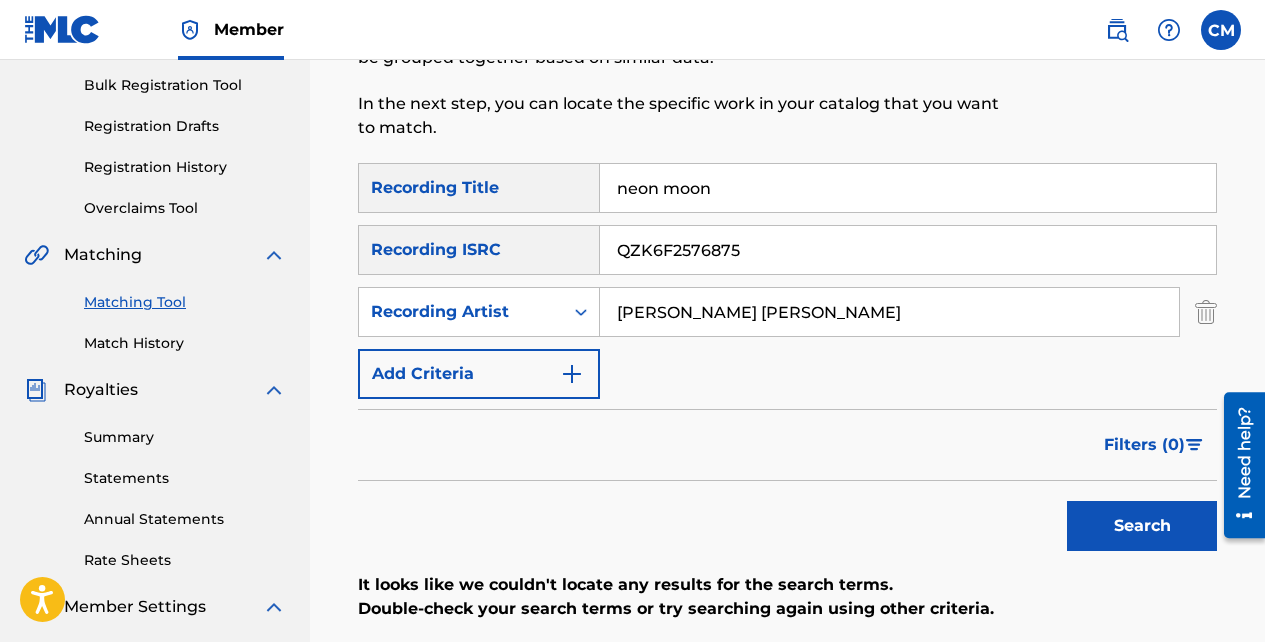 click on "Search" at bounding box center [1142, 526] 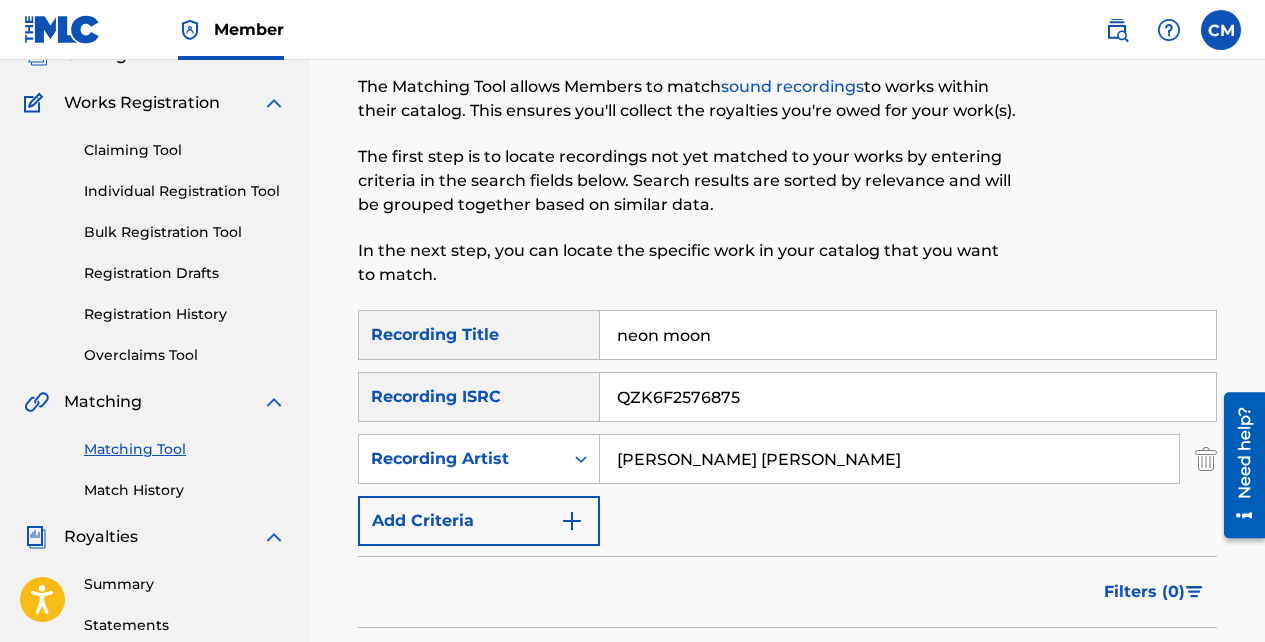 scroll, scrollTop: 140, scrollLeft: 0, axis: vertical 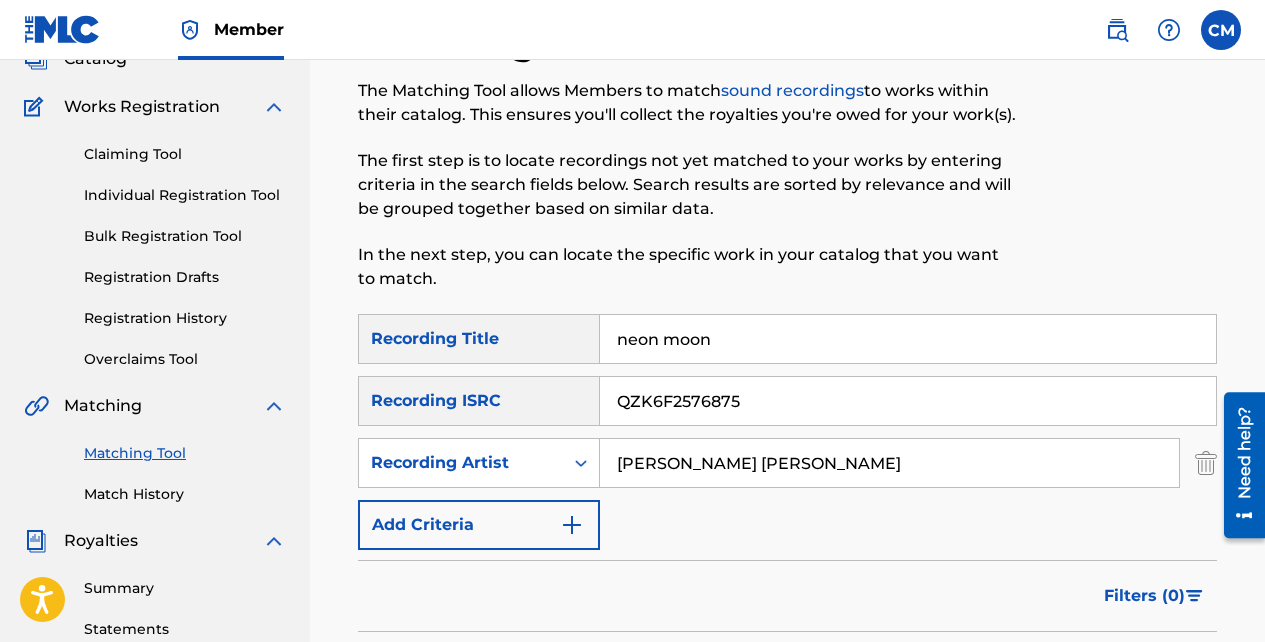 click on "Match History" at bounding box center [185, 494] 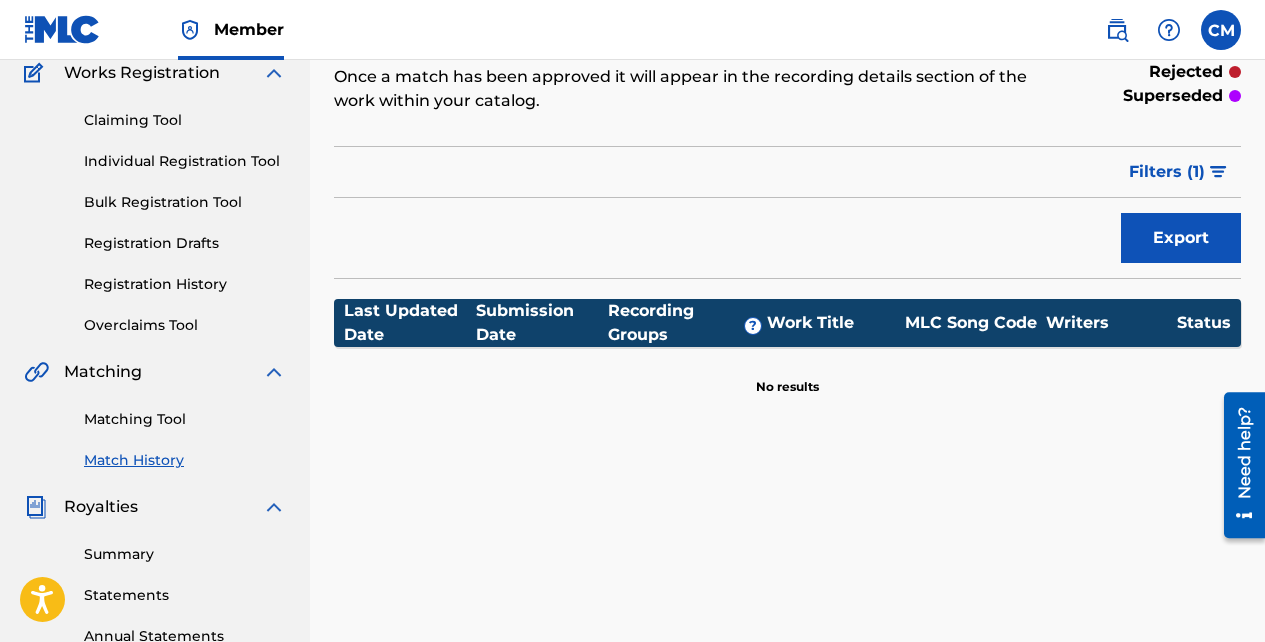 scroll, scrollTop: 0, scrollLeft: 0, axis: both 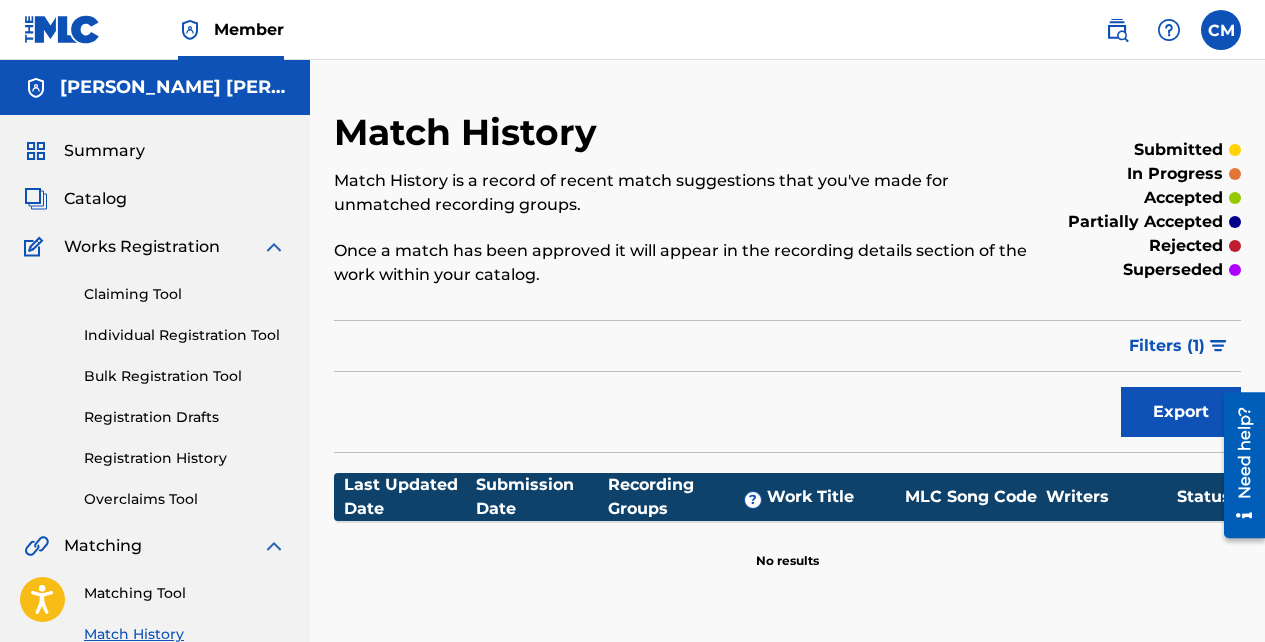 click on "Catalog" at bounding box center (95, 199) 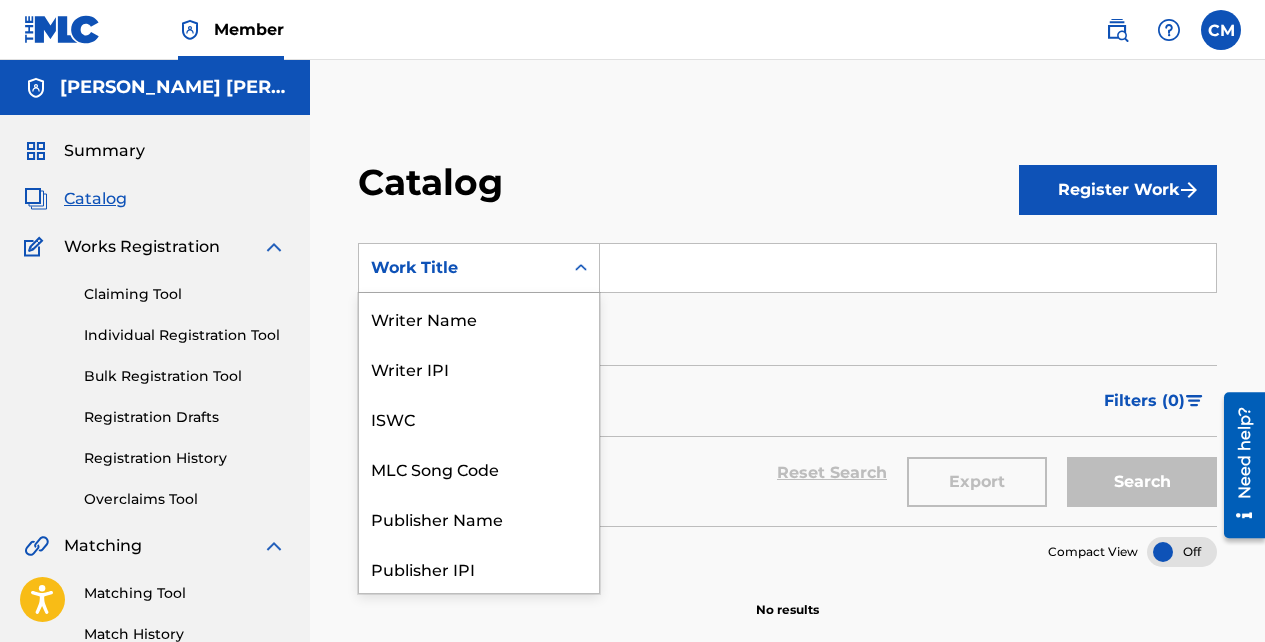 scroll, scrollTop: 300, scrollLeft: 0, axis: vertical 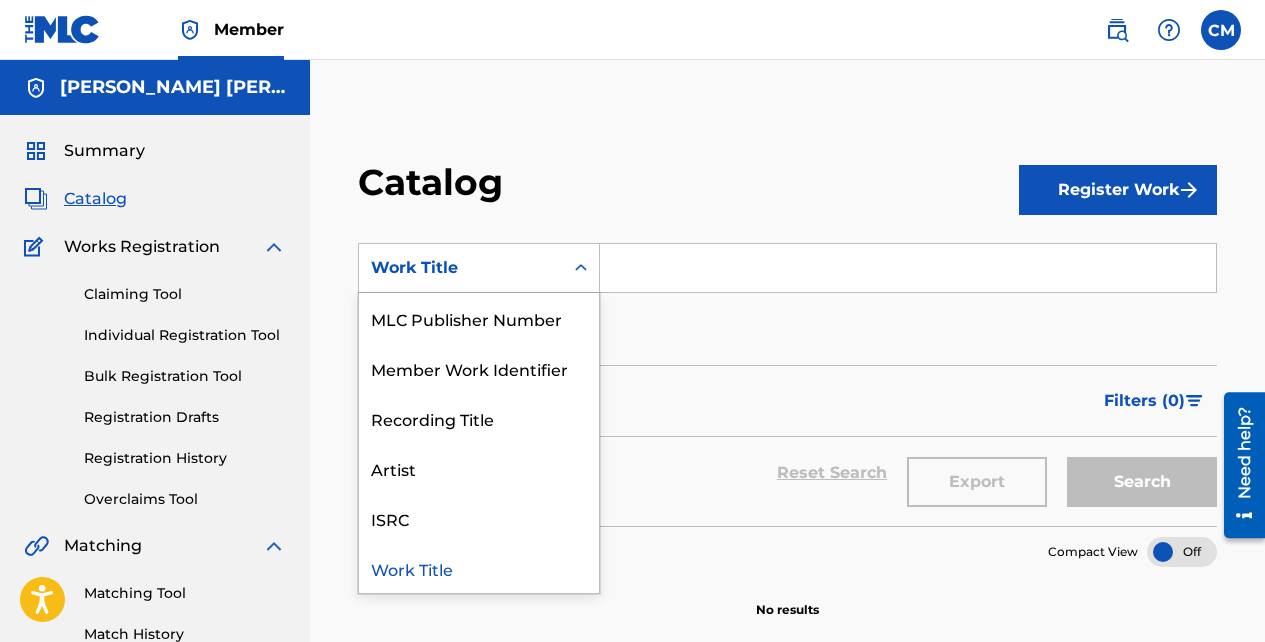 click on "Artist" at bounding box center [479, 468] 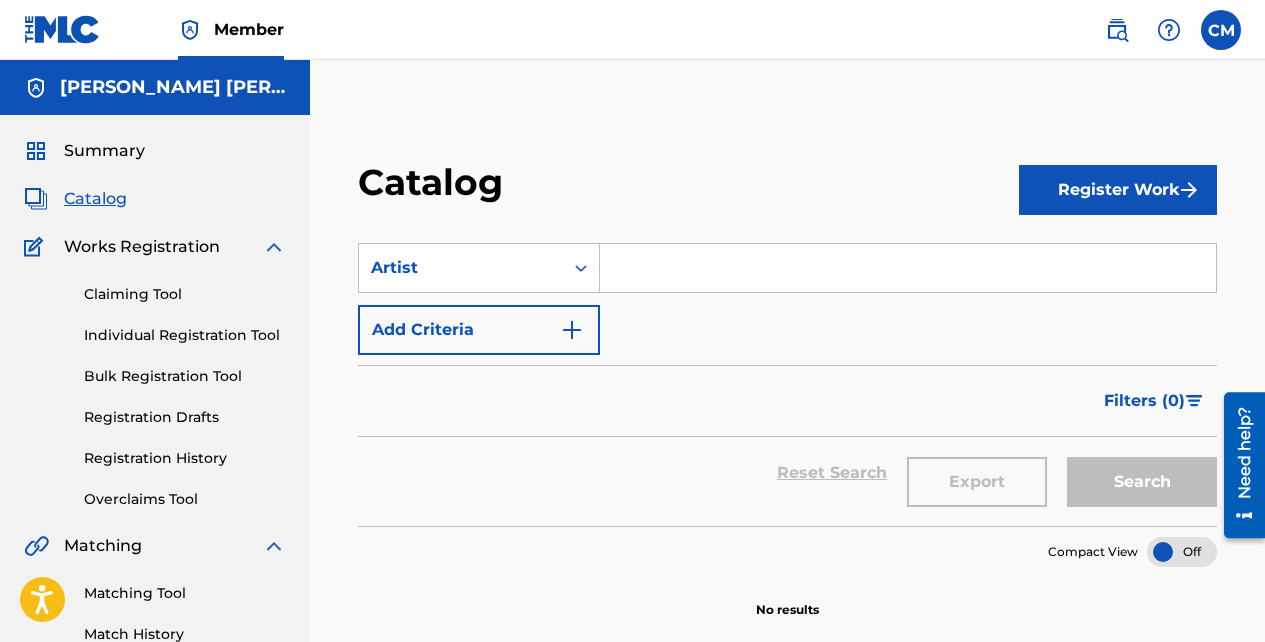 click at bounding box center [908, 268] 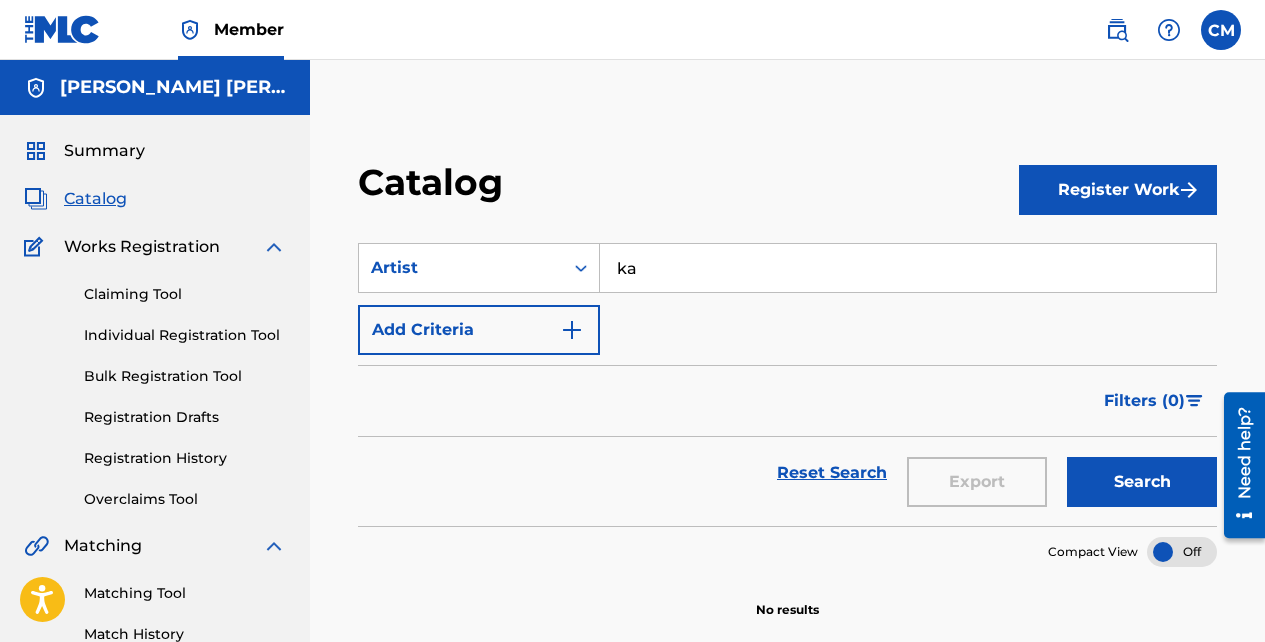 type on "[PERSON_NAME] [PERSON_NAME]" 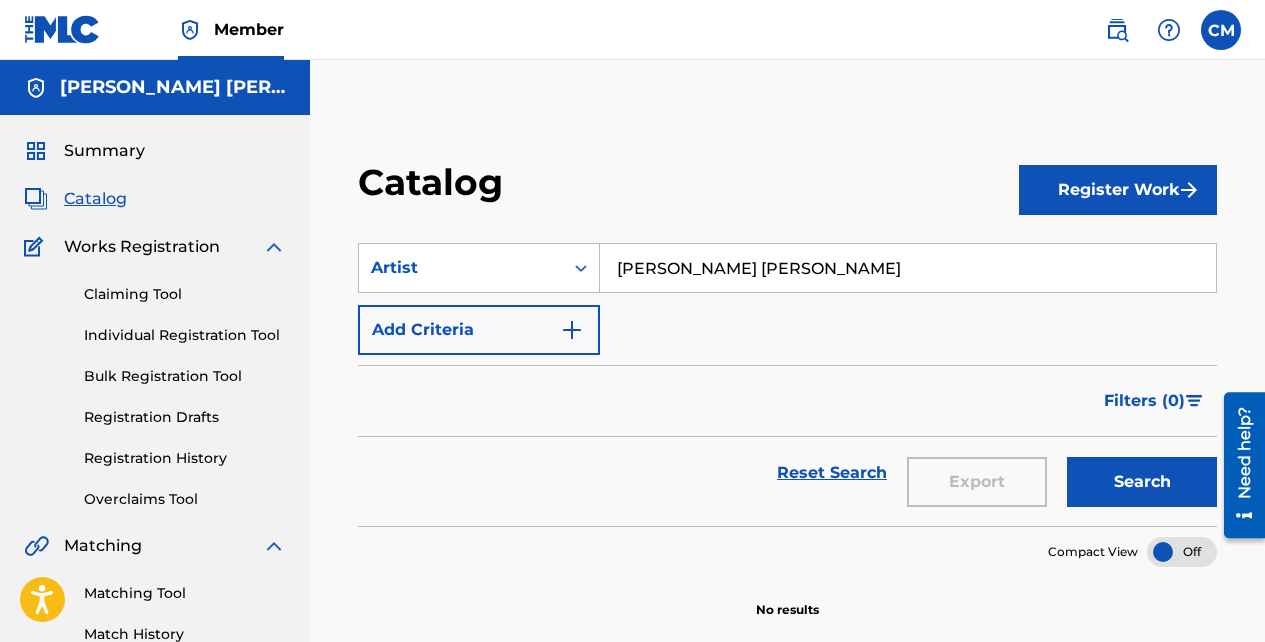 click at bounding box center [572, 330] 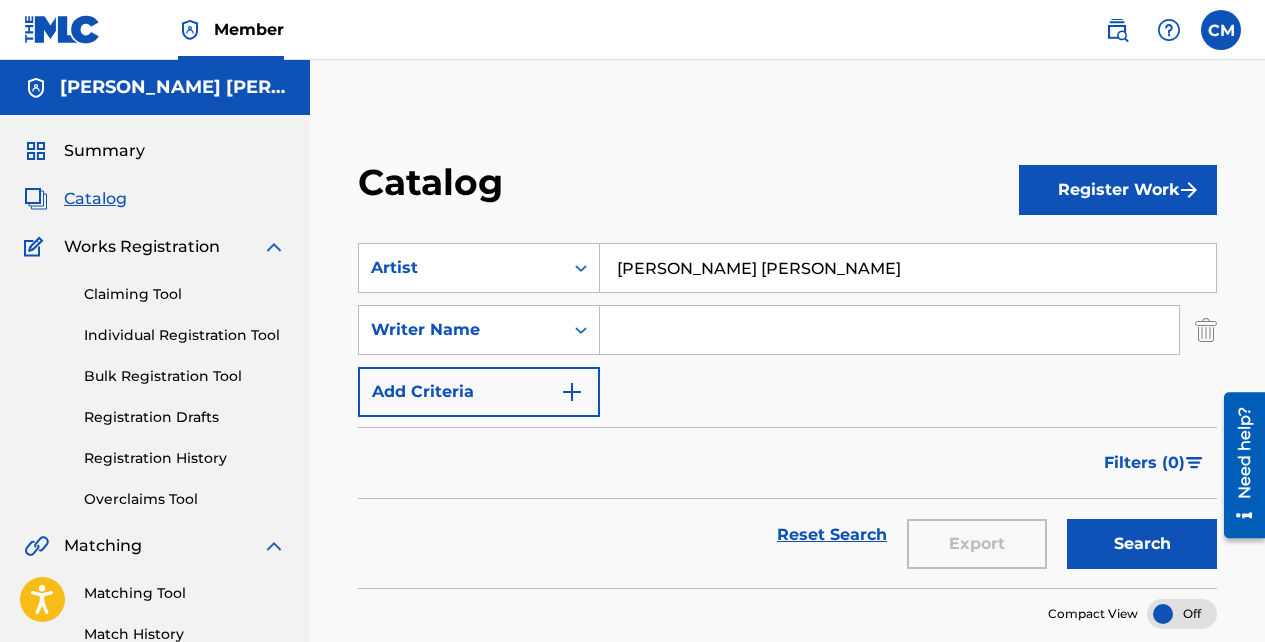 scroll, scrollTop: 14, scrollLeft: 0, axis: vertical 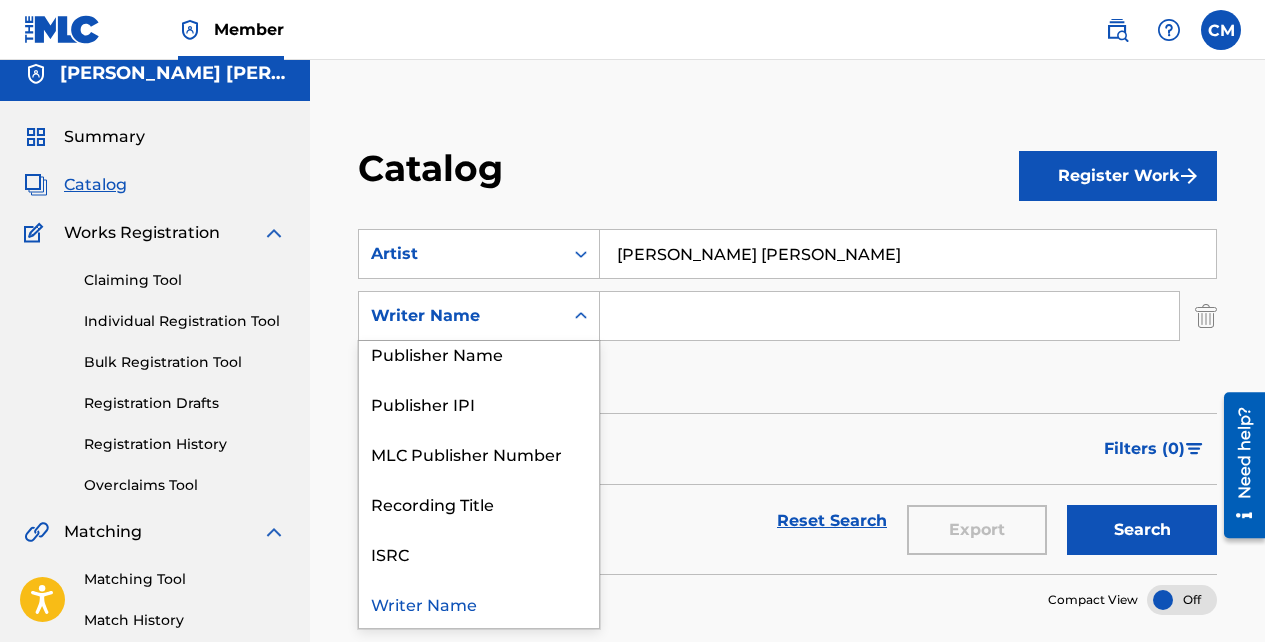 click on "ISRC" at bounding box center (479, 553) 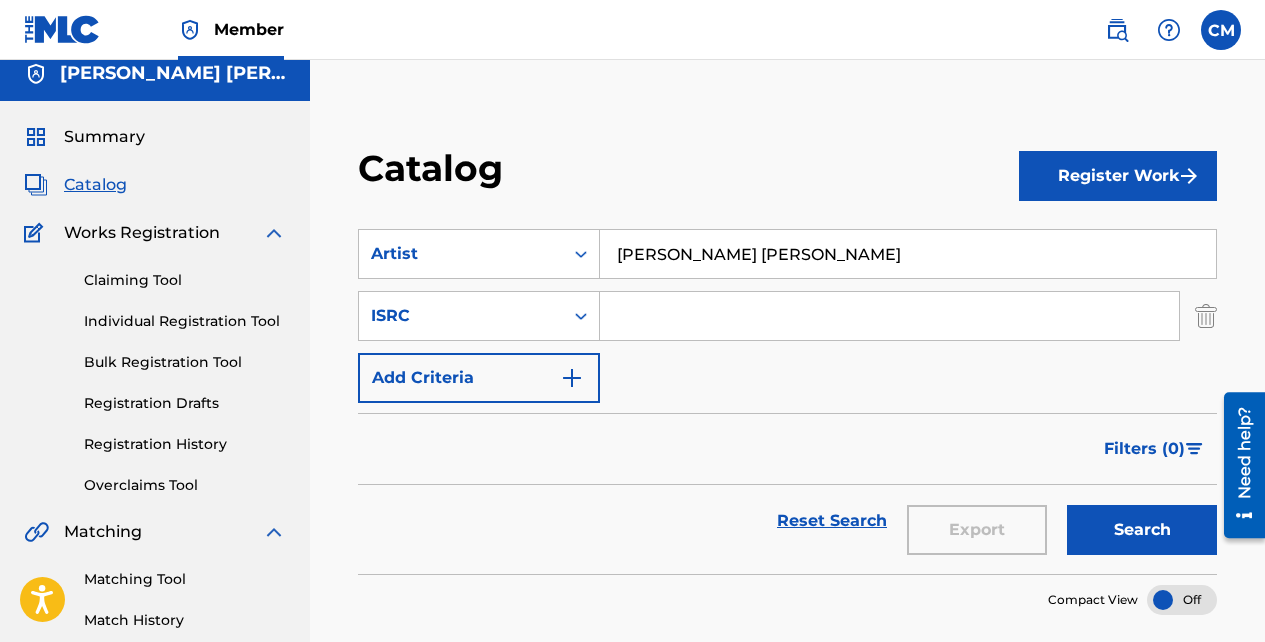 click at bounding box center [889, 316] 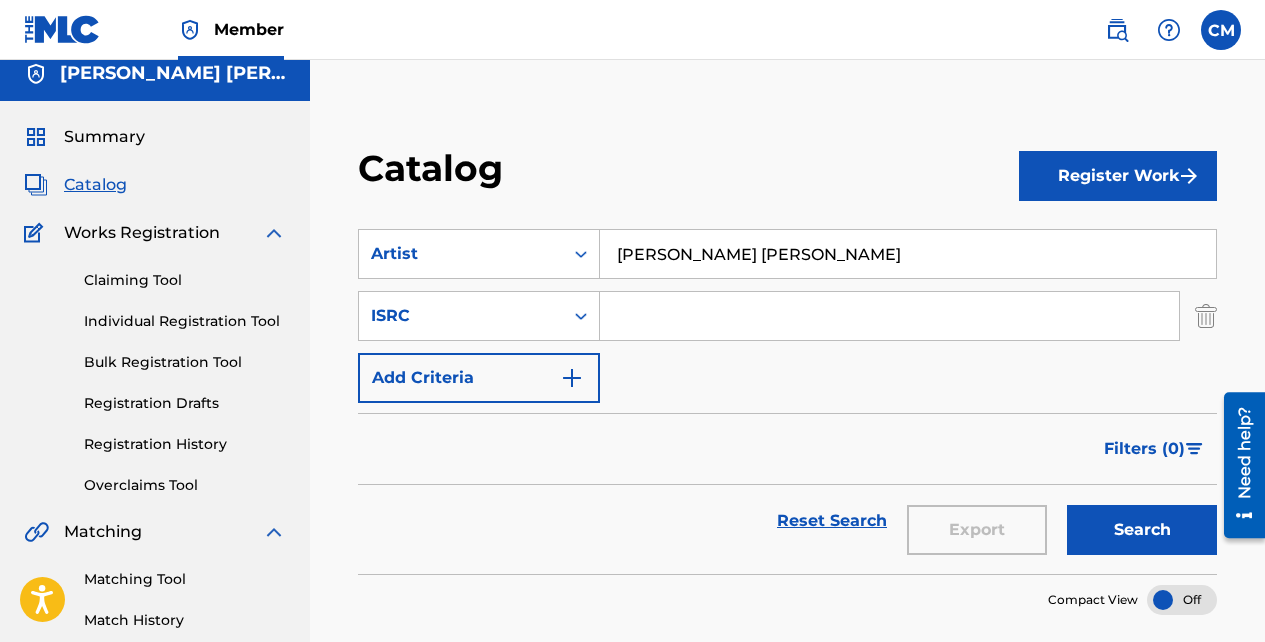 click at bounding box center (889, 316) 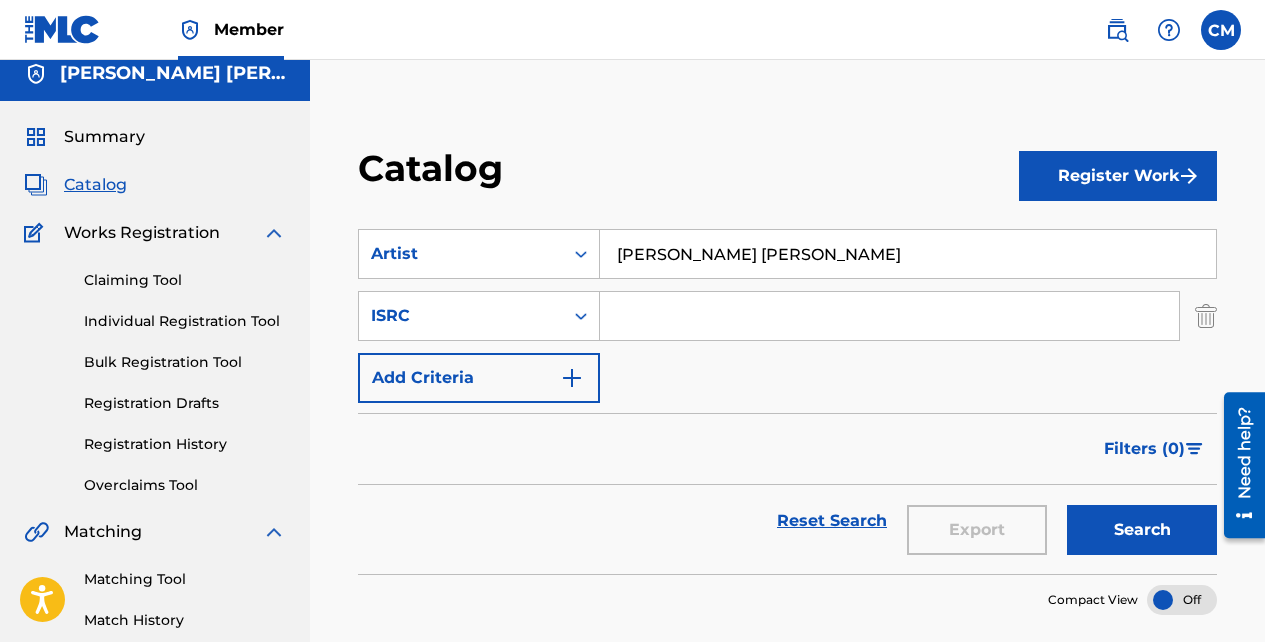 paste on "QZK6F2576875" 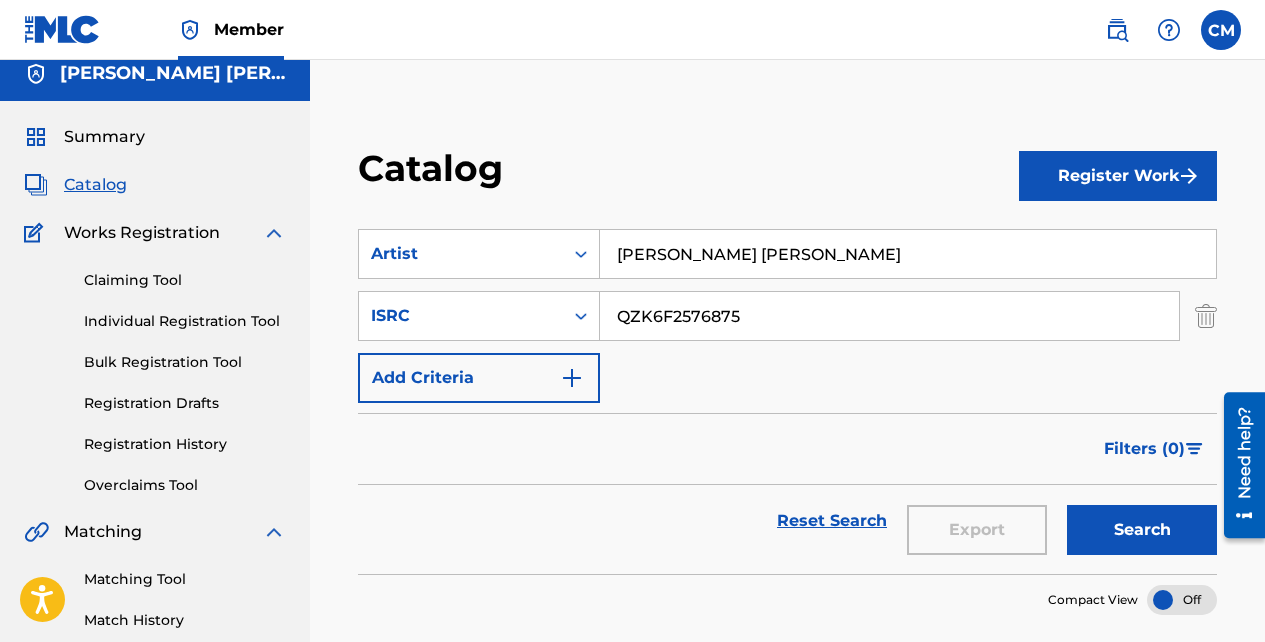 type on "QZK6F2576875" 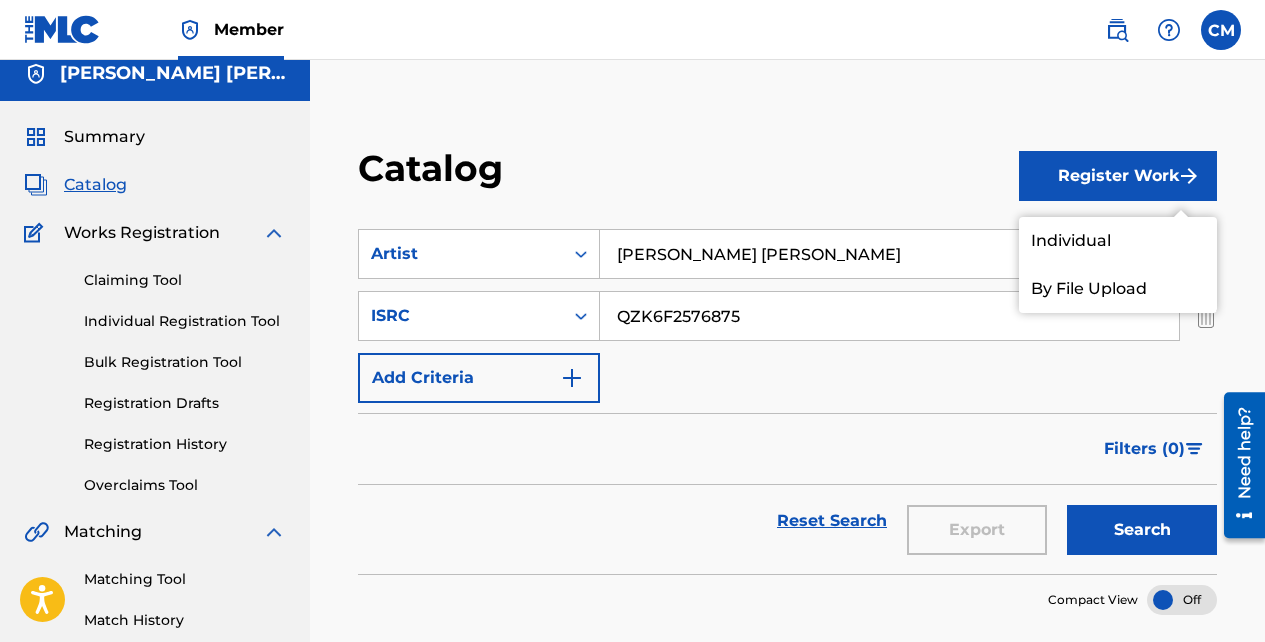click on "Catalog Register Work Individual By File Upload SearchWithCriteria8ef497da-b801-4a9c-a178-dbcfc7e241d1 Artist [PERSON_NAME] [PERSON_NAME] SearchWithCriteria634fb1d2-f5a3-4c11-bdc0-b614bf8d8693 ISRC QZK6F2576875 Add Criteria Filter Hold Filters Overclaim   Dispute   Remove Filters Apply Filters Filters ( 0 ) Reset Search Export Search Compact View No results" at bounding box center [787, 613] 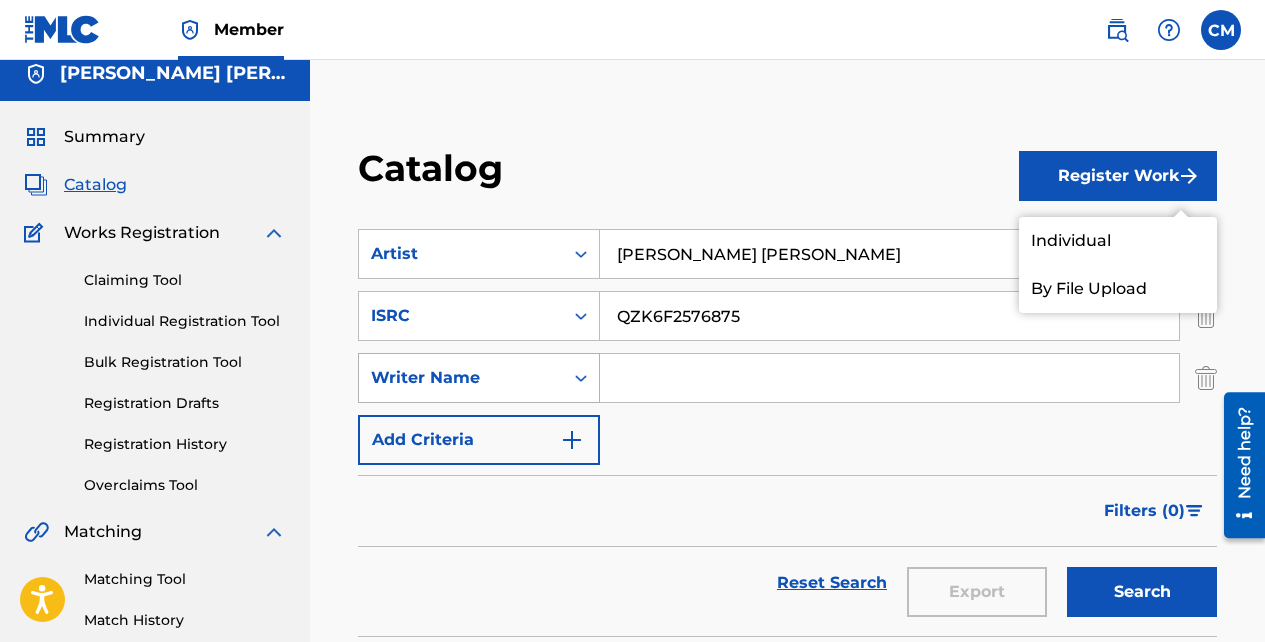 click on "Writer Name" at bounding box center (479, 378) 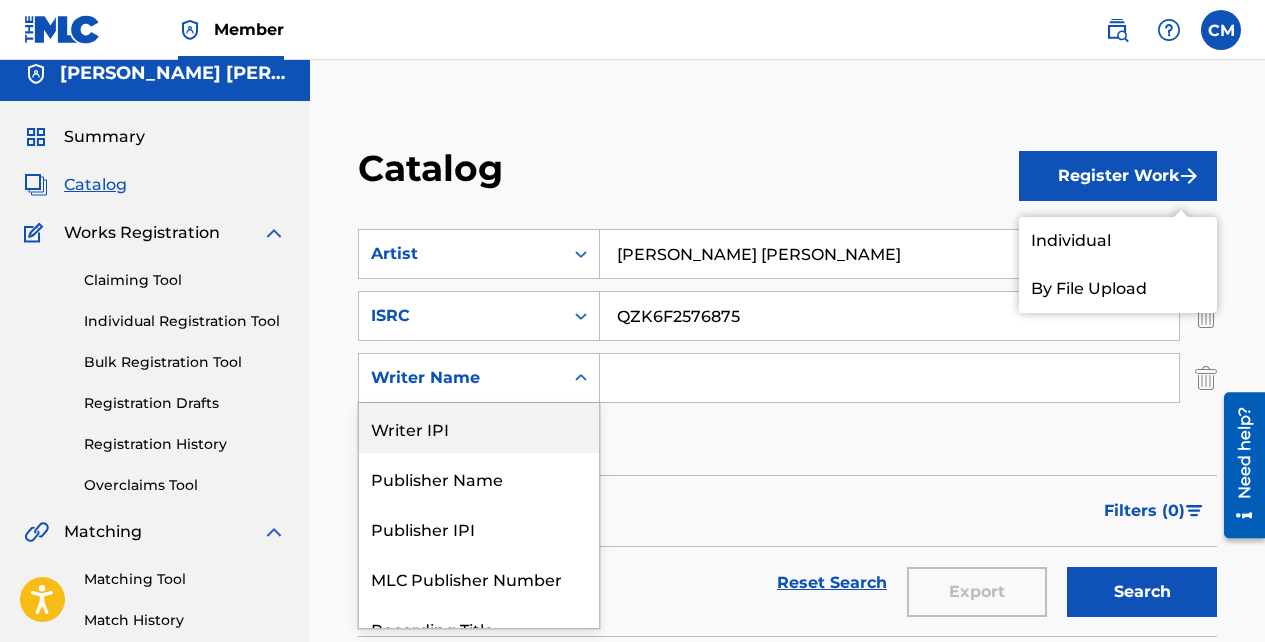 scroll, scrollTop: 76, scrollLeft: 0, axis: vertical 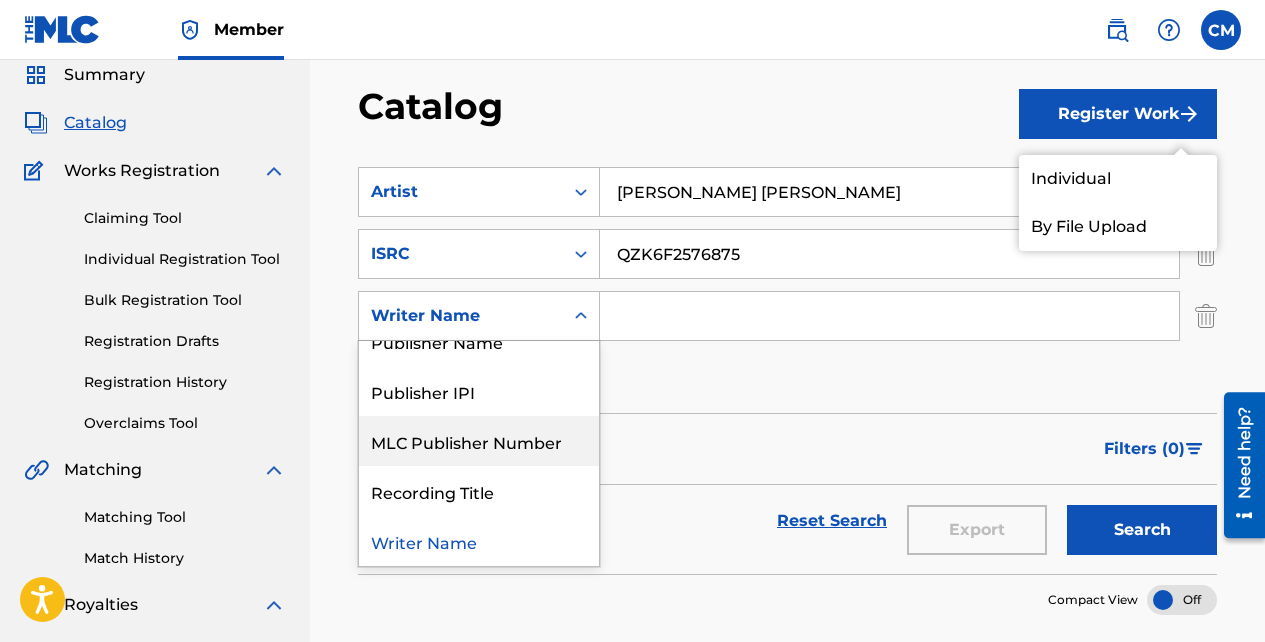 click on "Recording Title" at bounding box center (479, 491) 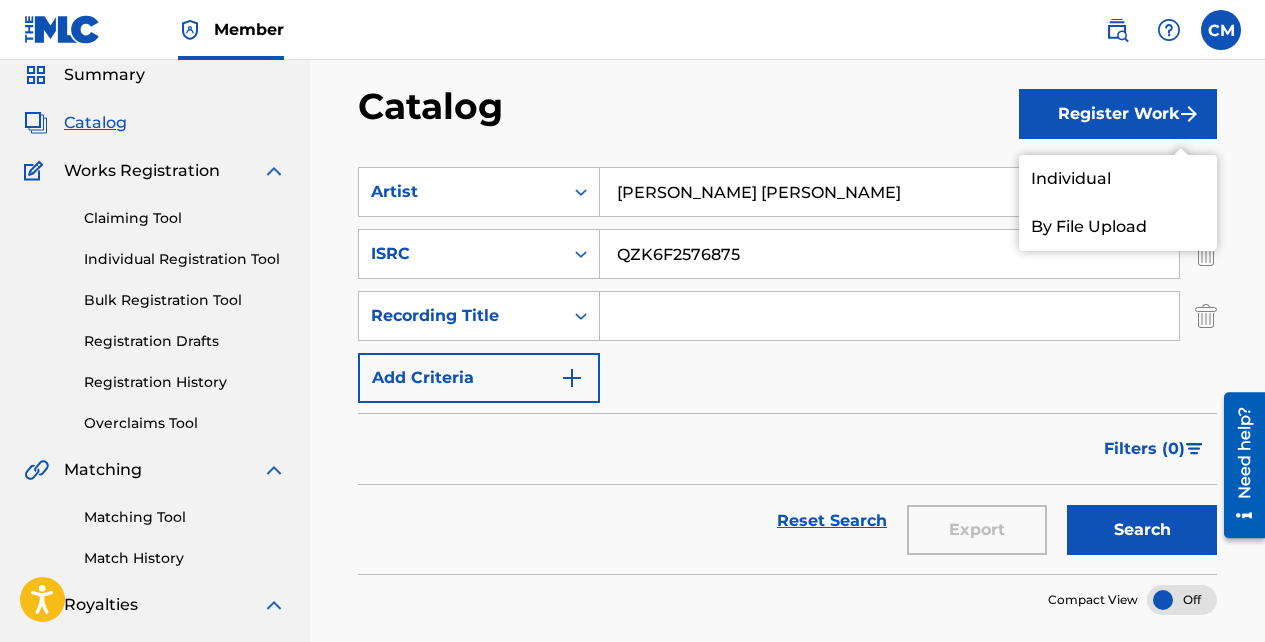click at bounding box center (889, 316) 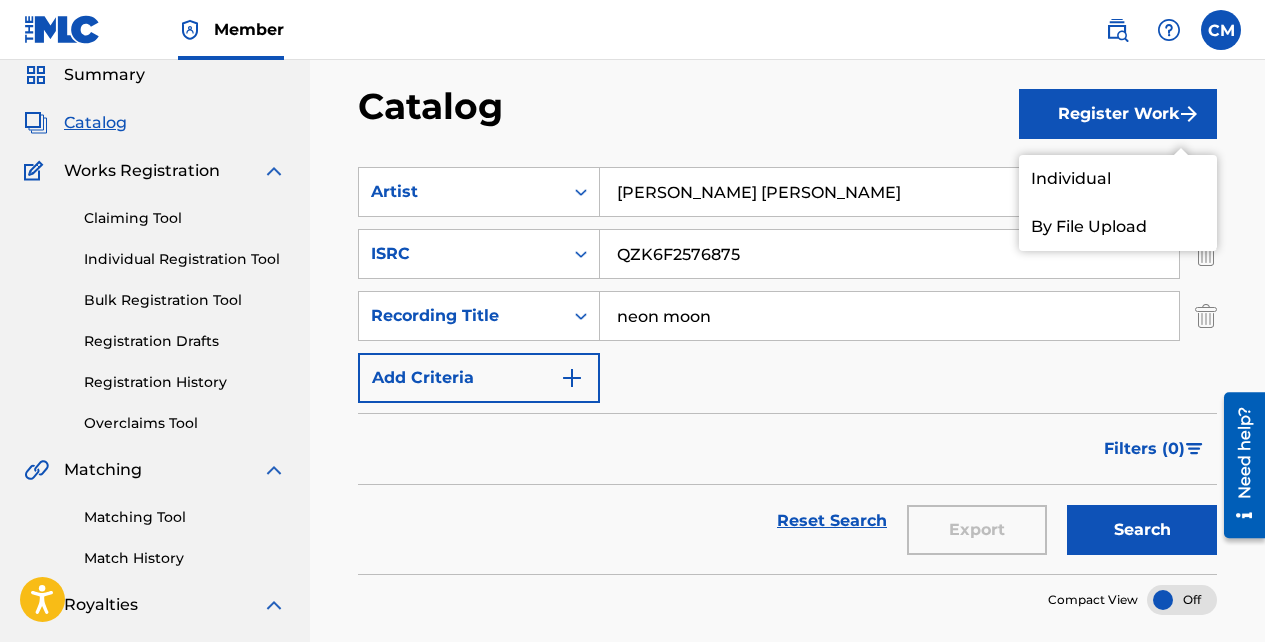 type on "neon moon" 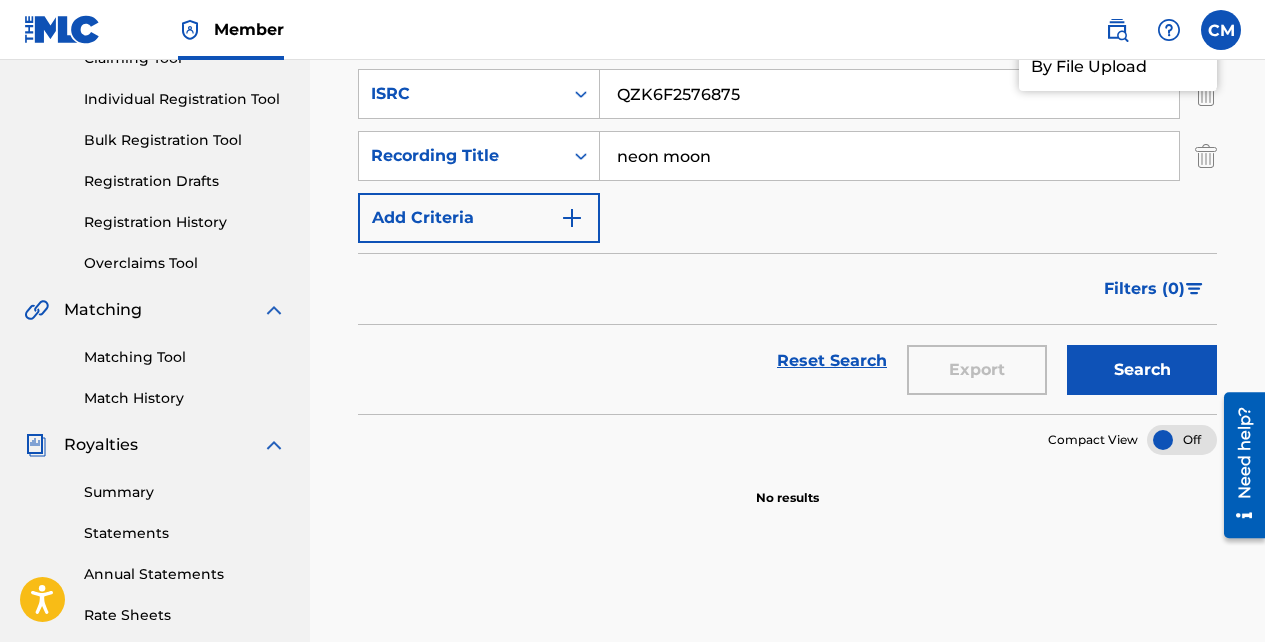 scroll, scrollTop: 239, scrollLeft: 0, axis: vertical 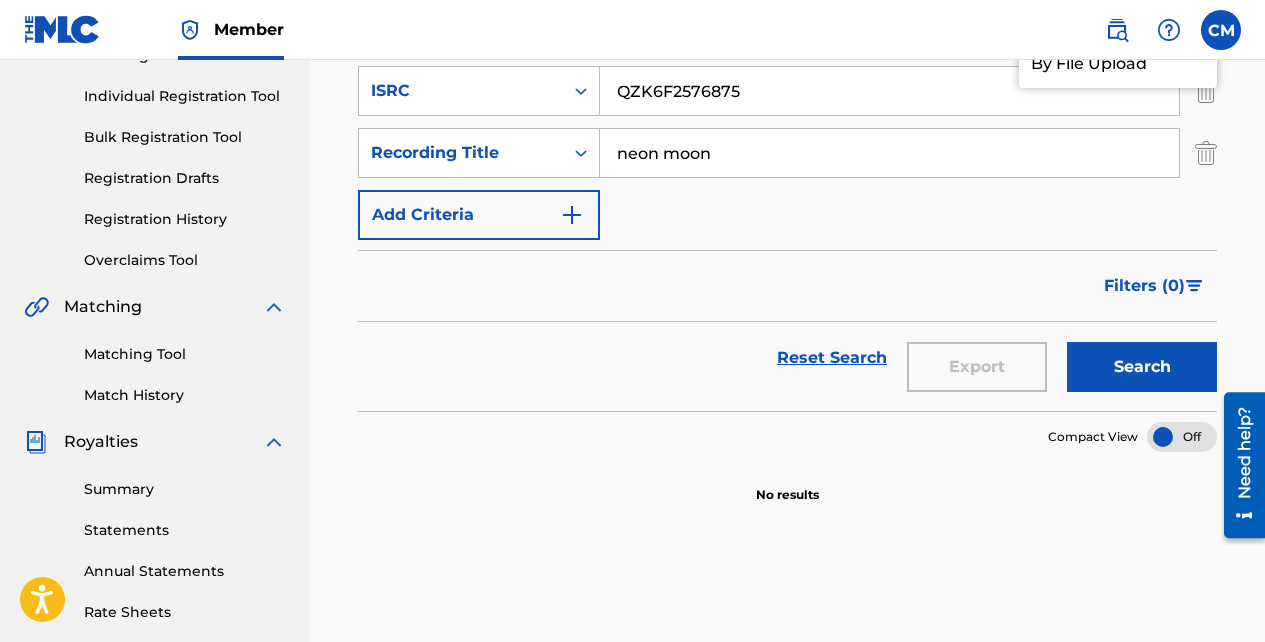 click on "Search" at bounding box center [1142, 367] 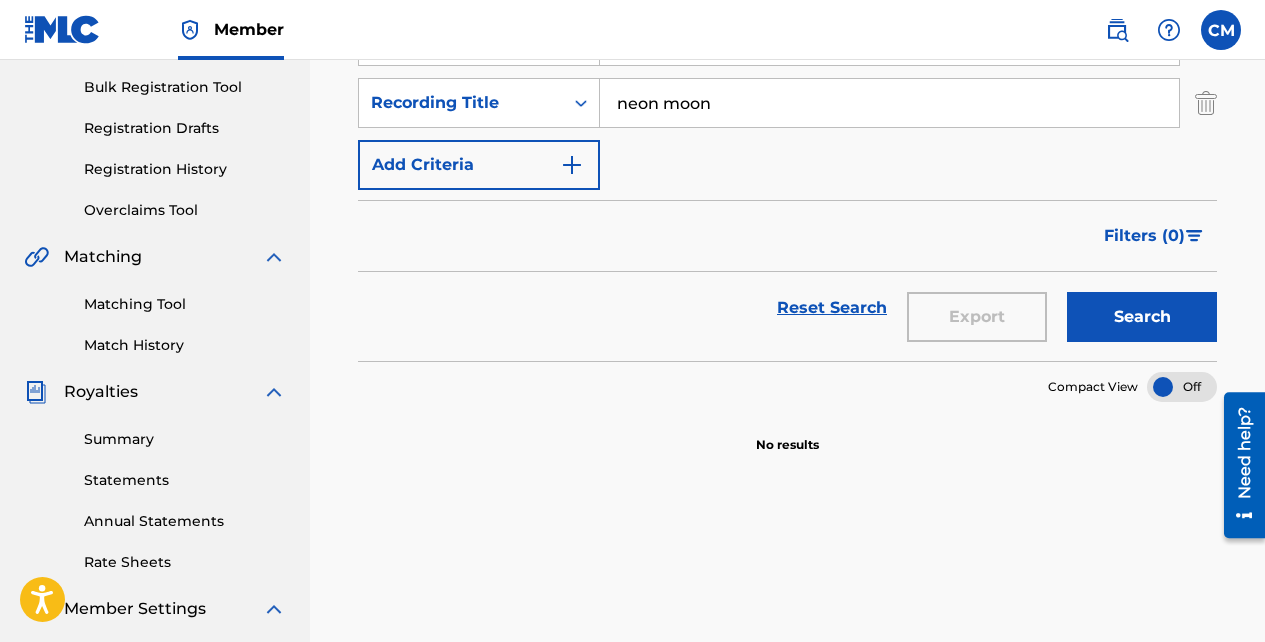 scroll, scrollTop: 290, scrollLeft: 0, axis: vertical 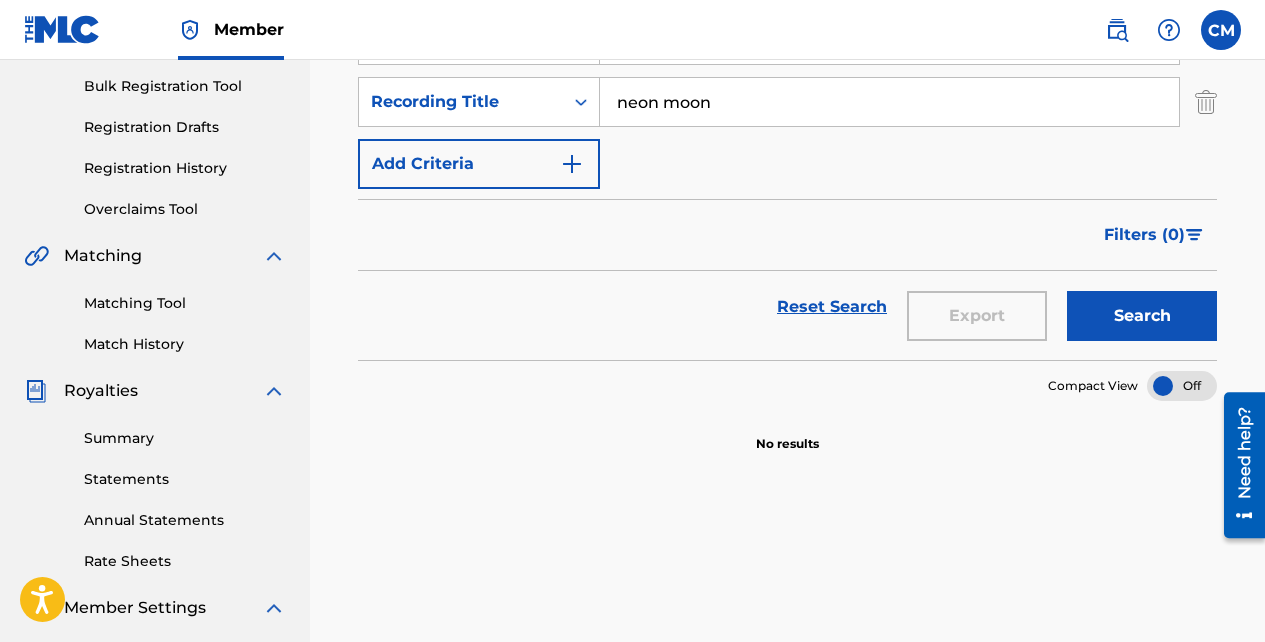 click on "Compact View" at bounding box center [1132, 386] 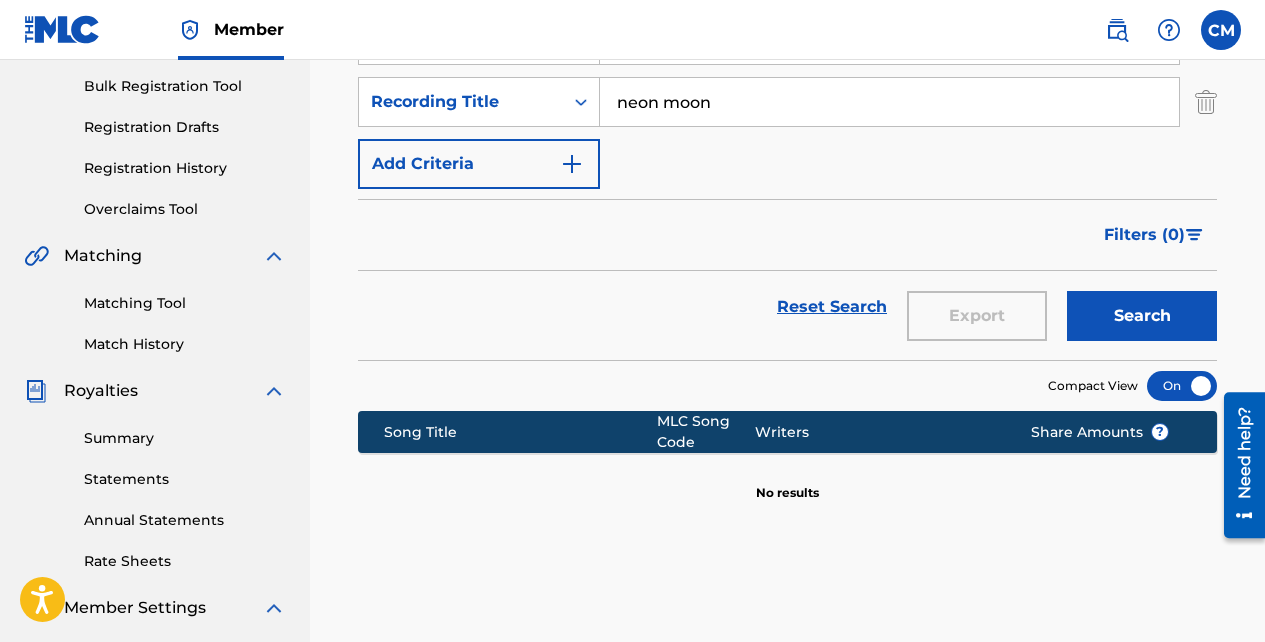click on "Search" at bounding box center (1142, 316) 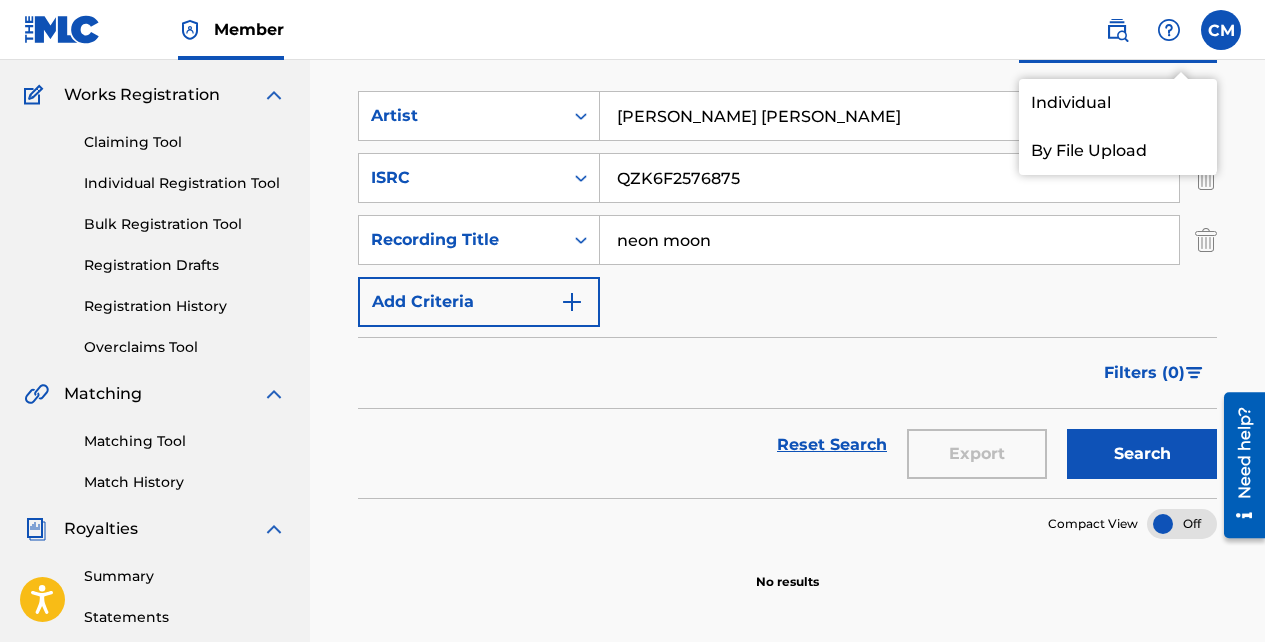 scroll, scrollTop: 140, scrollLeft: 0, axis: vertical 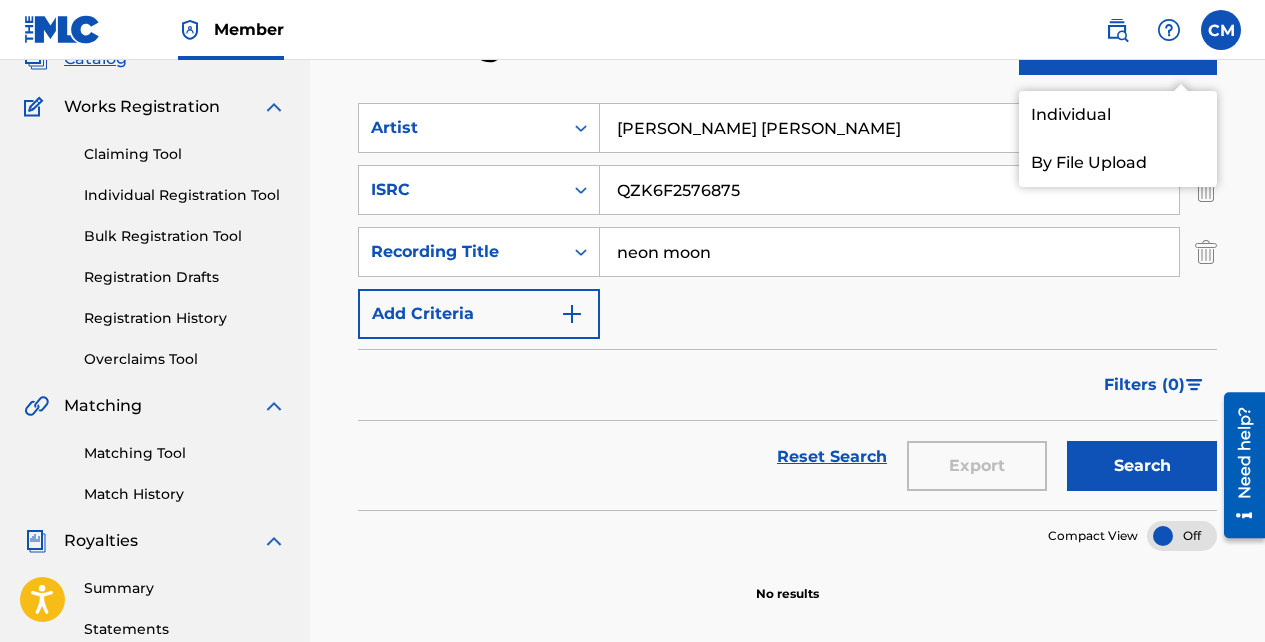 click on "Add Criteria" at bounding box center (479, 314) 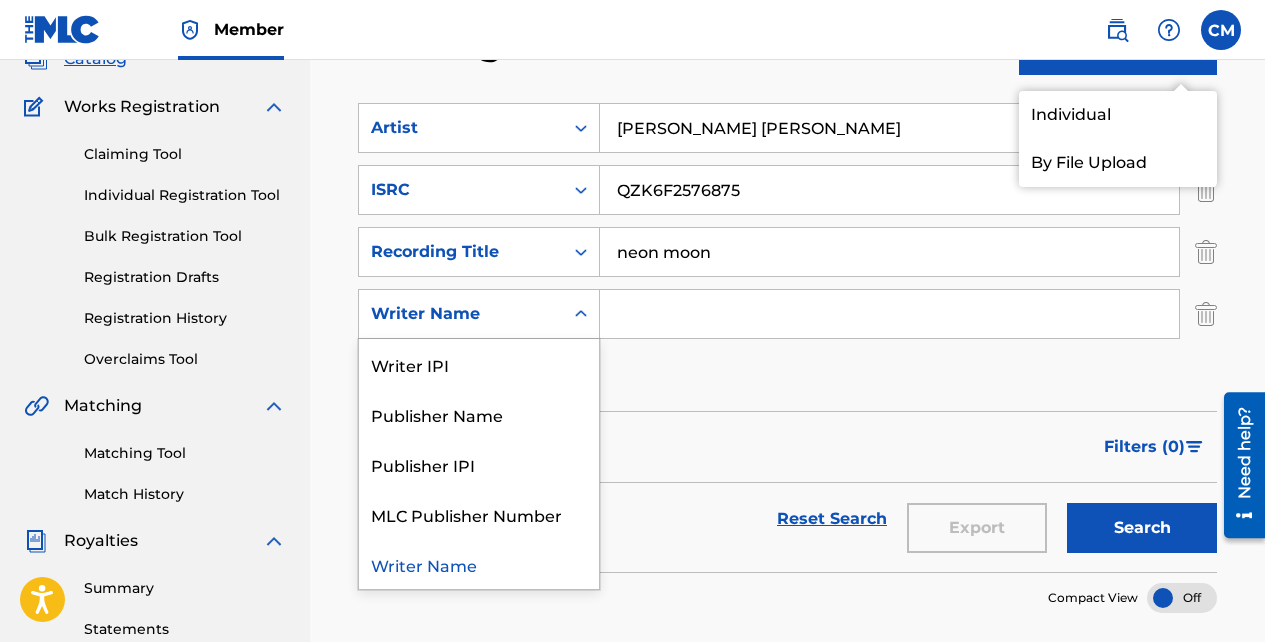 click on "Writer Name" at bounding box center (479, 564) 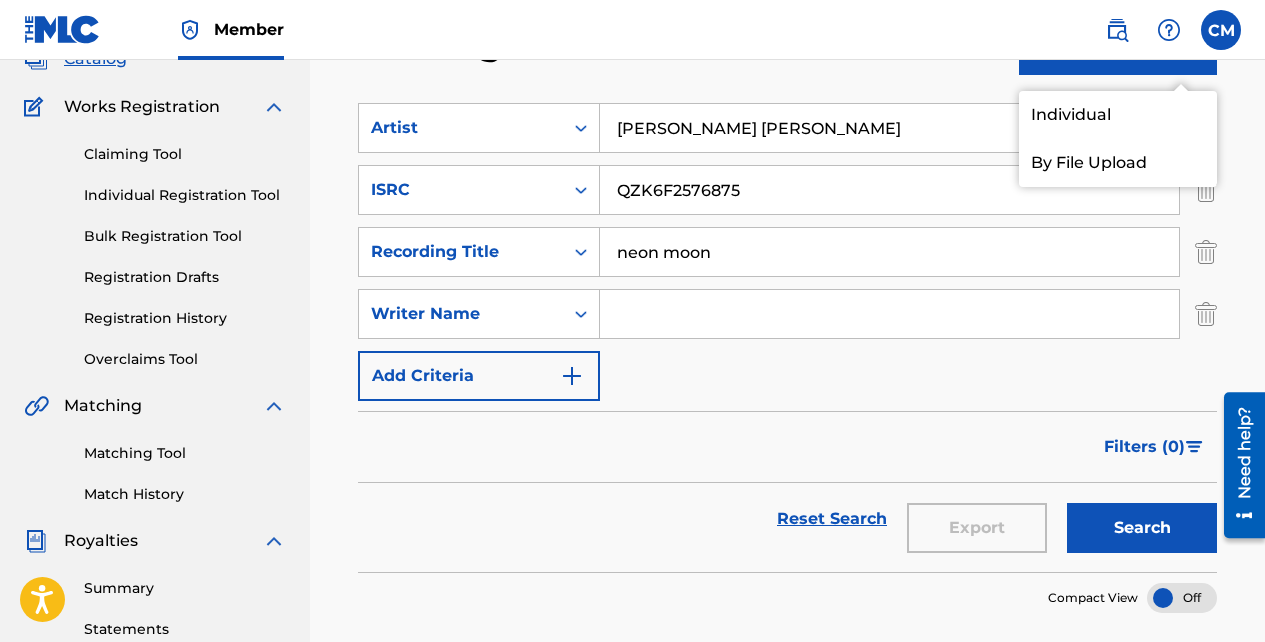 click at bounding box center [889, 314] 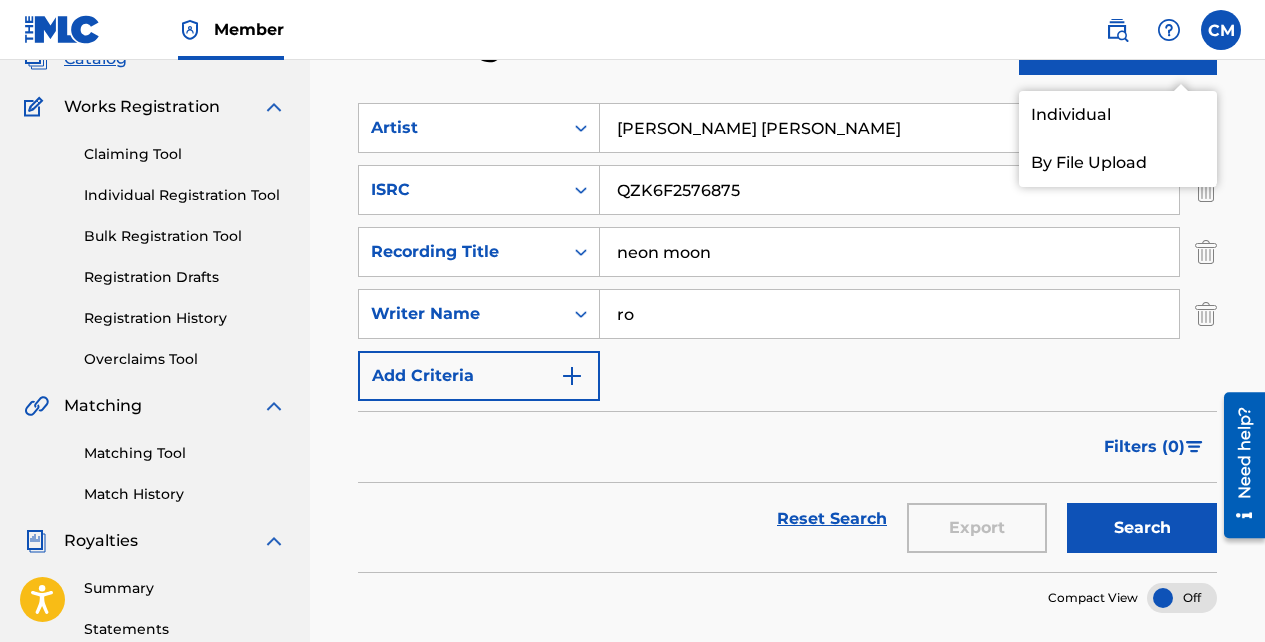 type on "r" 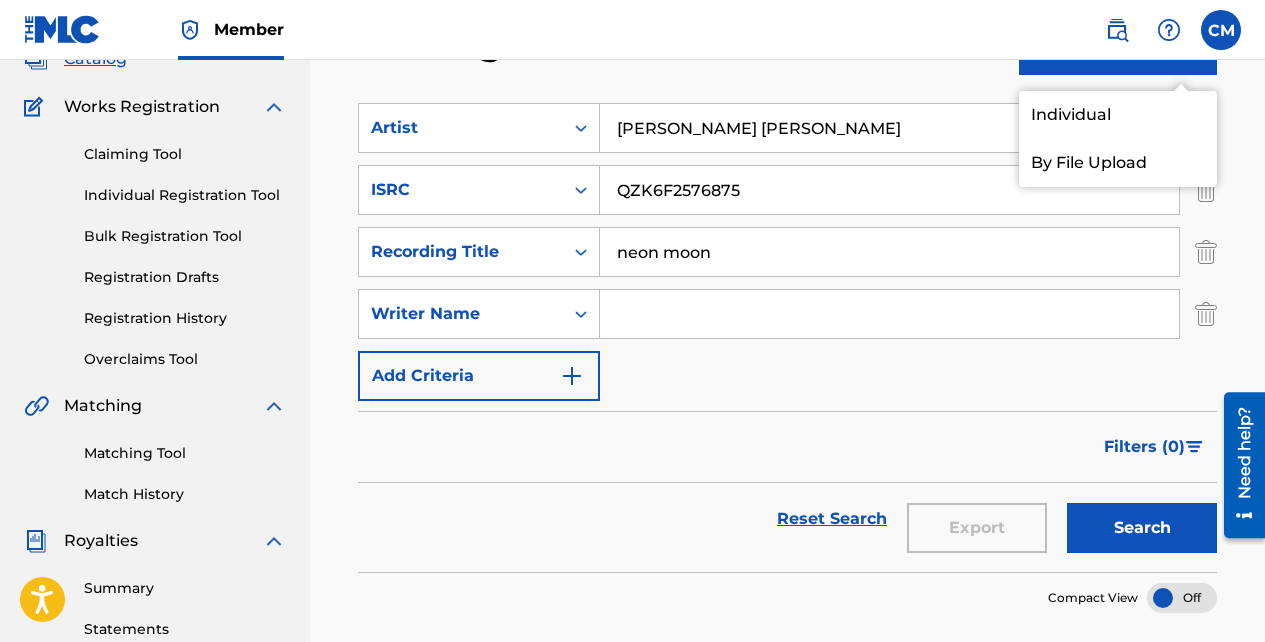 click at bounding box center [889, 314] 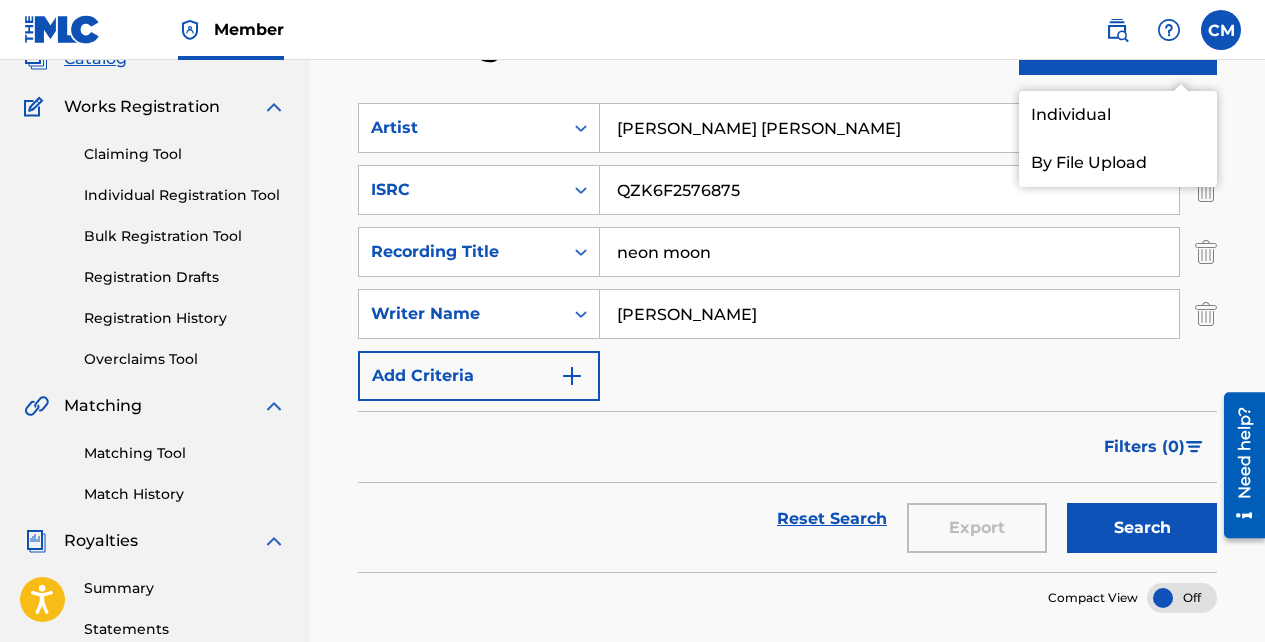 type on "[PERSON_NAME]" 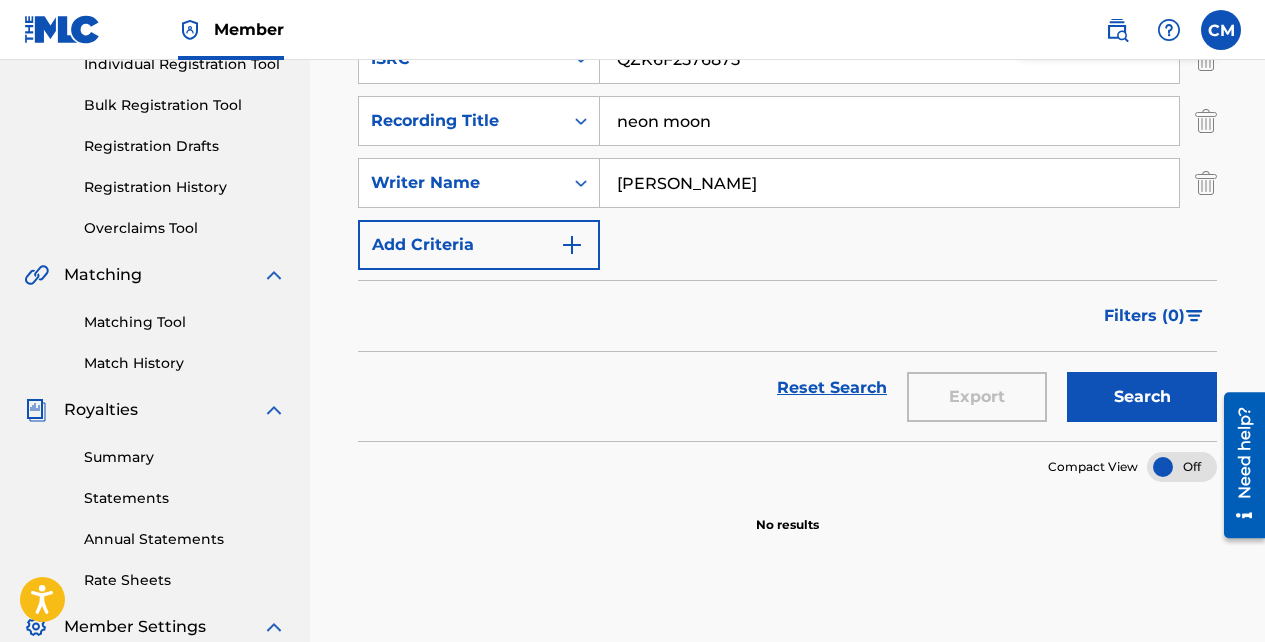scroll, scrollTop: 269, scrollLeft: 0, axis: vertical 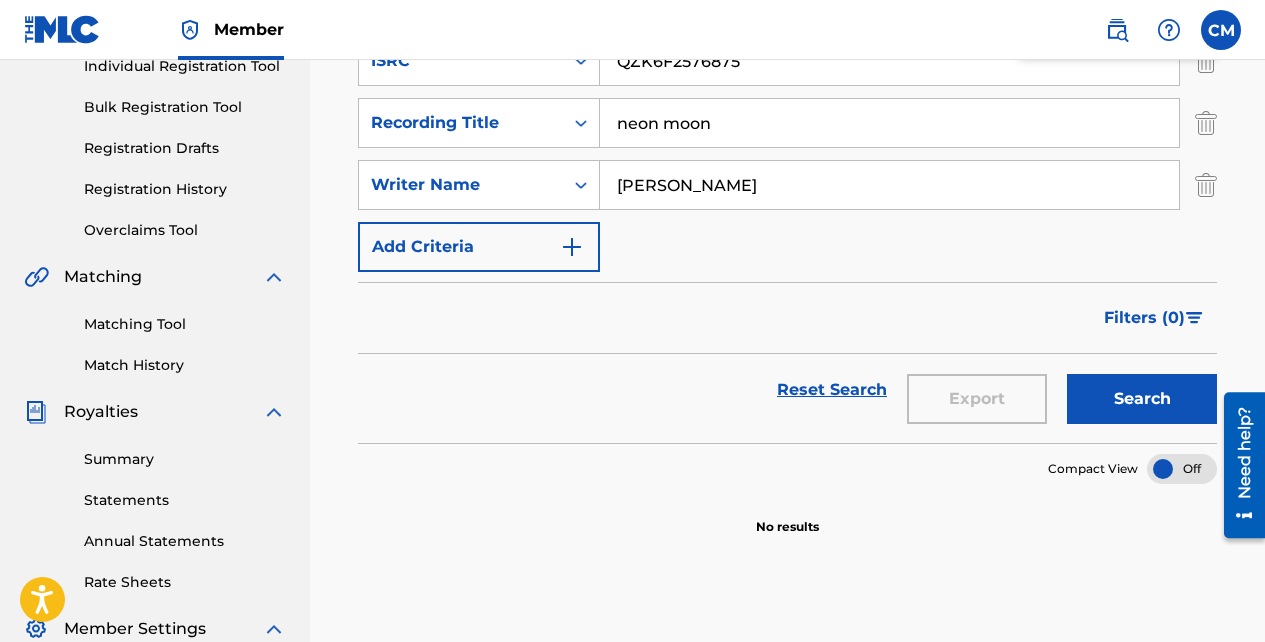 click on "Search" at bounding box center [1142, 399] 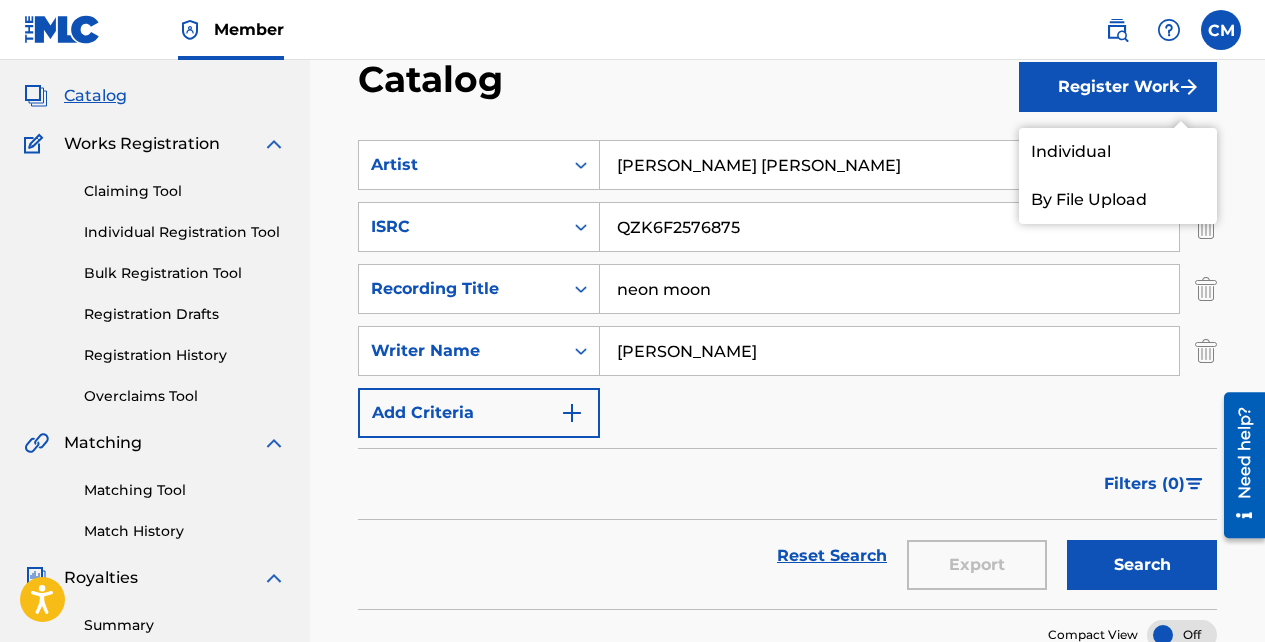 scroll, scrollTop: 97, scrollLeft: 0, axis: vertical 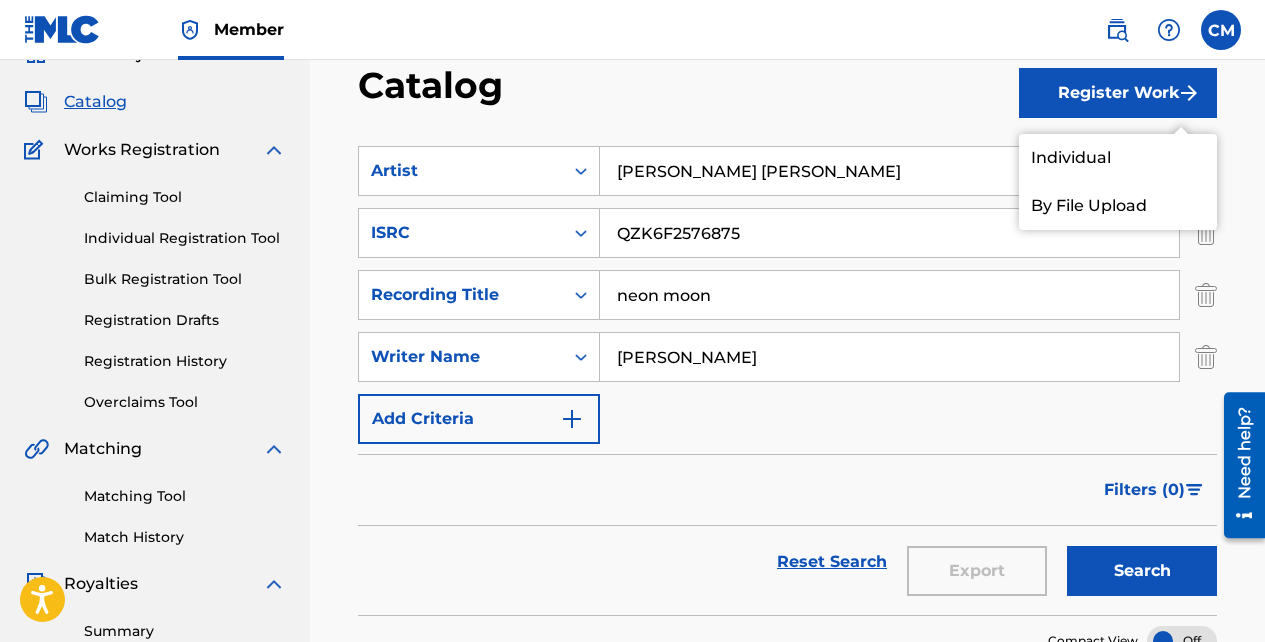 click on "SearchWithCriteria8ef497da-b801-4a9c-a178-dbcfc7e241d1 Artist [PERSON_NAME] [PERSON_NAME] SearchWithCriteria634fb1d2-f5a3-4c11-bdc0-b614bf8d8693 ISRC QZK6F2576875 SearchWithCriteriac0d9184e-d49d-4430-b691-e7d8090df16d Recording Title neon moon SearchWithCriteriab1c08f7e-3bba-45e3-95e6-fd74a3b9f42a Writer Name [PERSON_NAME] Add Criteria" at bounding box center [787, 295] 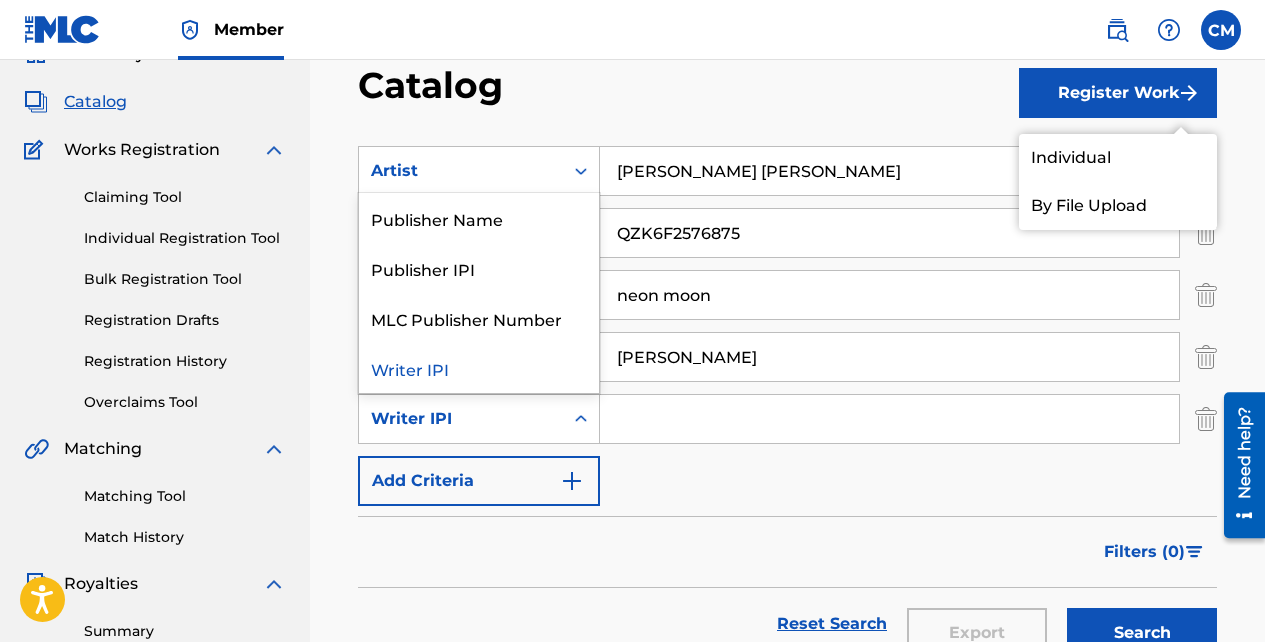 click on "SearchWithCriteria8ef497da-b801-4a9c-a178-dbcfc7e241d1 Artist [PERSON_NAME] [PERSON_NAME] SearchWithCriteria634fb1d2-f5a3-4c11-bdc0-b614bf8d8693 ISRC QZK6F2576875 SearchWithCriteriac0d9184e-d49d-4430-b691-e7d8090df16d Recording Title neon moon SearchWithCriteriab1c08f7e-3bba-45e3-95e6-fd74a3b9f42a Writer Name [PERSON_NAME] SearchWithCriteria2876b9d0-f40d-49ea-bab6-2f4b0e4f35db 4 results available. Use Up and Down to choose options, press Enter to select the currently focused option, press Escape to exit the menu, press Tab to select the option and exit the menu. Writer IPI Publisher Name Publisher IPI MLC Publisher Number Writer IPI Add Criteria" at bounding box center (787, 326) 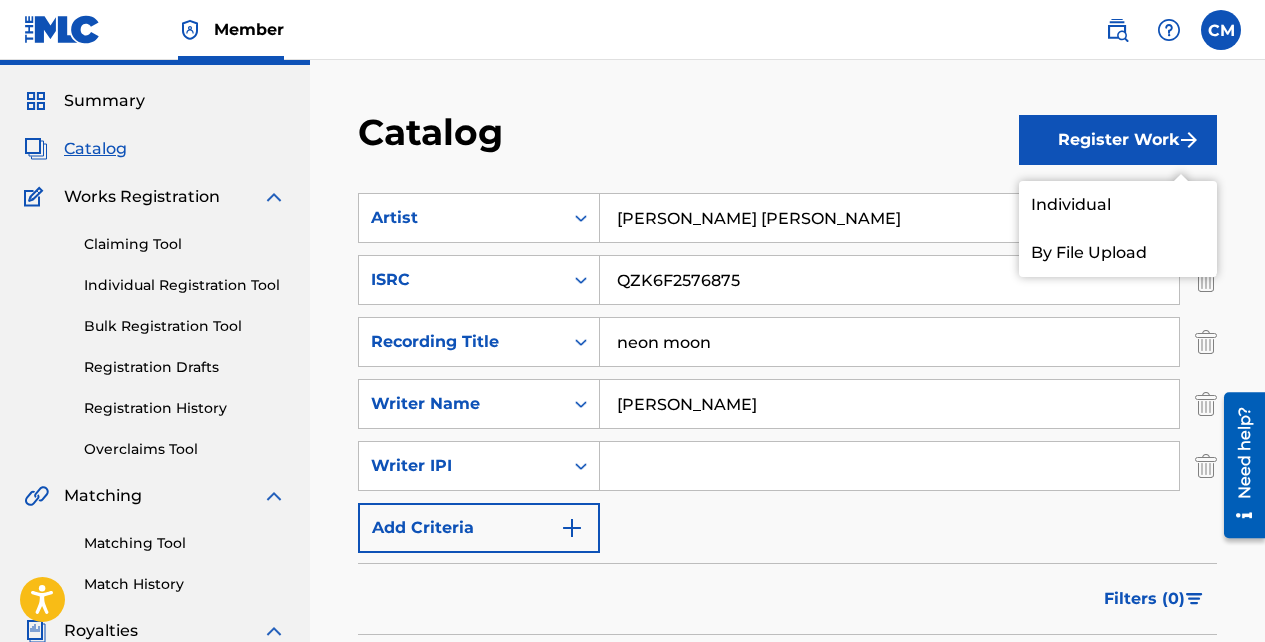 scroll, scrollTop: 0, scrollLeft: 0, axis: both 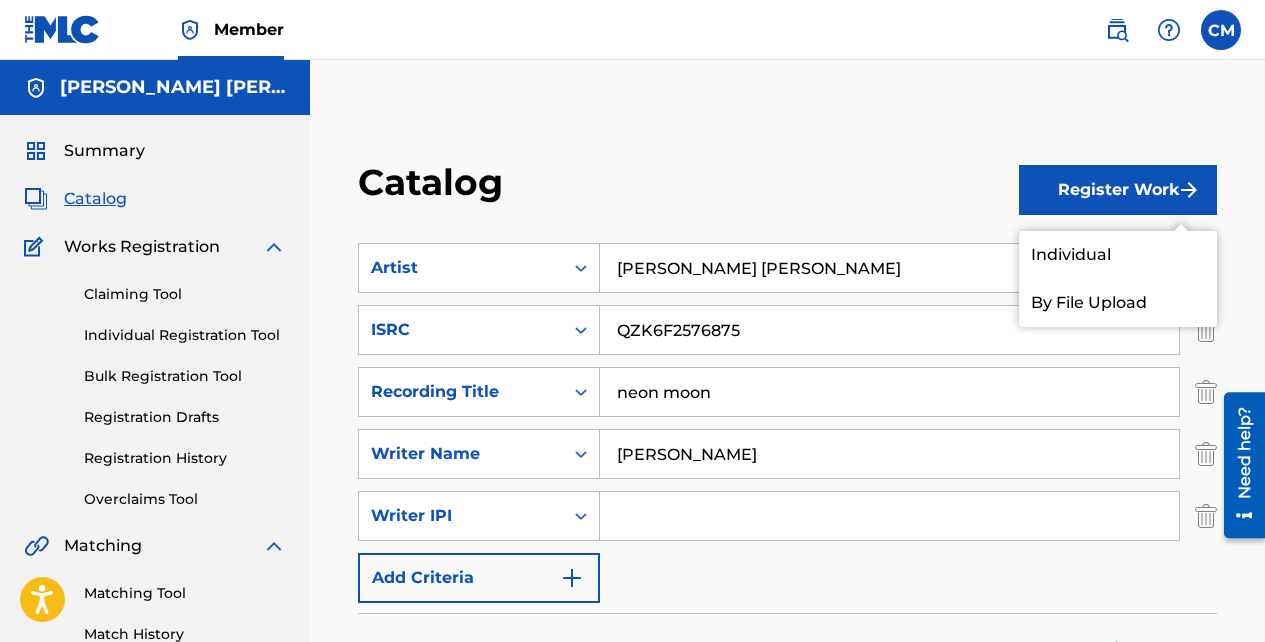 click on "Catalog" at bounding box center (688, 189) 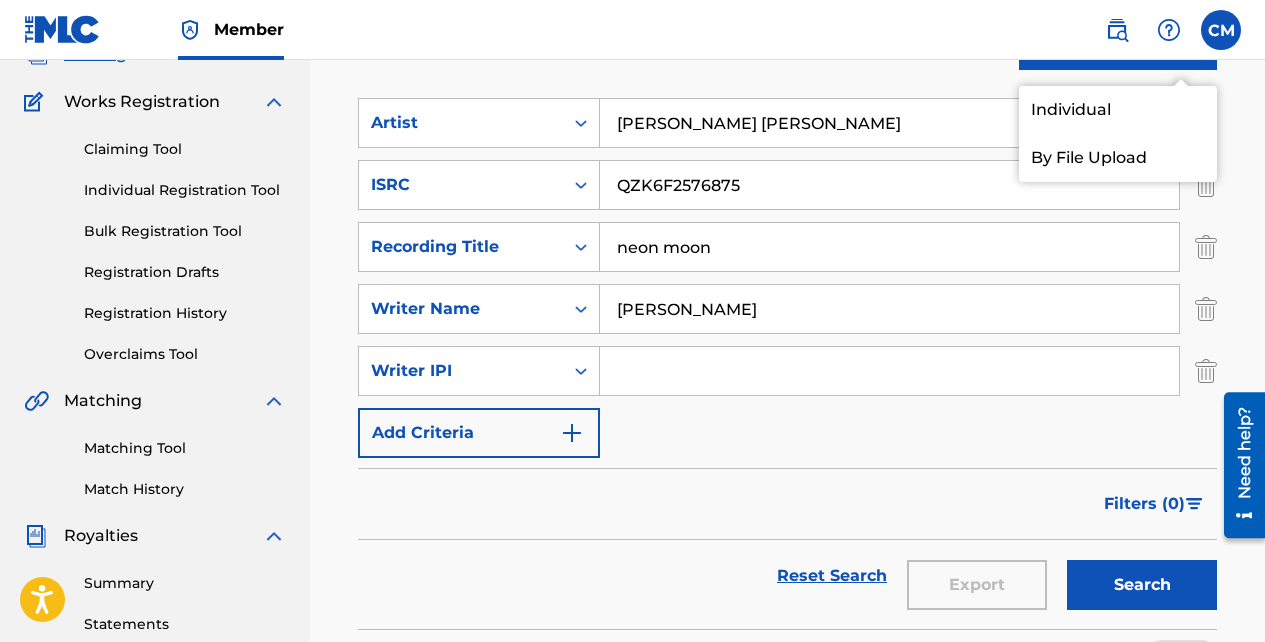 scroll, scrollTop: 0, scrollLeft: 0, axis: both 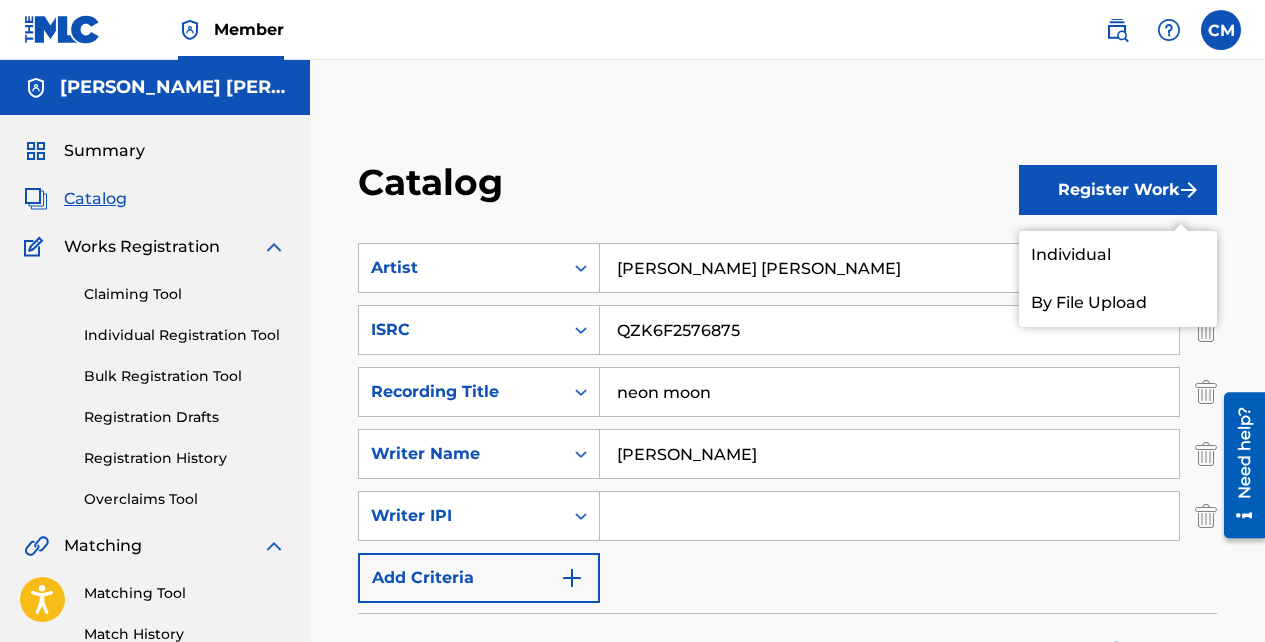 click on "Register Work" at bounding box center (1118, 190) 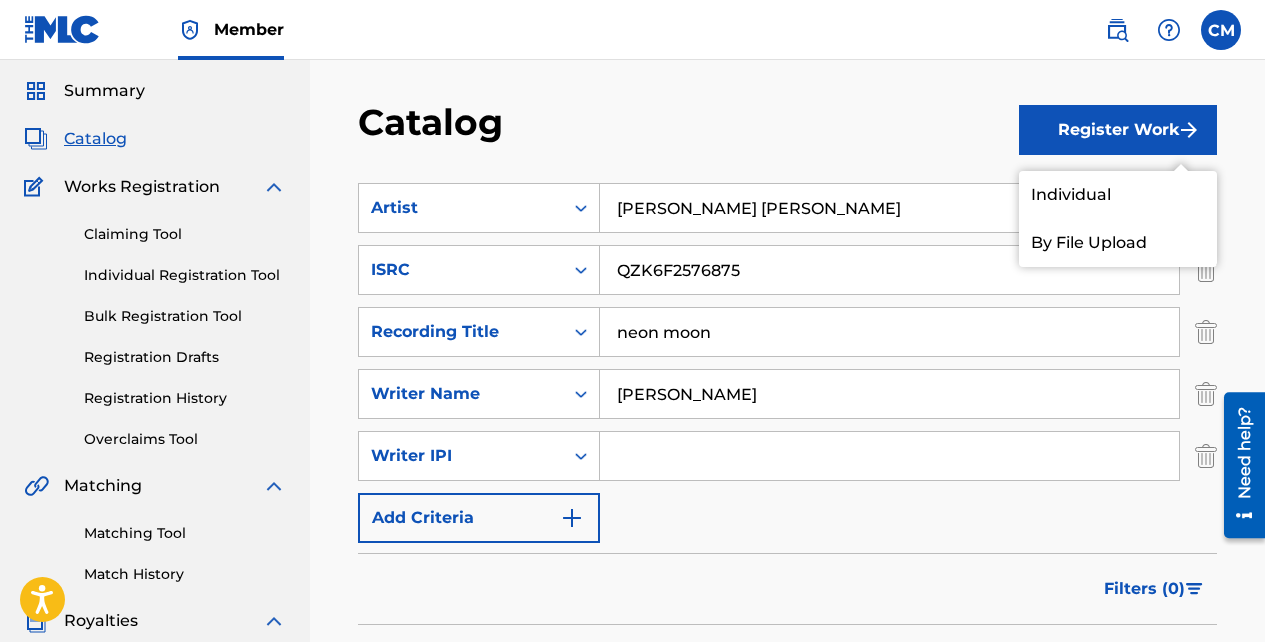 scroll, scrollTop: 51, scrollLeft: 0, axis: vertical 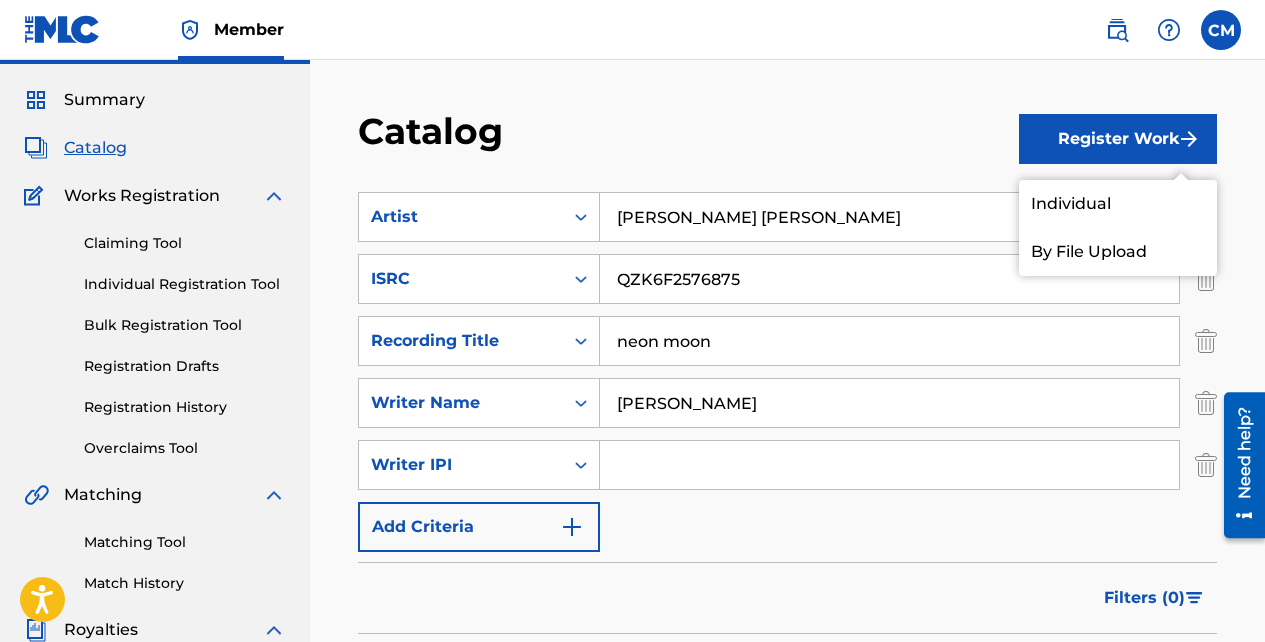 click on "Individual" at bounding box center (1118, 204) 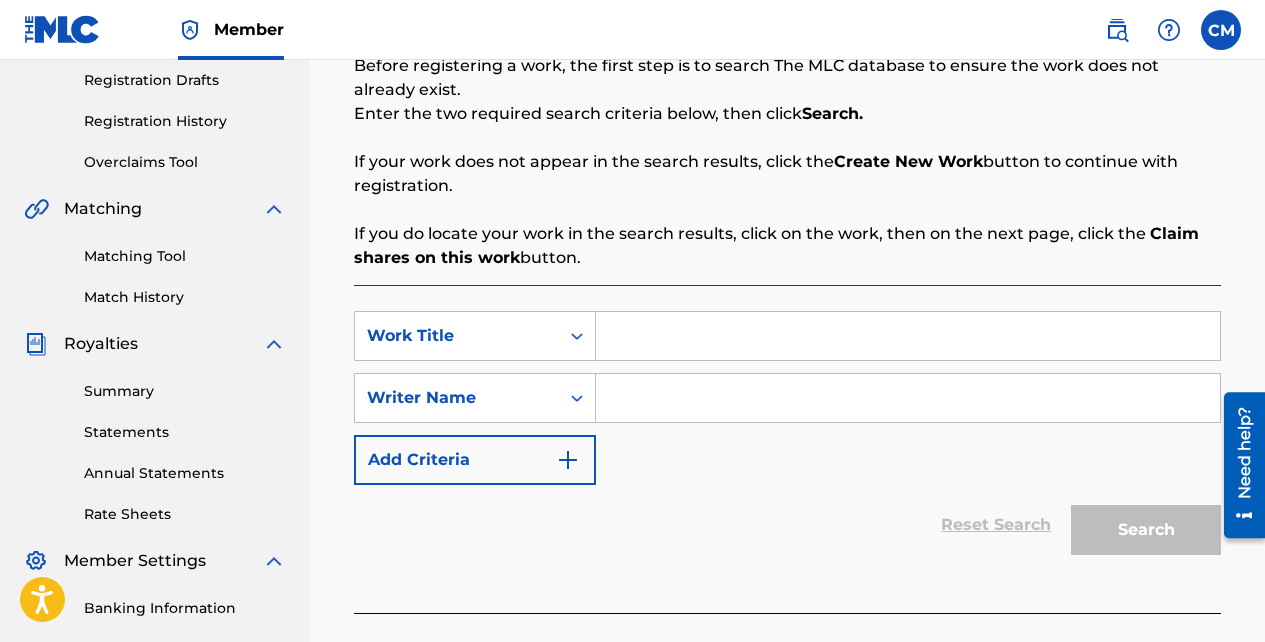 scroll, scrollTop: 344, scrollLeft: 0, axis: vertical 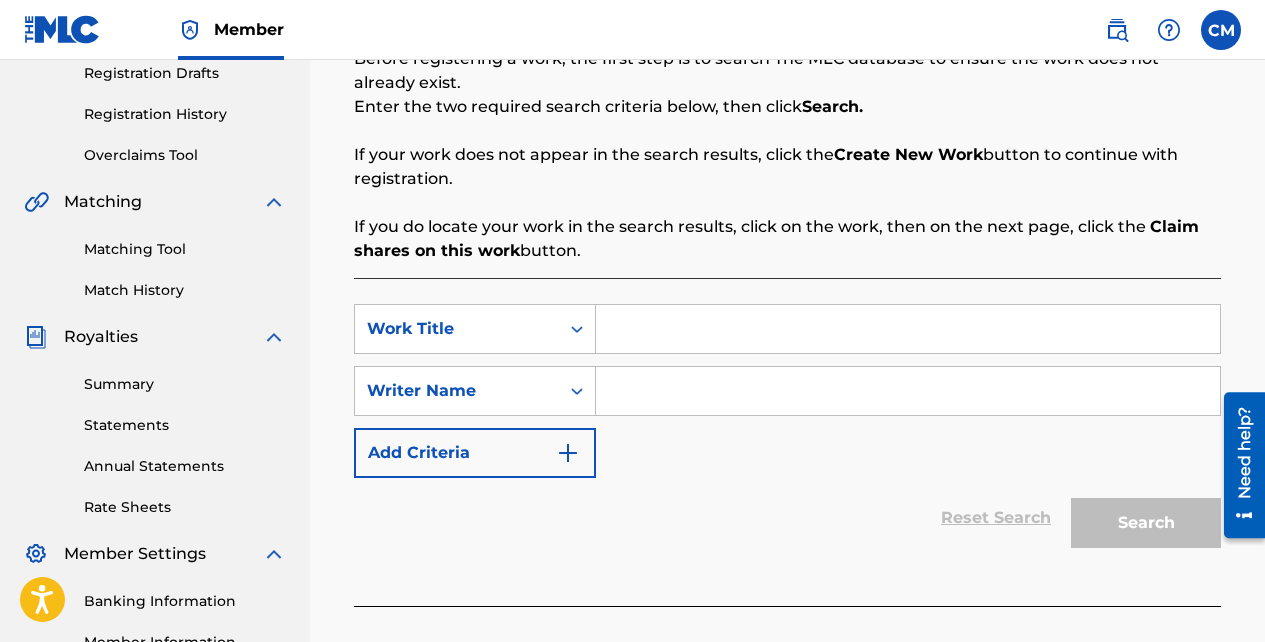 click at bounding box center [908, 329] 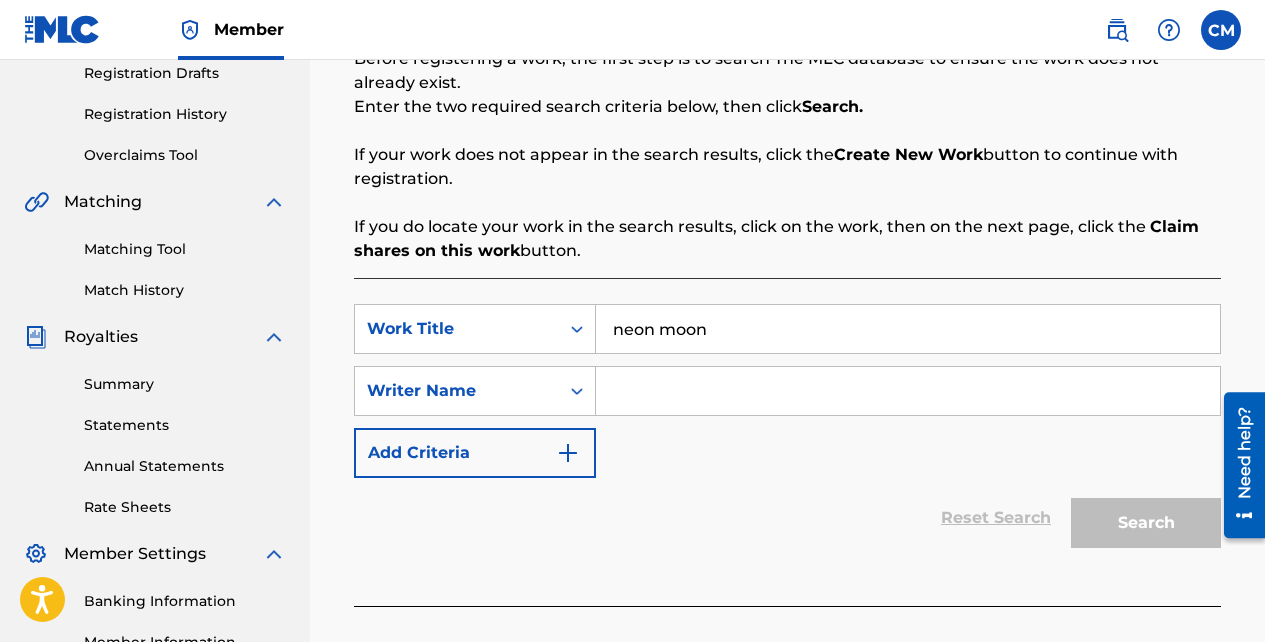 type on "neon moon" 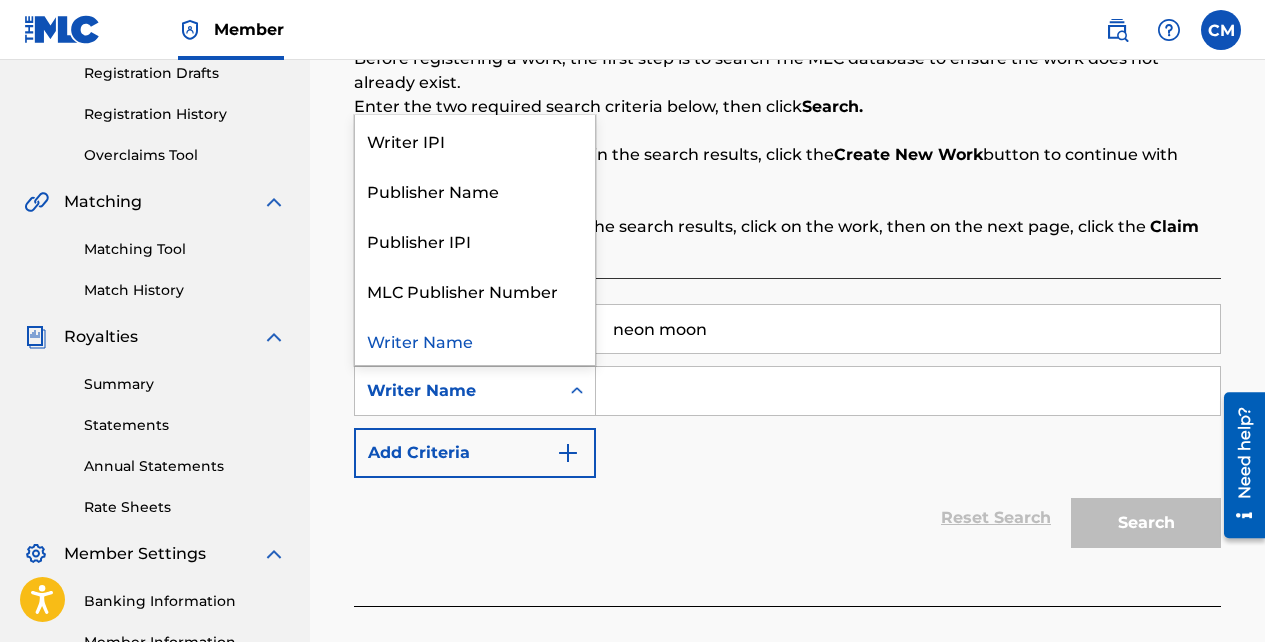 click on "Reset Search Search" at bounding box center [787, 518] 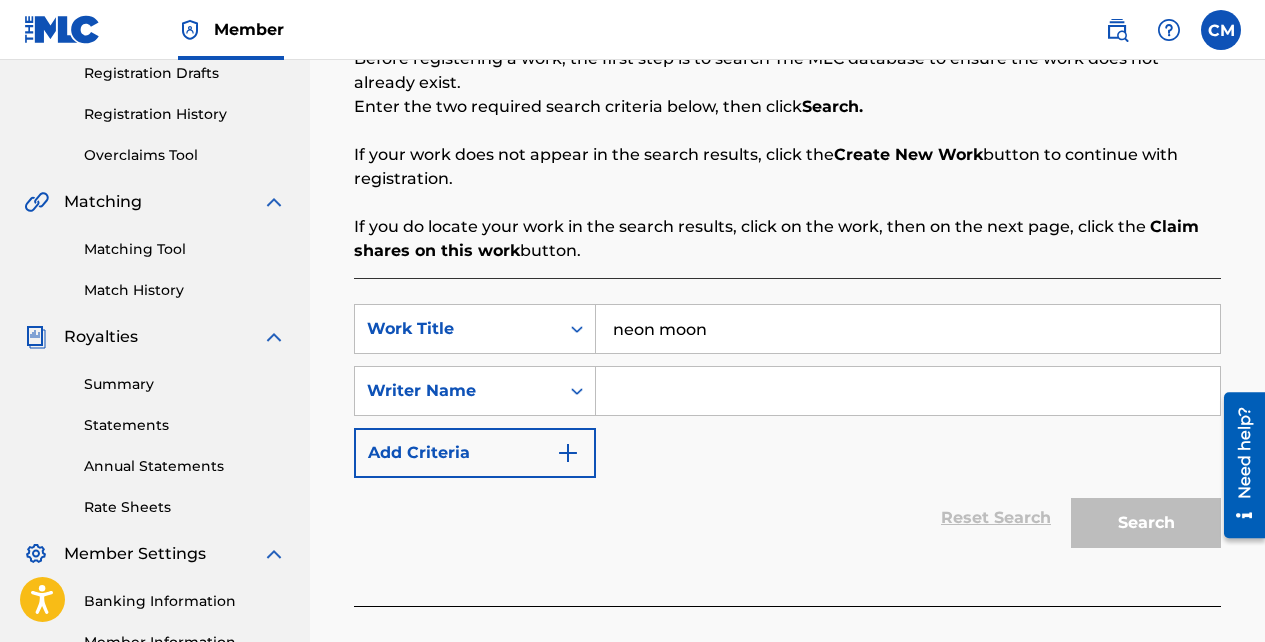 scroll, scrollTop: 0, scrollLeft: 0, axis: both 